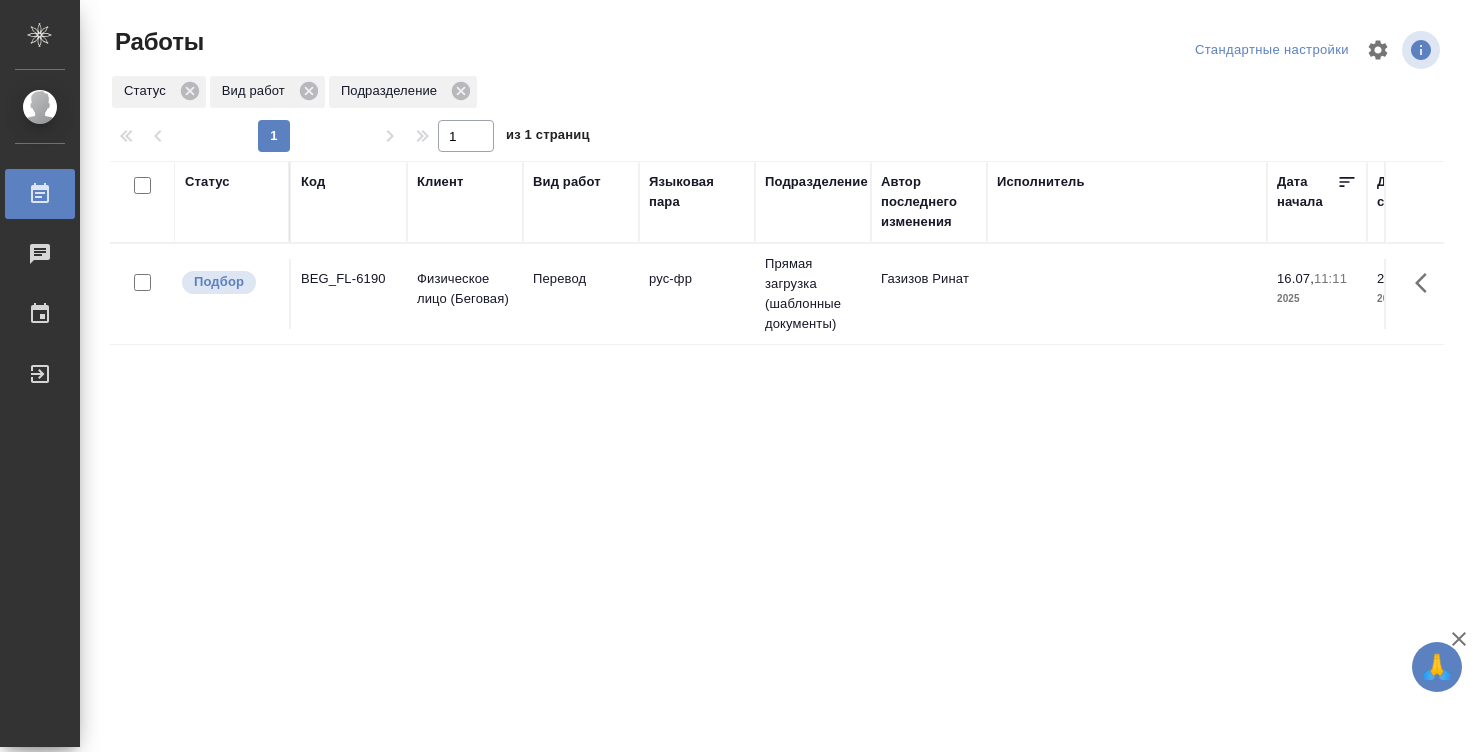 scroll, scrollTop: 0, scrollLeft: 0, axis: both 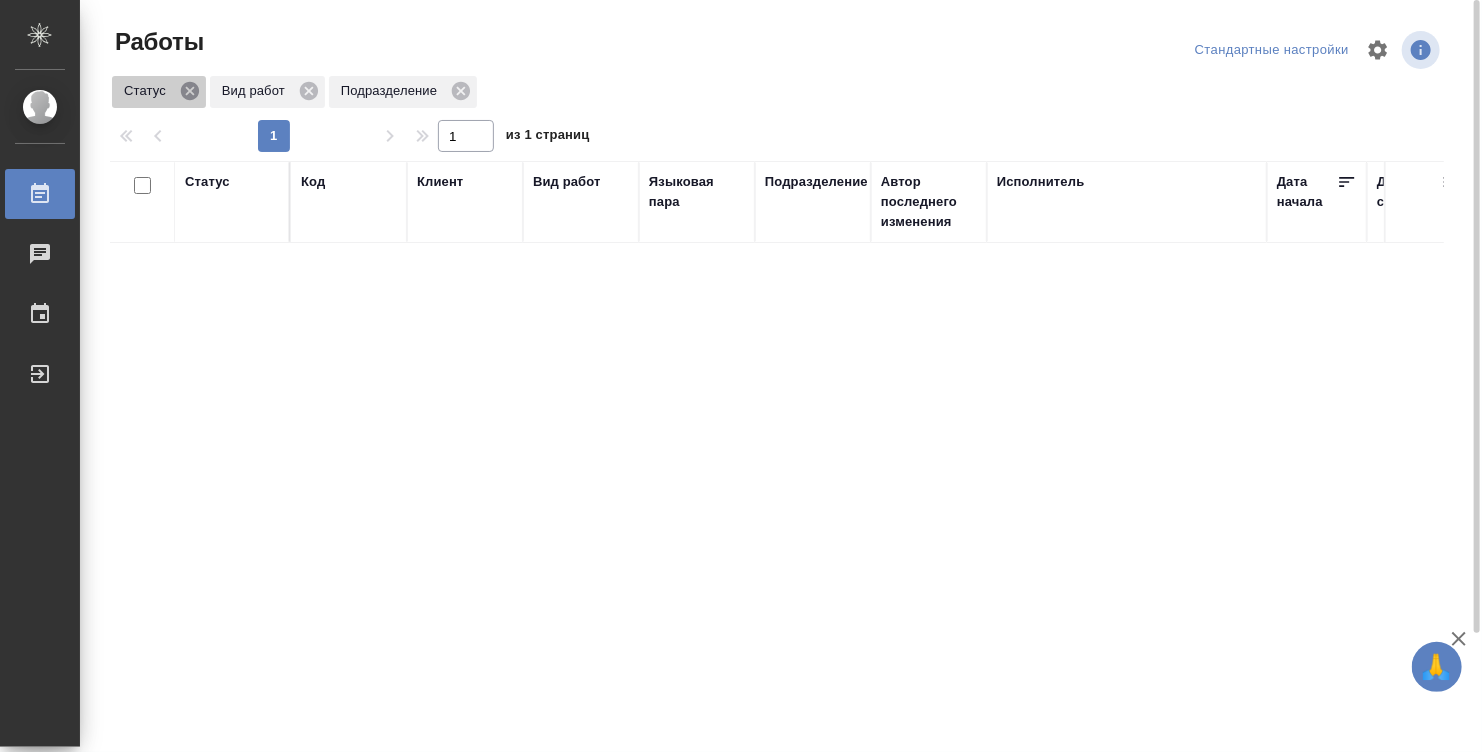 click 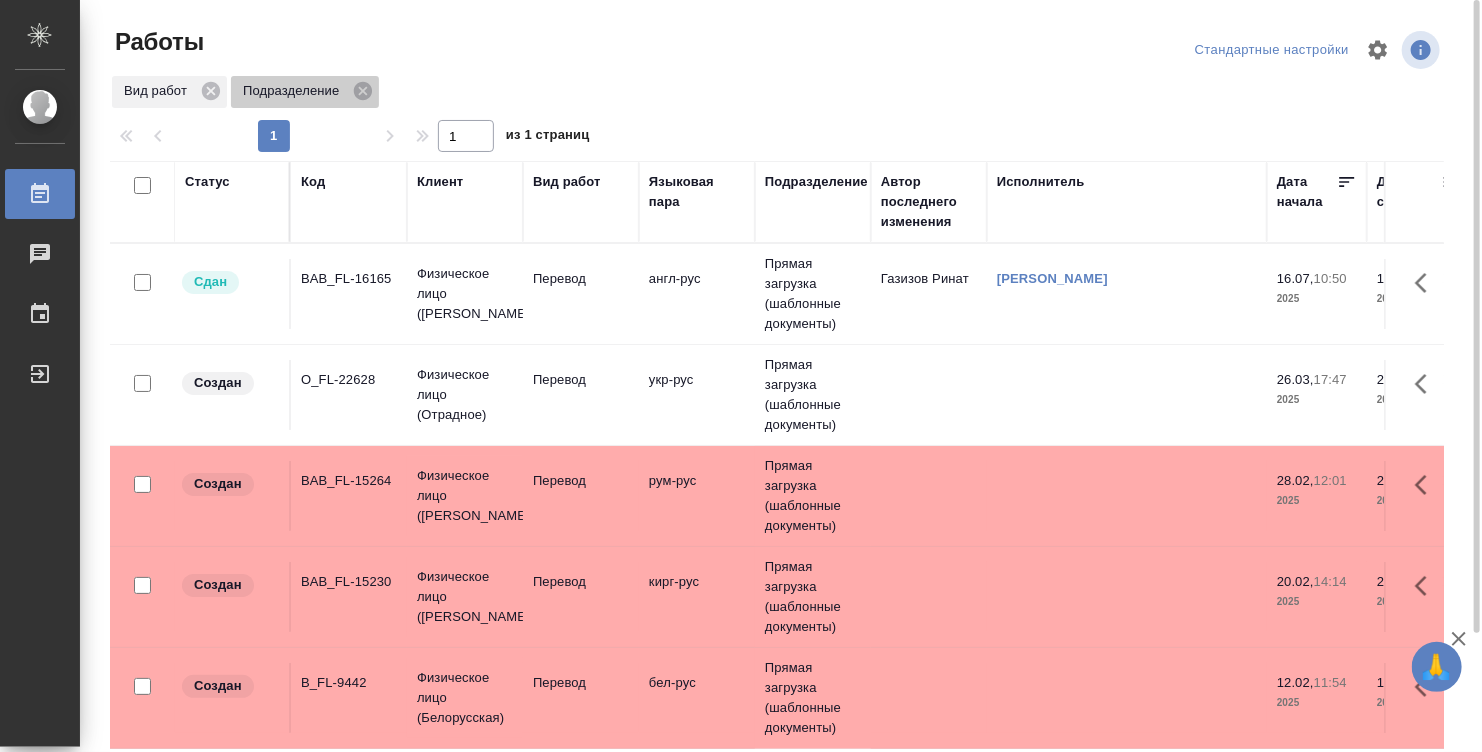 drag, startPoint x: 367, startPoint y: 93, endPoint x: 345, endPoint y: 86, distance: 23.086792 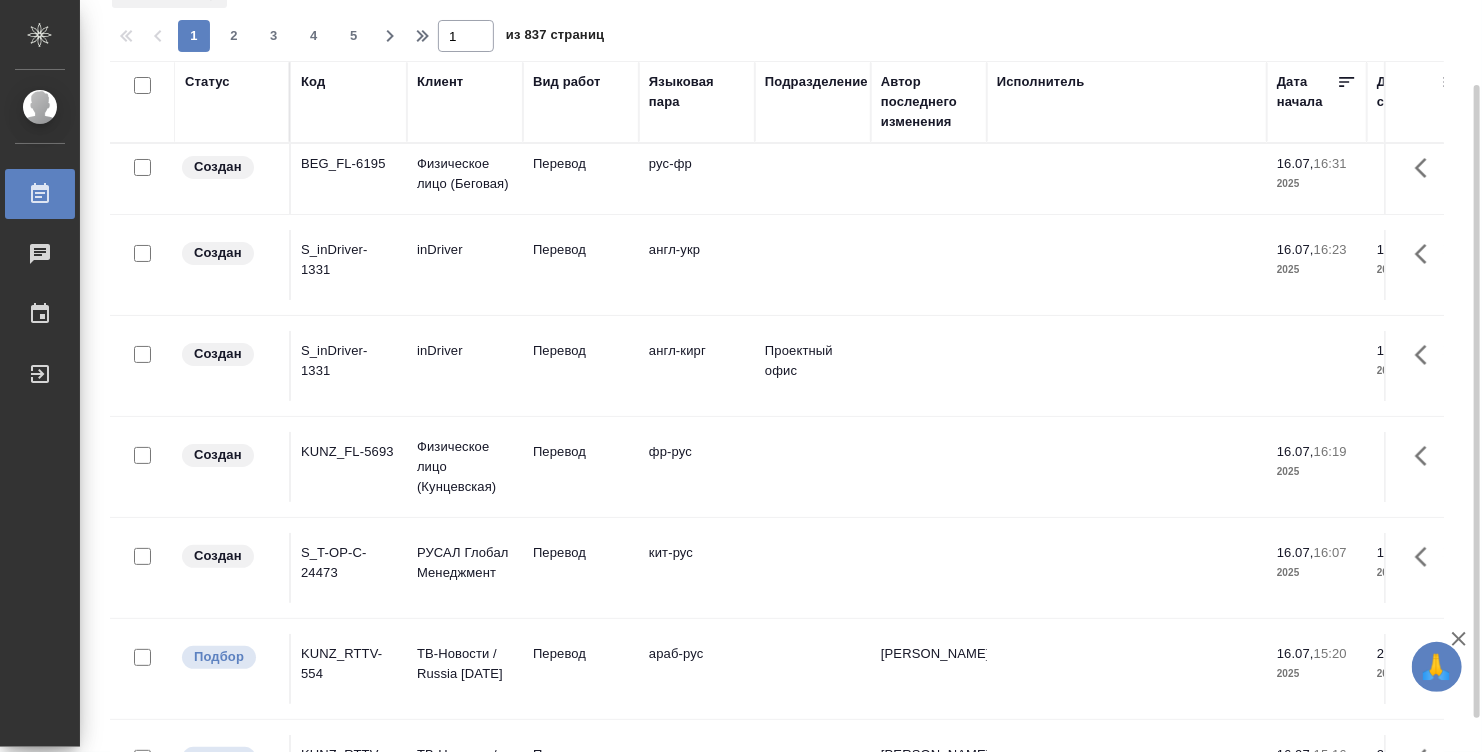 scroll, scrollTop: 140, scrollLeft: 0, axis: vertical 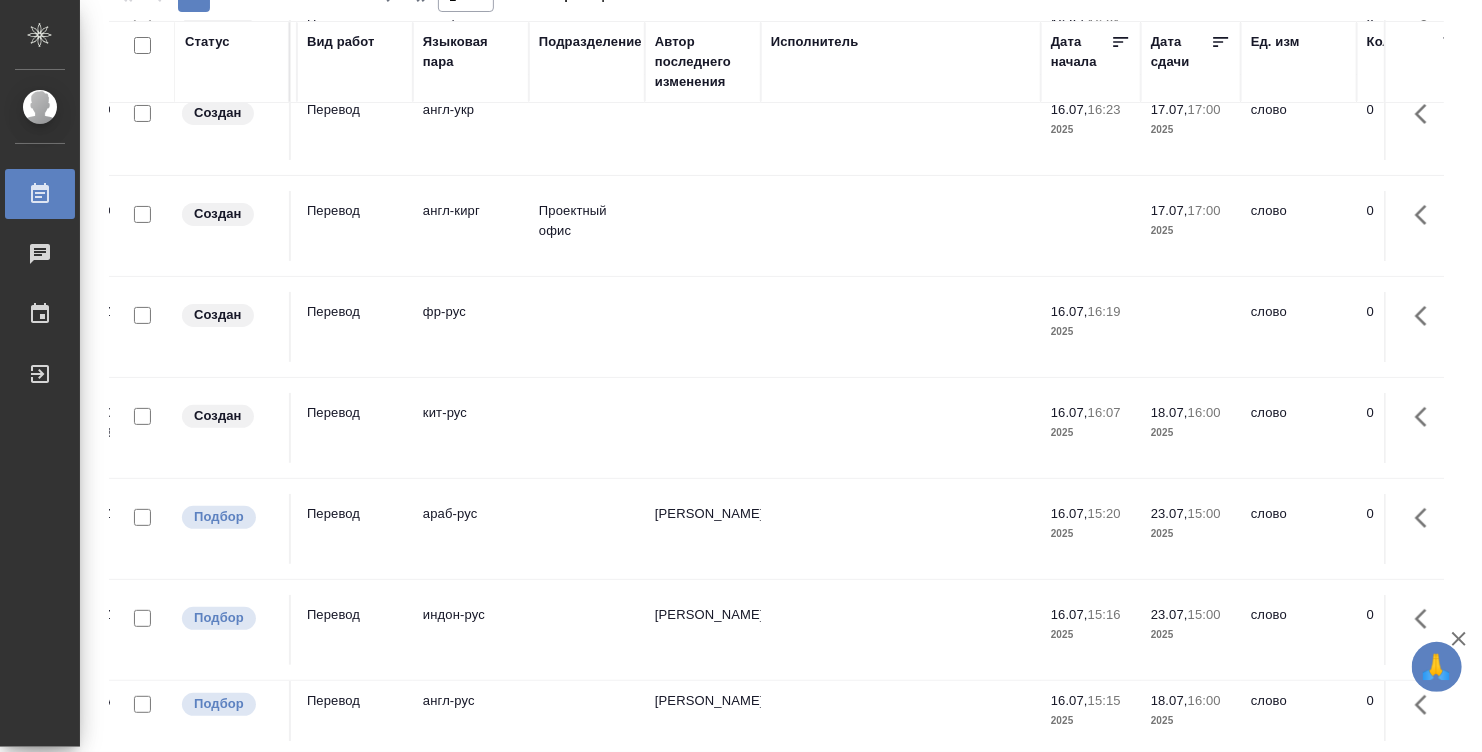 click on "Исполнитель" at bounding box center [901, 62] 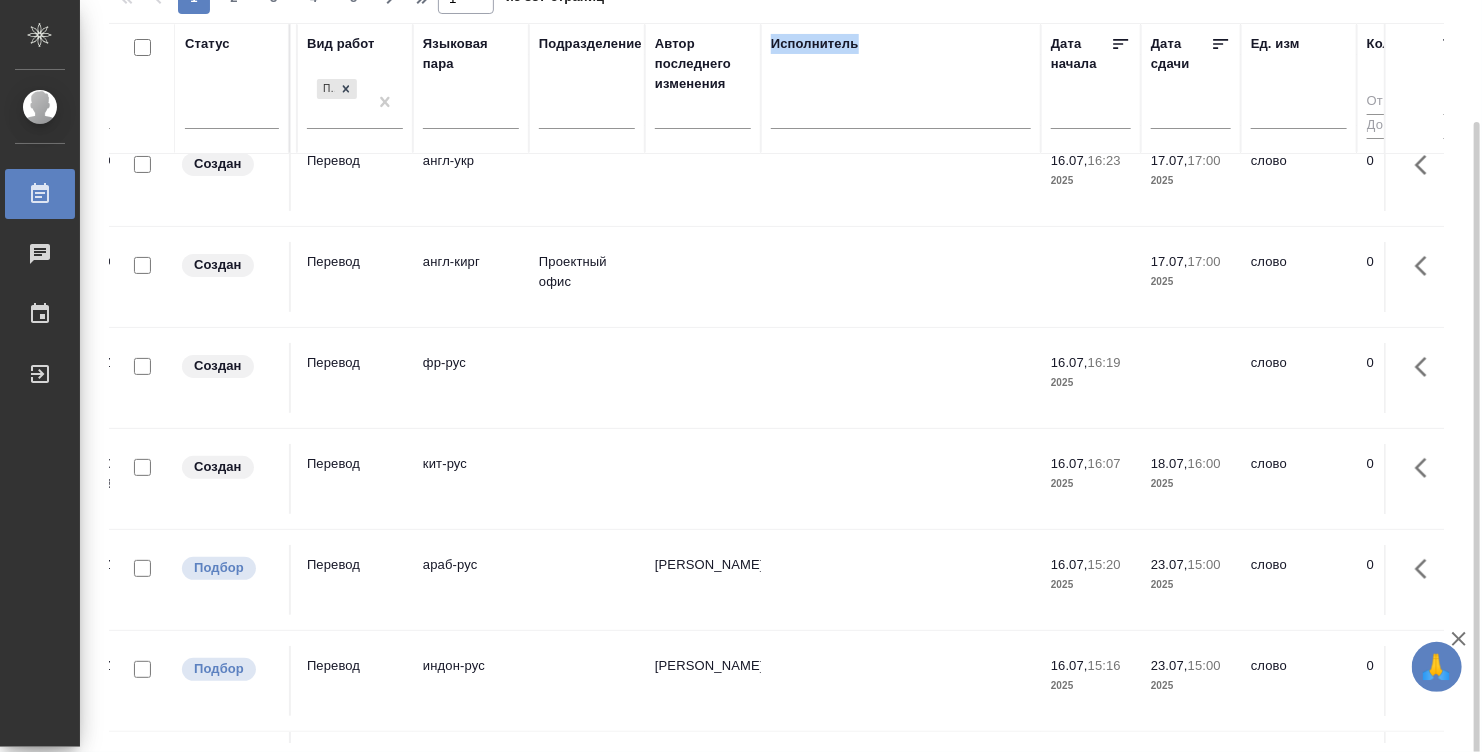 scroll, scrollTop: 142, scrollLeft: 0, axis: vertical 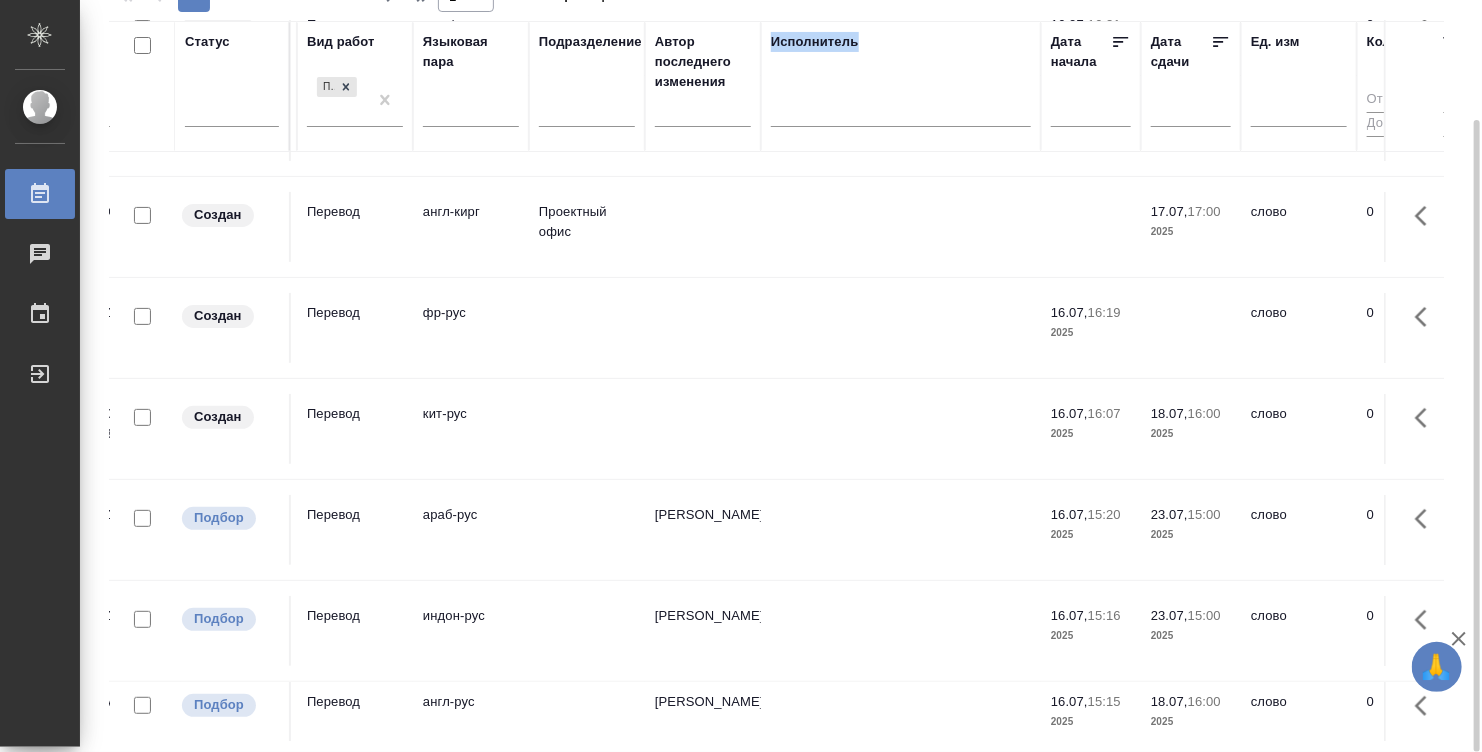click on "Исполнитель" at bounding box center [815, 42] 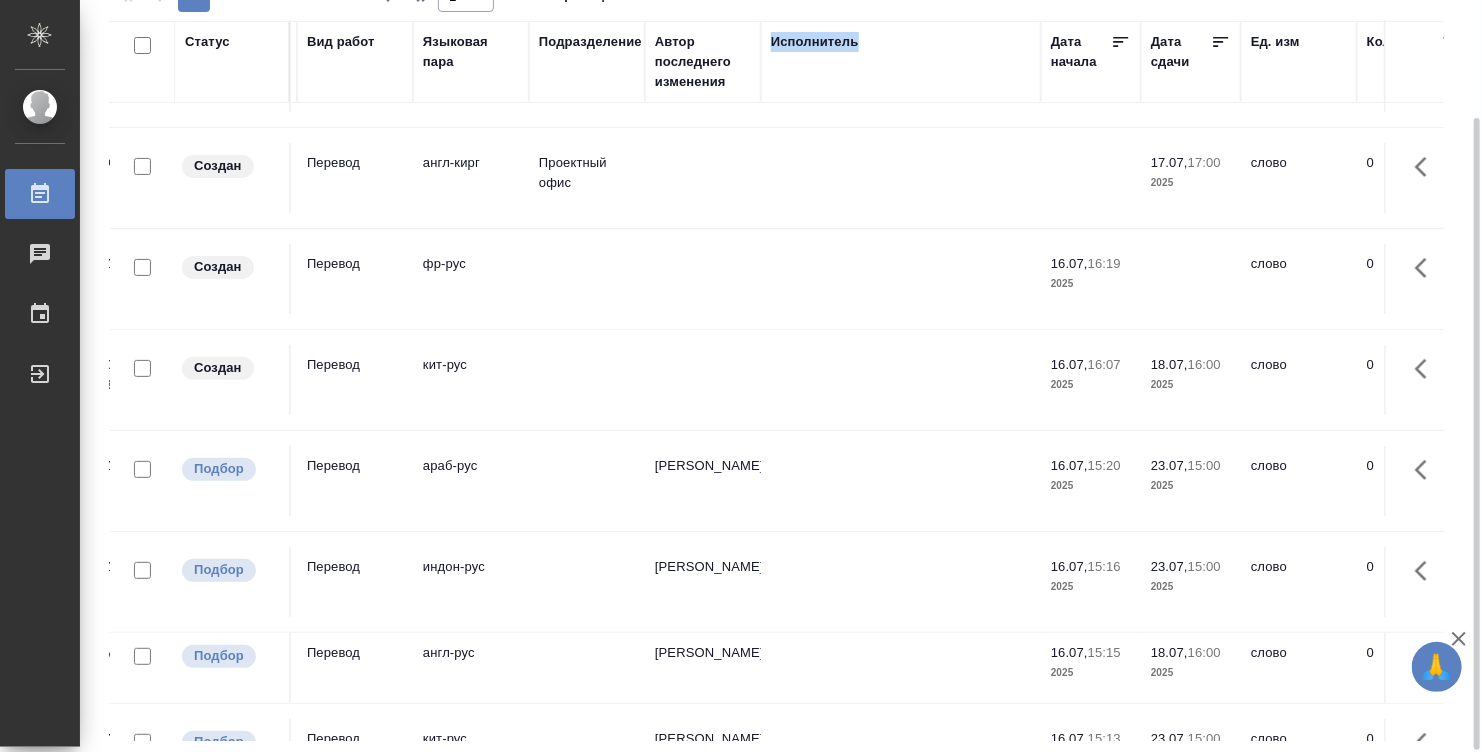 scroll, scrollTop: 140, scrollLeft: 0, axis: vertical 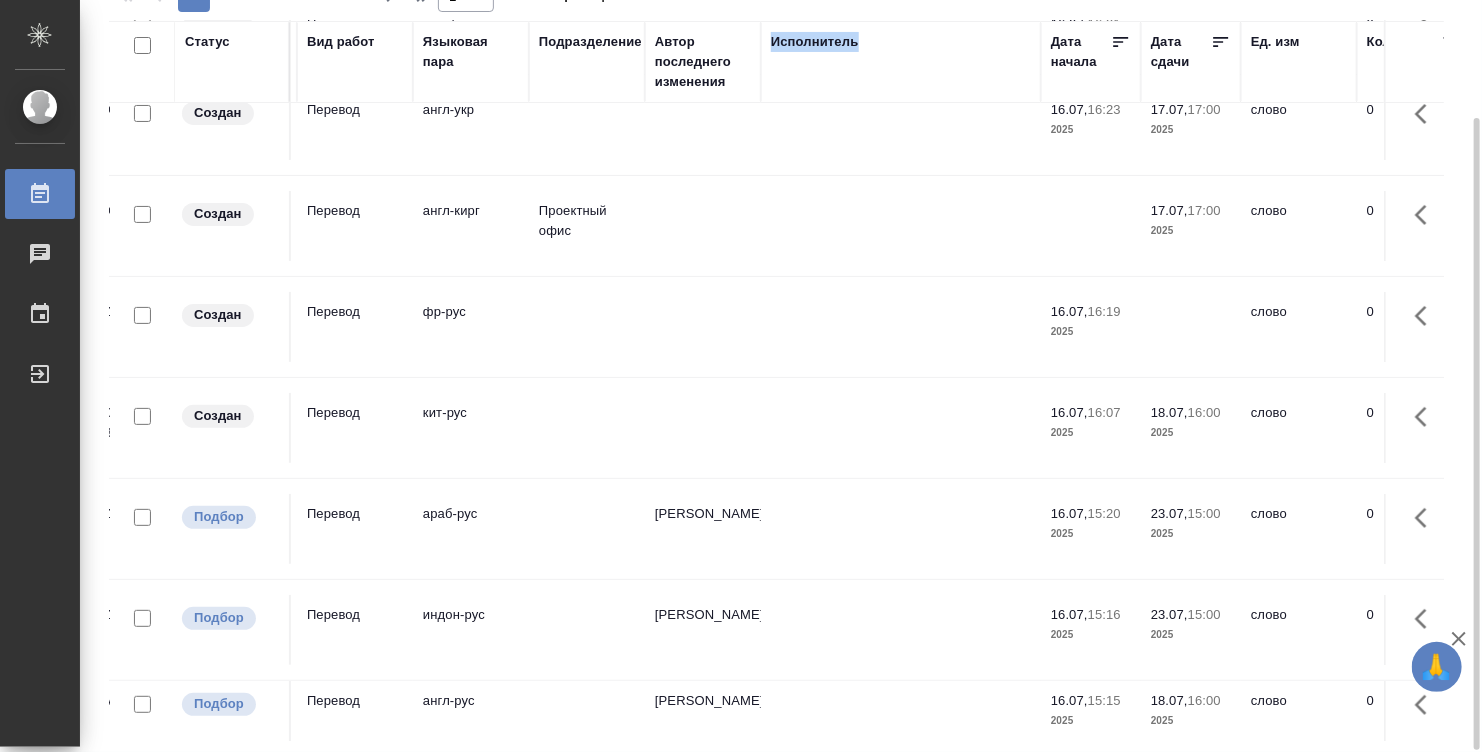 drag, startPoint x: 801, startPoint y: 62, endPoint x: 795, endPoint y: 87, distance: 25.70992 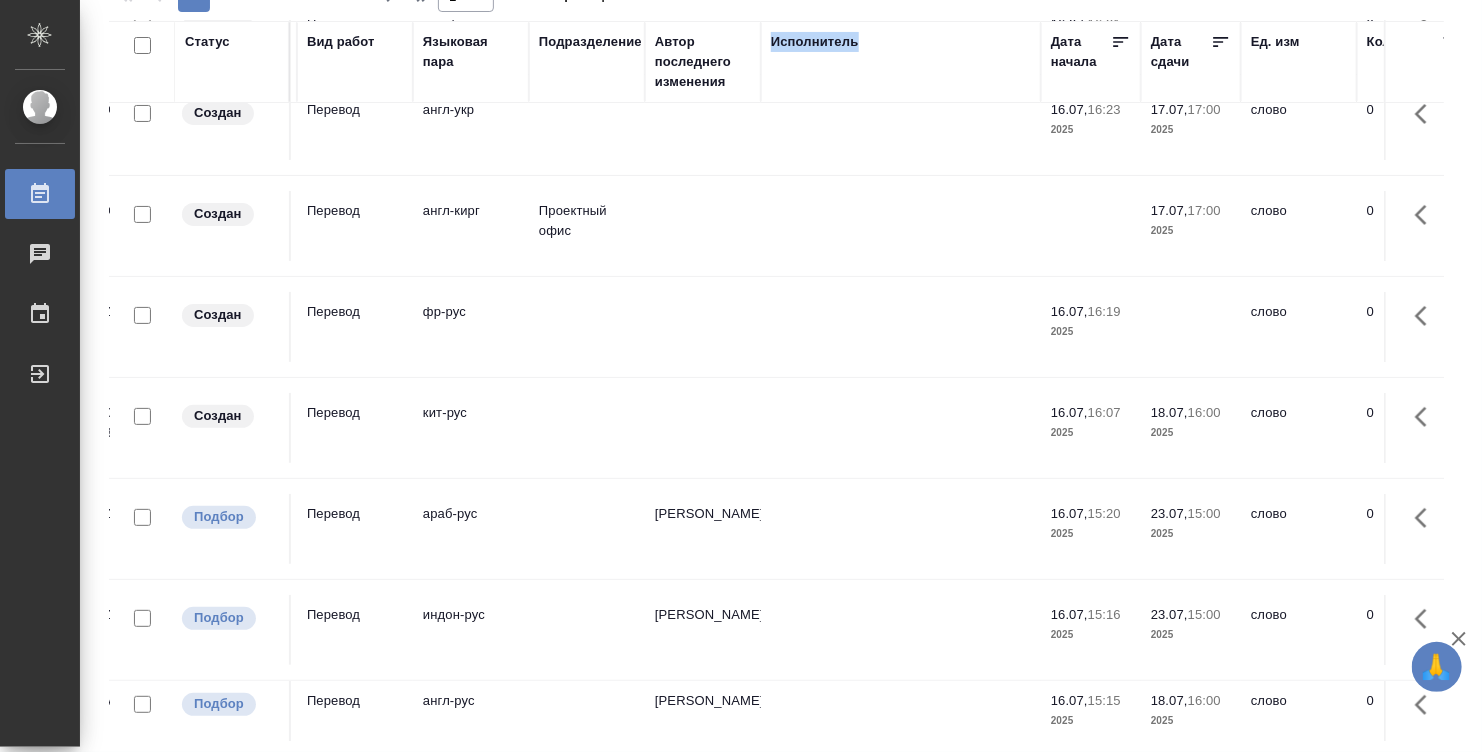 click on "Исполнитель" at bounding box center (901, 62) 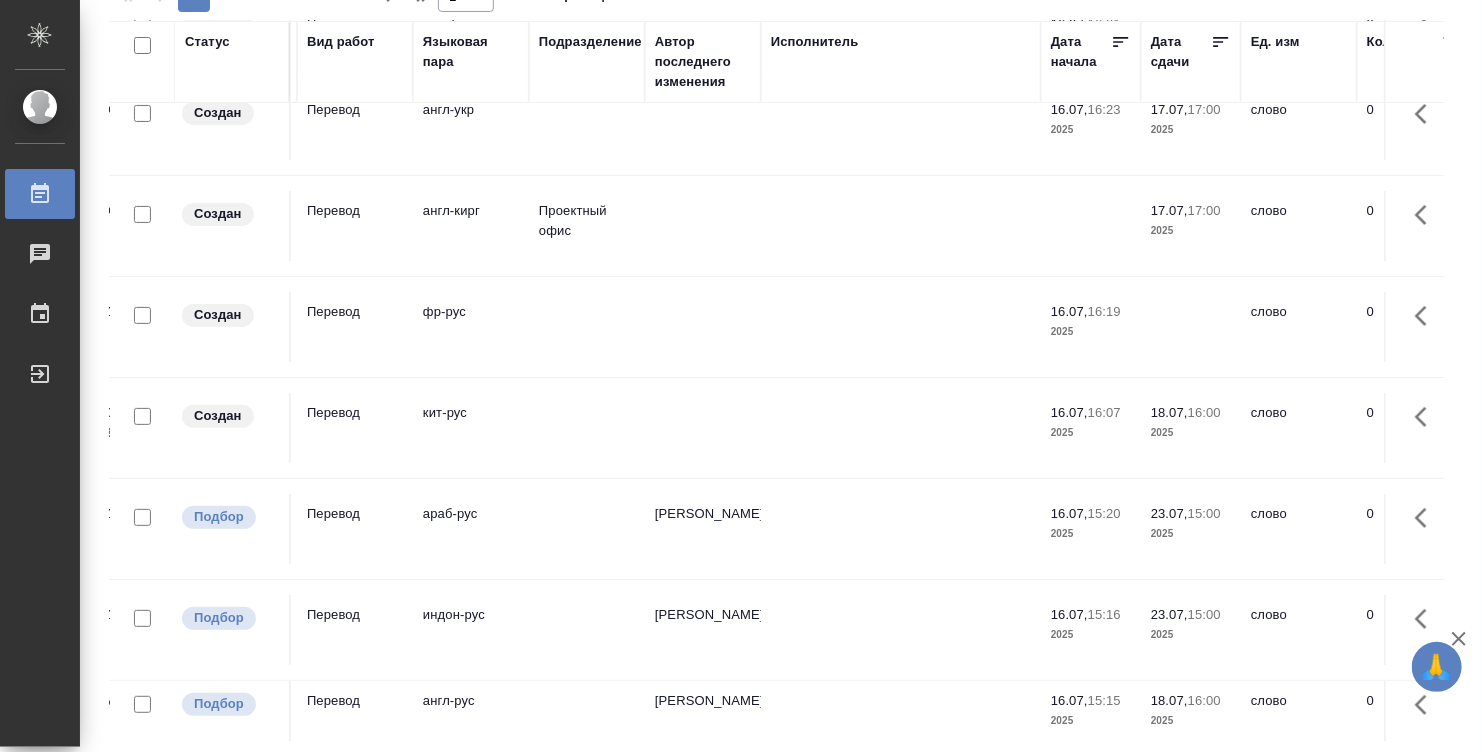 click on "Исполнитель" at bounding box center (815, 42) 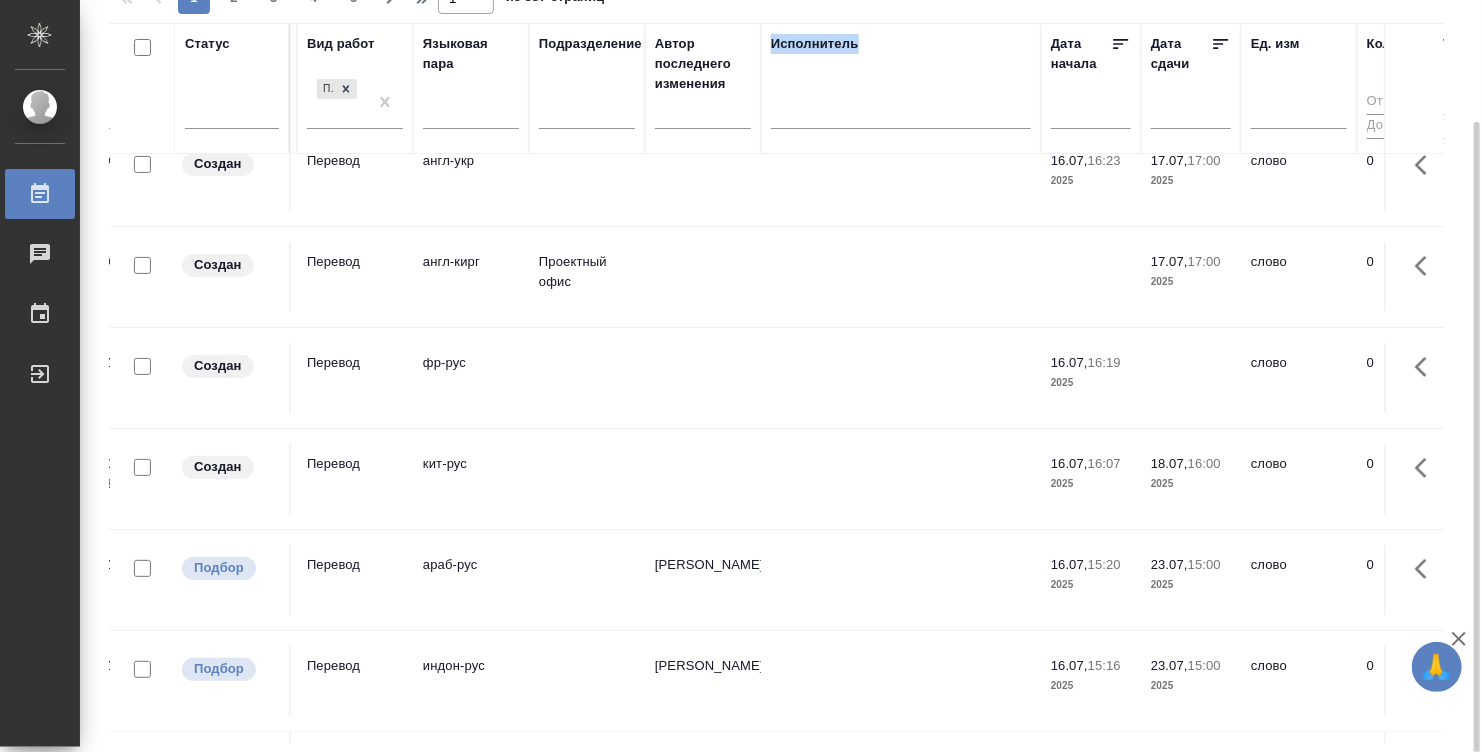 scroll, scrollTop: 142, scrollLeft: 0, axis: vertical 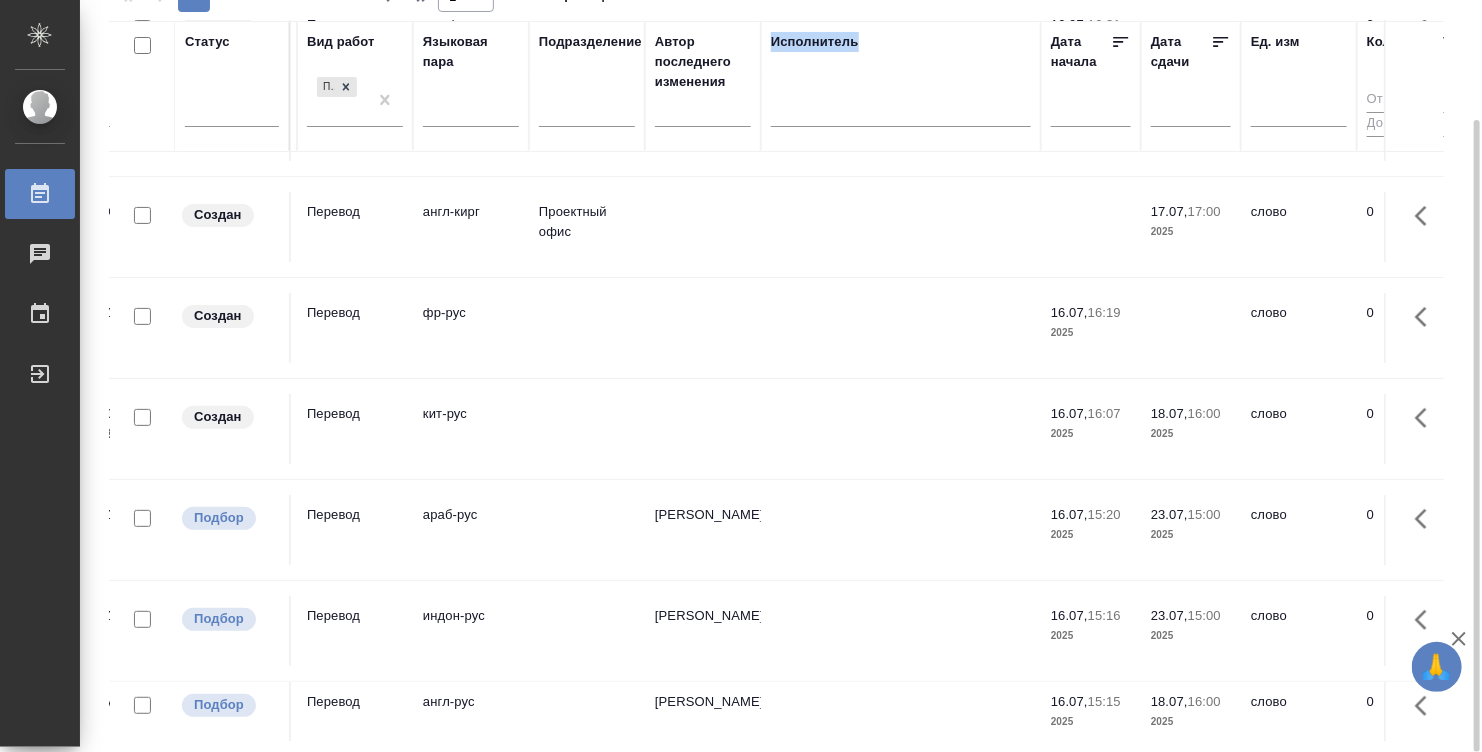 click on "Исполнитель" at bounding box center [815, 42] 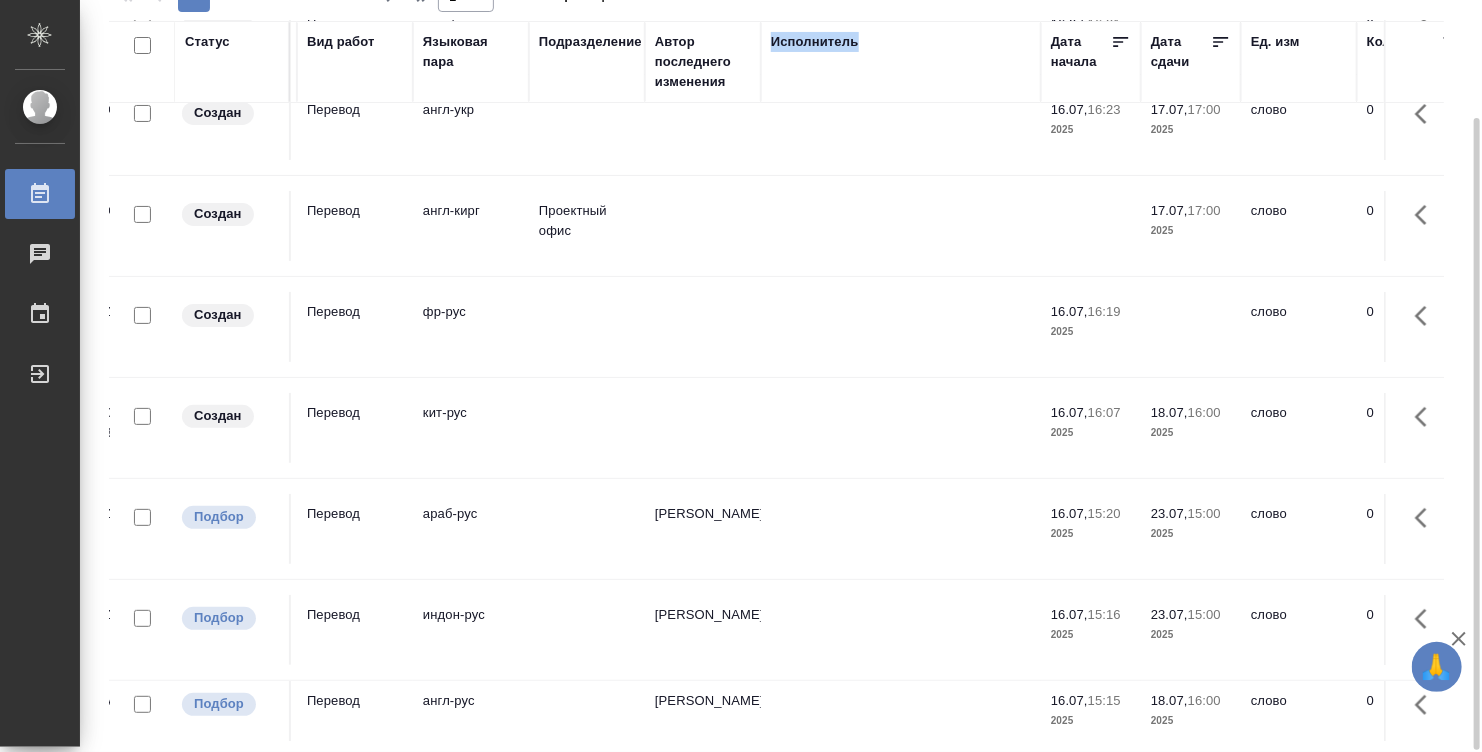click on "Исполнитель" at bounding box center [815, 42] 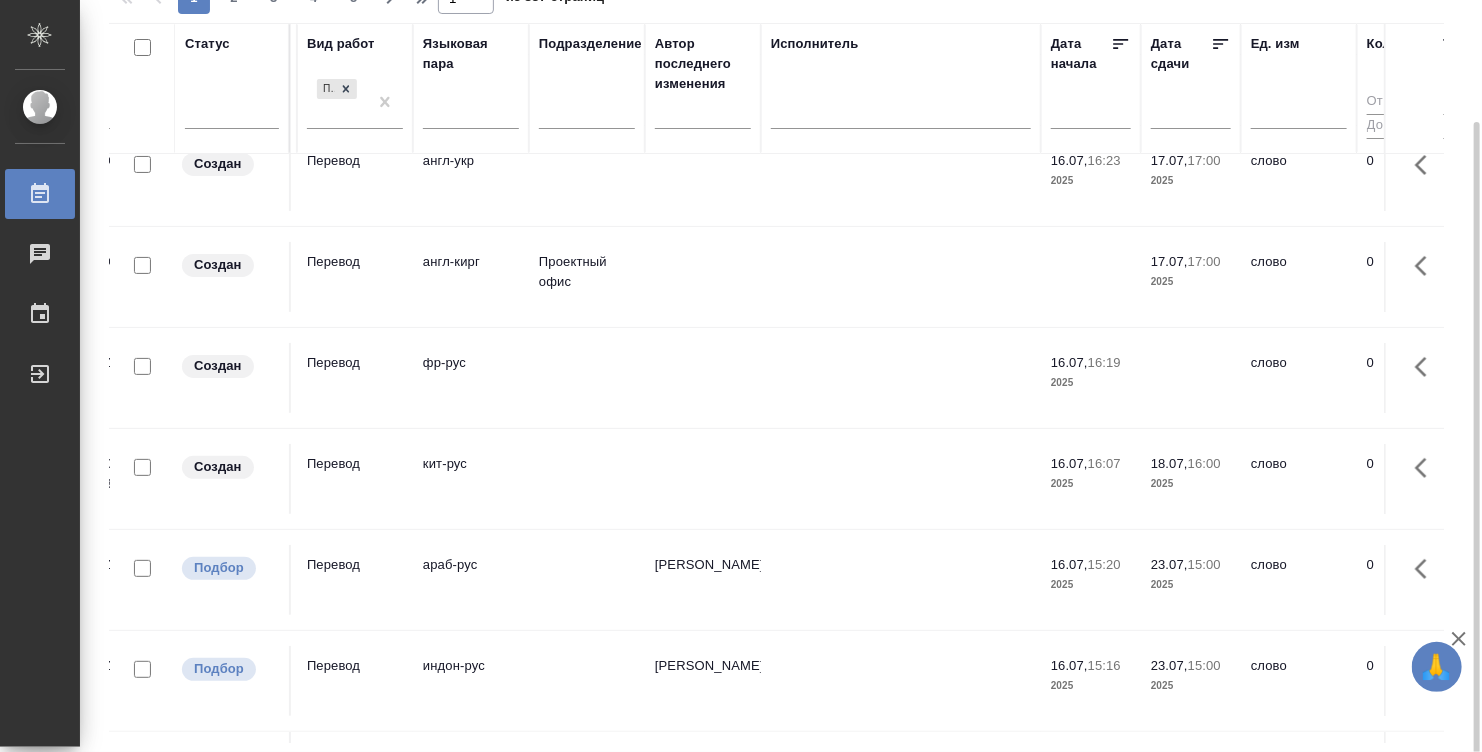 scroll, scrollTop: 142, scrollLeft: 0, axis: vertical 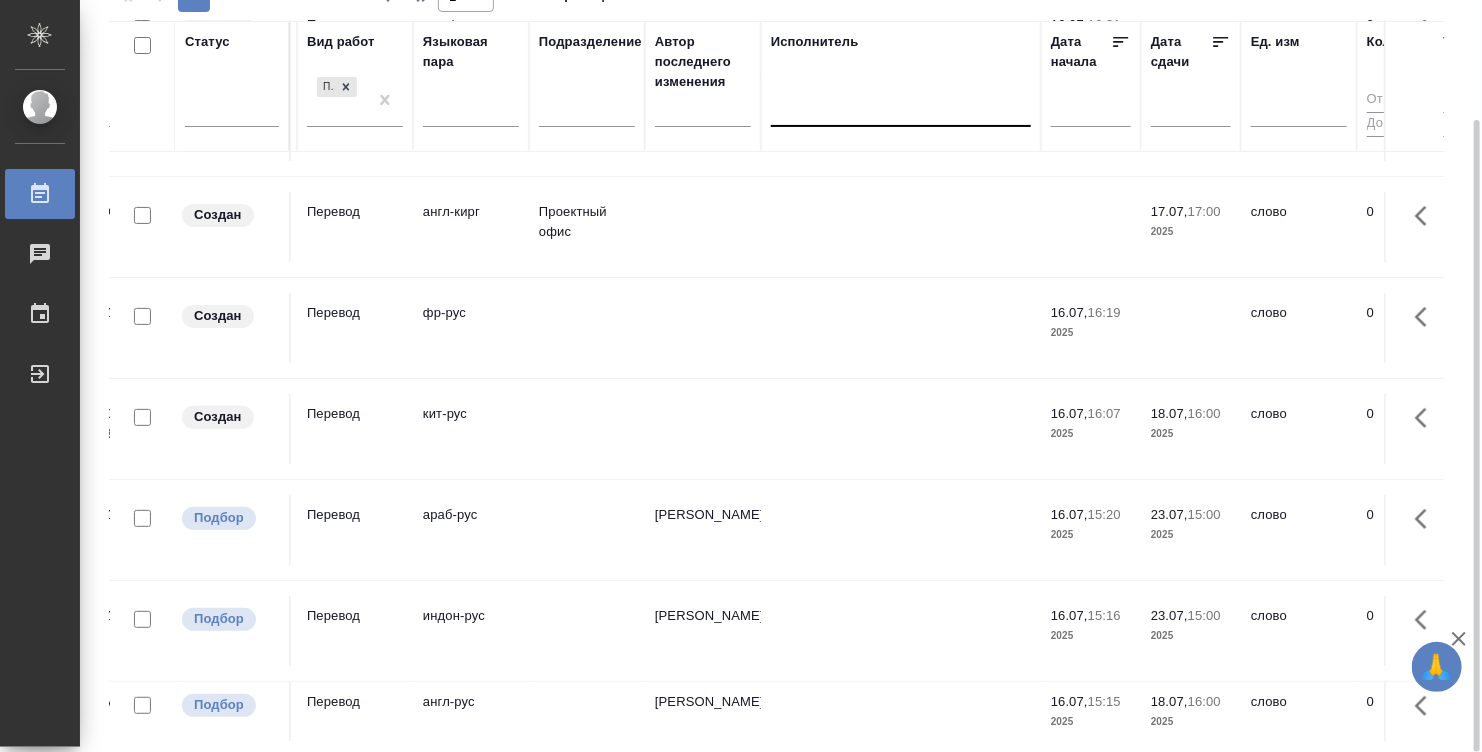 click at bounding box center (901, 107) 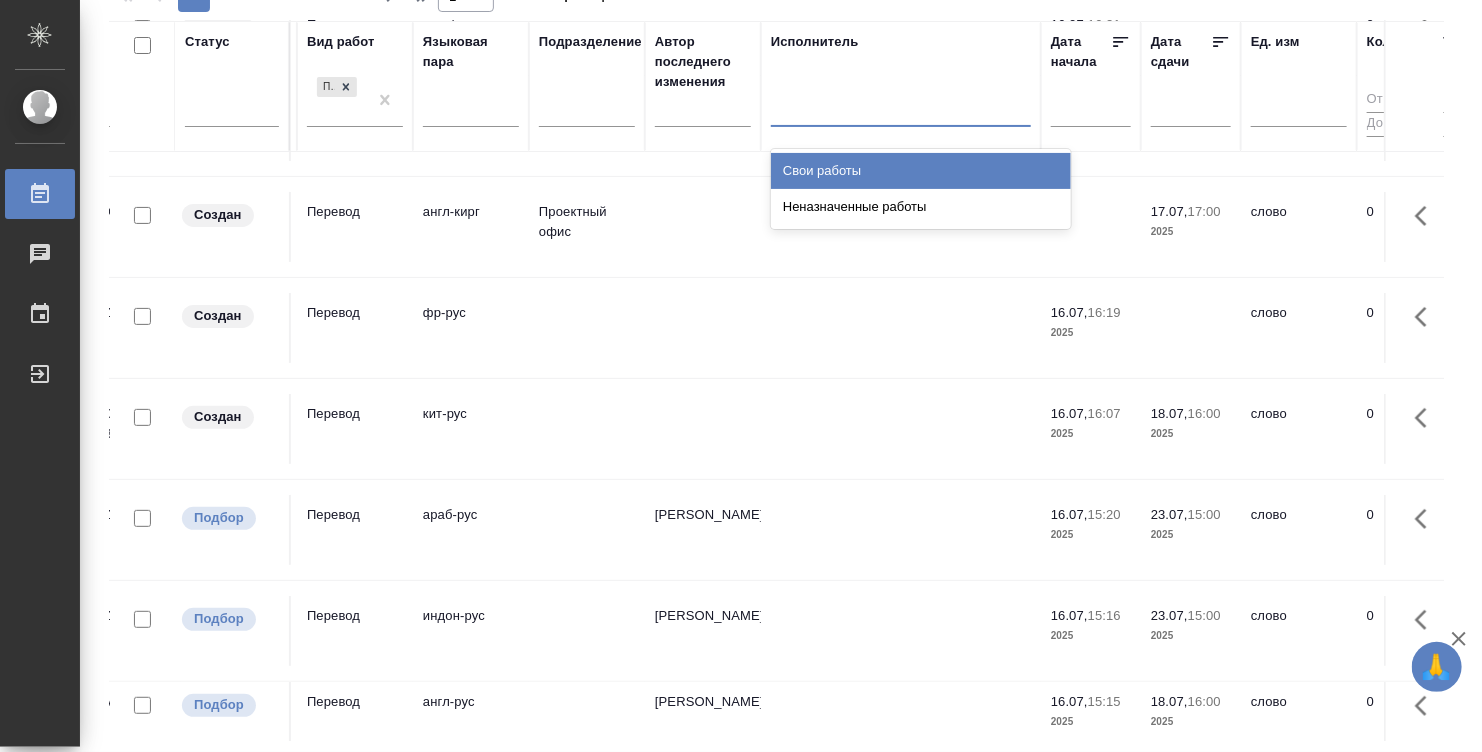 click on "Свои работы" at bounding box center [921, 171] 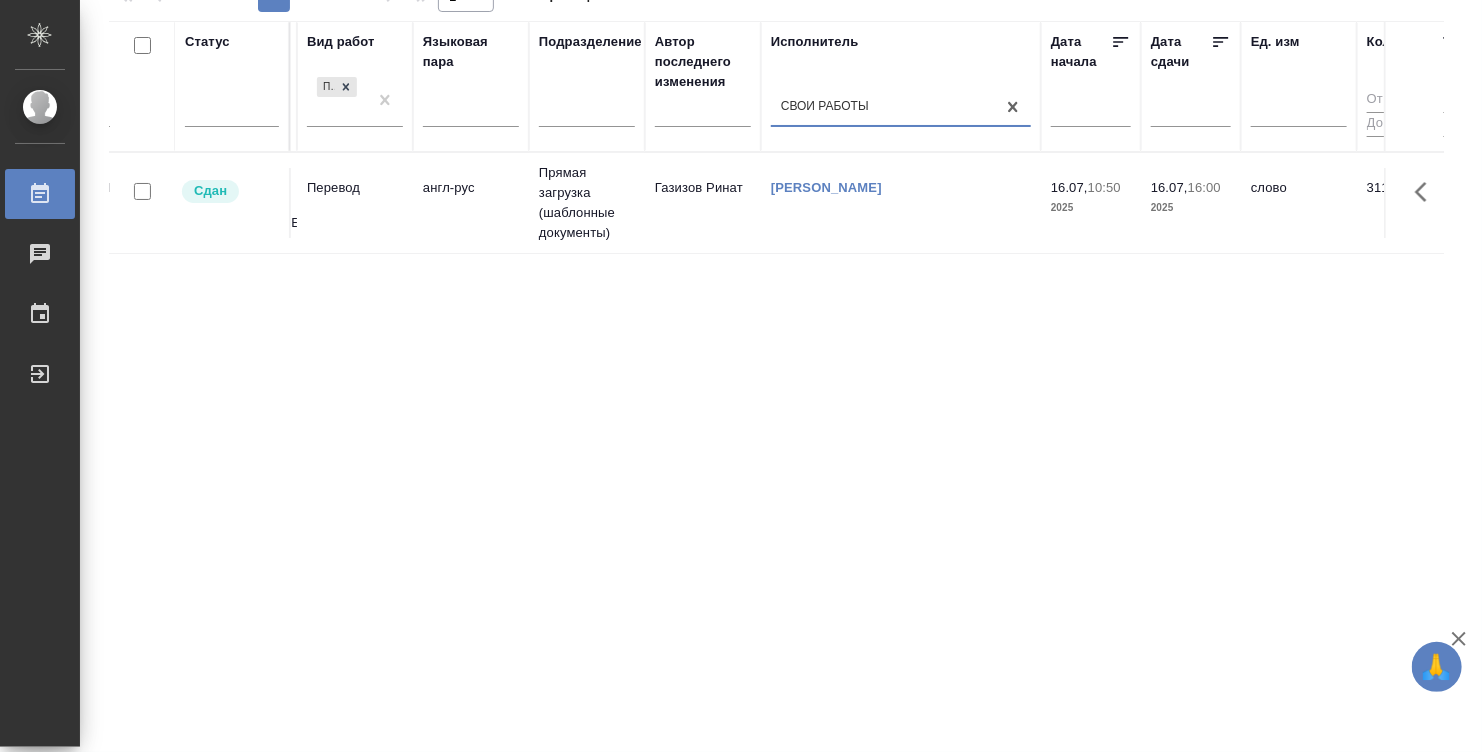 scroll, scrollTop: 0, scrollLeft: 226, axis: horizontal 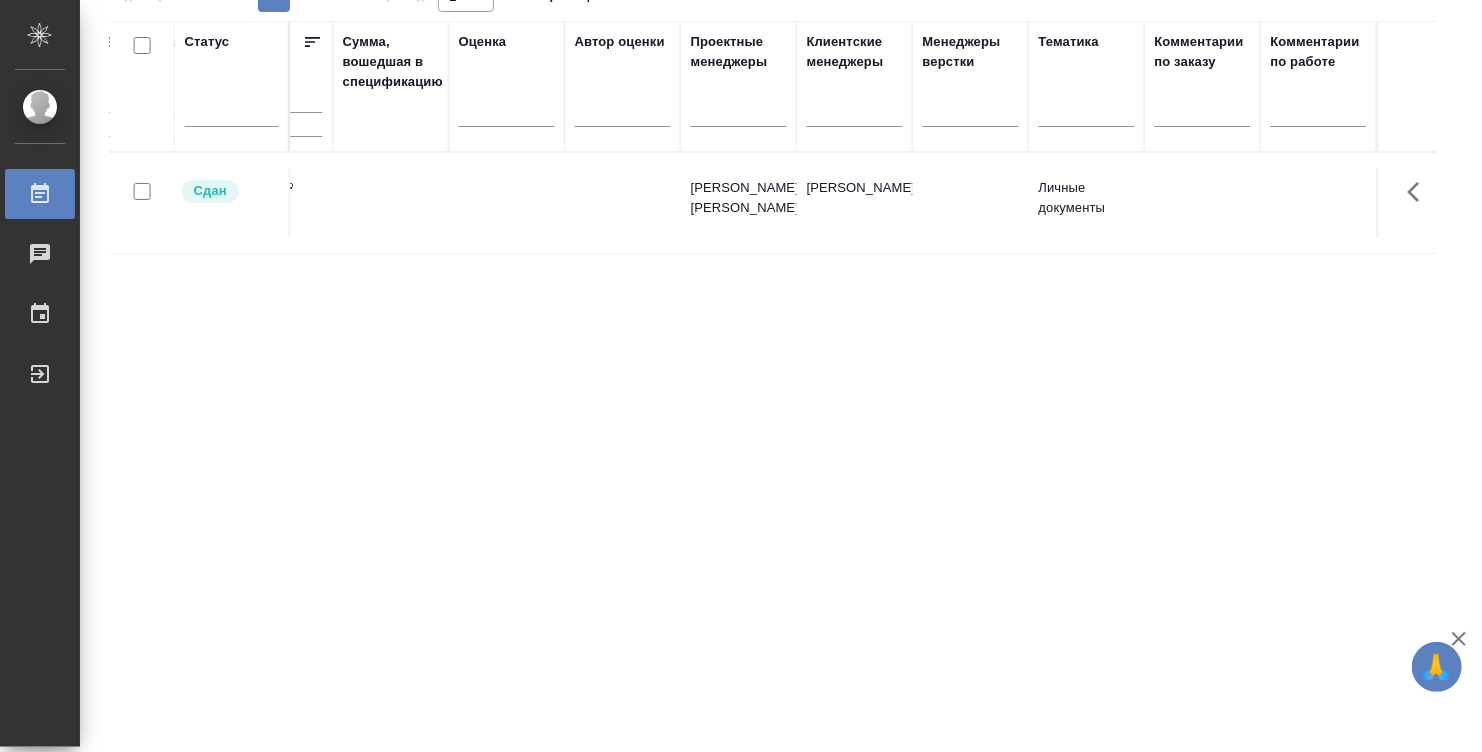drag, startPoint x: 1014, startPoint y: 729, endPoint x: 1171, endPoint y: 733, distance: 157.05095 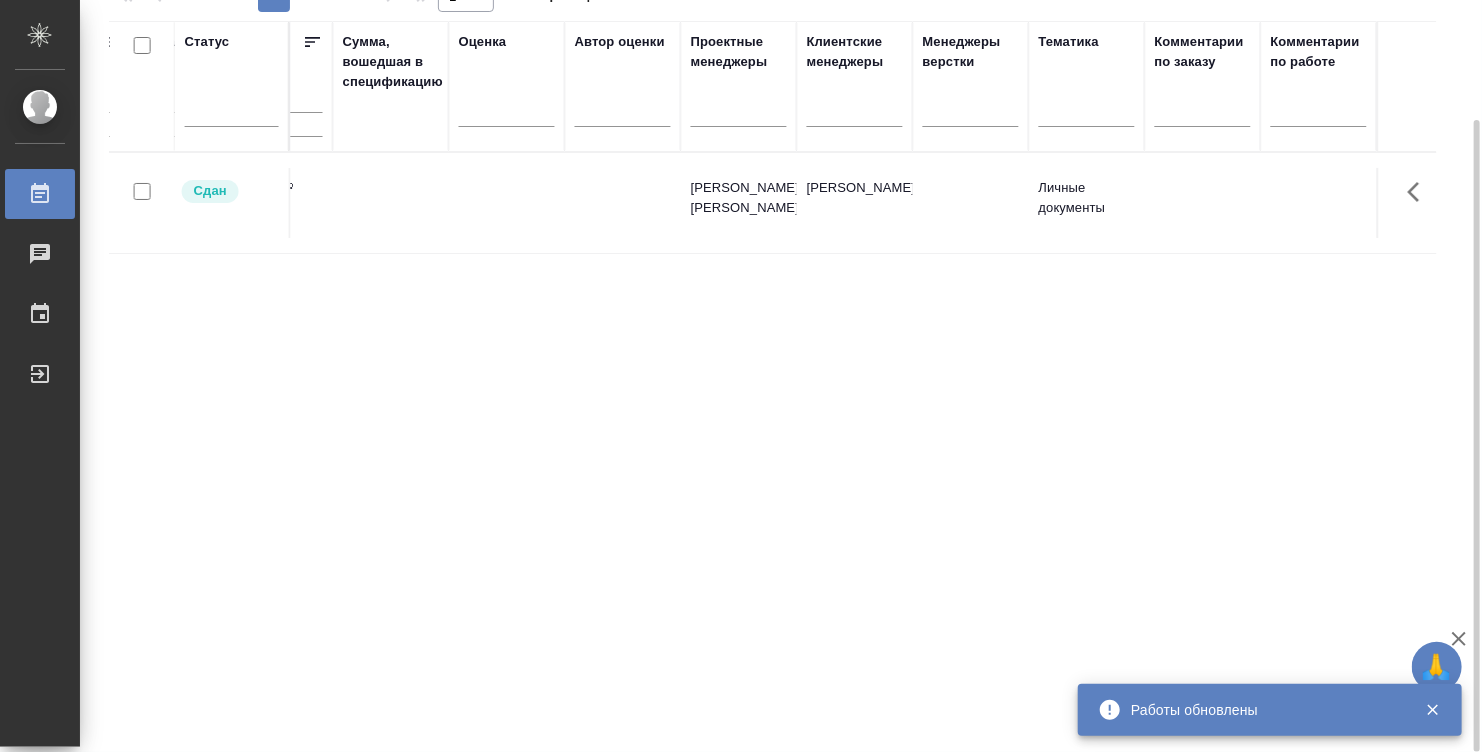scroll, scrollTop: 0, scrollLeft: 0, axis: both 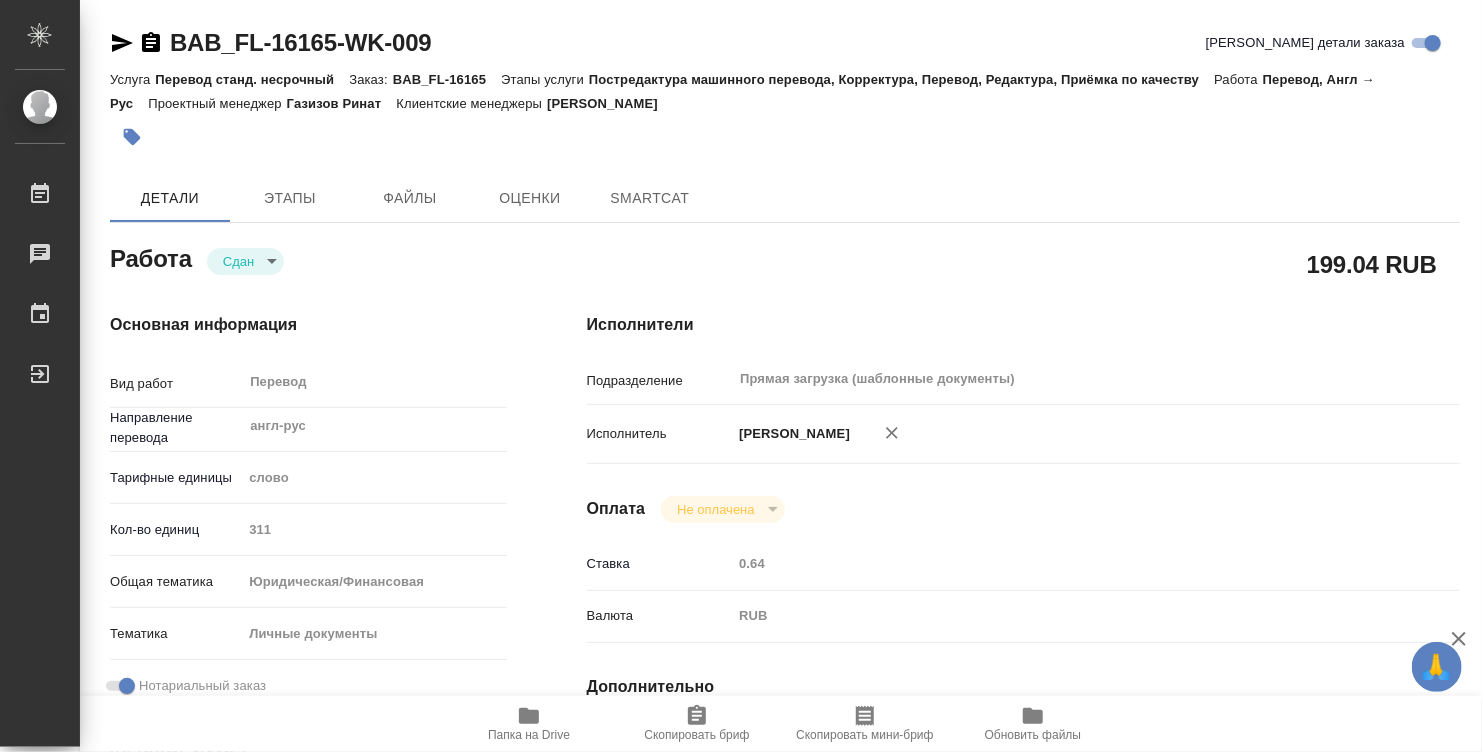 type on "x" 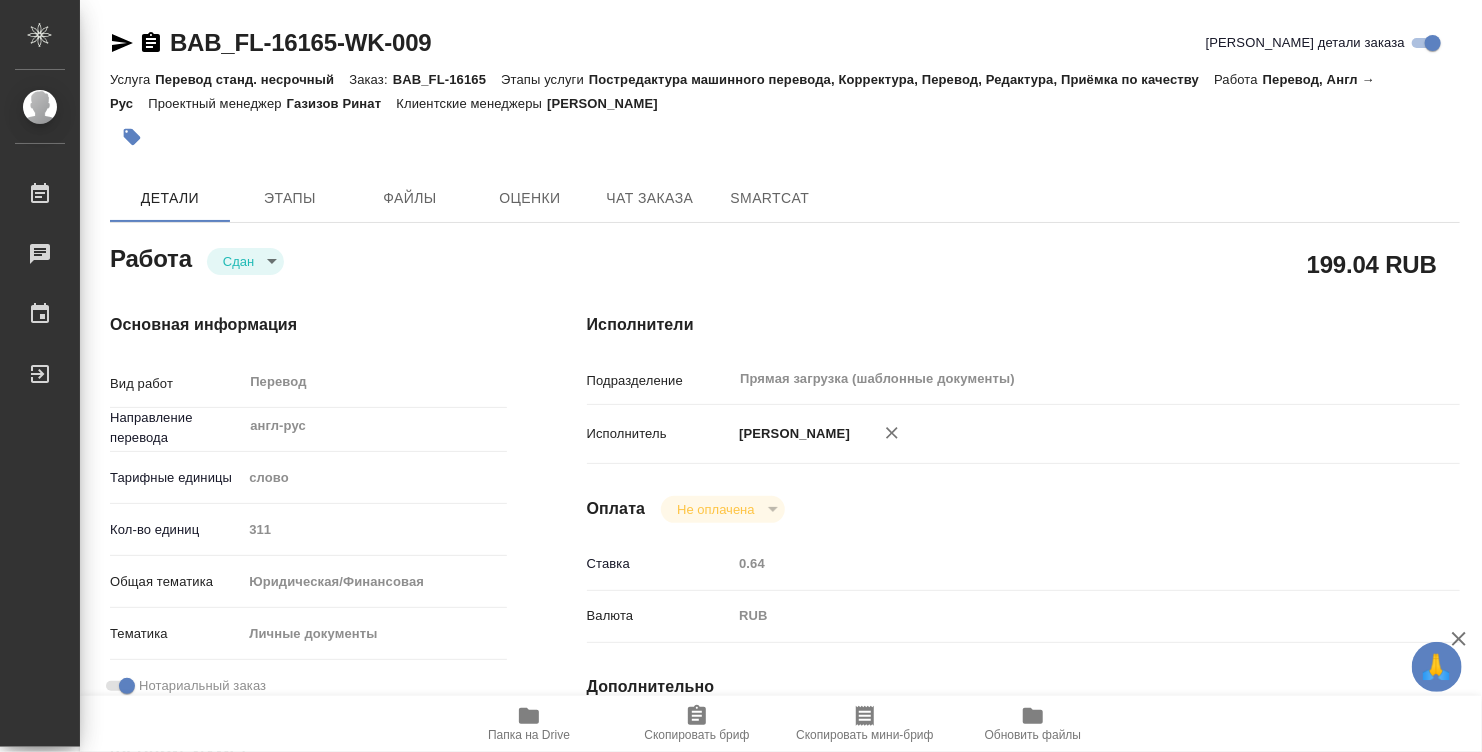 type on "x" 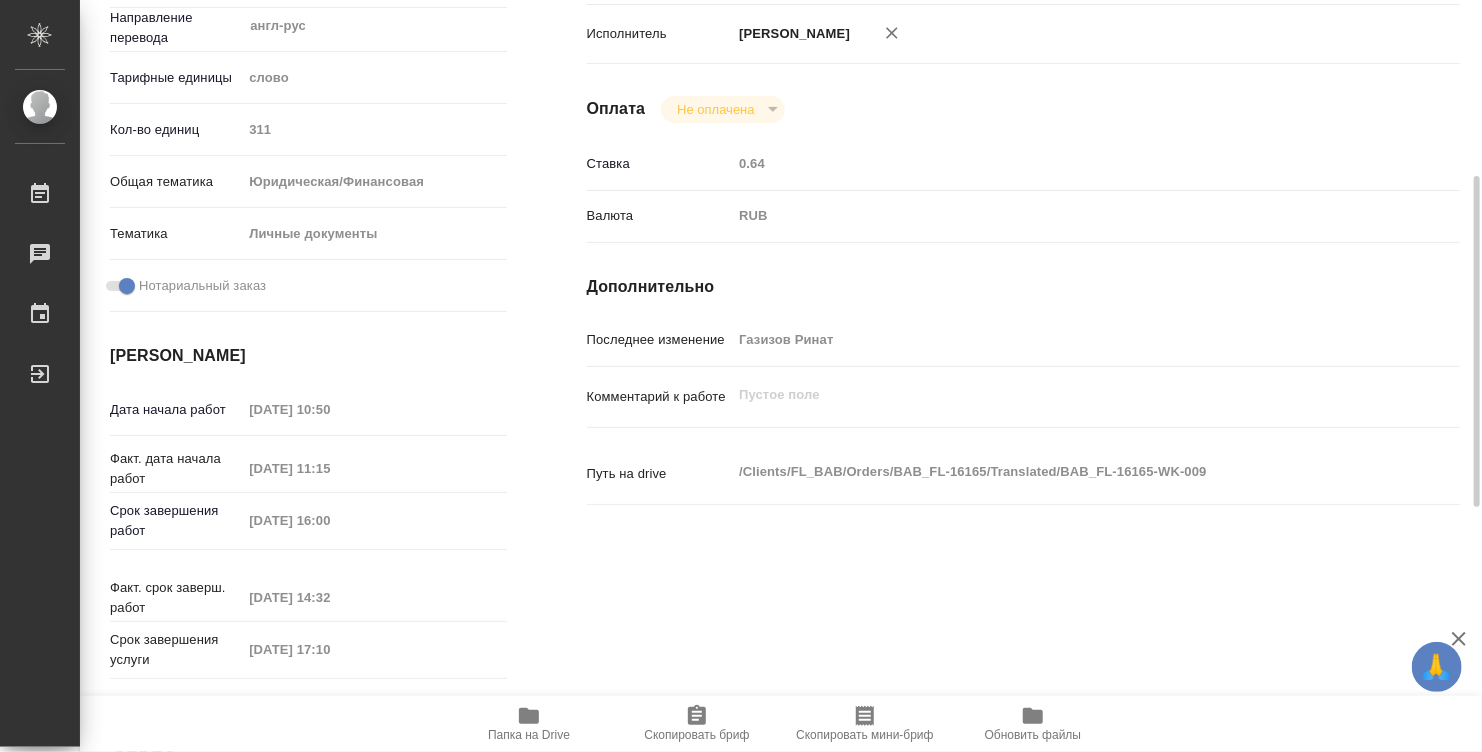 type on "x" 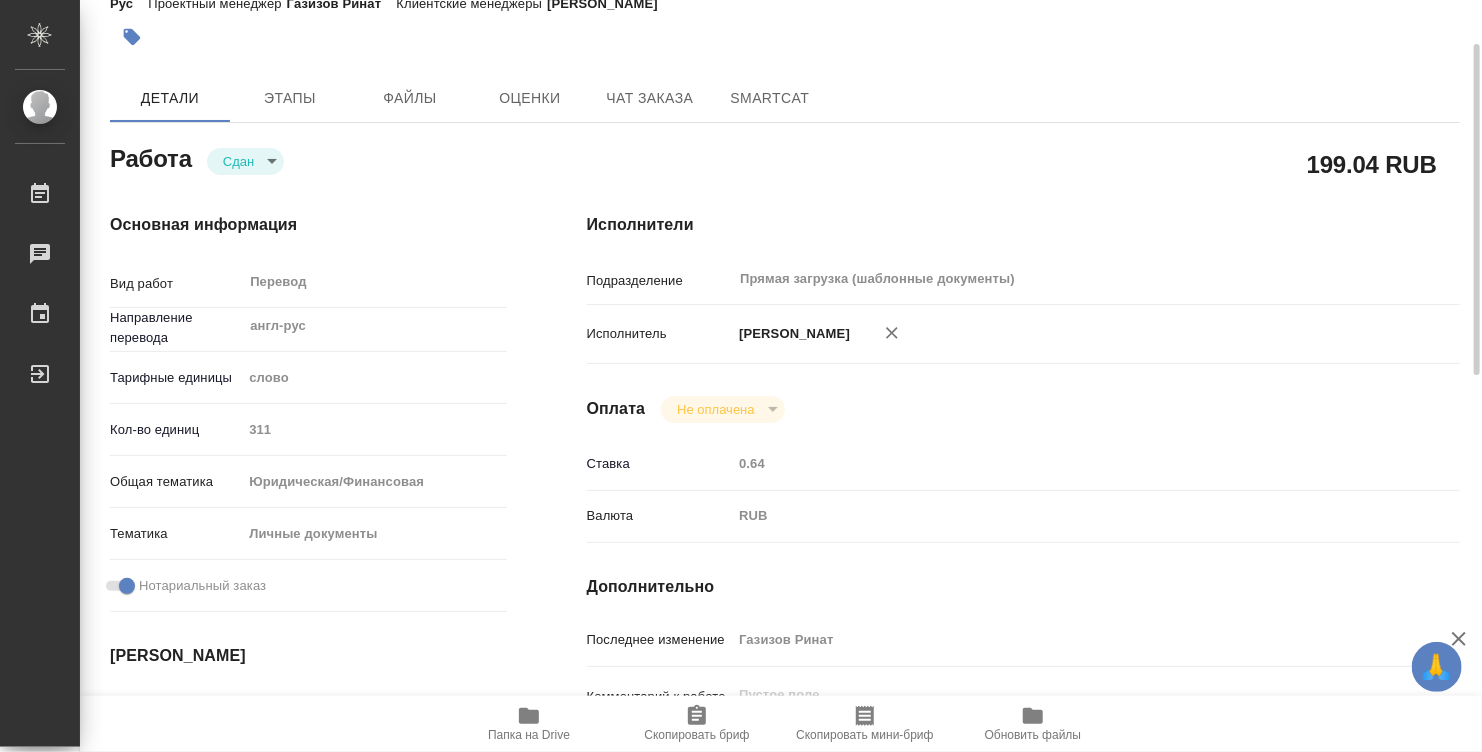 scroll, scrollTop: 0, scrollLeft: 0, axis: both 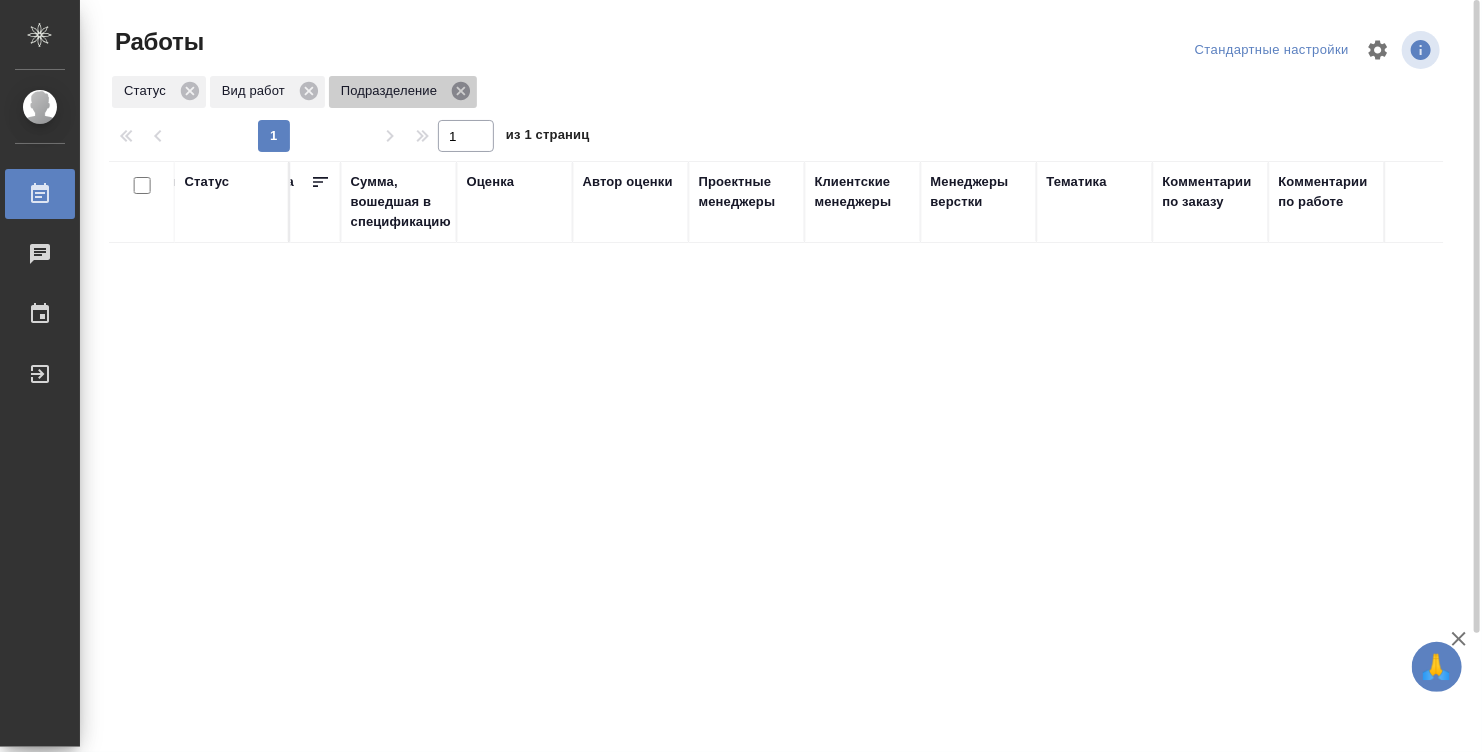click 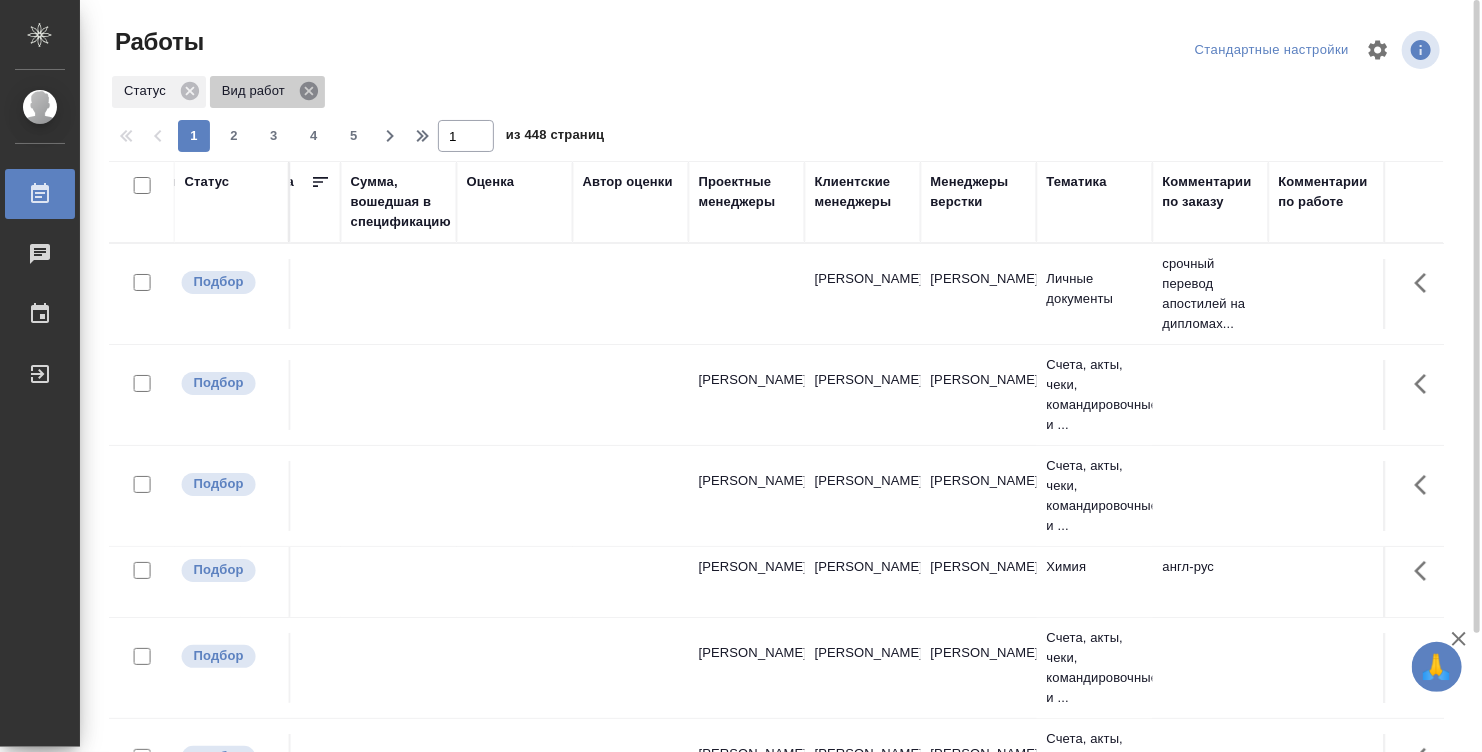 click 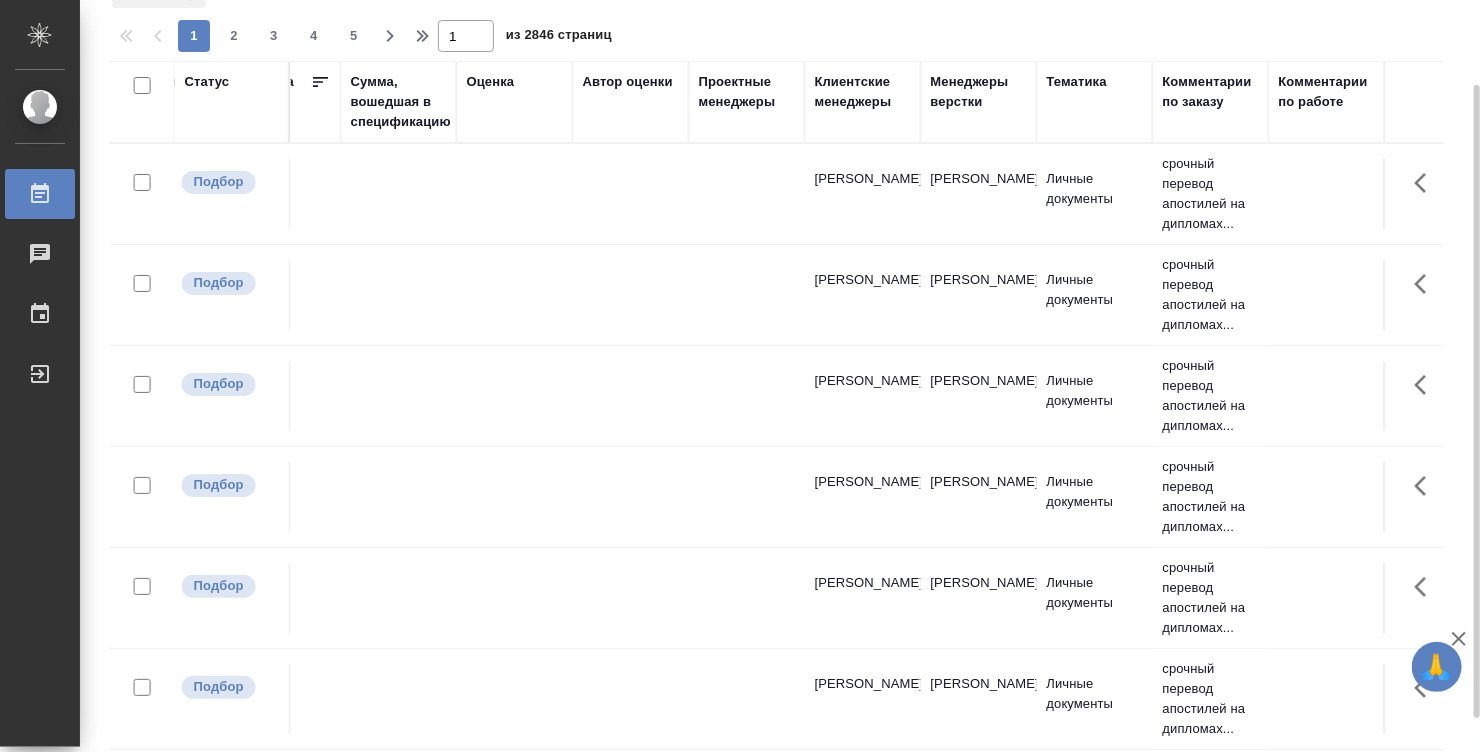 scroll, scrollTop: 140, scrollLeft: 0, axis: vertical 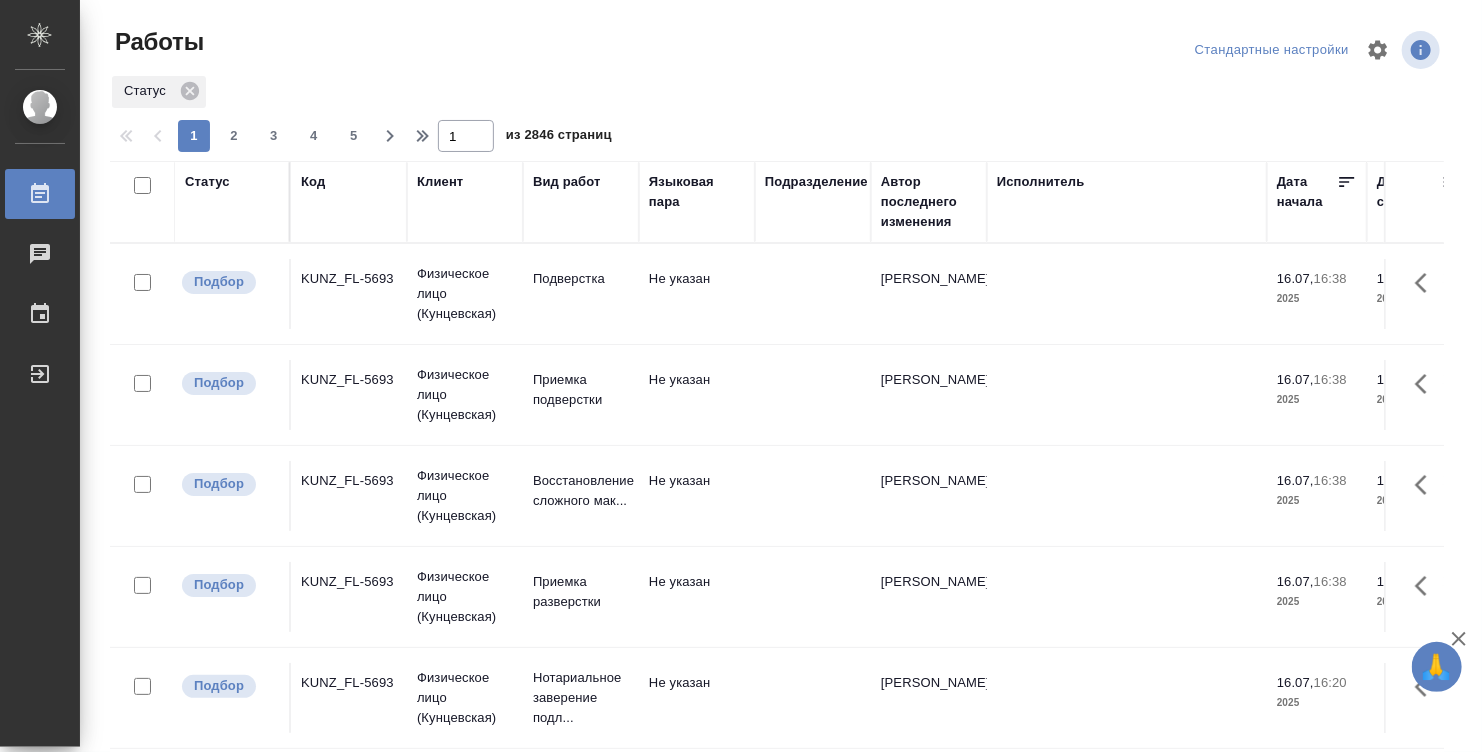 click on "Исполнитель" at bounding box center (1127, 202) 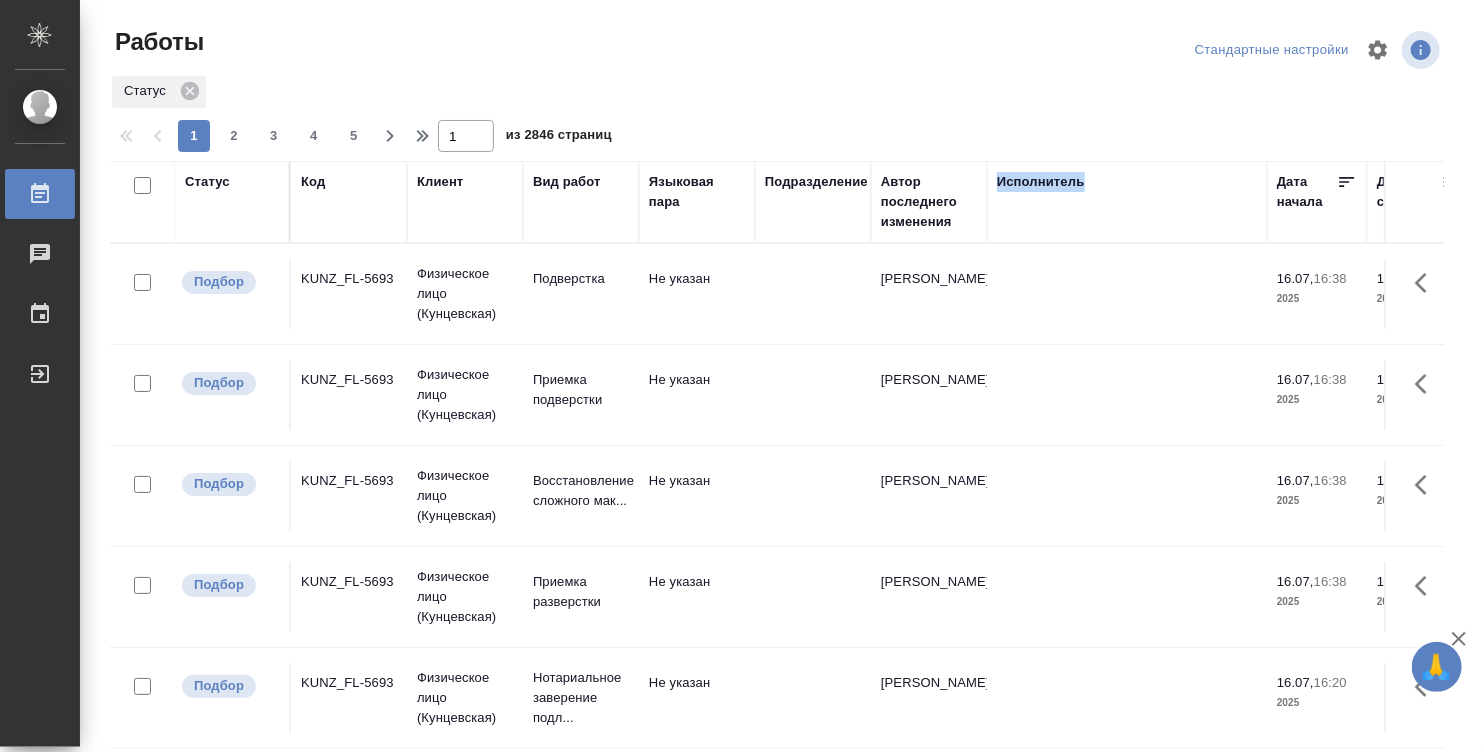 click on "Исполнитель" at bounding box center (1127, 202) 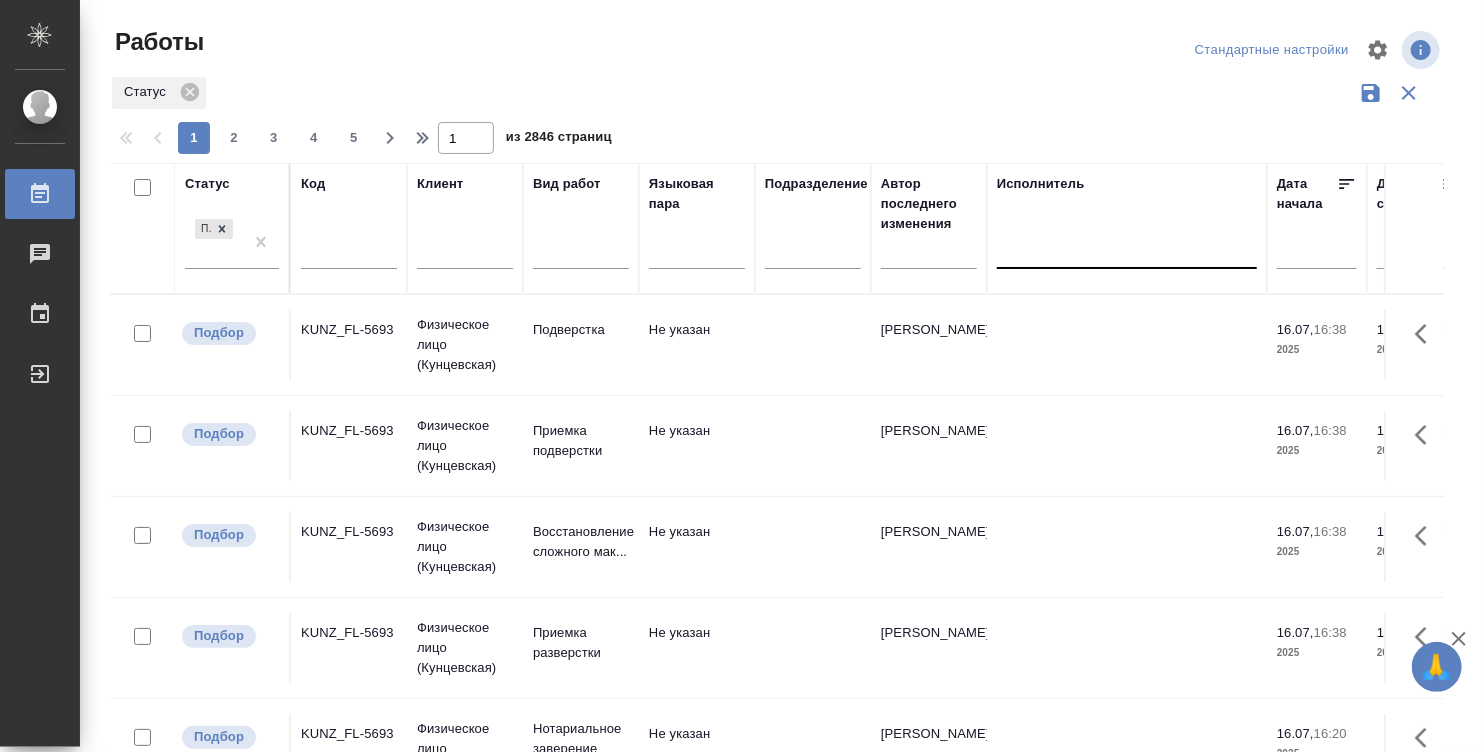 click at bounding box center (1127, 249) 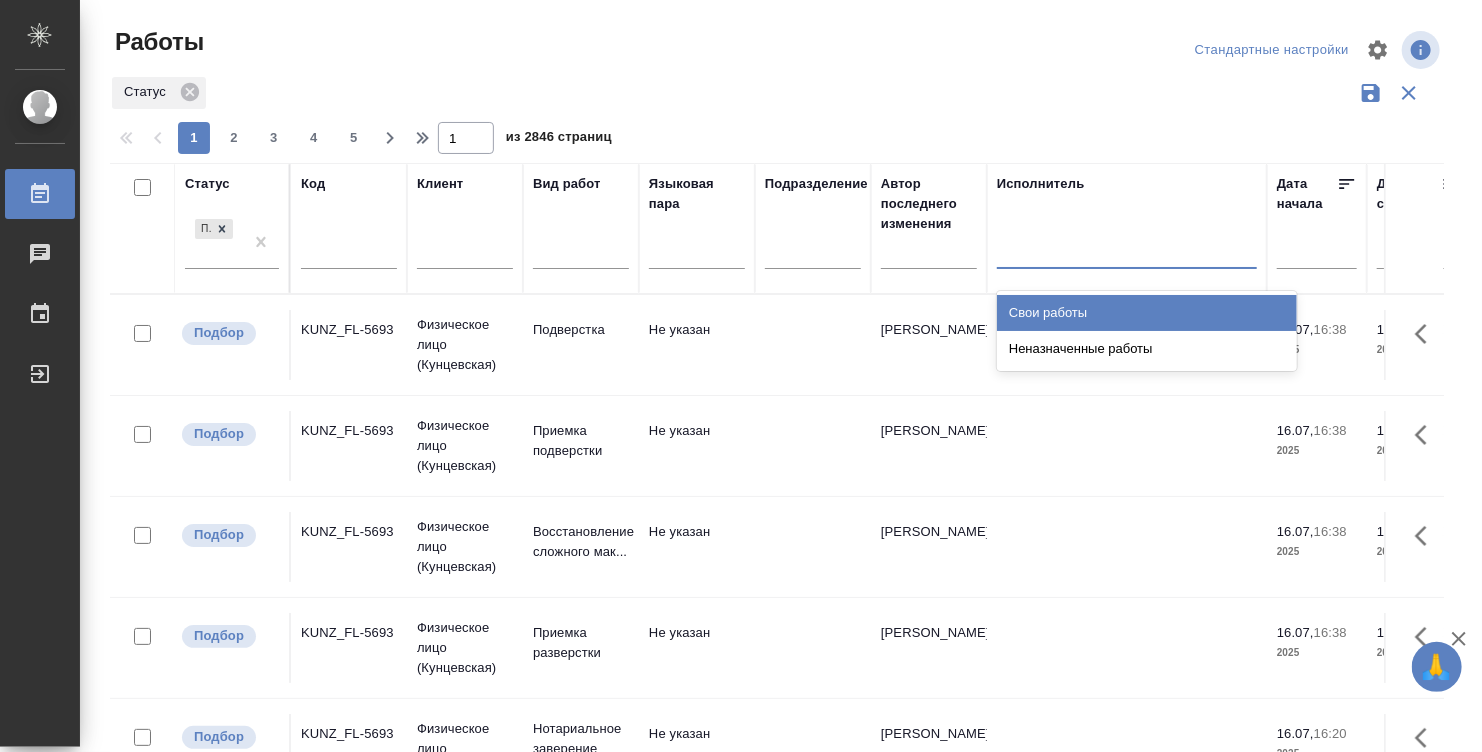 click on "Свои работы" at bounding box center (1147, 313) 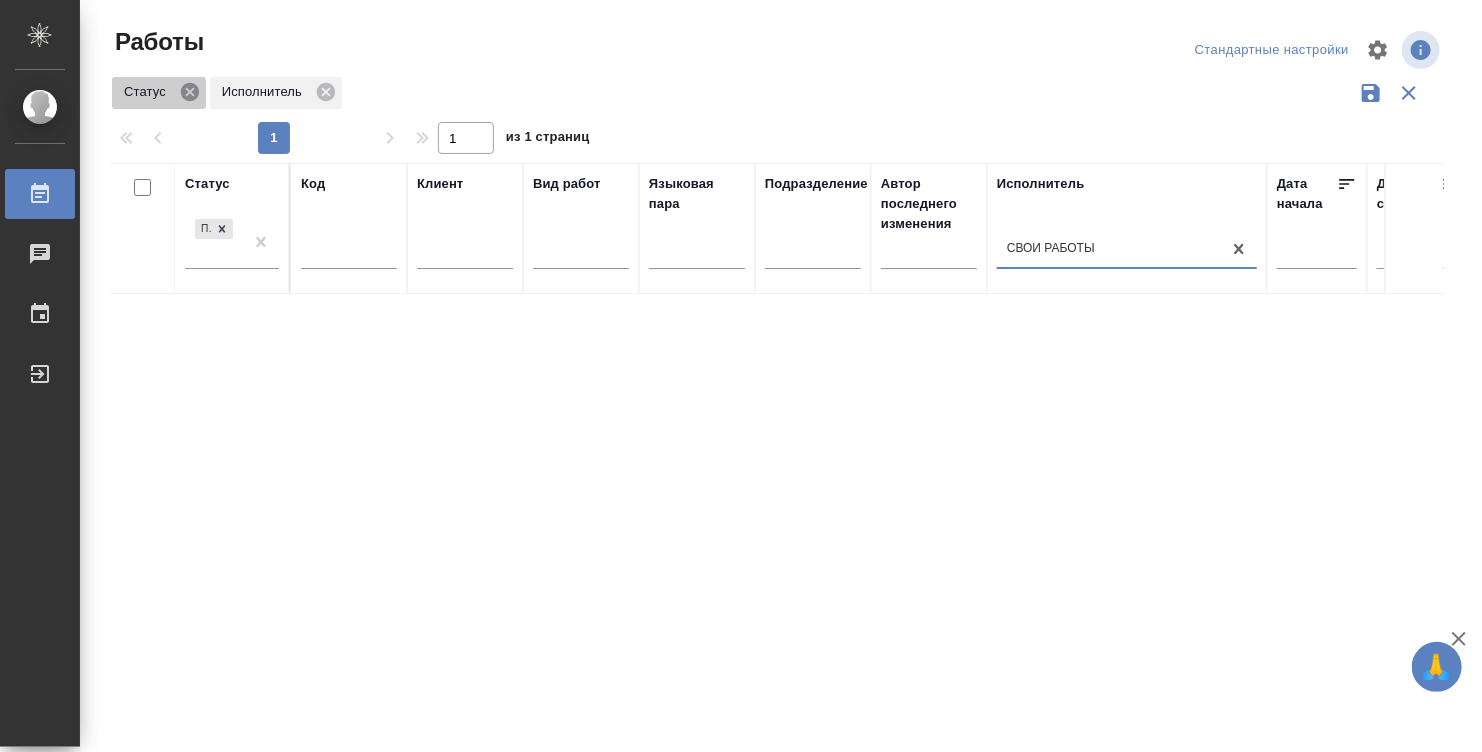 click 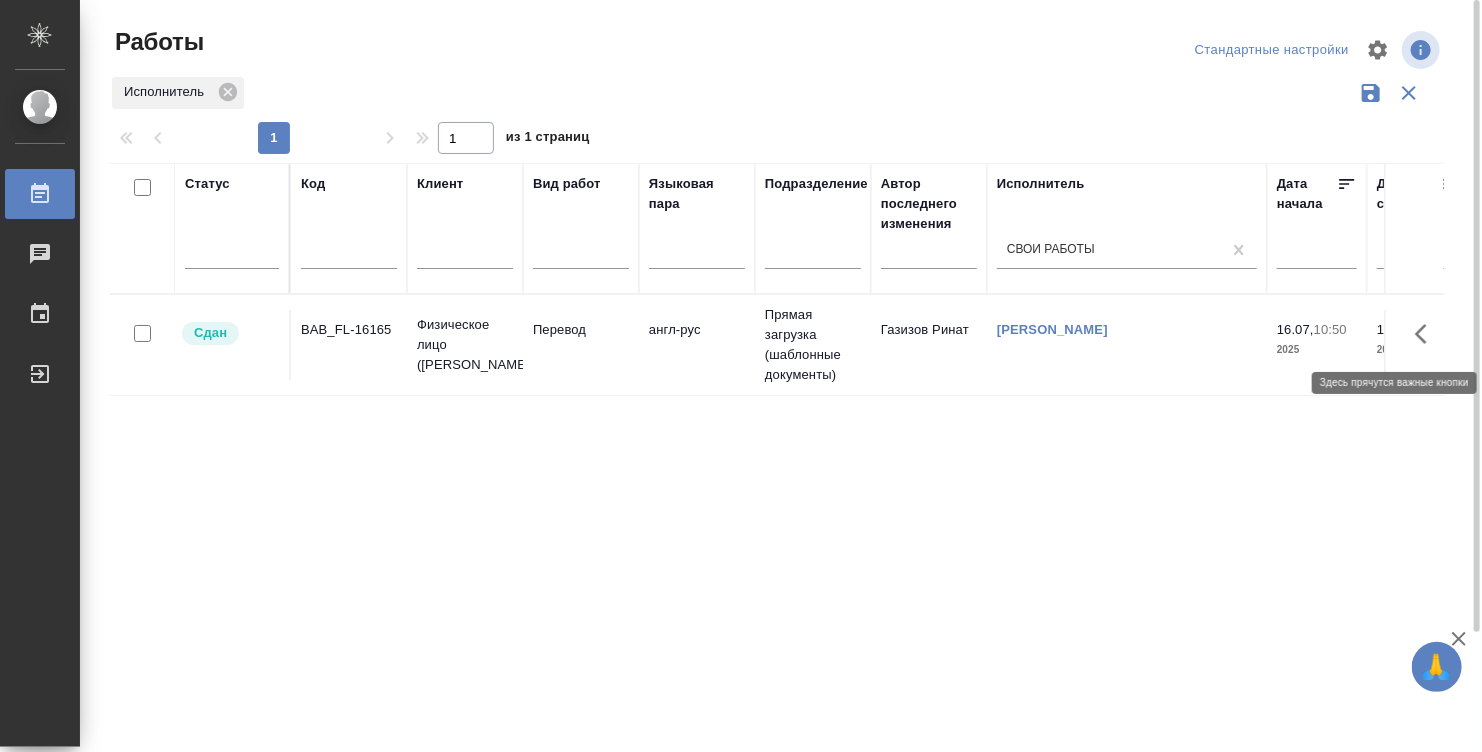 scroll, scrollTop: 142, scrollLeft: 0, axis: vertical 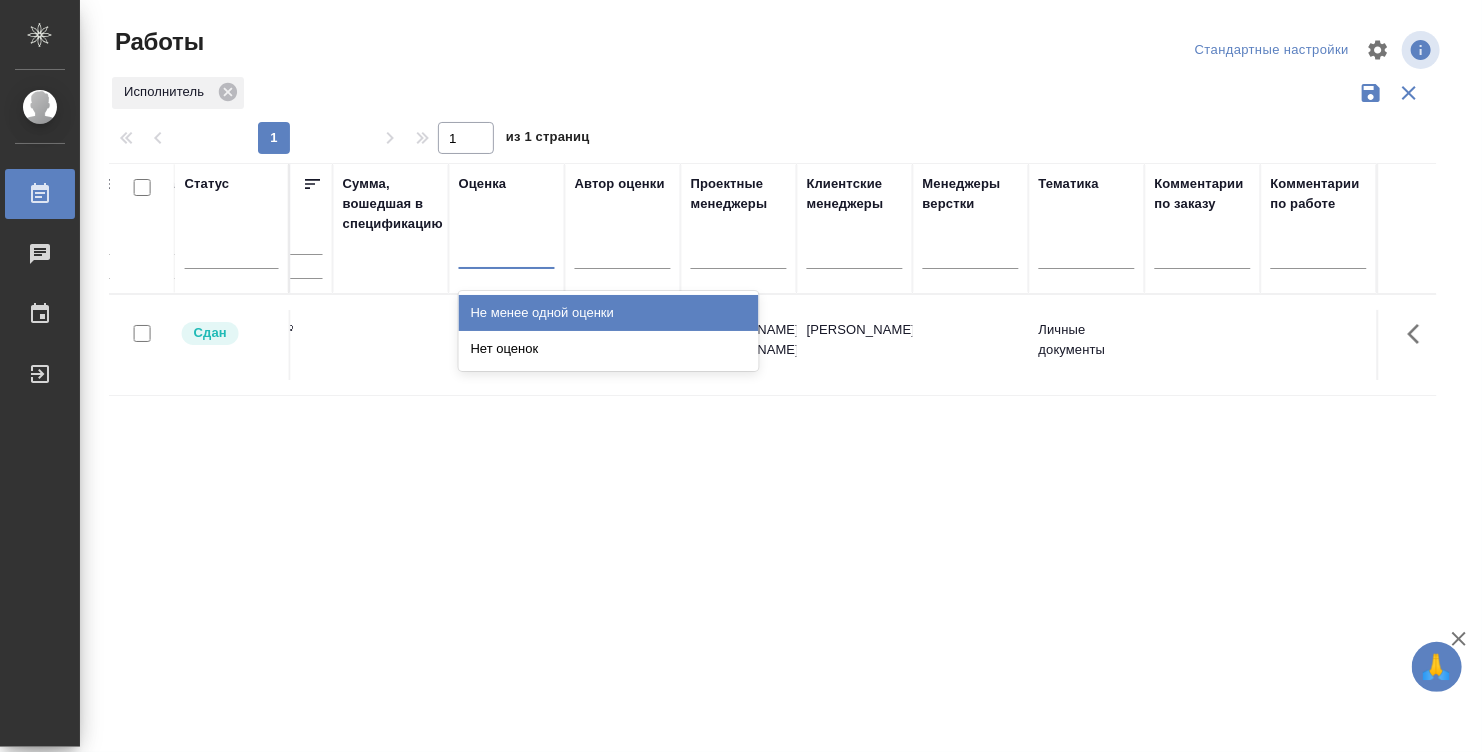 click at bounding box center (507, 249) 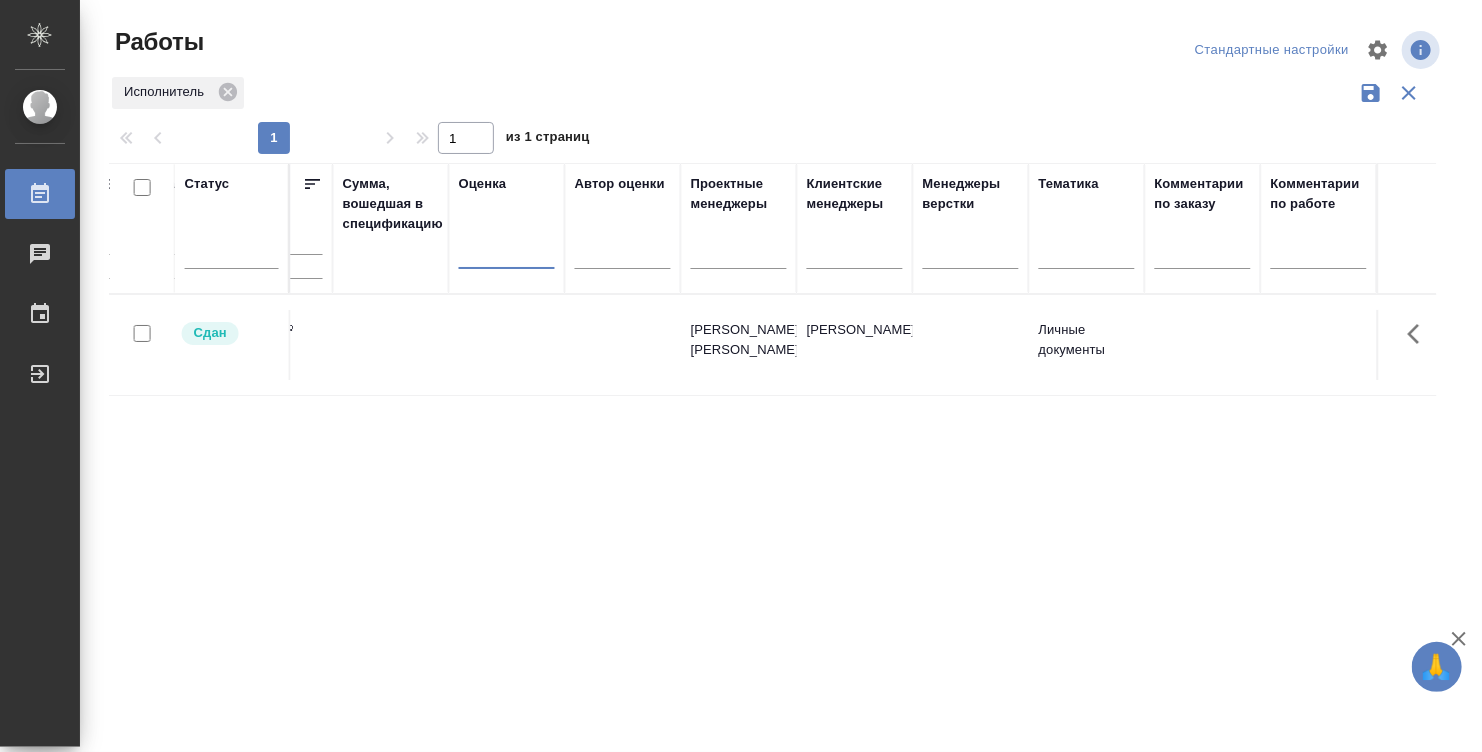 click at bounding box center (507, 249) 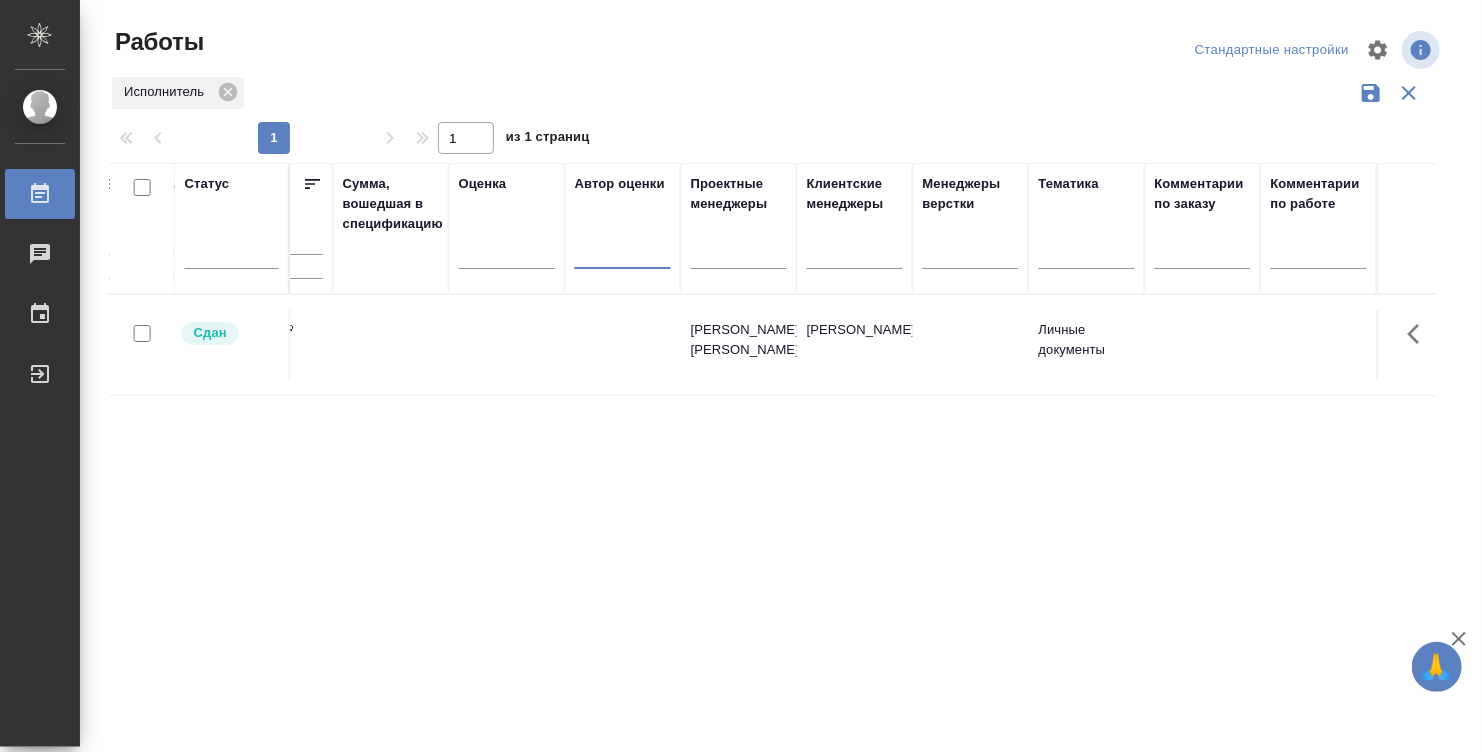 click at bounding box center (623, 256) 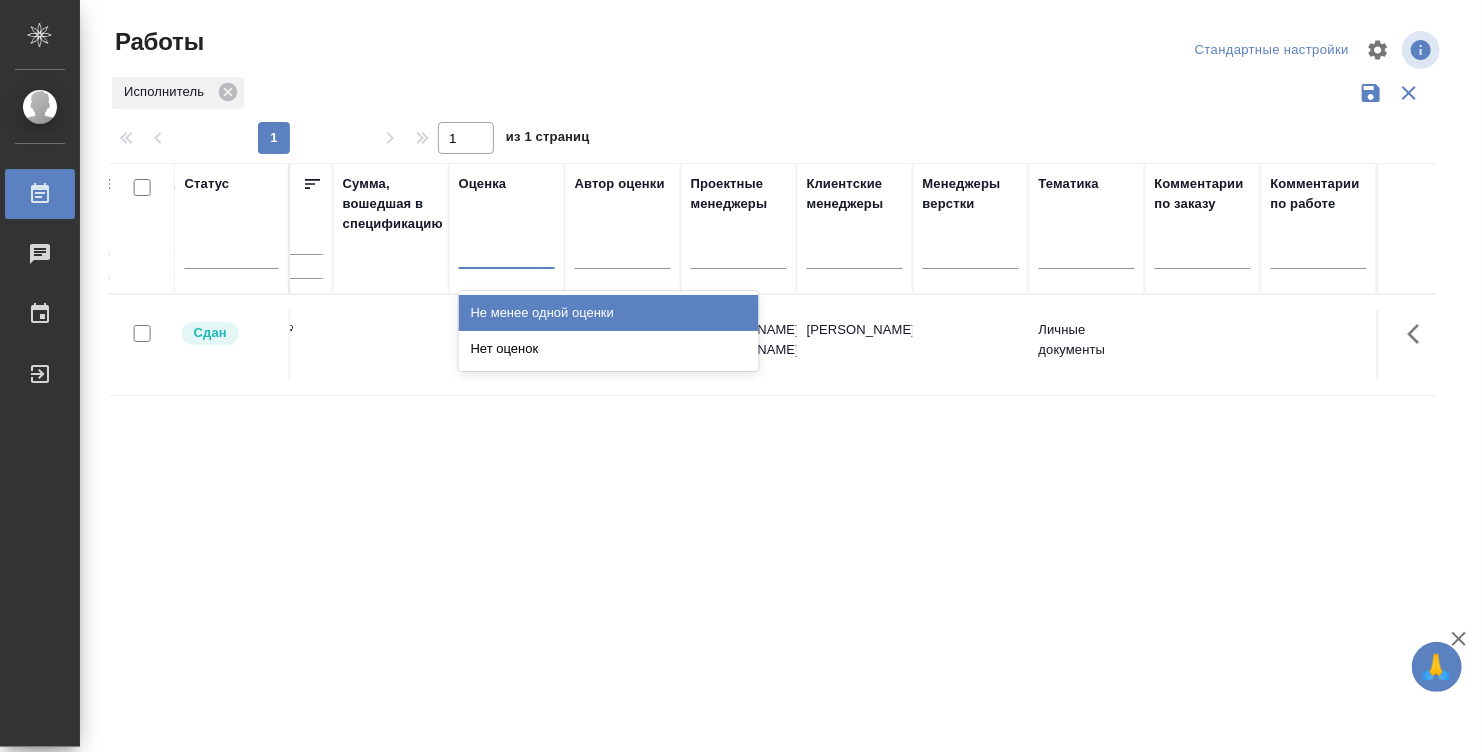 click at bounding box center (507, 249) 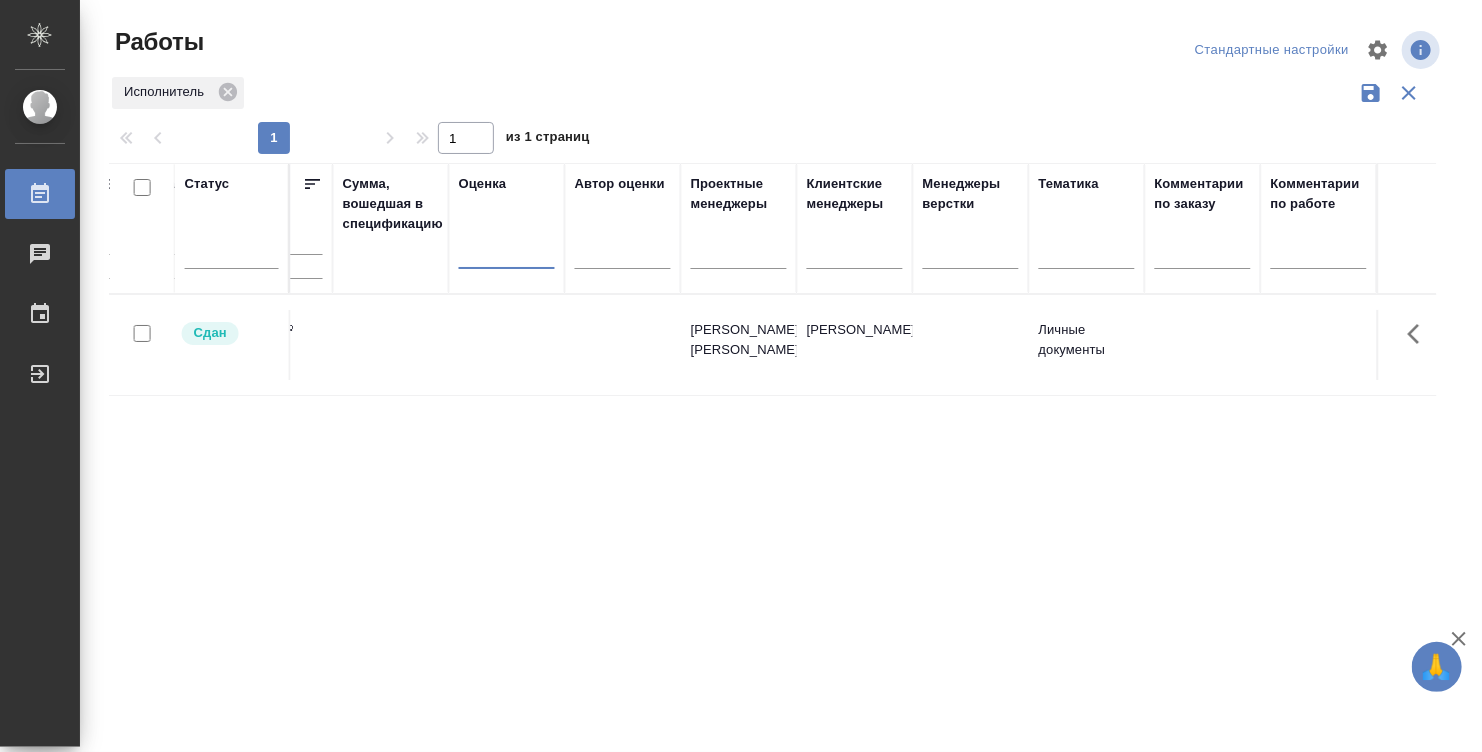 click at bounding box center (507, 249) 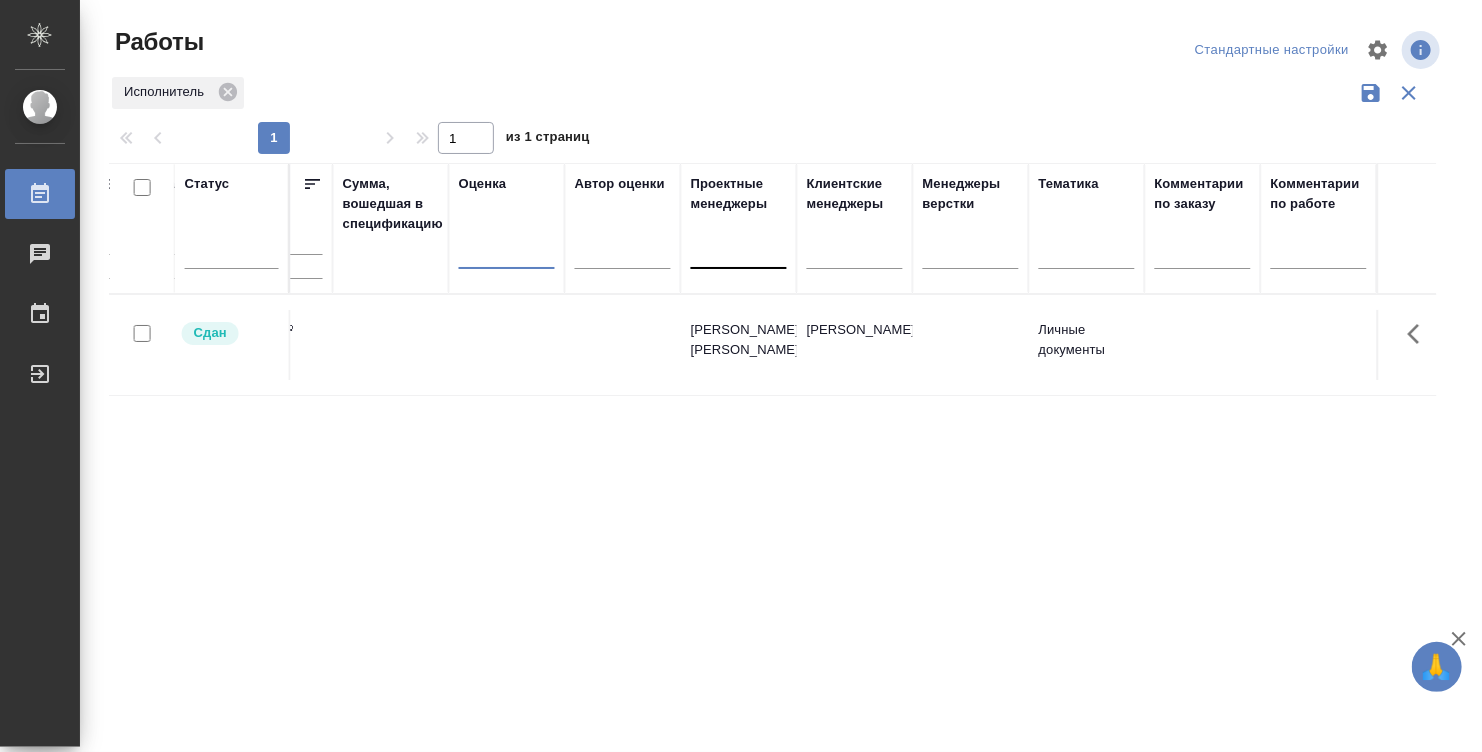 click at bounding box center [739, 249] 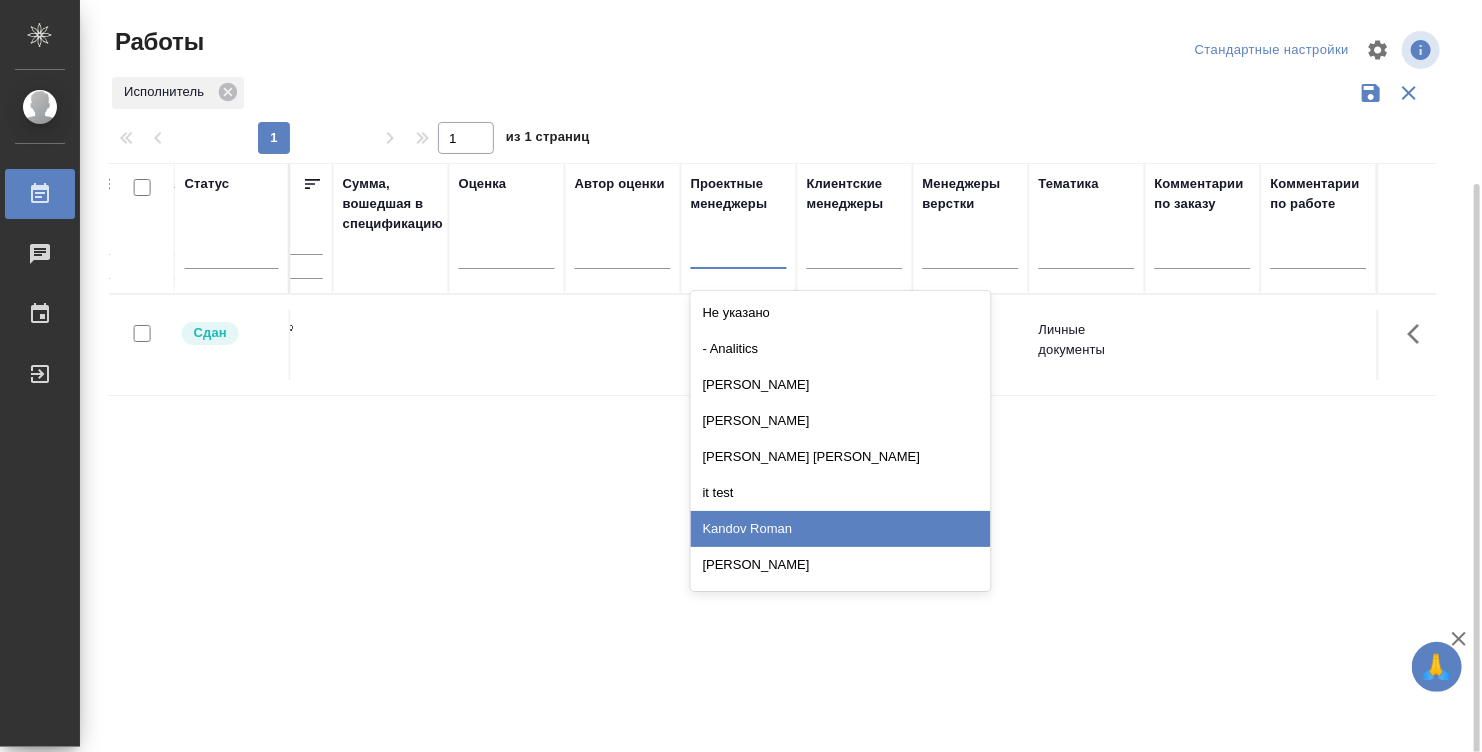 scroll, scrollTop: 100, scrollLeft: 0, axis: vertical 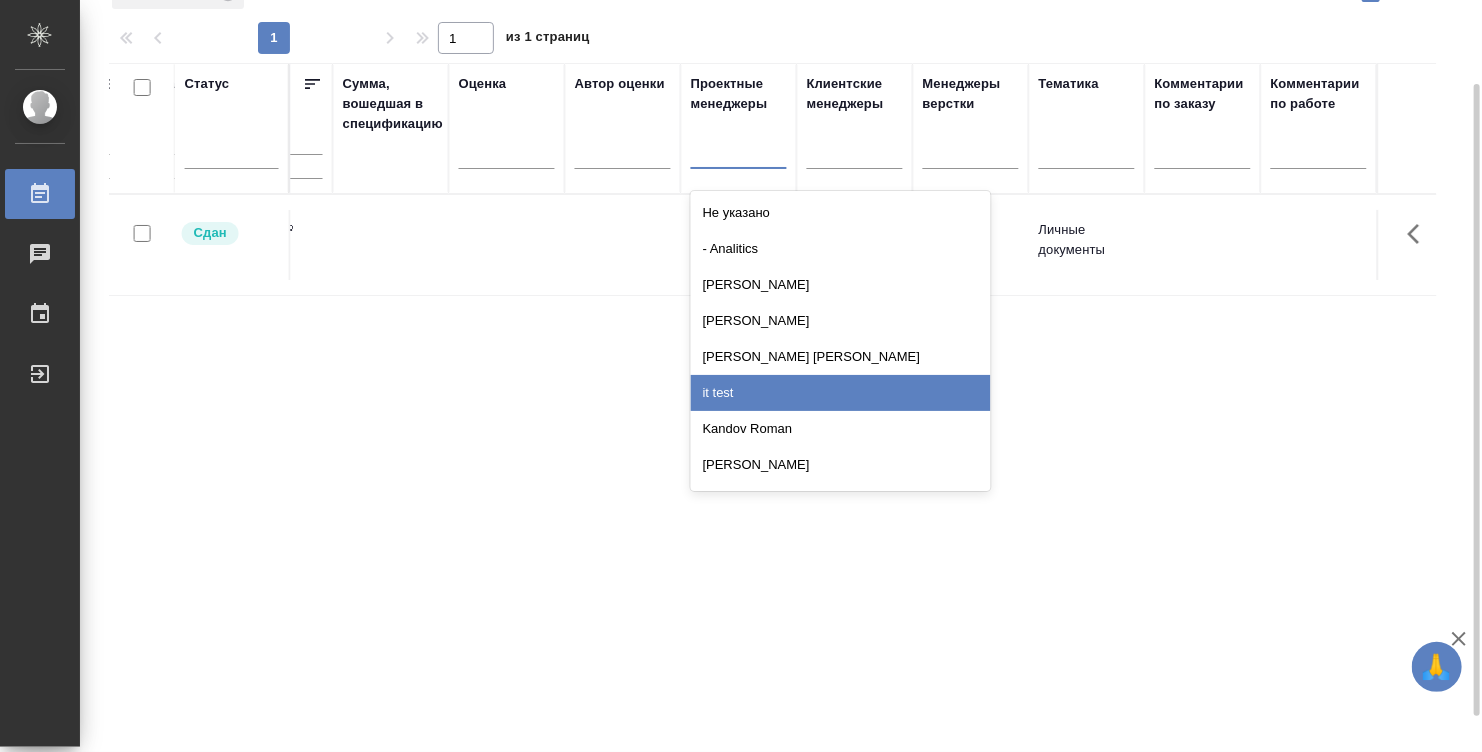 drag, startPoint x: 401, startPoint y: 376, endPoint x: 466, endPoint y: 349, distance: 70.38466 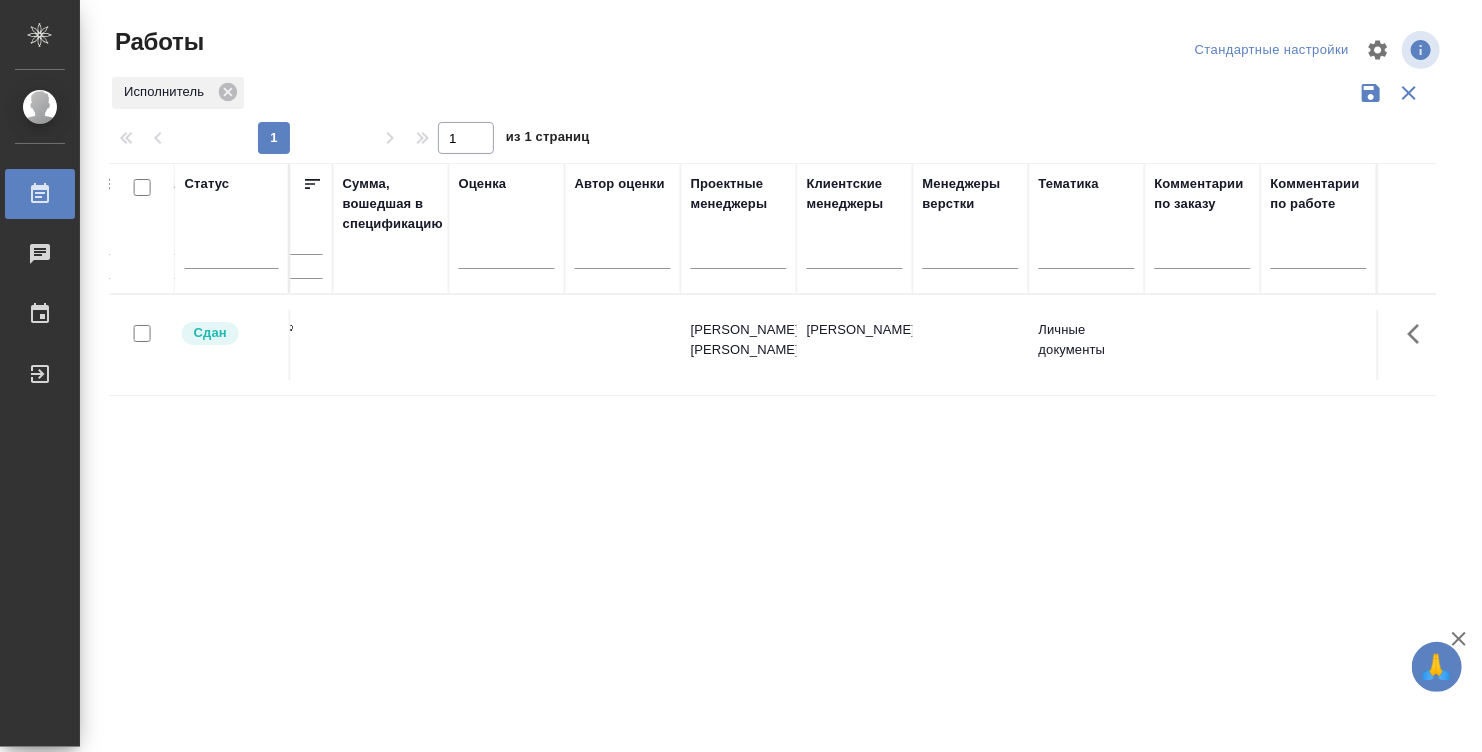 scroll, scrollTop: 142, scrollLeft: 0, axis: vertical 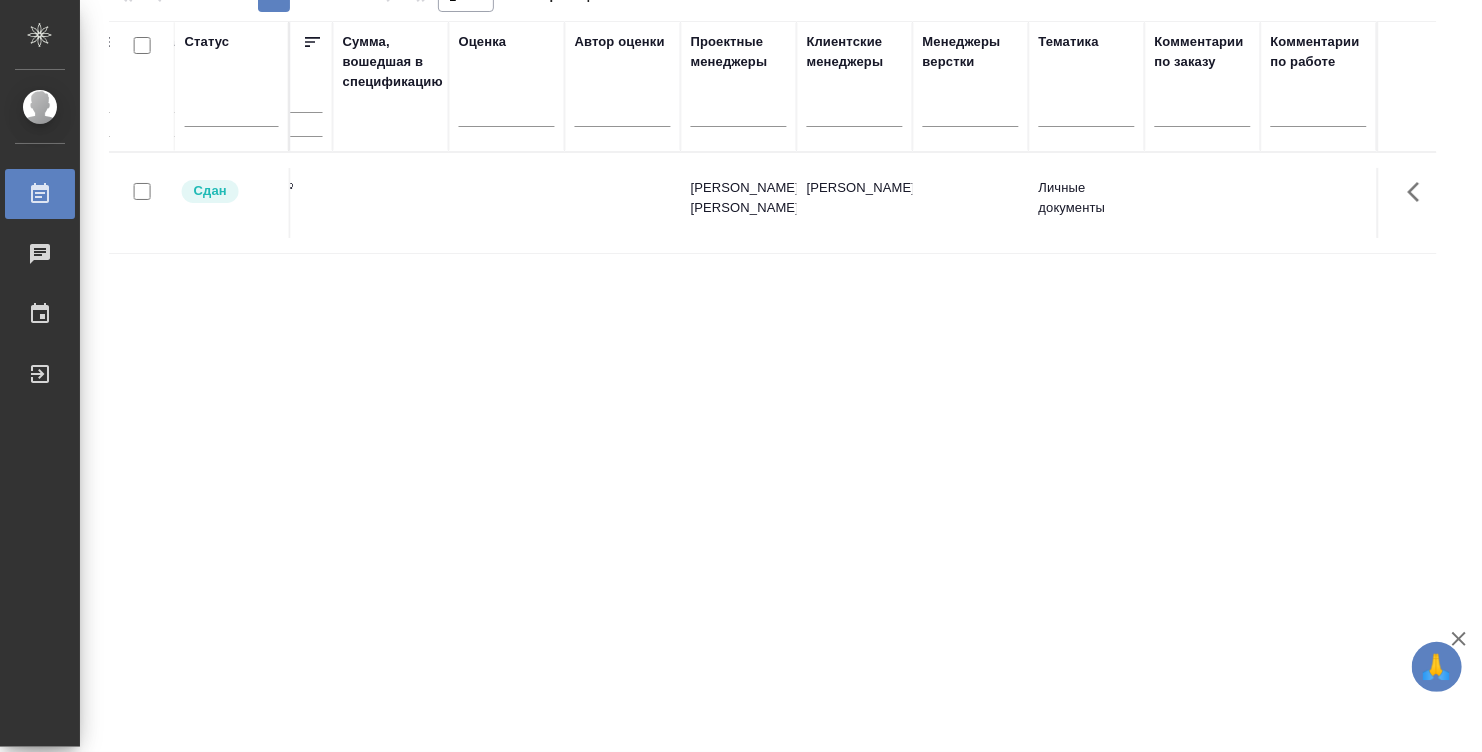 drag, startPoint x: 976, startPoint y: 740, endPoint x: 667, endPoint y: 743, distance: 309.01456 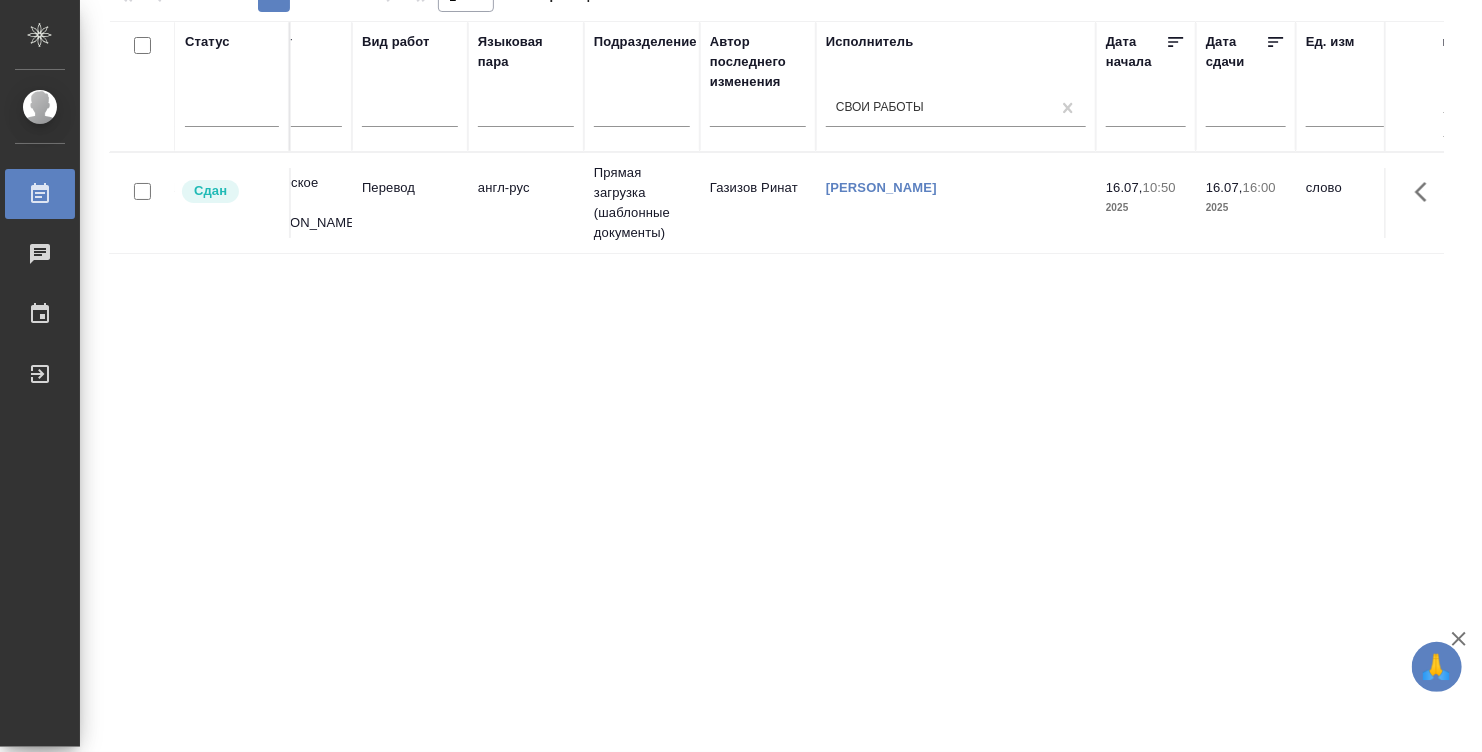 scroll, scrollTop: 0, scrollLeft: 0, axis: both 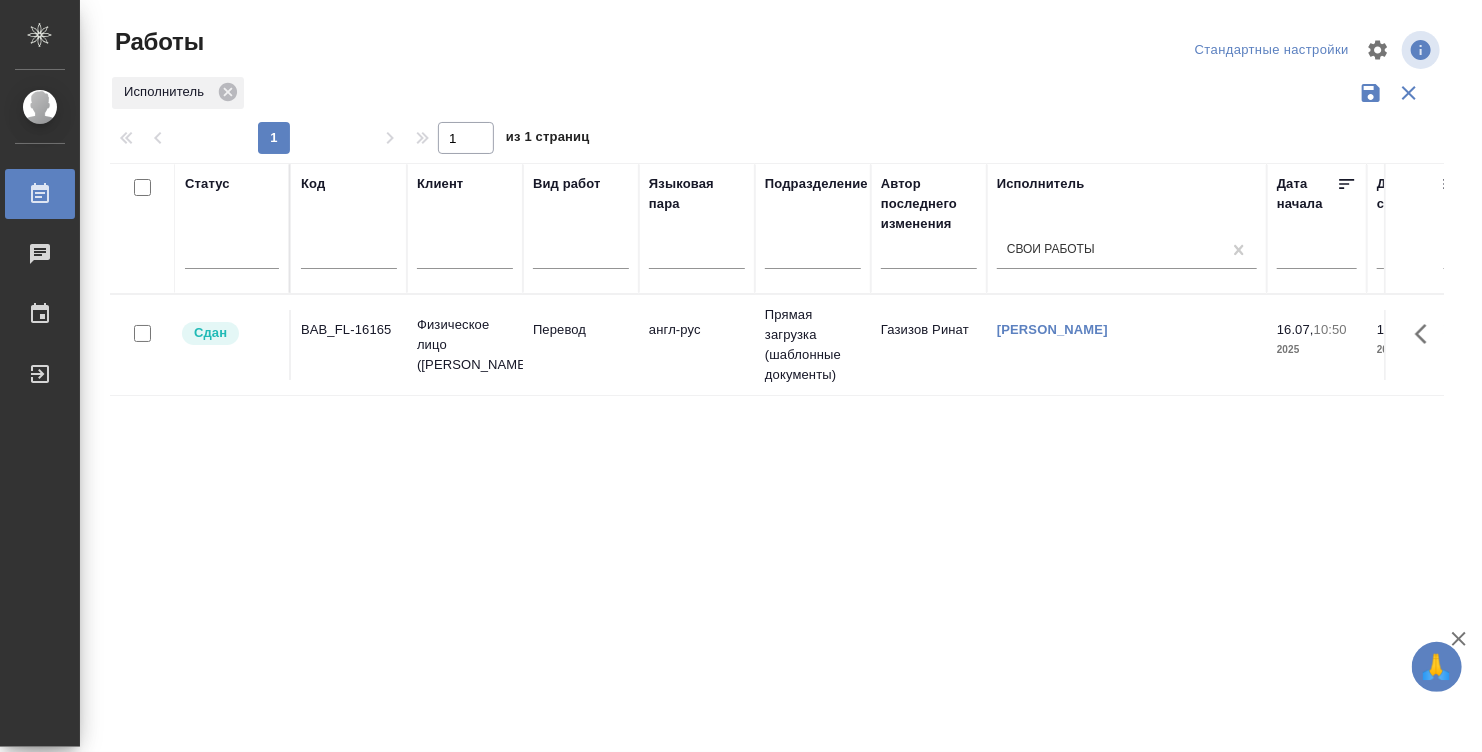 click on "Денисова Элина" at bounding box center (1052, 329) 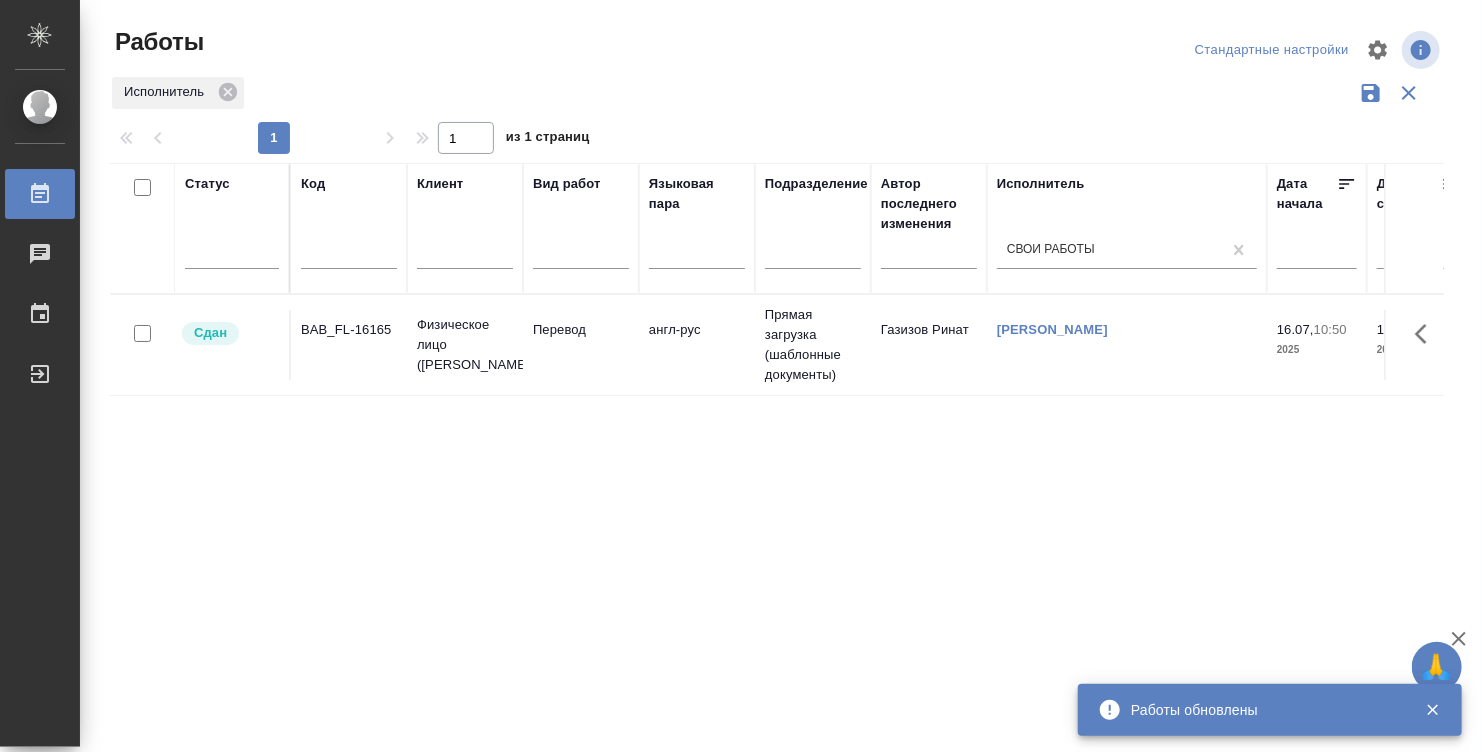 click on "Работы обновлены" at bounding box center [1263, 710] 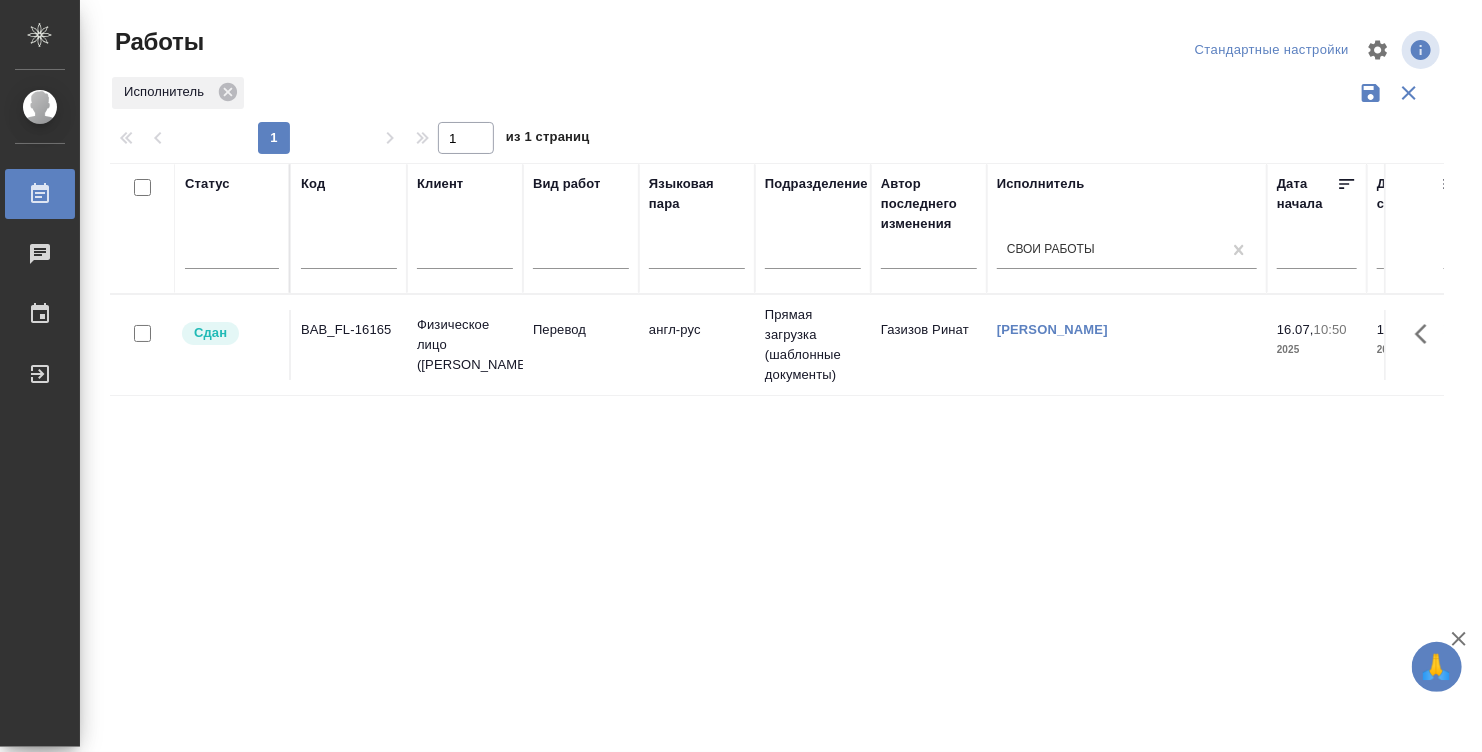 scroll, scrollTop: 142, scrollLeft: 0, axis: vertical 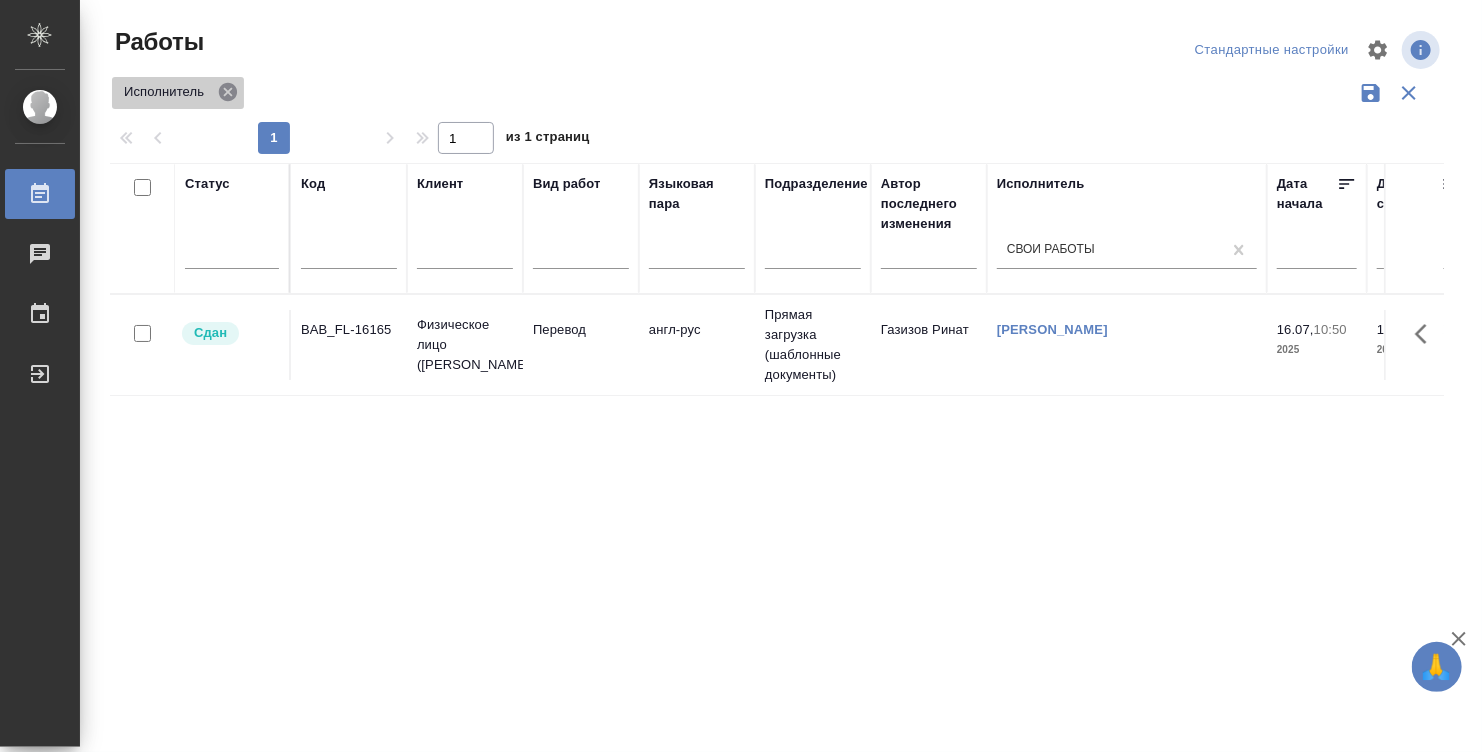 click 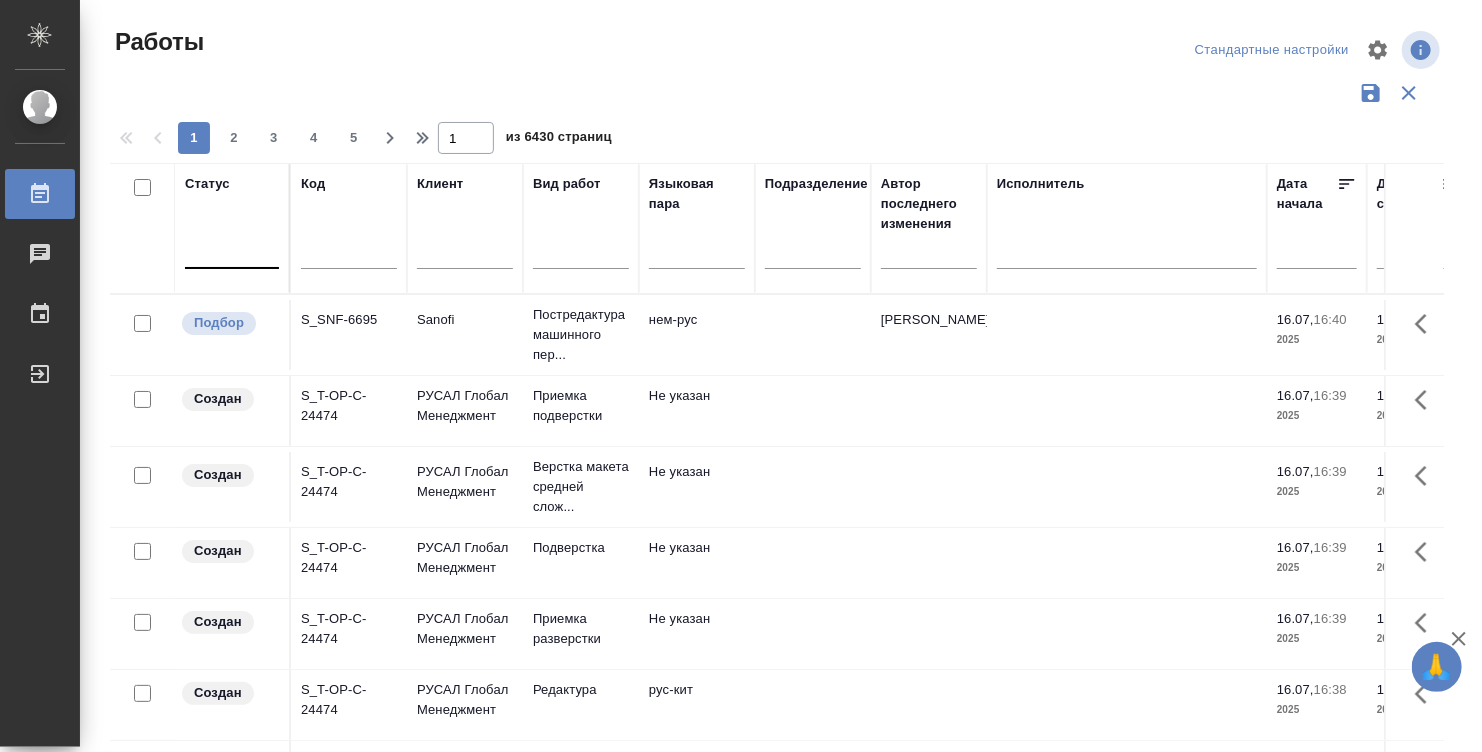 click at bounding box center [196, 249] 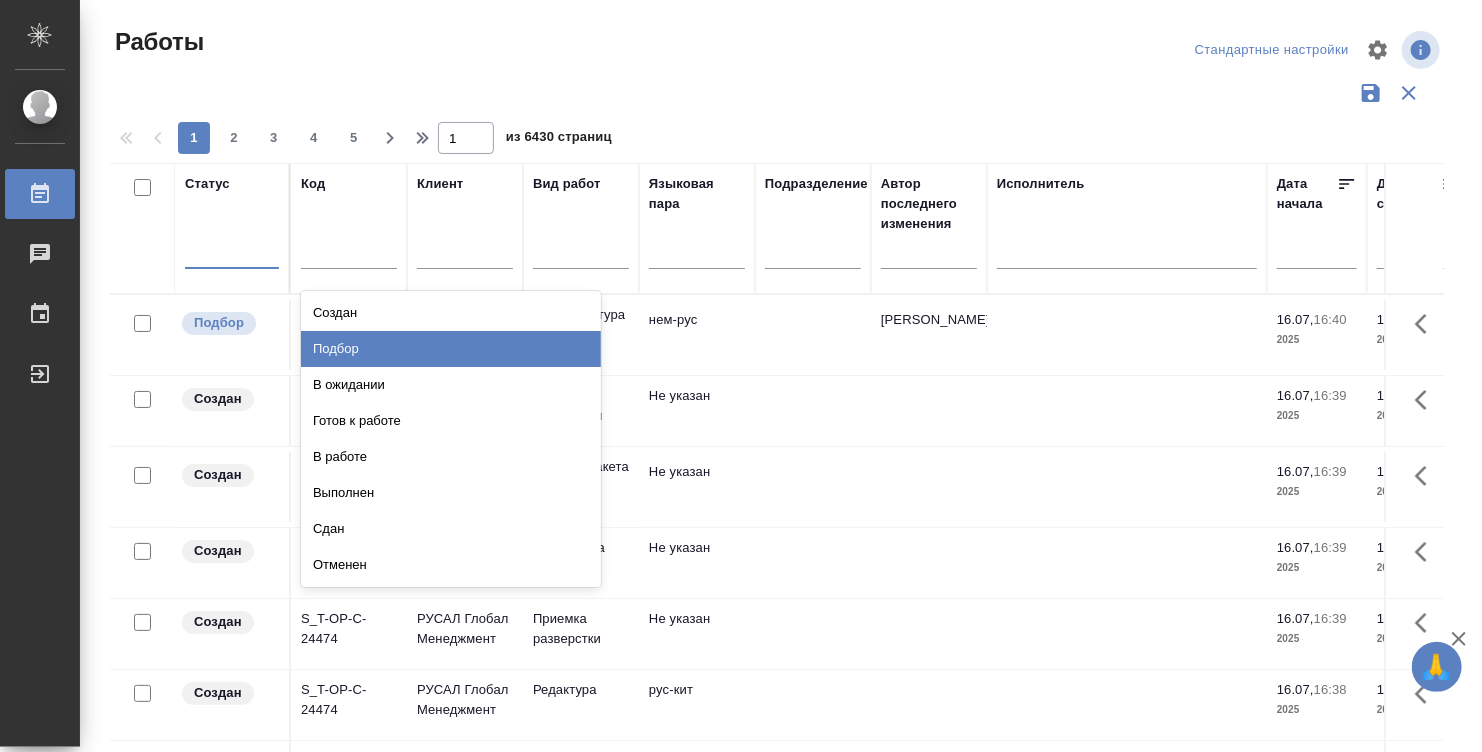 click on "Подбор" at bounding box center [451, 349] 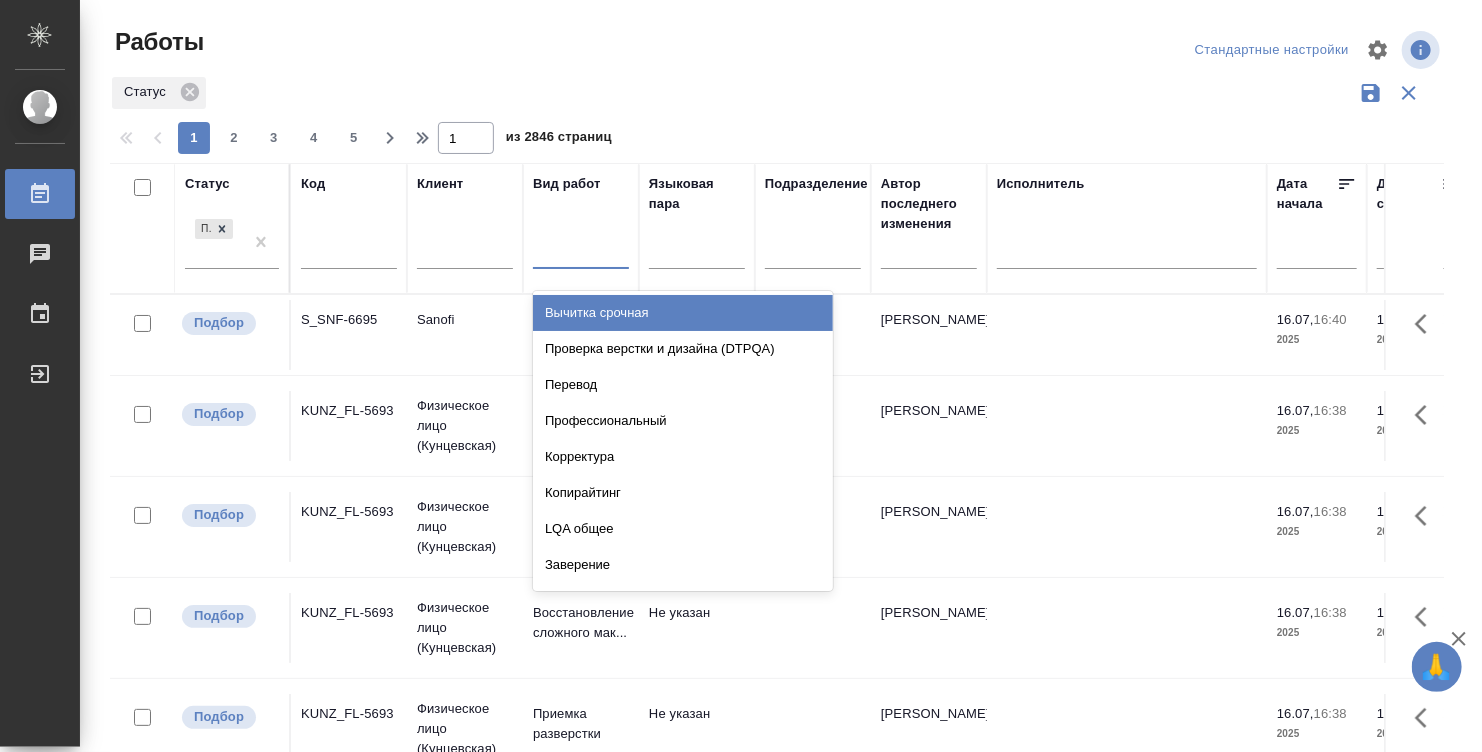 click at bounding box center (581, 249) 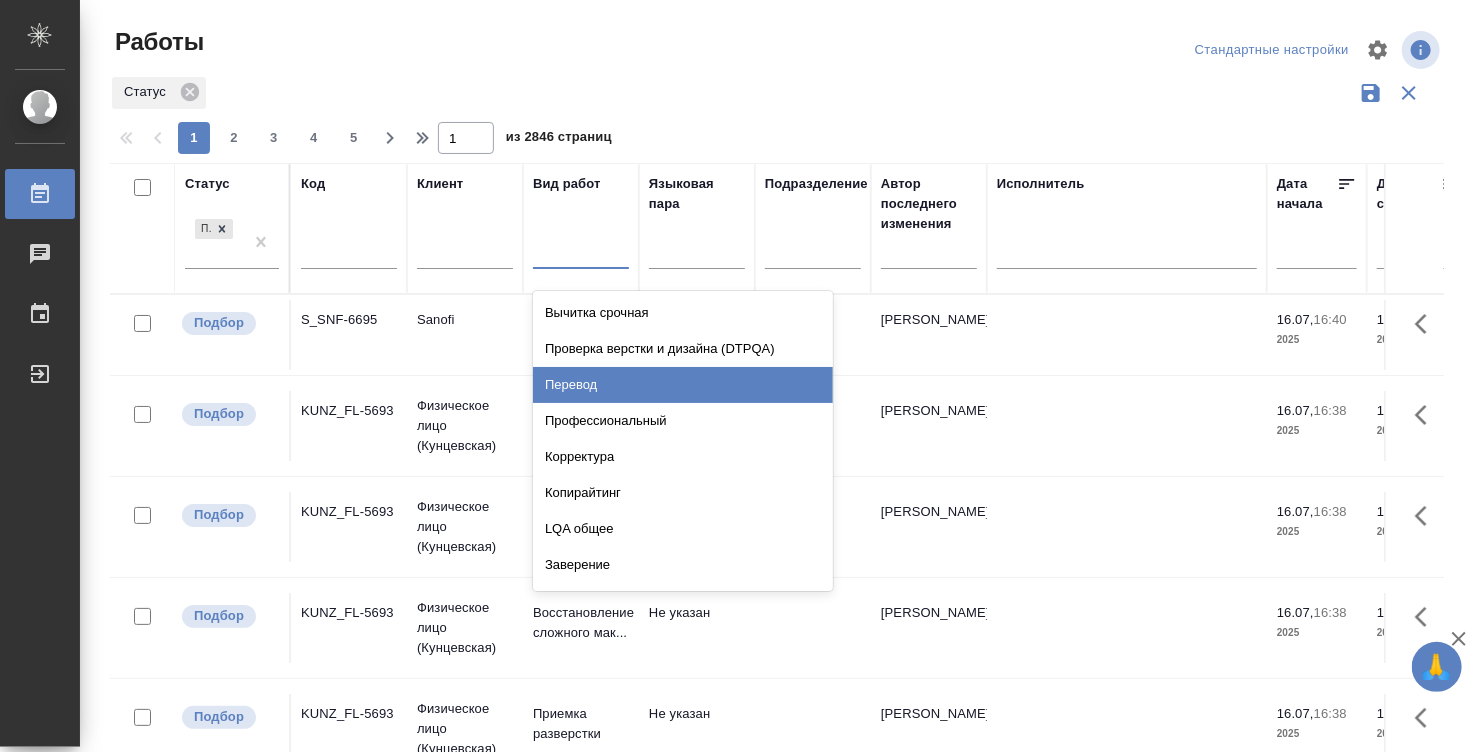click on "Перевод" at bounding box center (683, 385) 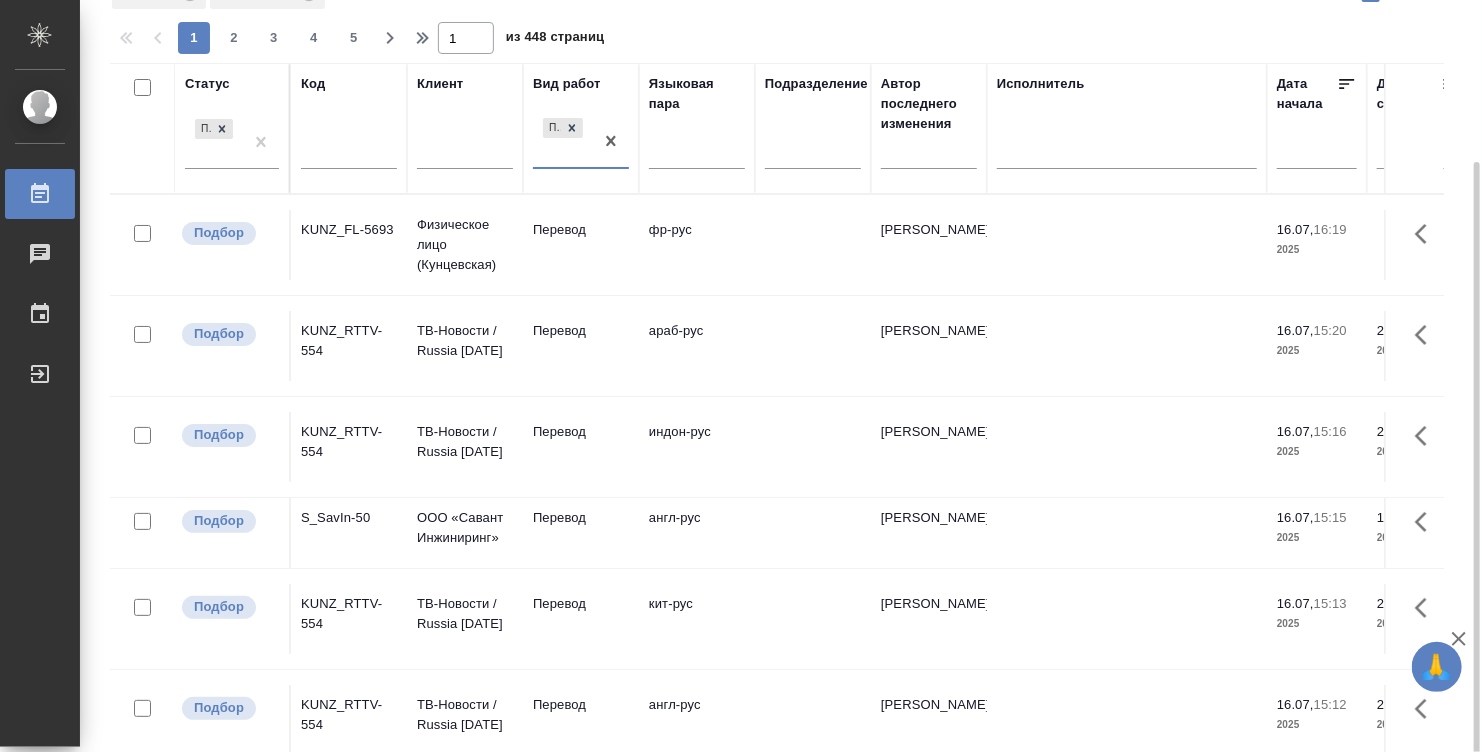 scroll, scrollTop: 142, scrollLeft: 0, axis: vertical 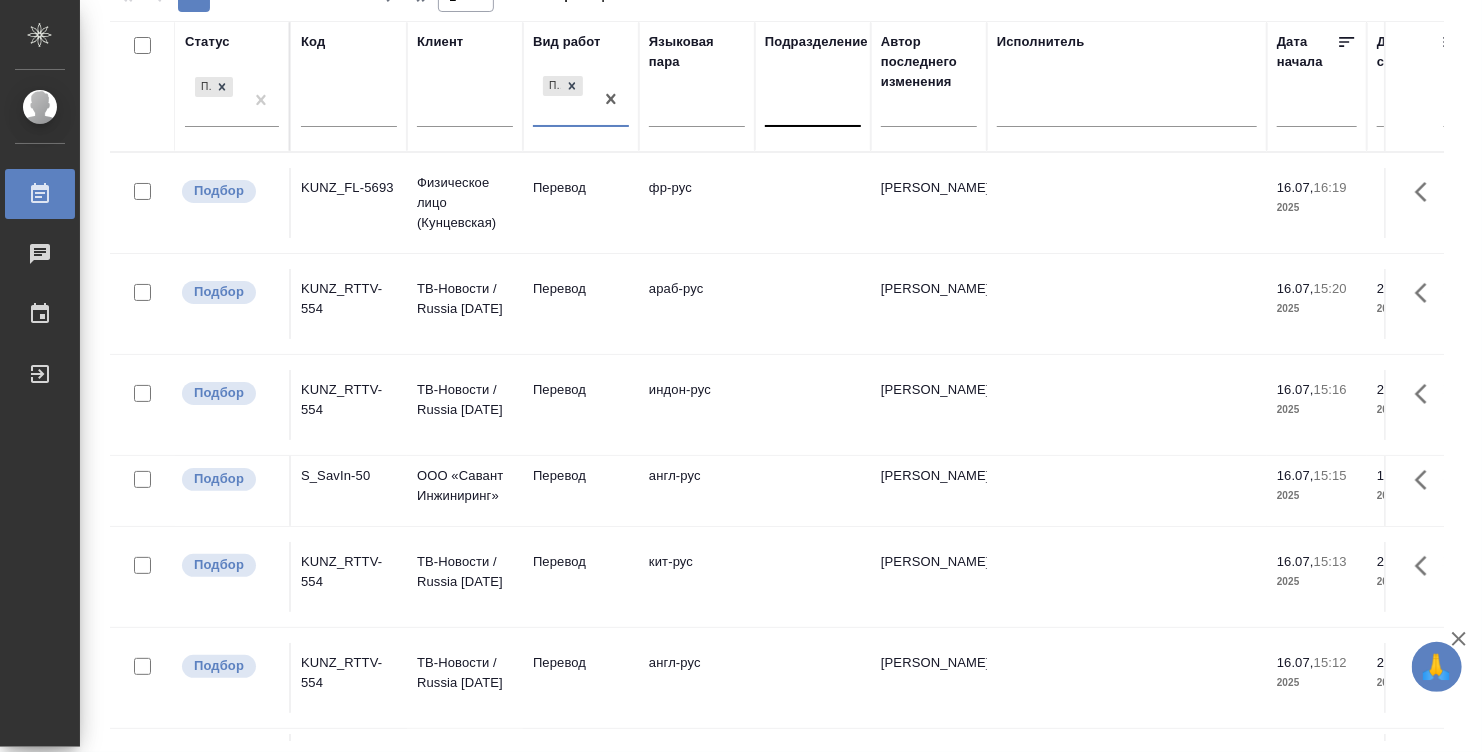 click at bounding box center (813, 107) 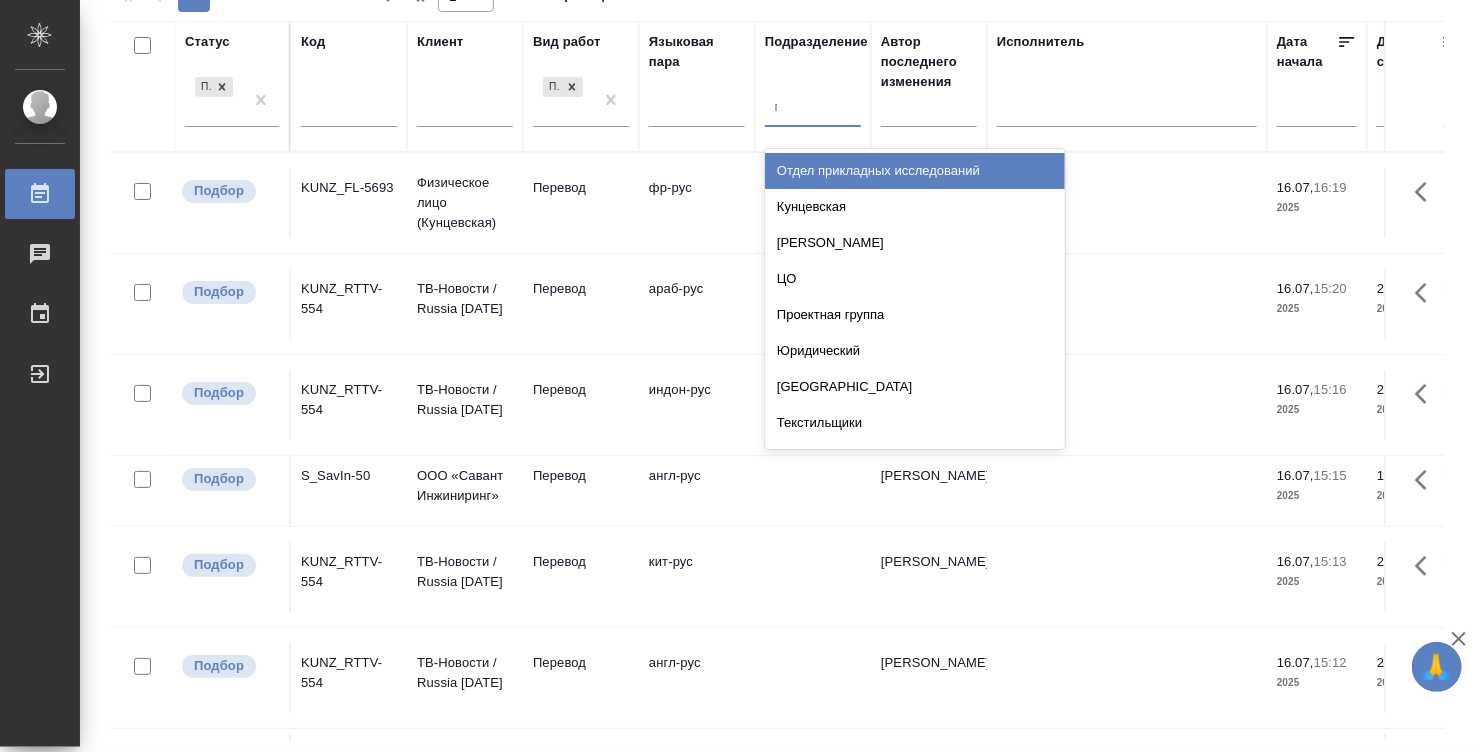 type on "пр" 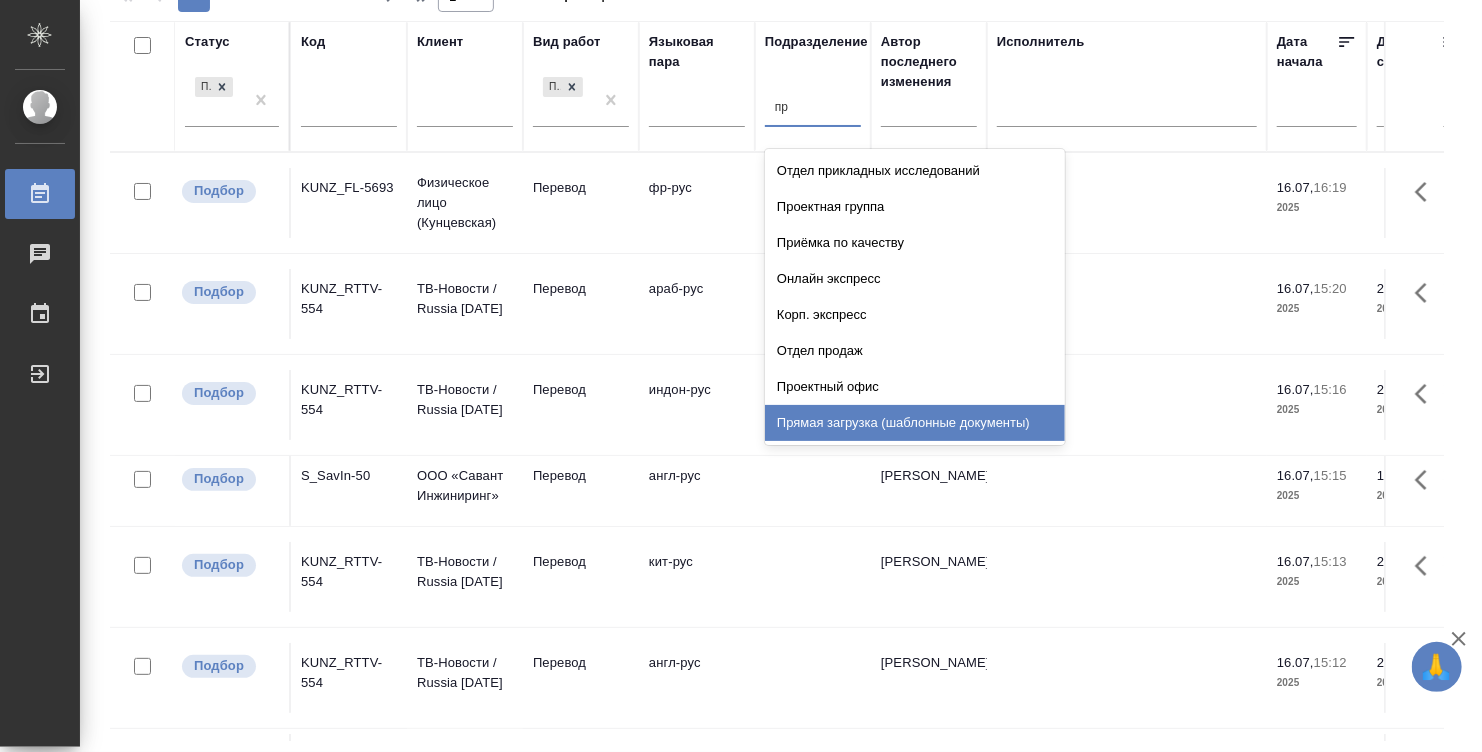 click on "Прямая загрузка (шаблонные документы)" at bounding box center [915, 423] 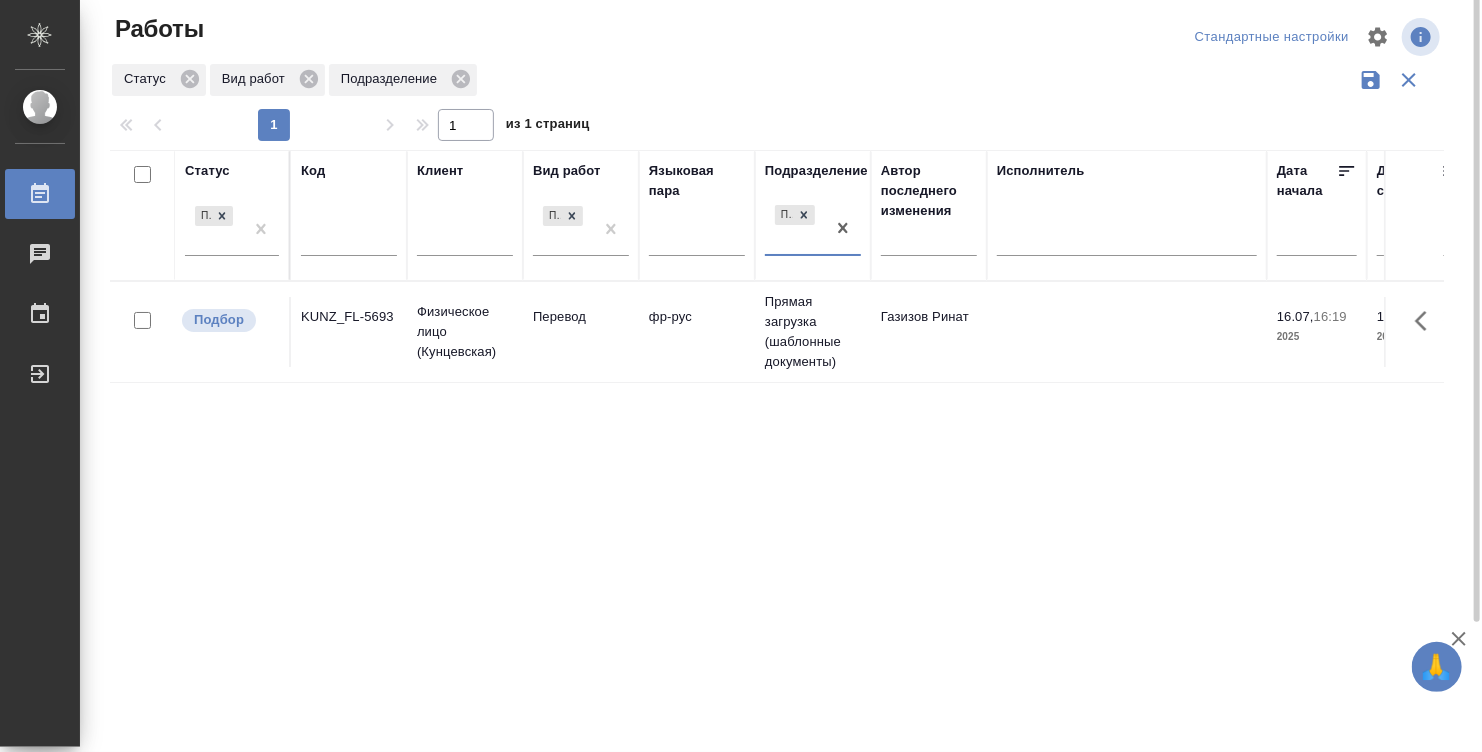 scroll, scrollTop: 0, scrollLeft: 0, axis: both 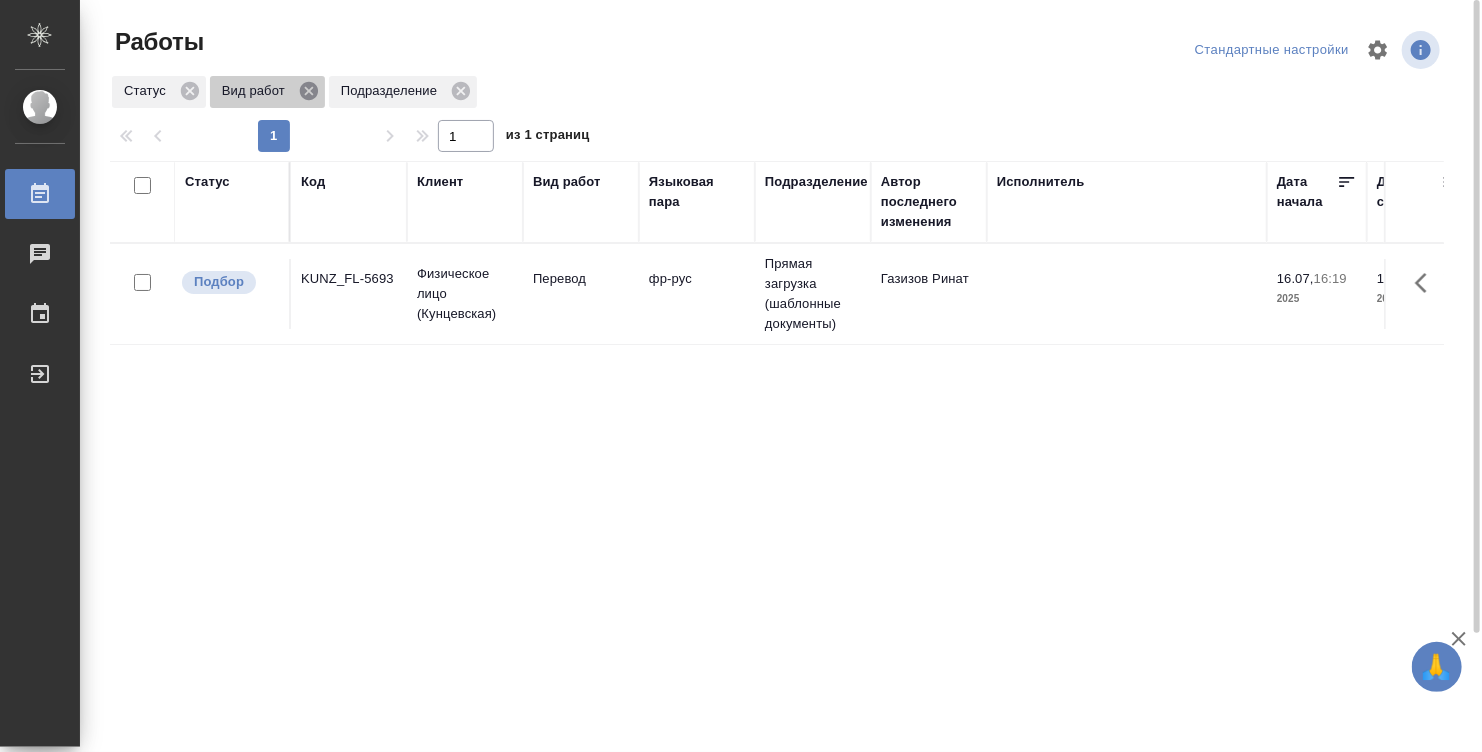 click 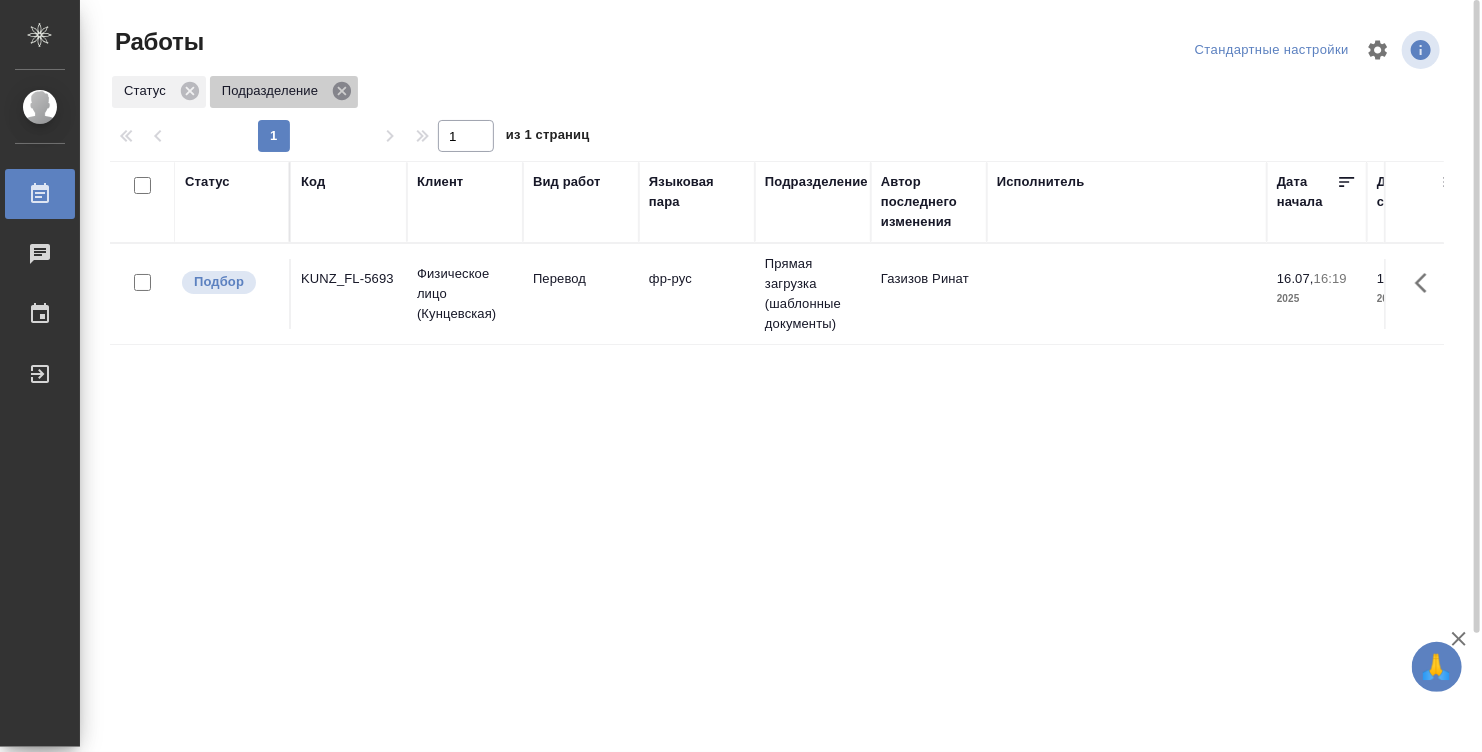 click 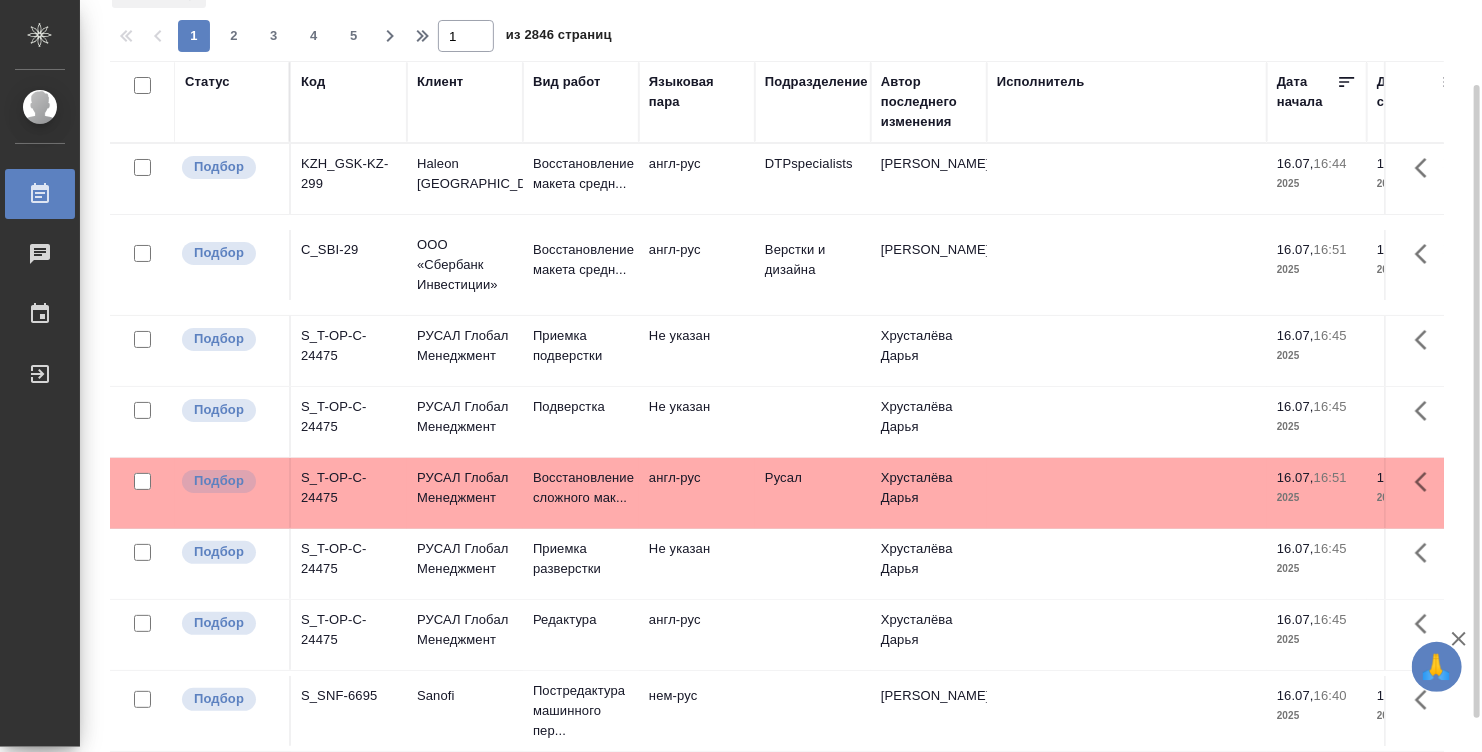 scroll, scrollTop: 140, scrollLeft: 0, axis: vertical 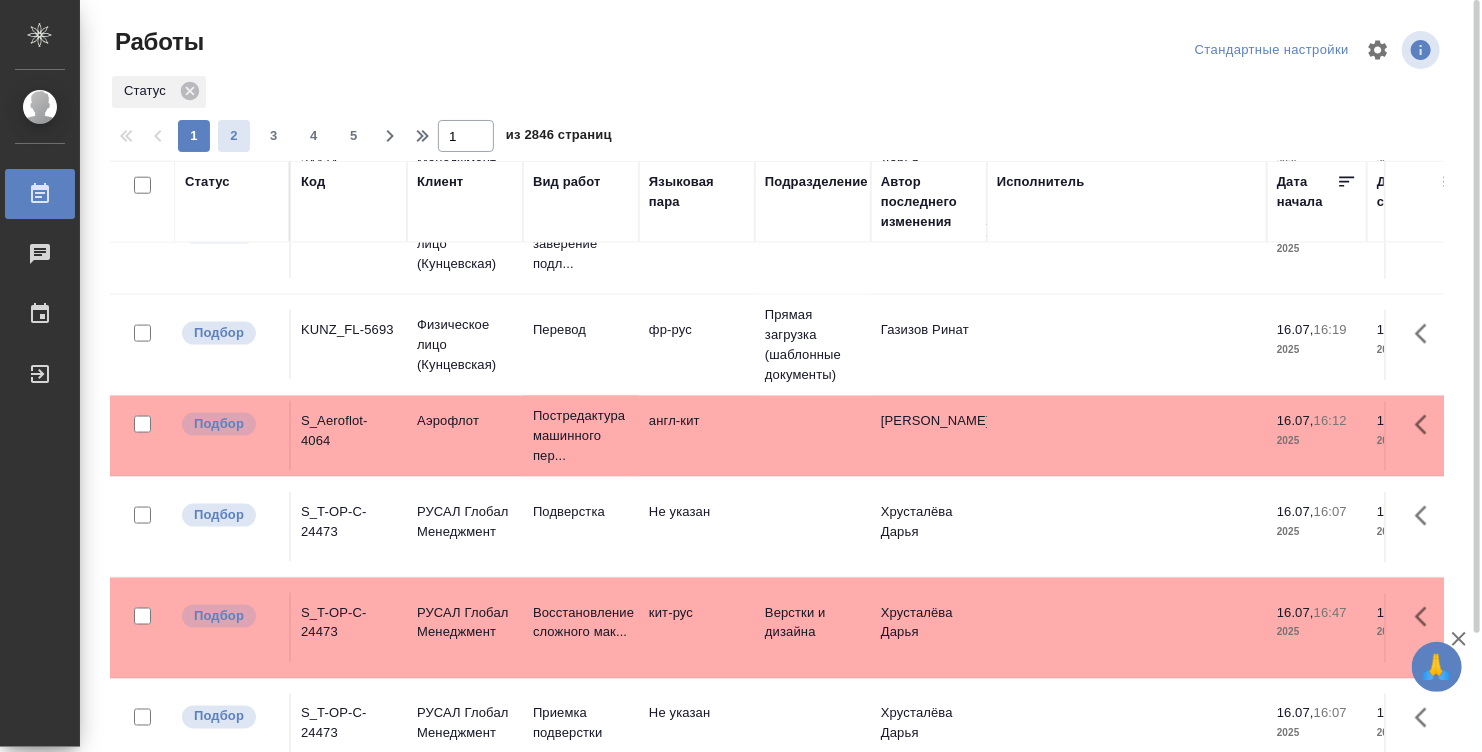 click on "2" at bounding box center [234, 136] 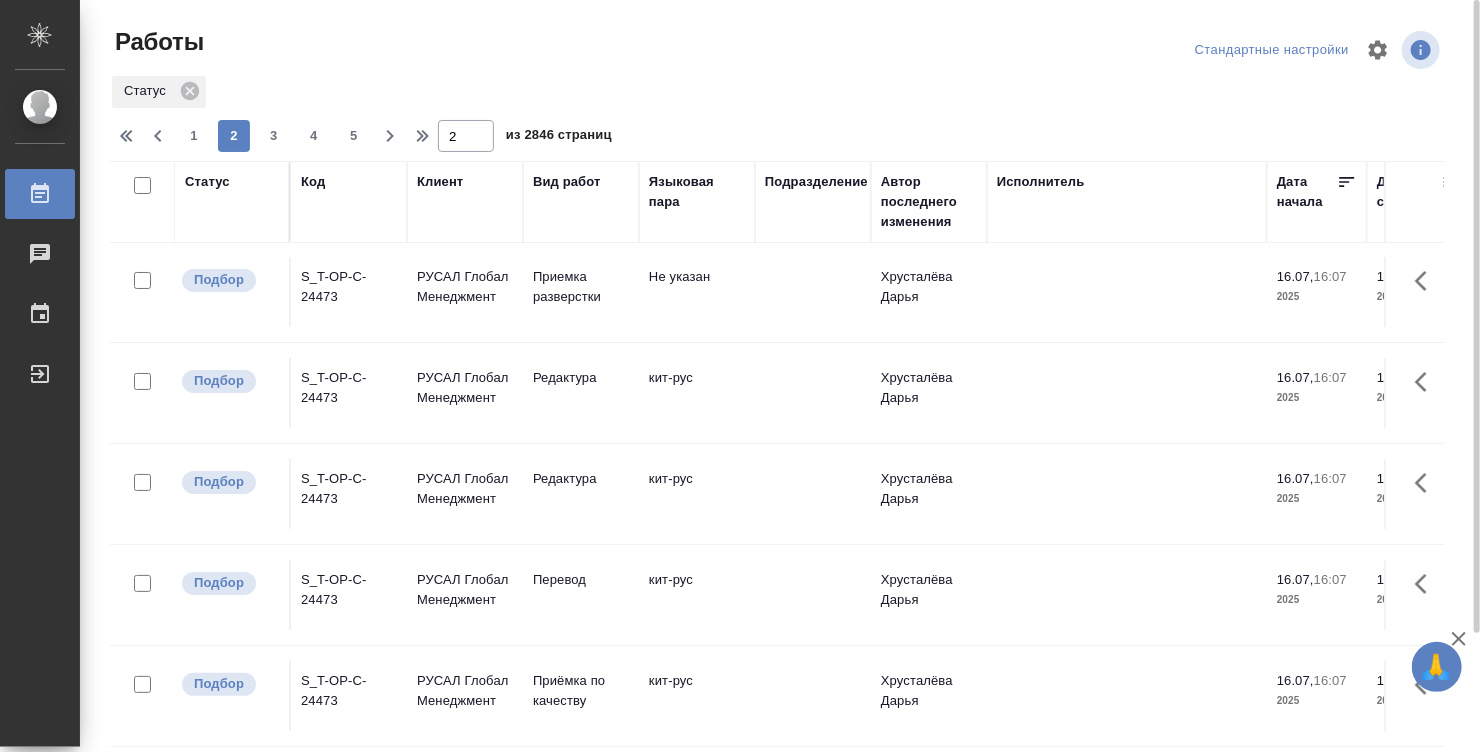 scroll, scrollTop: 0, scrollLeft: 0, axis: both 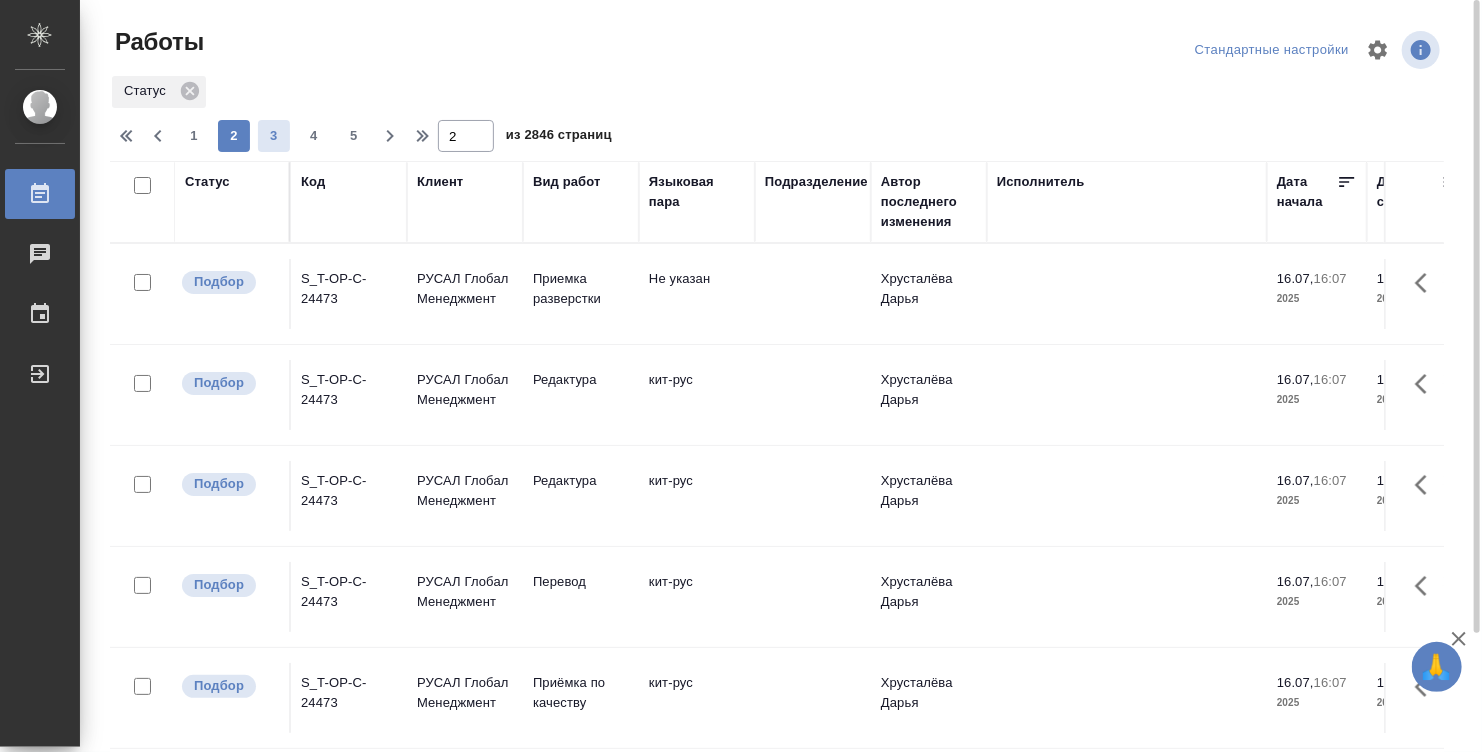 click on "3" at bounding box center (274, 136) 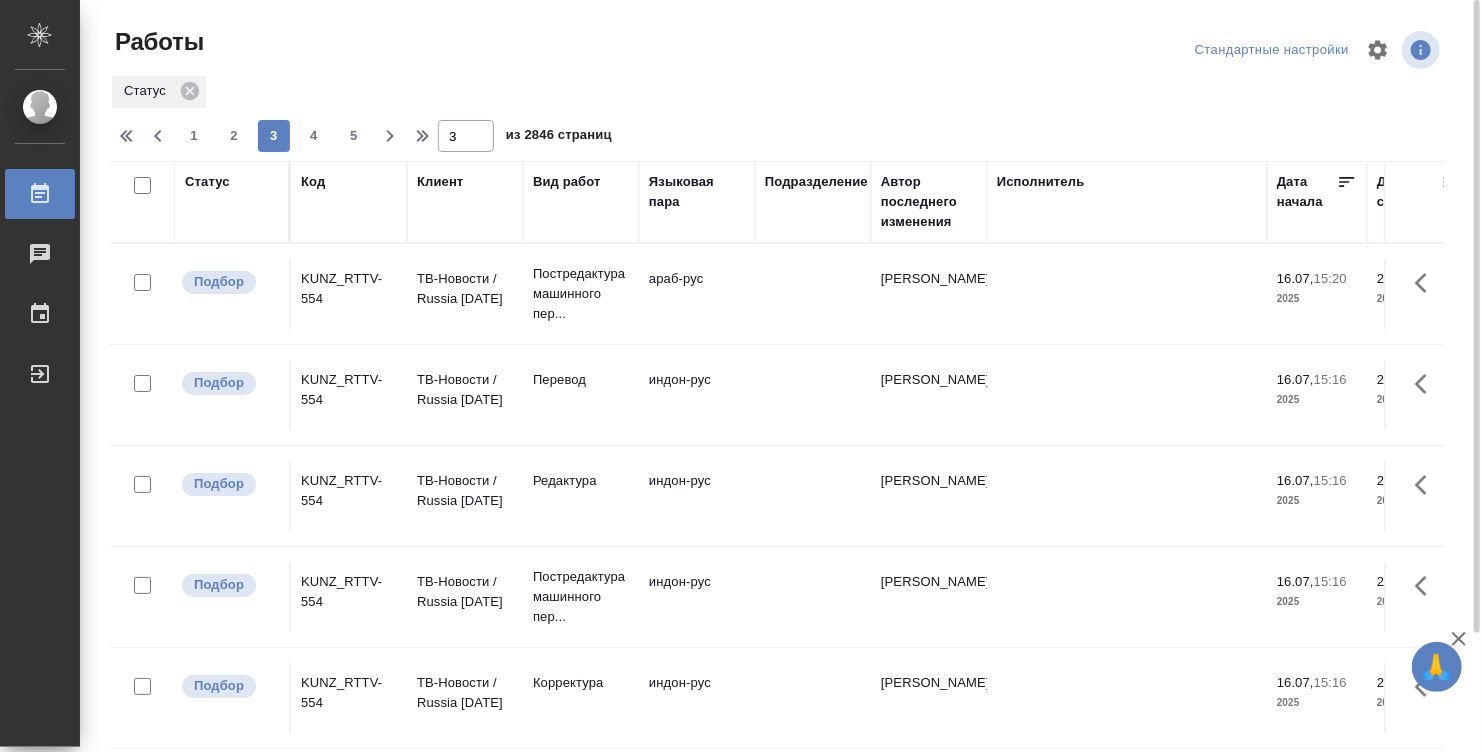 scroll, scrollTop: 100, scrollLeft: 0, axis: vertical 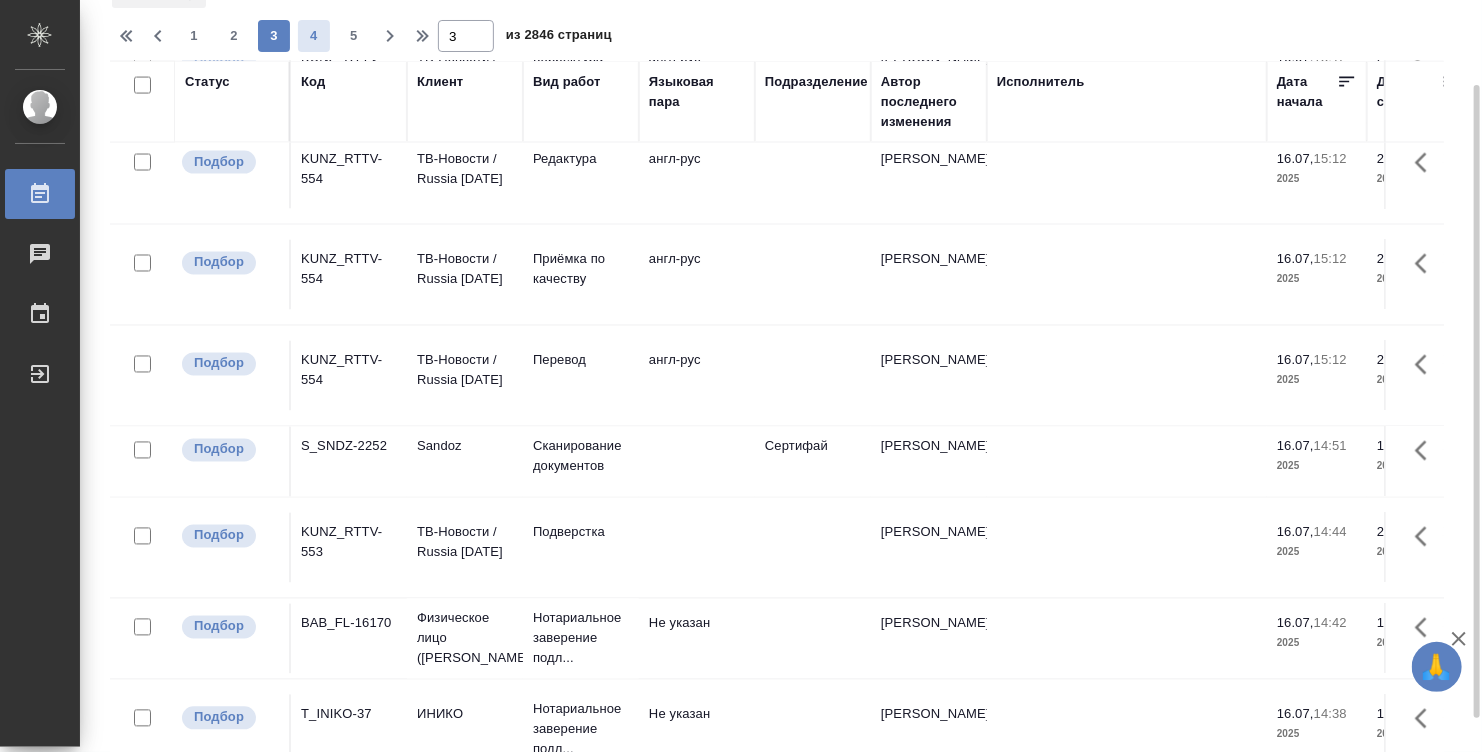click on "4" at bounding box center [314, 36] 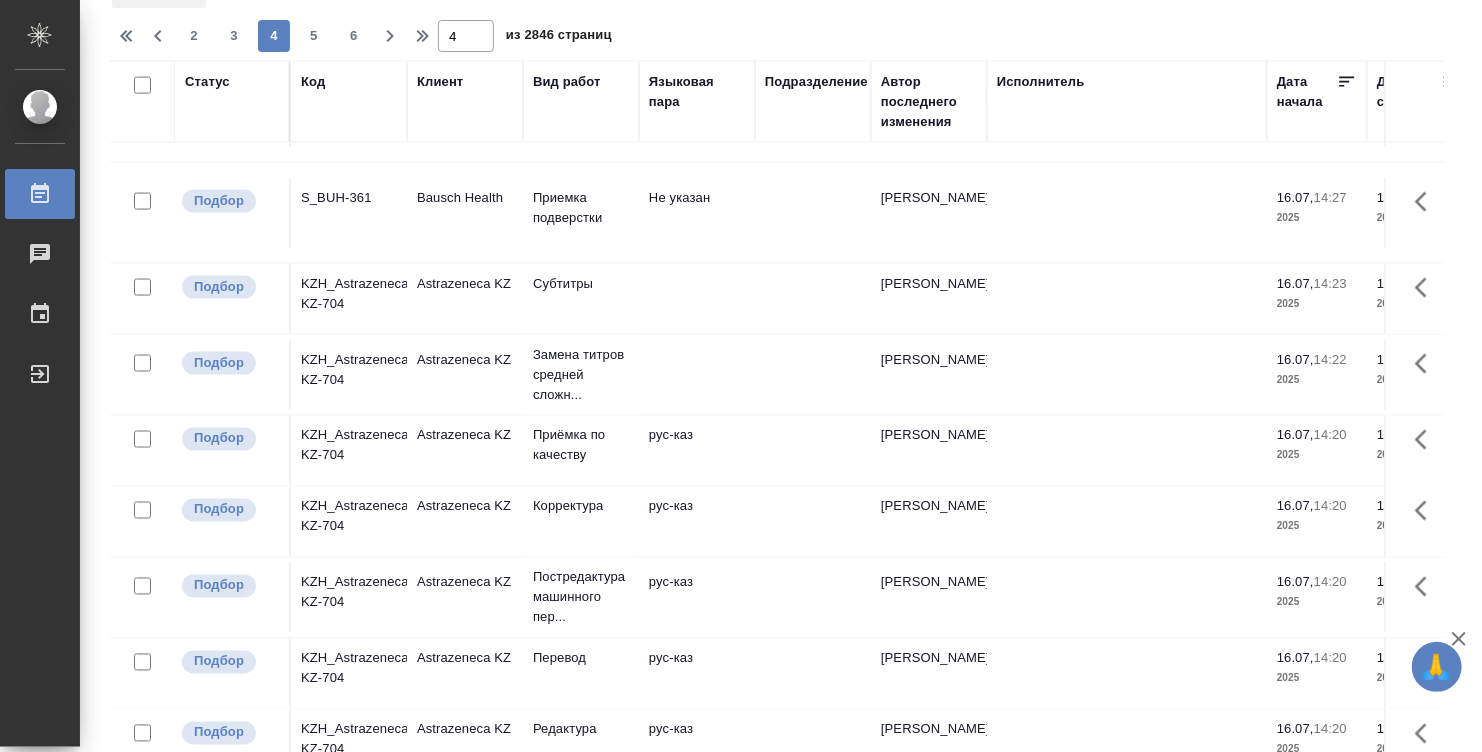scroll, scrollTop: 1487, scrollLeft: 0, axis: vertical 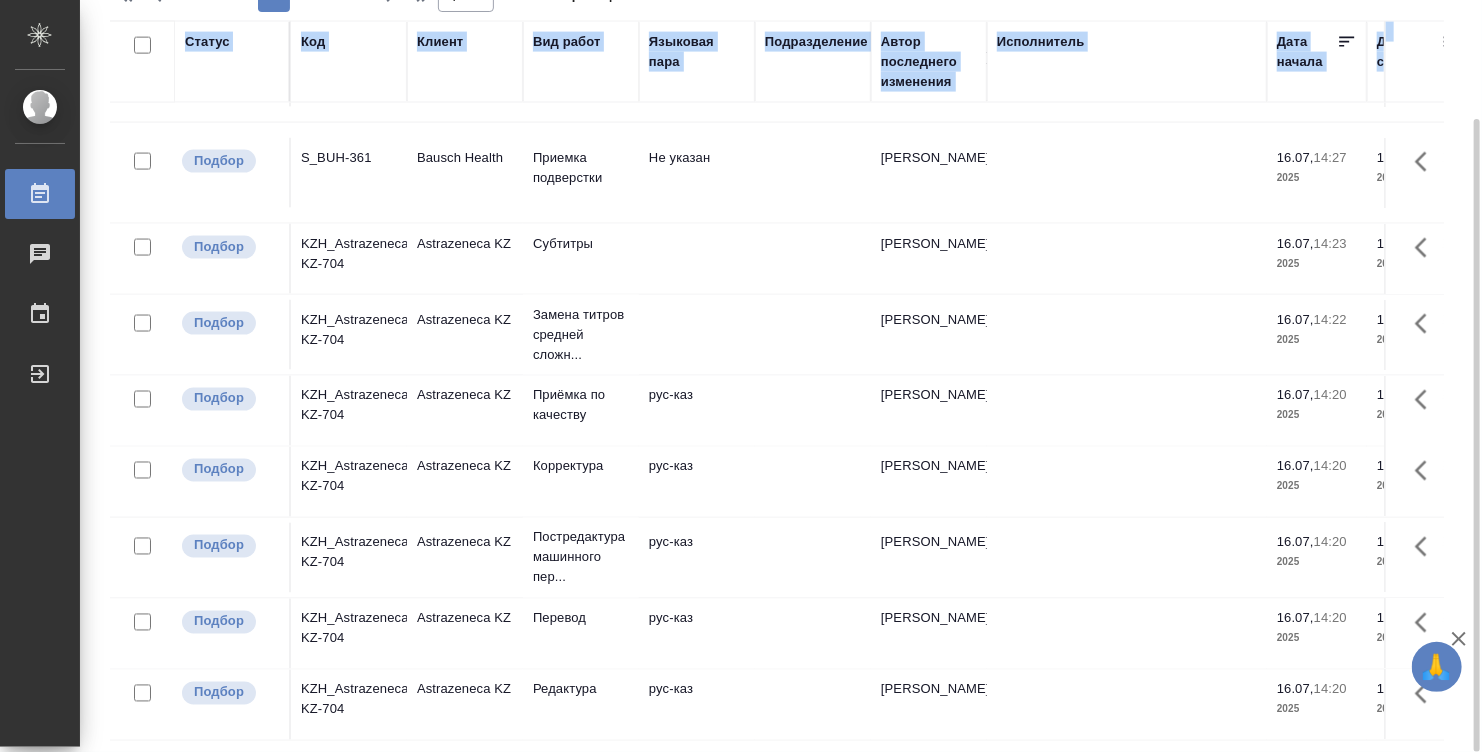 drag, startPoint x: 1481, startPoint y: 127, endPoint x: 1439, endPoint y: 238, distance: 118.680244 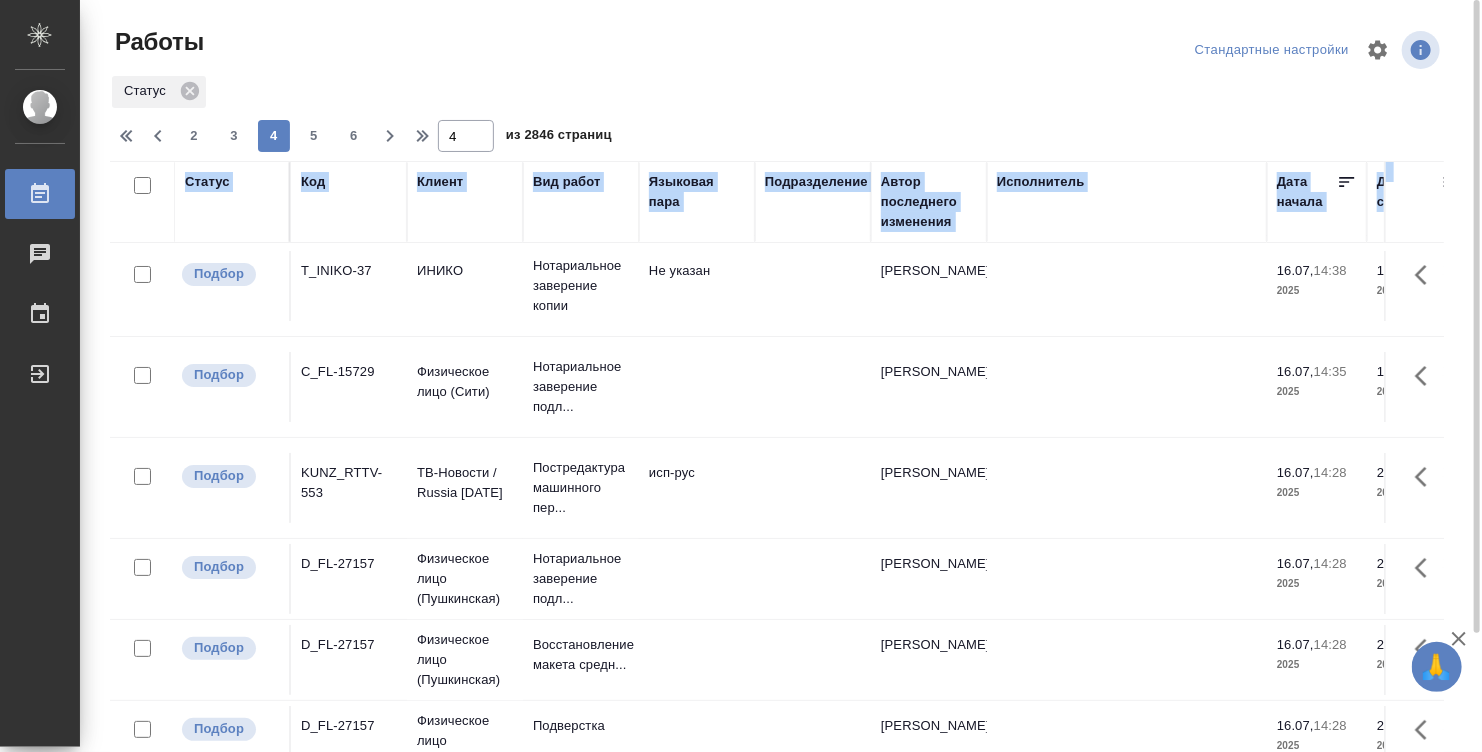 scroll, scrollTop: 0, scrollLeft: 0, axis: both 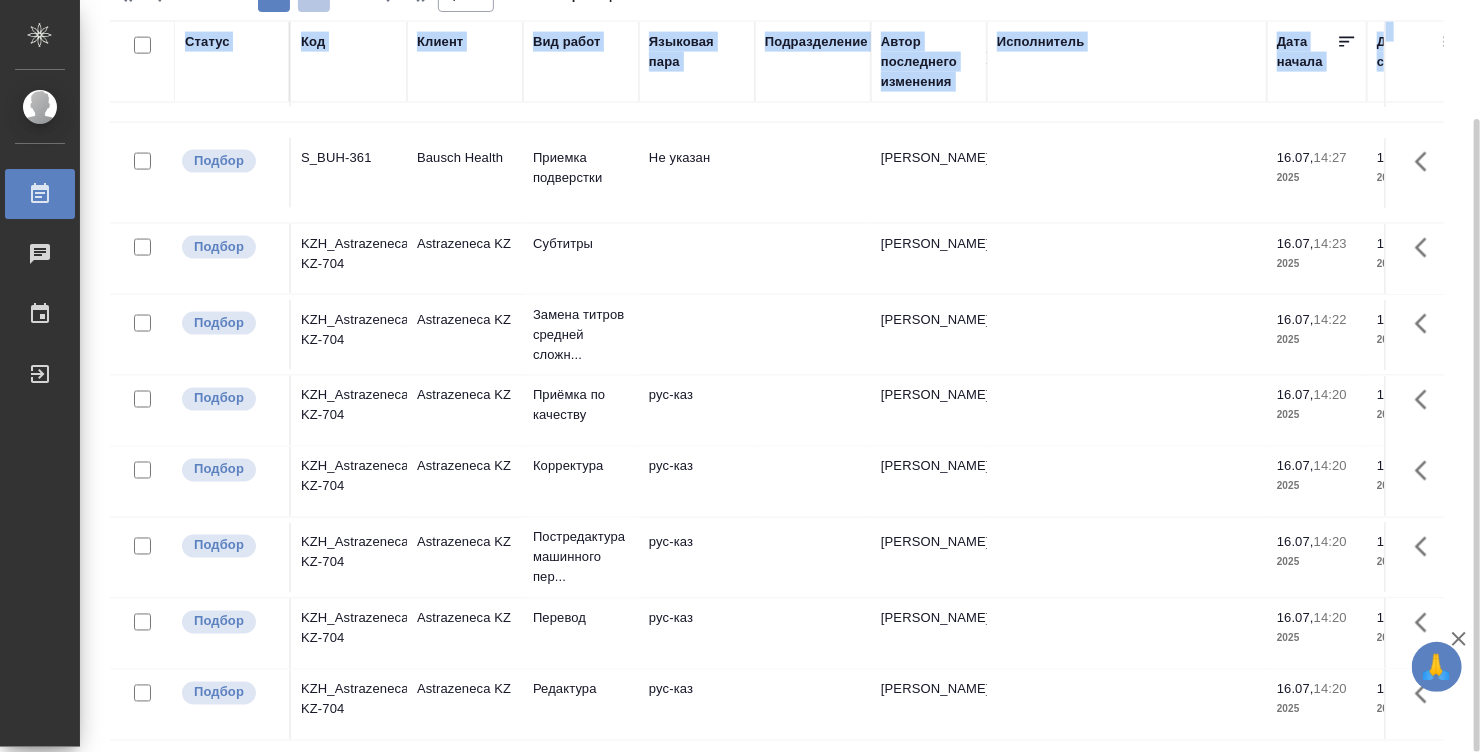 click on "5" at bounding box center [314, -4] 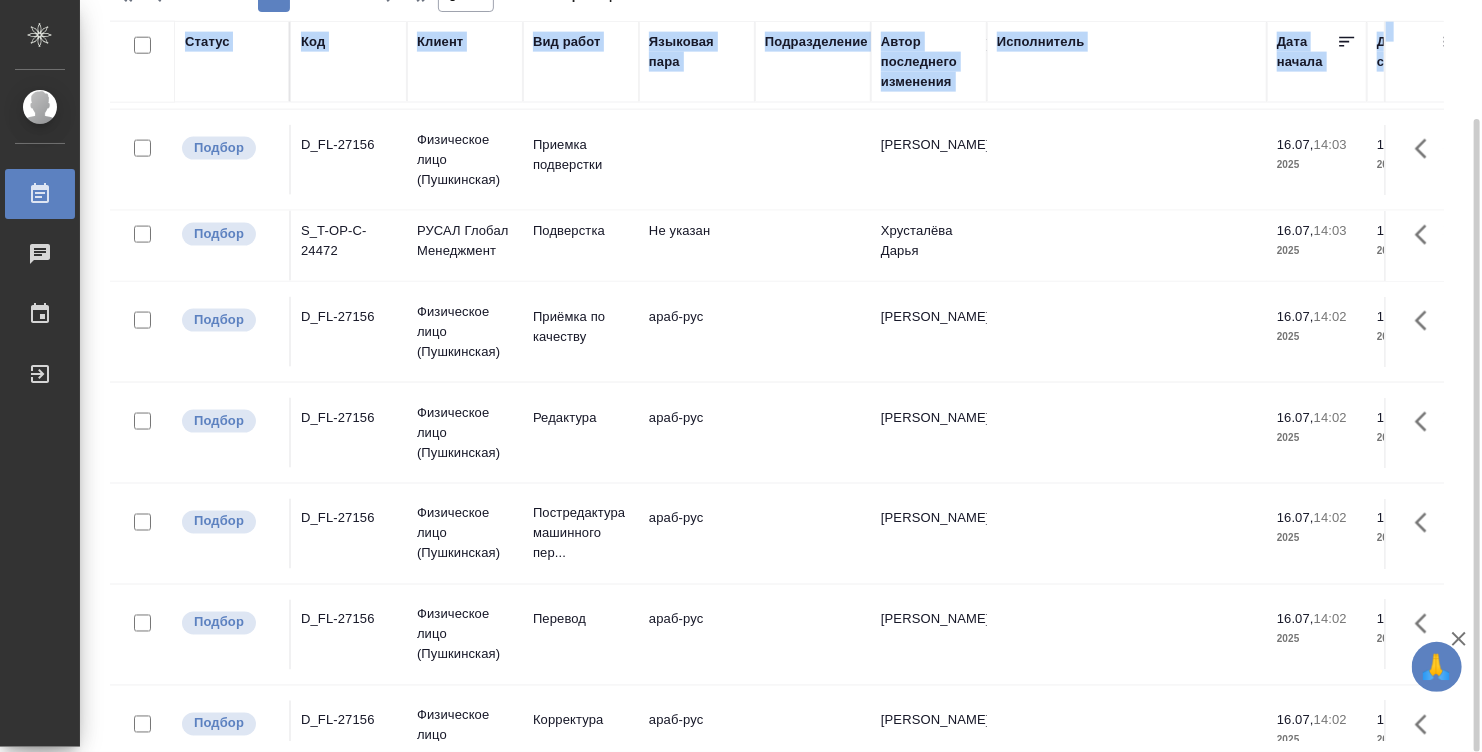 scroll, scrollTop: 1627, scrollLeft: 0, axis: vertical 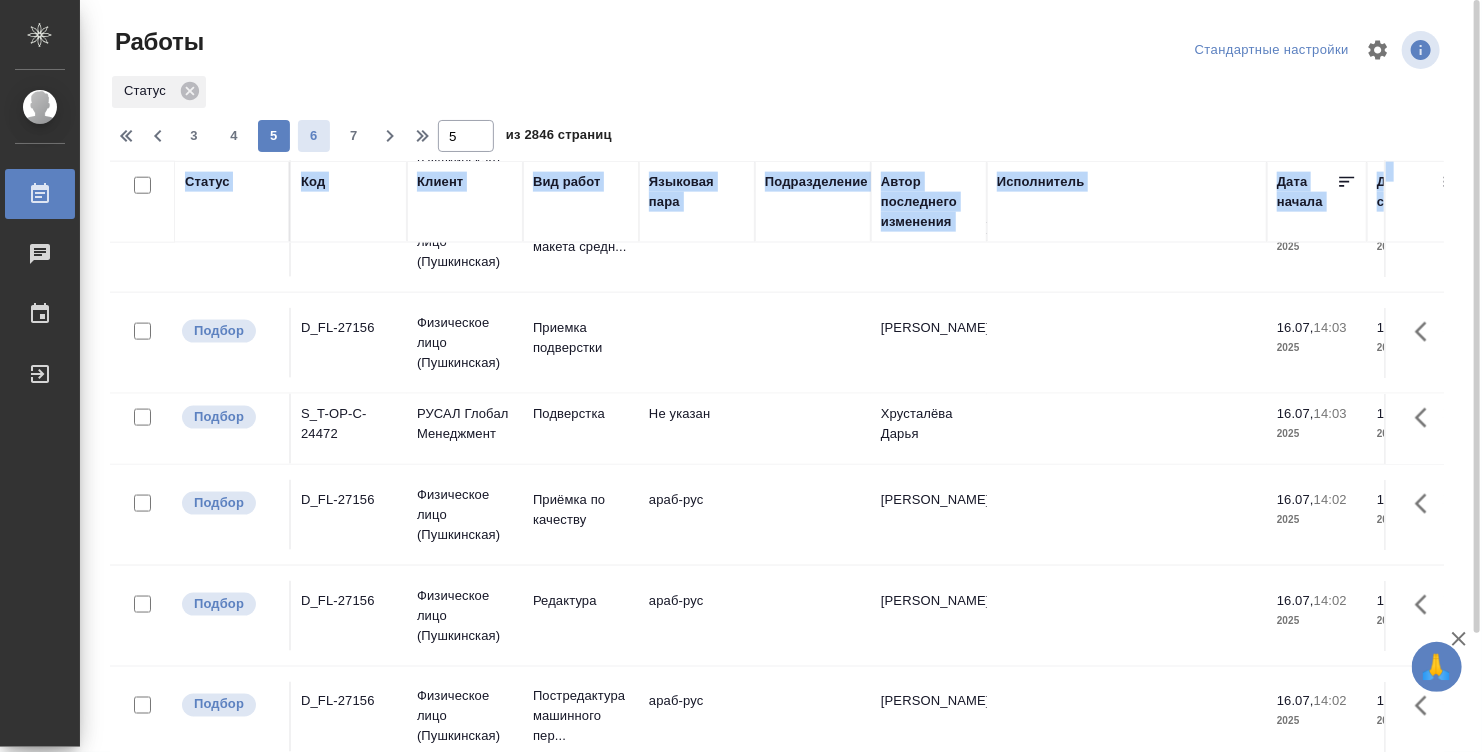 click on "6" at bounding box center [314, 136] 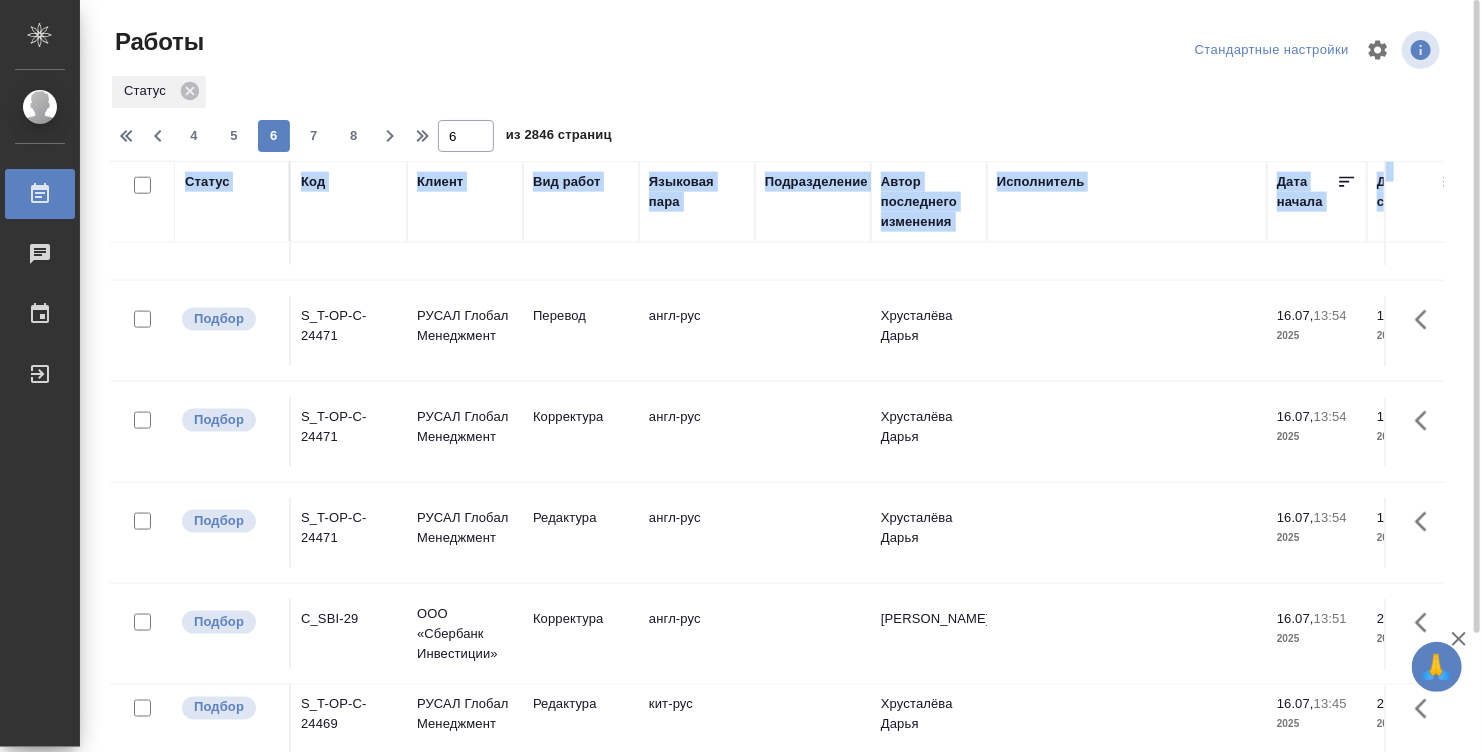 click on "Хрусталёва Дарья" at bounding box center (929, -1033) 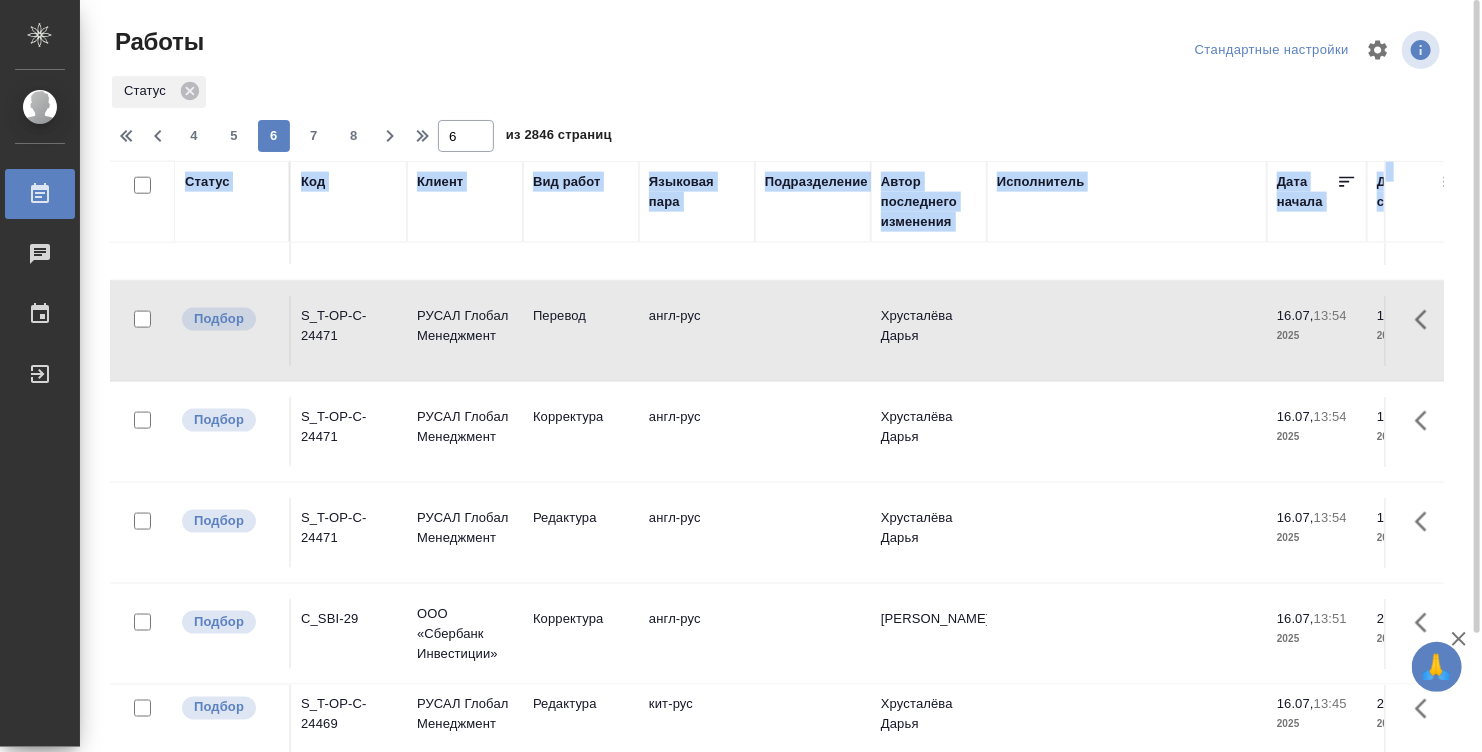 click on "Хрусталёва Дарья" at bounding box center (929, -1033) 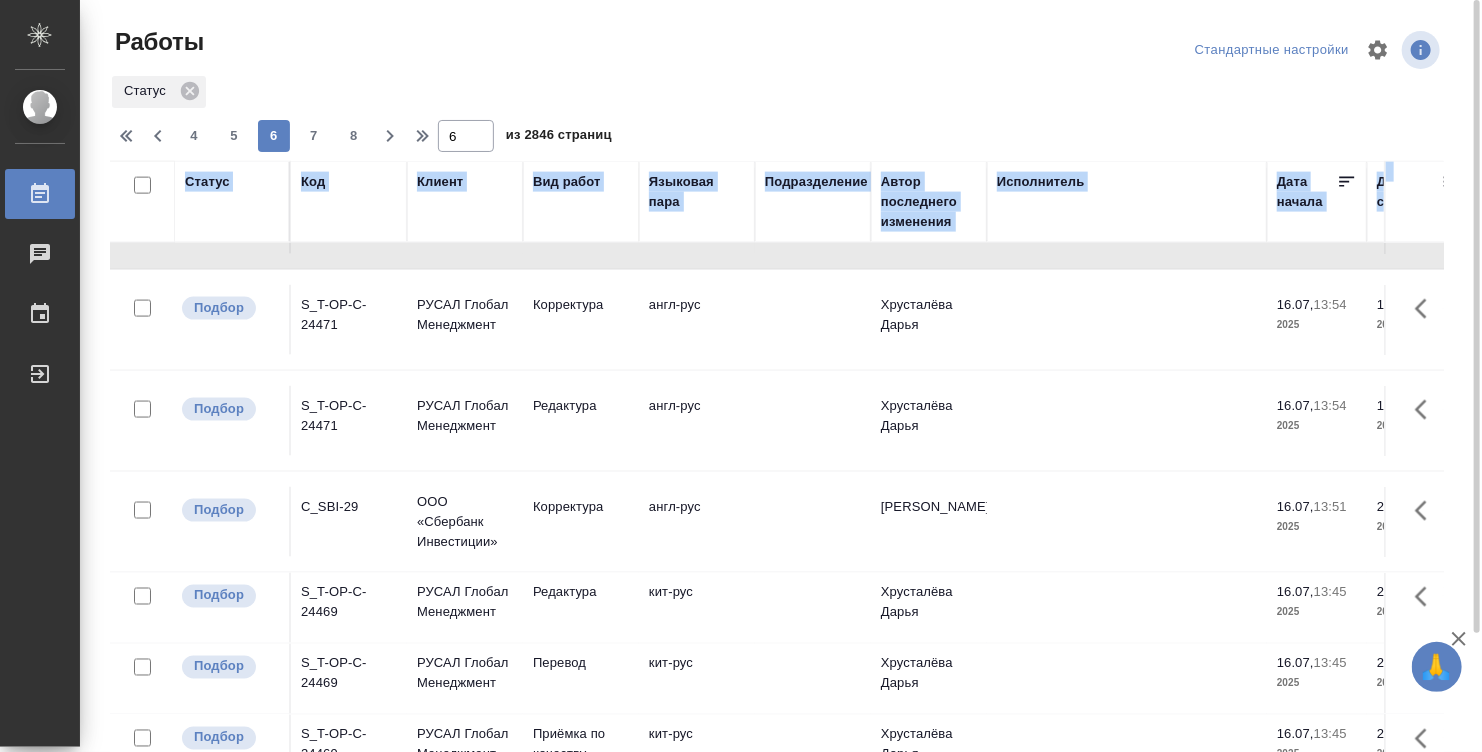 scroll, scrollTop: 1656, scrollLeft: 0, axis: vertical 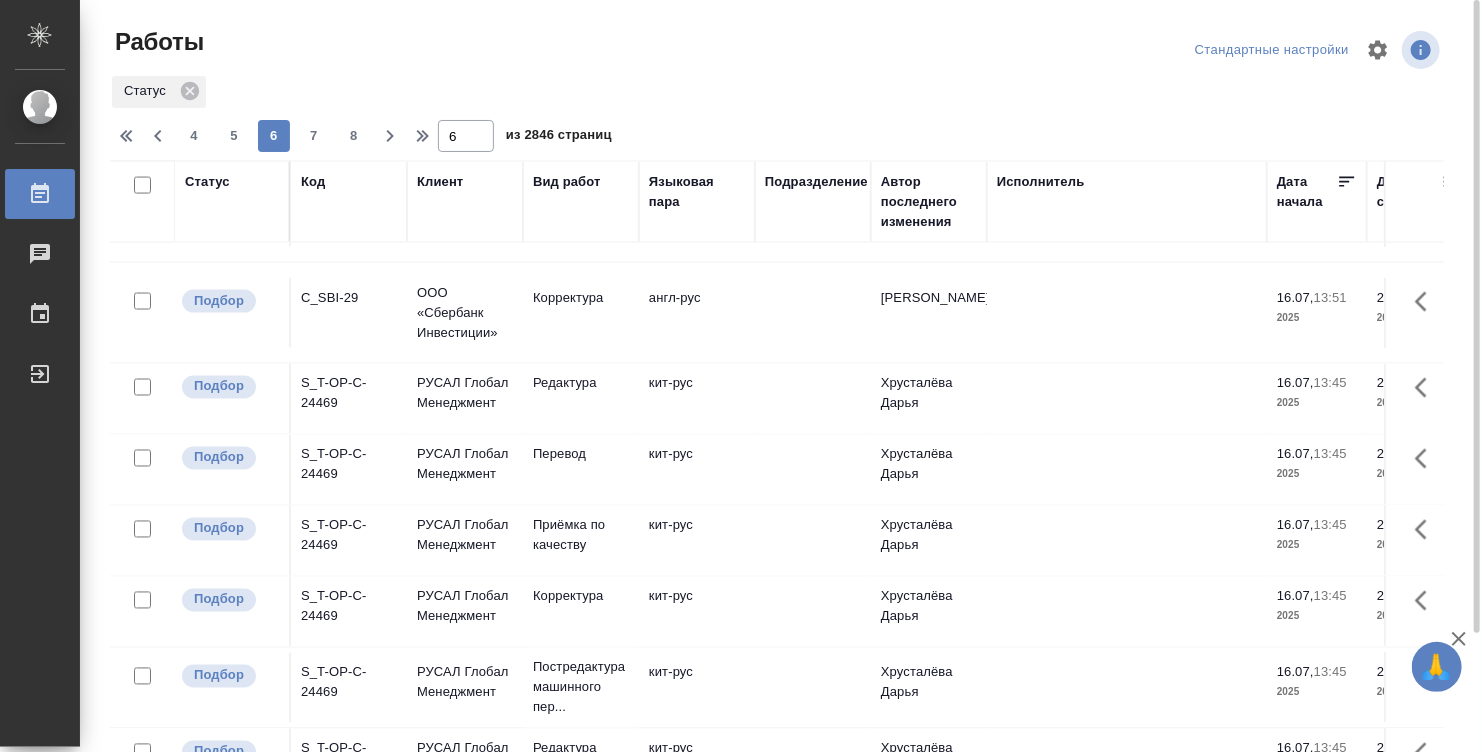 click on "4 5 6 7 8" at bounding box center [274, 136] 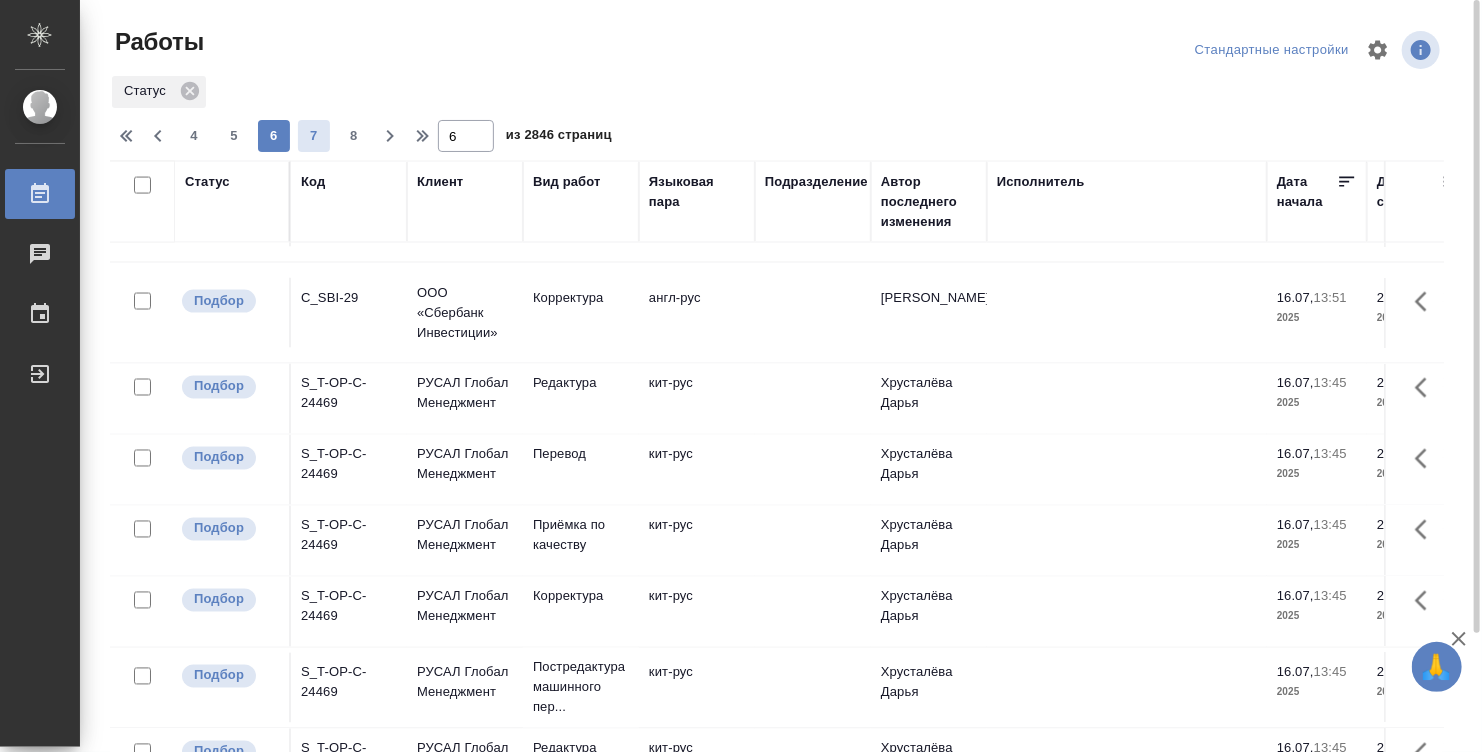 click on "7" at bounding box center (314, 136) 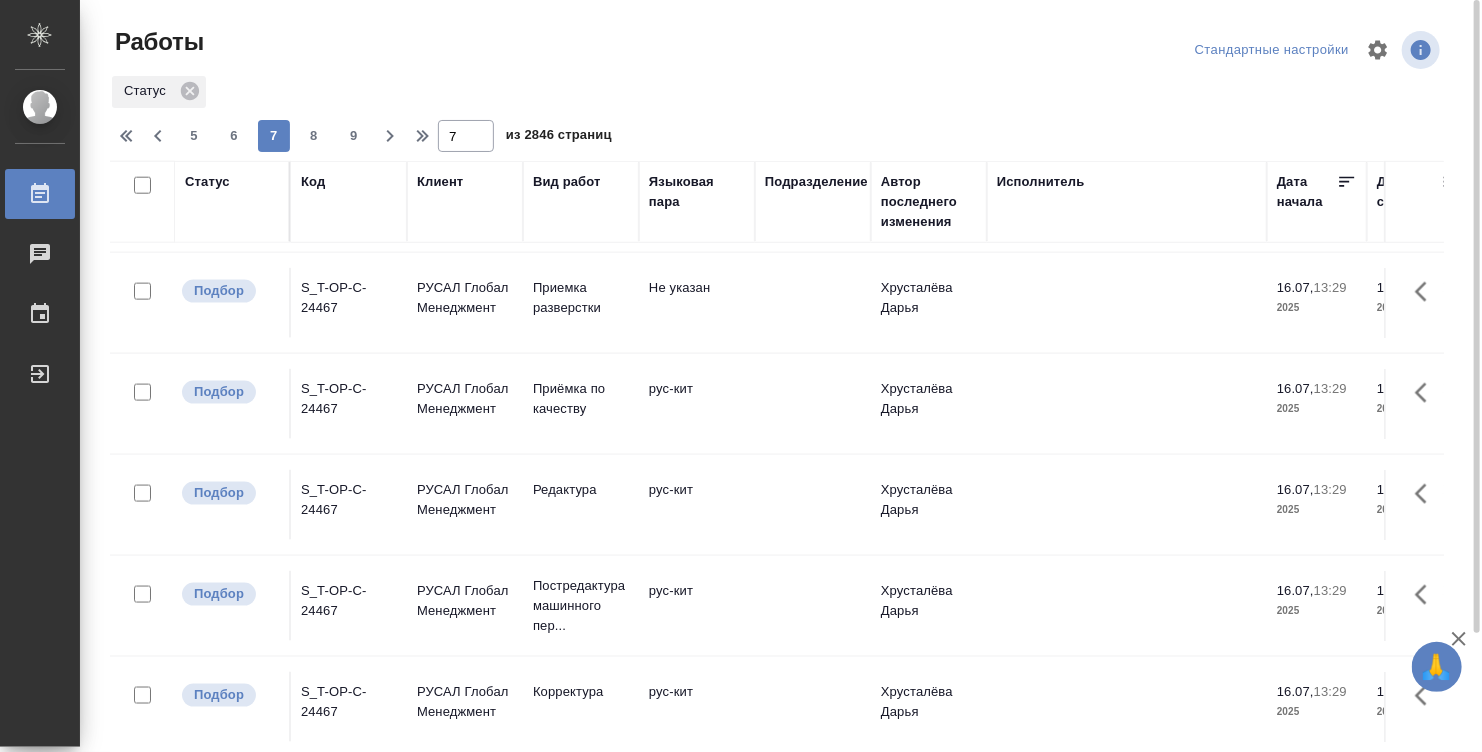 scroll, scrollTop: 1776, scrollLeft: 0, axis: vertical 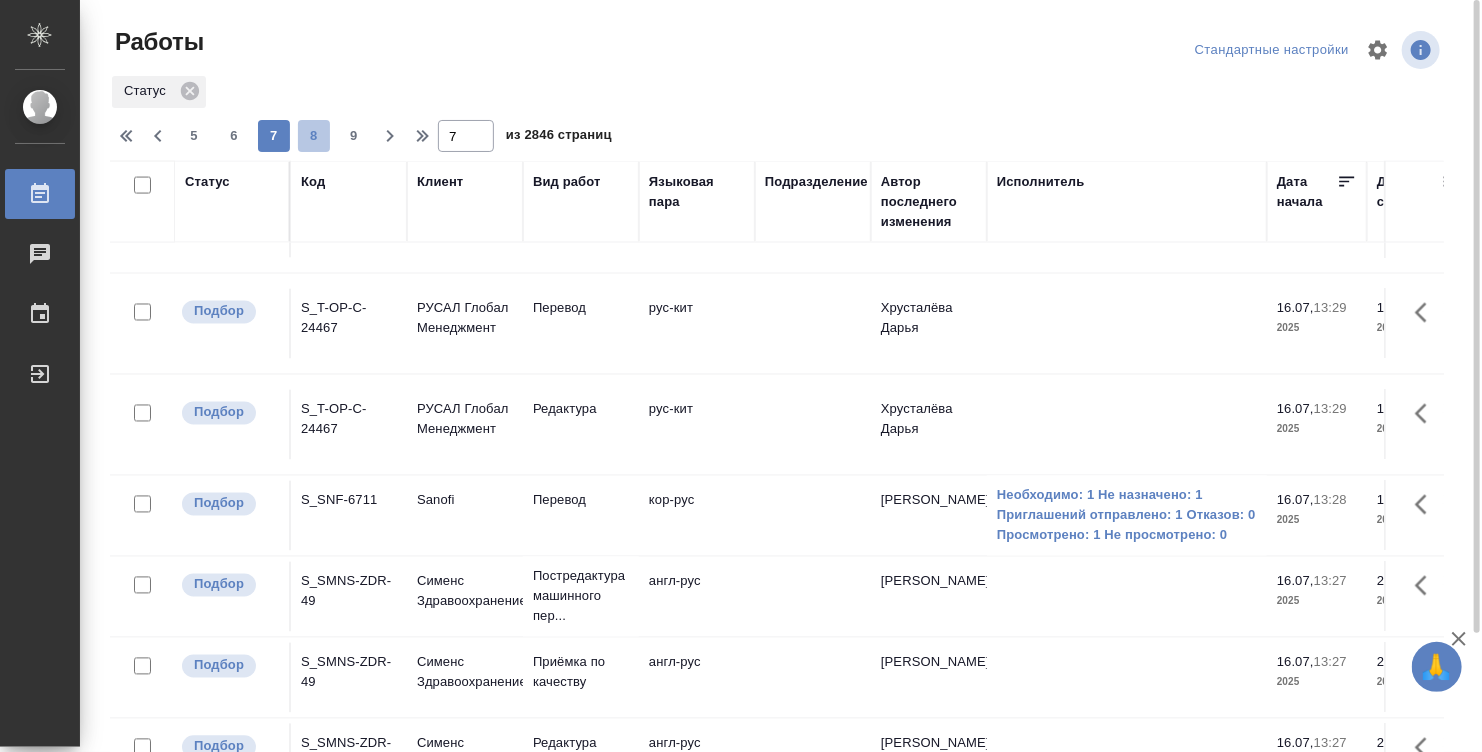 click on "8" at bounding box center (314, 136) 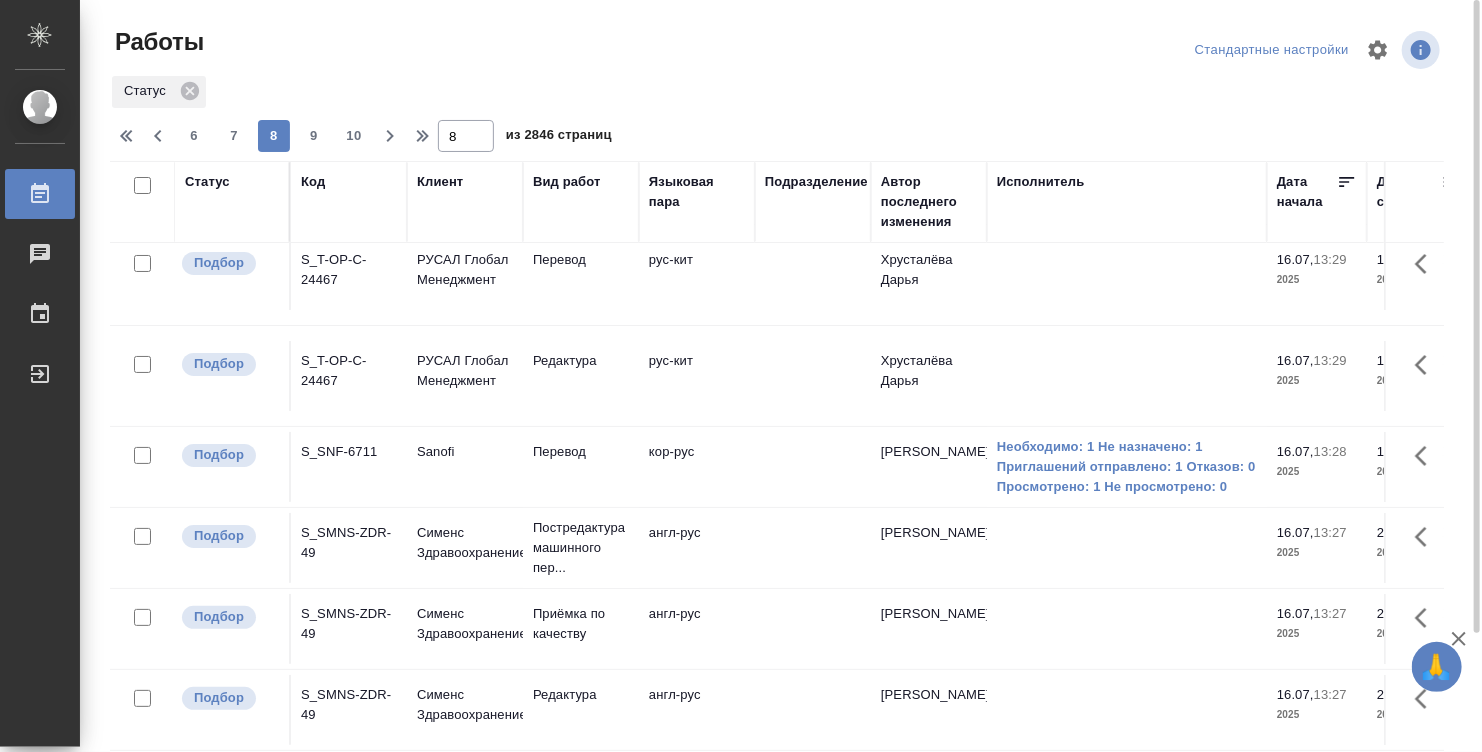 scroll, scrollTop: 0, scrollLeft: 0, axis: both 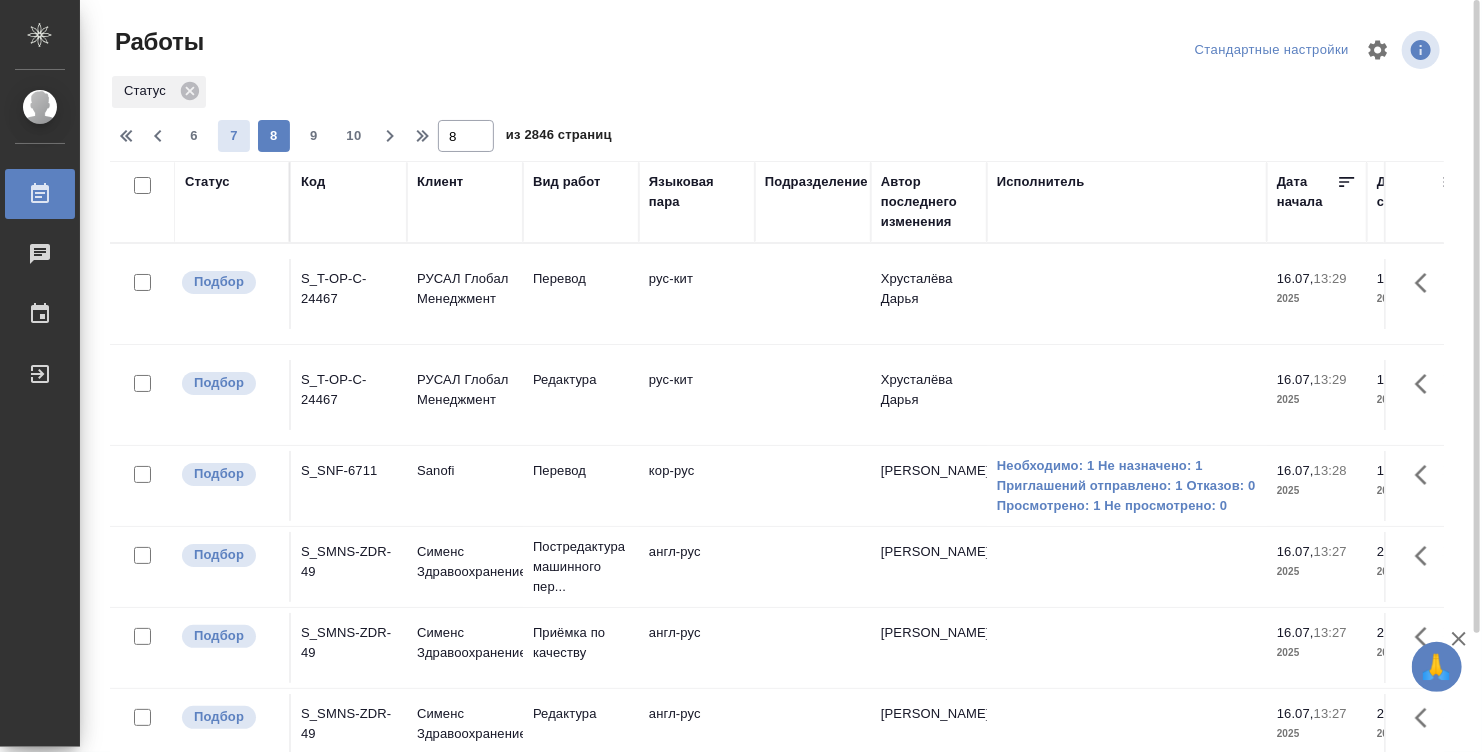 click on "7" at bounding box center [234, 136] 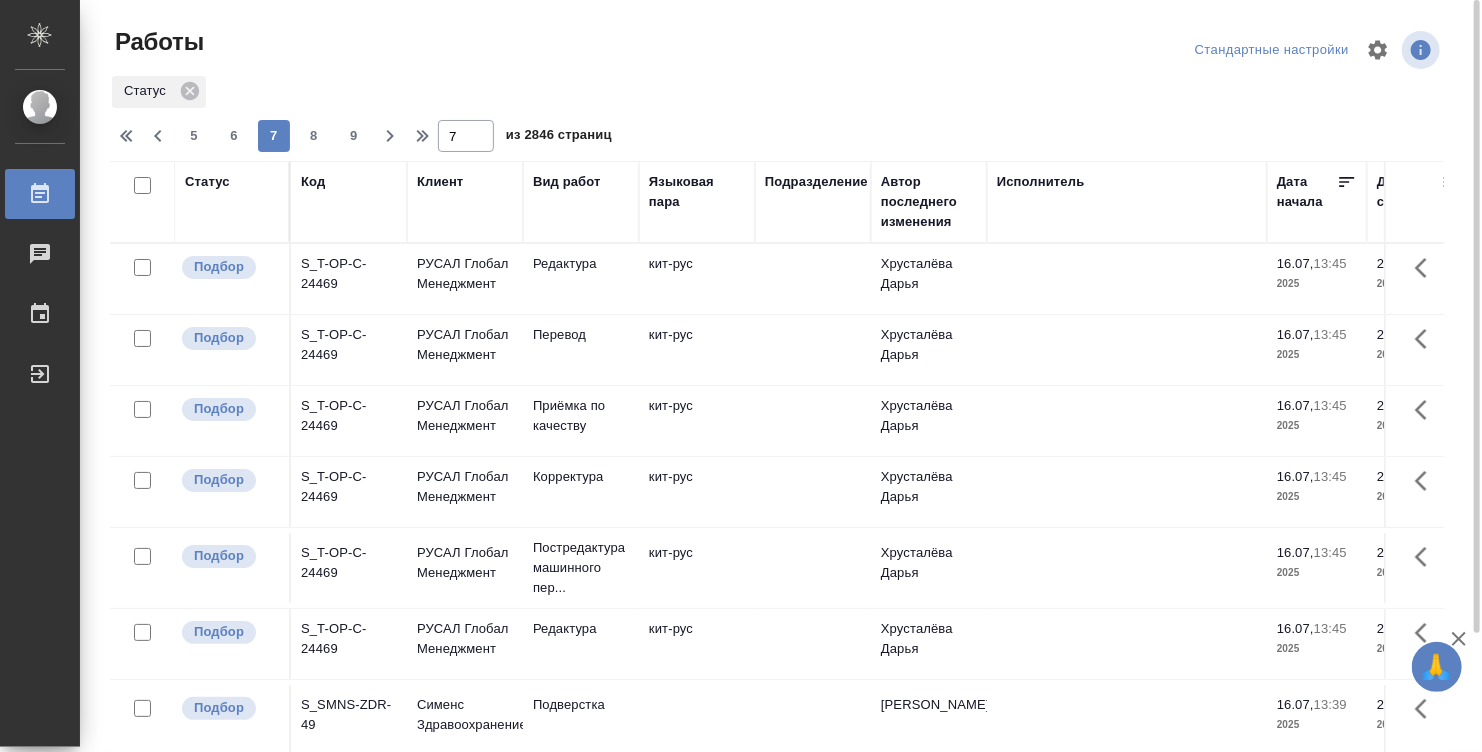 scroll, scrollTop: 140, scrollLeft: 0, axis: vertical 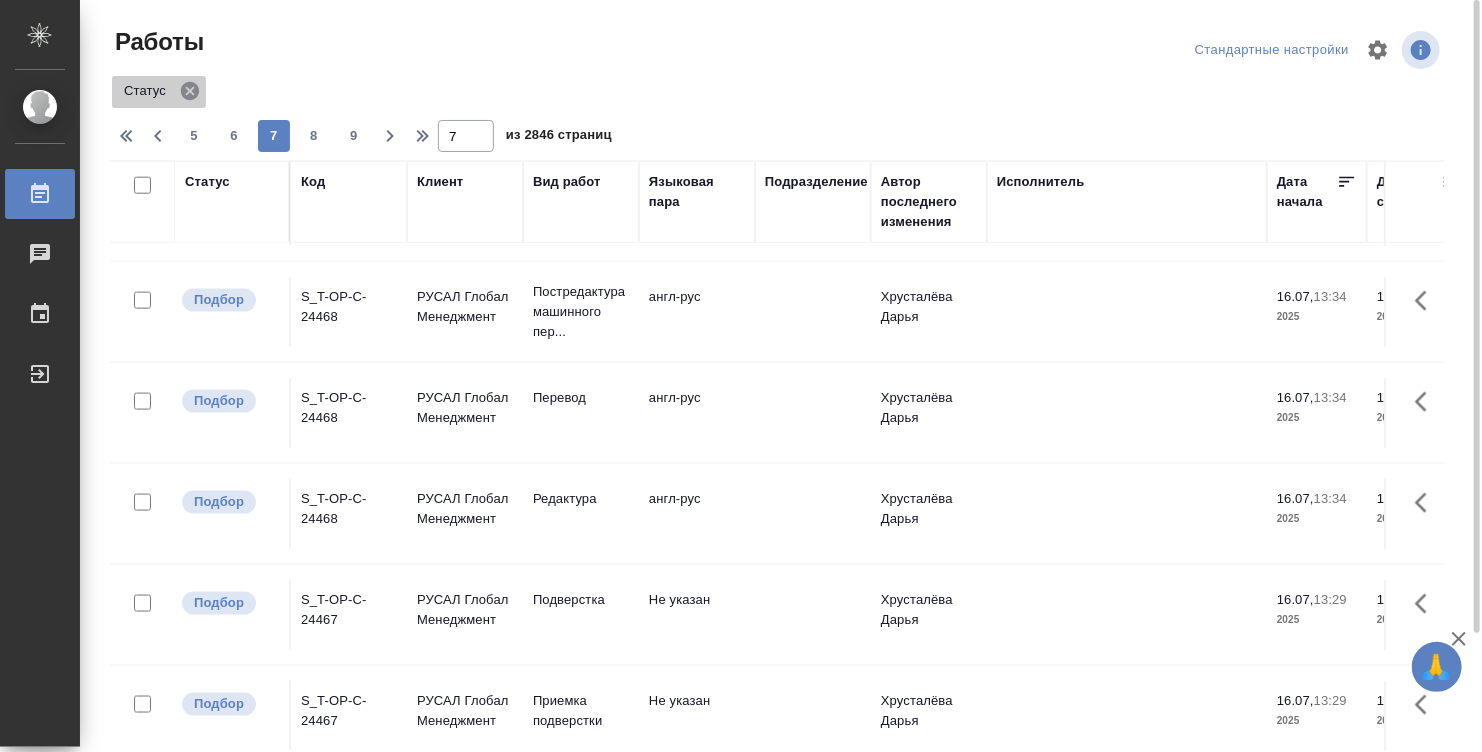click 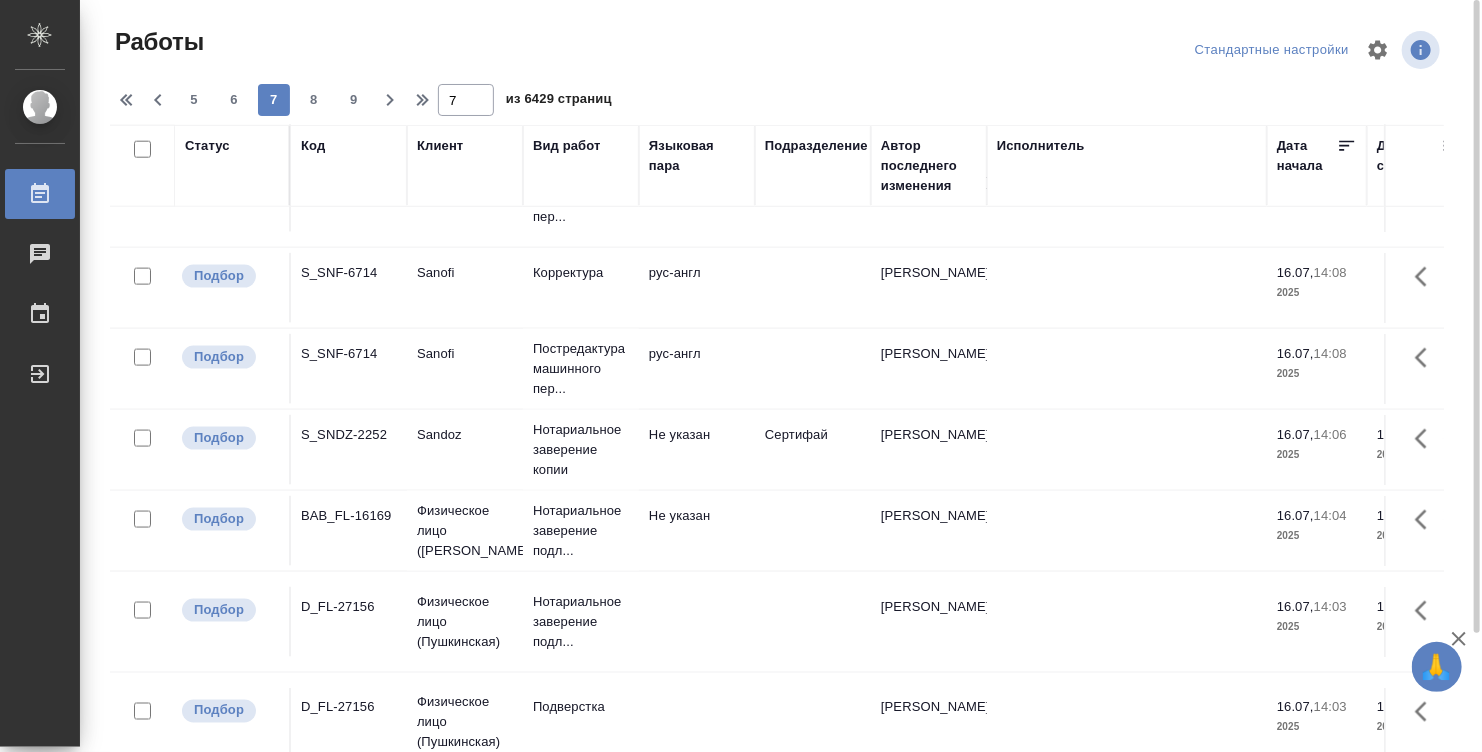 scroll, scrollTop: 1427, scrollLeft: 0, axis: vertical 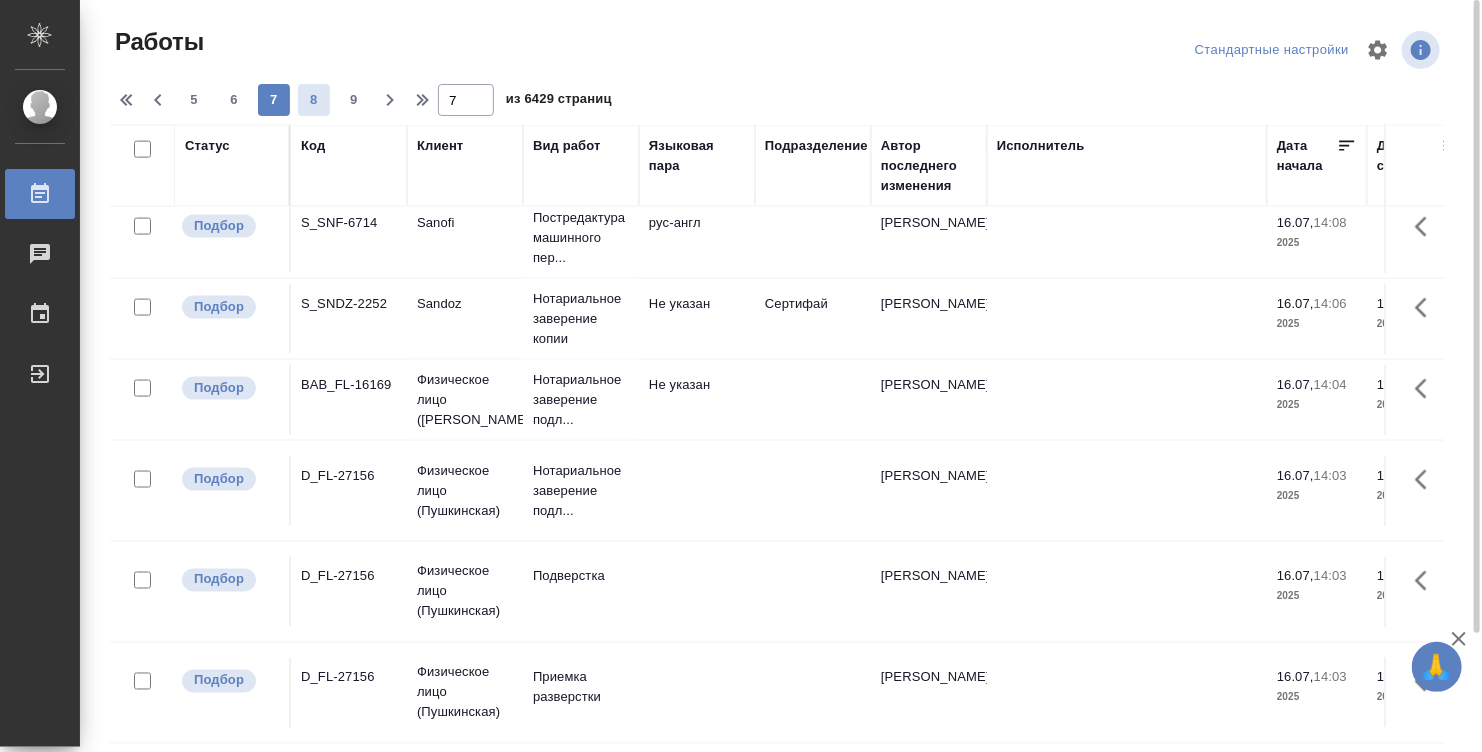 click on "8" at bounding box center [314, 100] 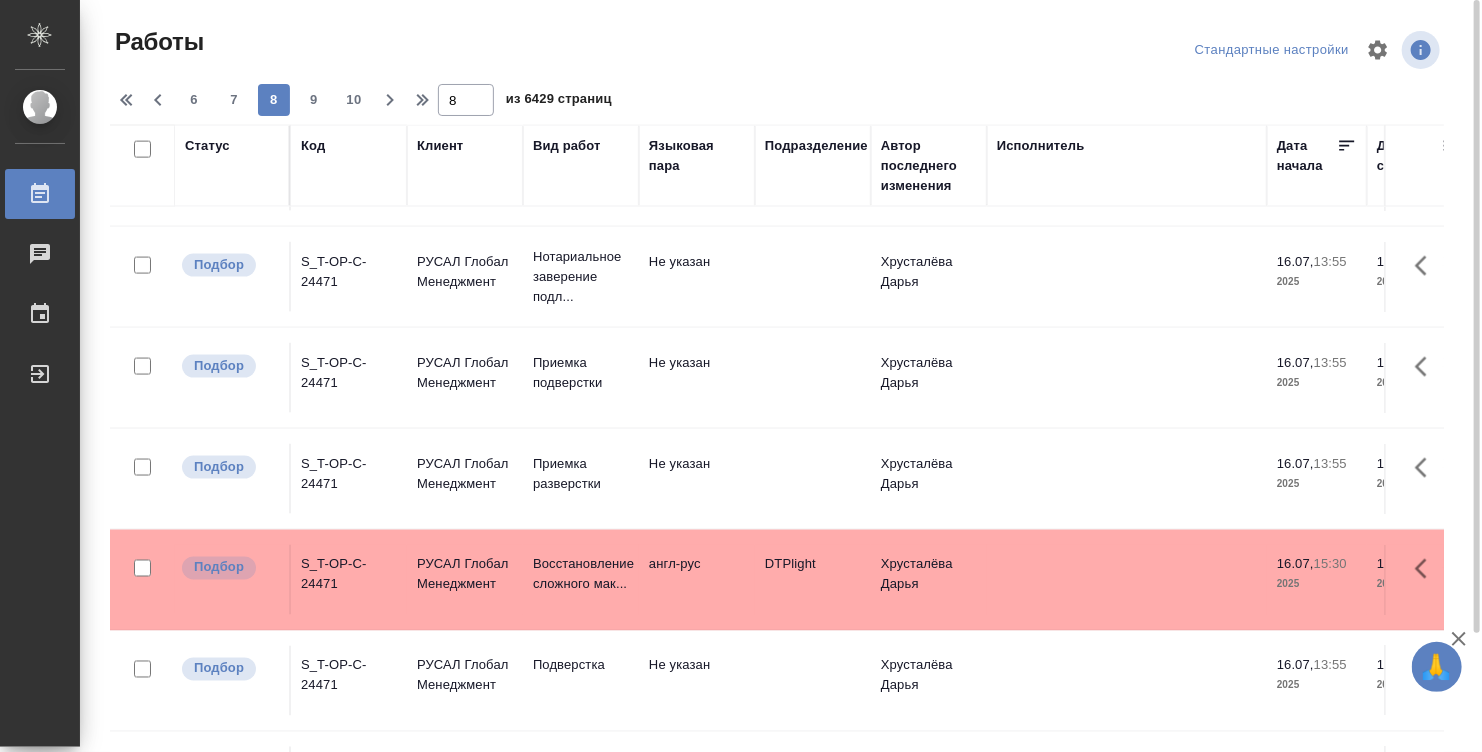 click on "Языковая пара" at bounding box center (697, 166) 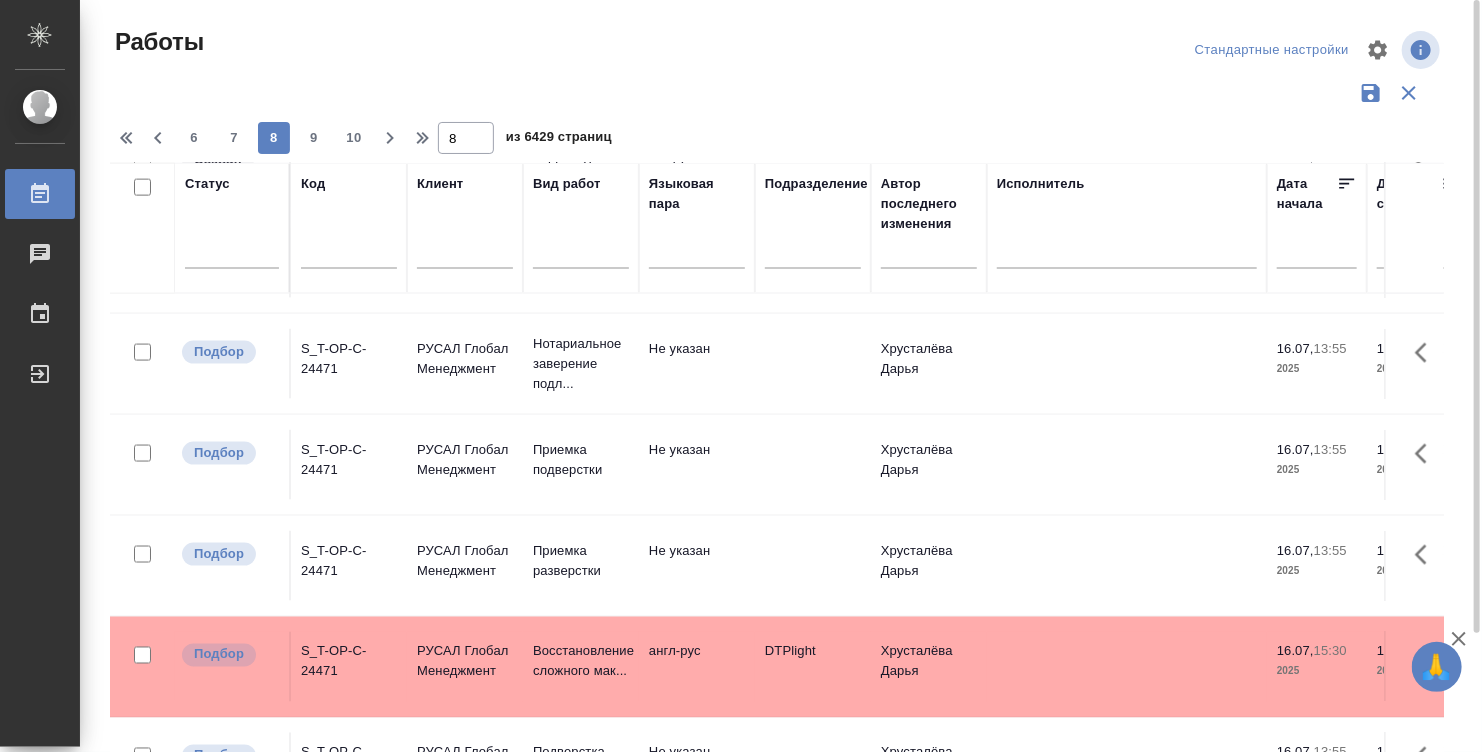 scroll, scrollTop: 1476, scrollLeft: 0, axis: vertical 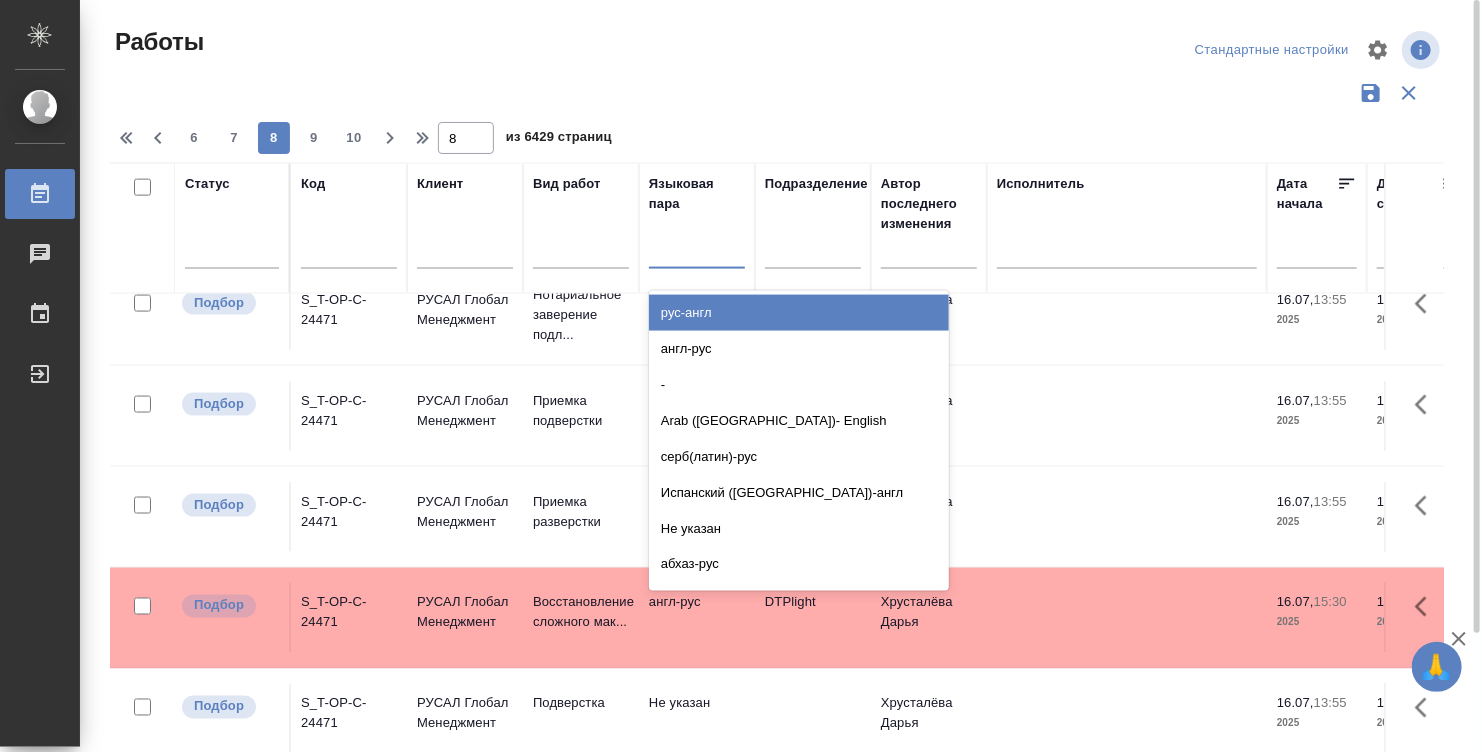 click at bounding box center (697, 249) 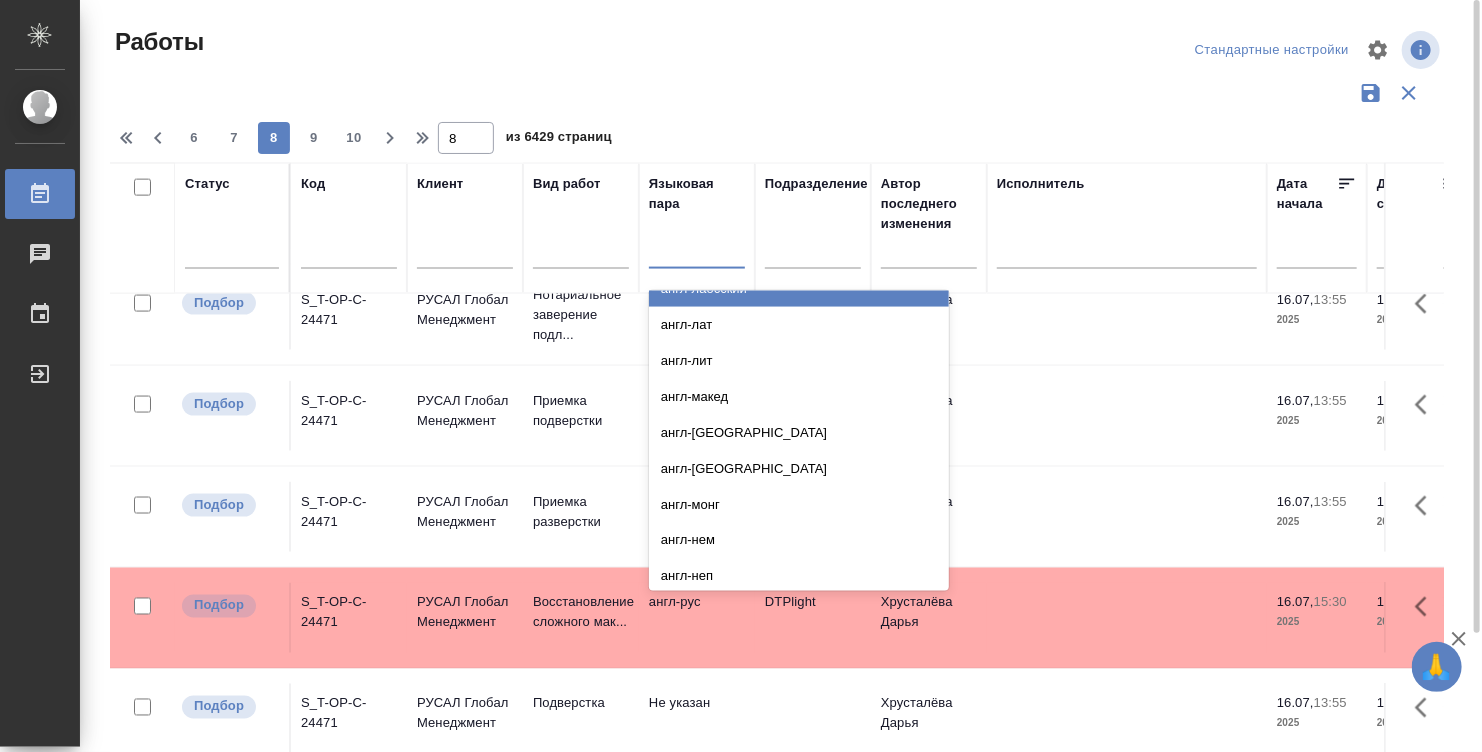 scroll, scrollTop: 2600, scrollLeft: 0, axis: vertical 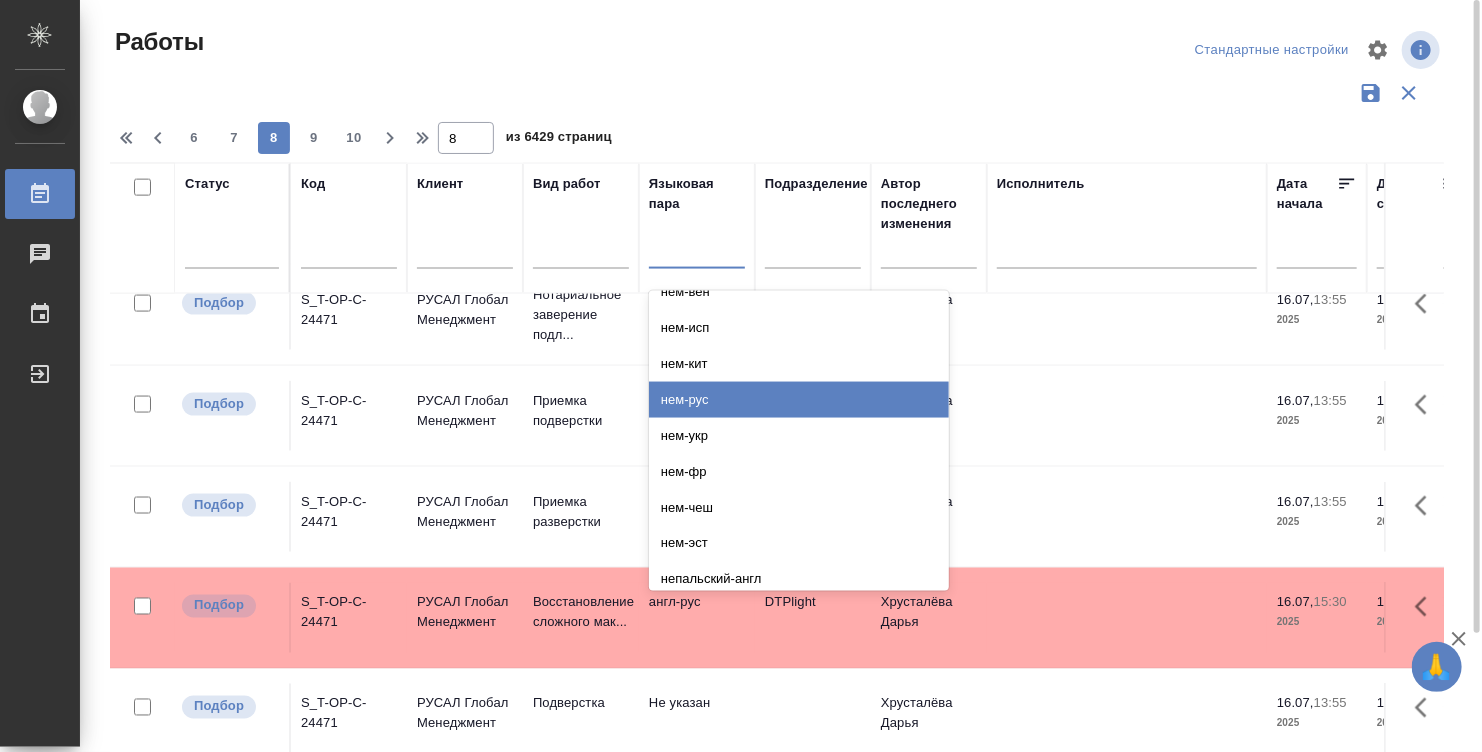 click on "нем-рус" at bounding box center [799, 400] 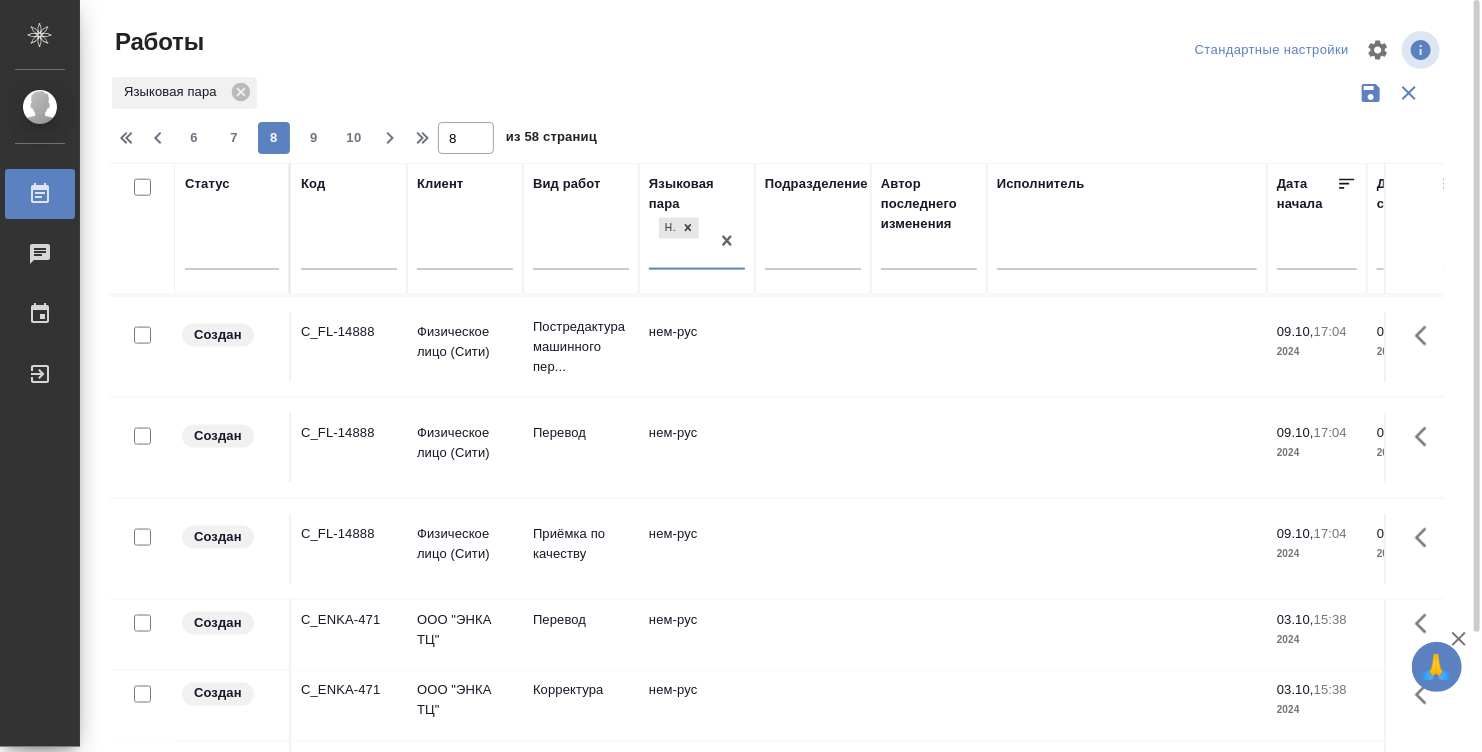 scroll, scrollTop: 1326, scrollLeft: 0, axis: vertical 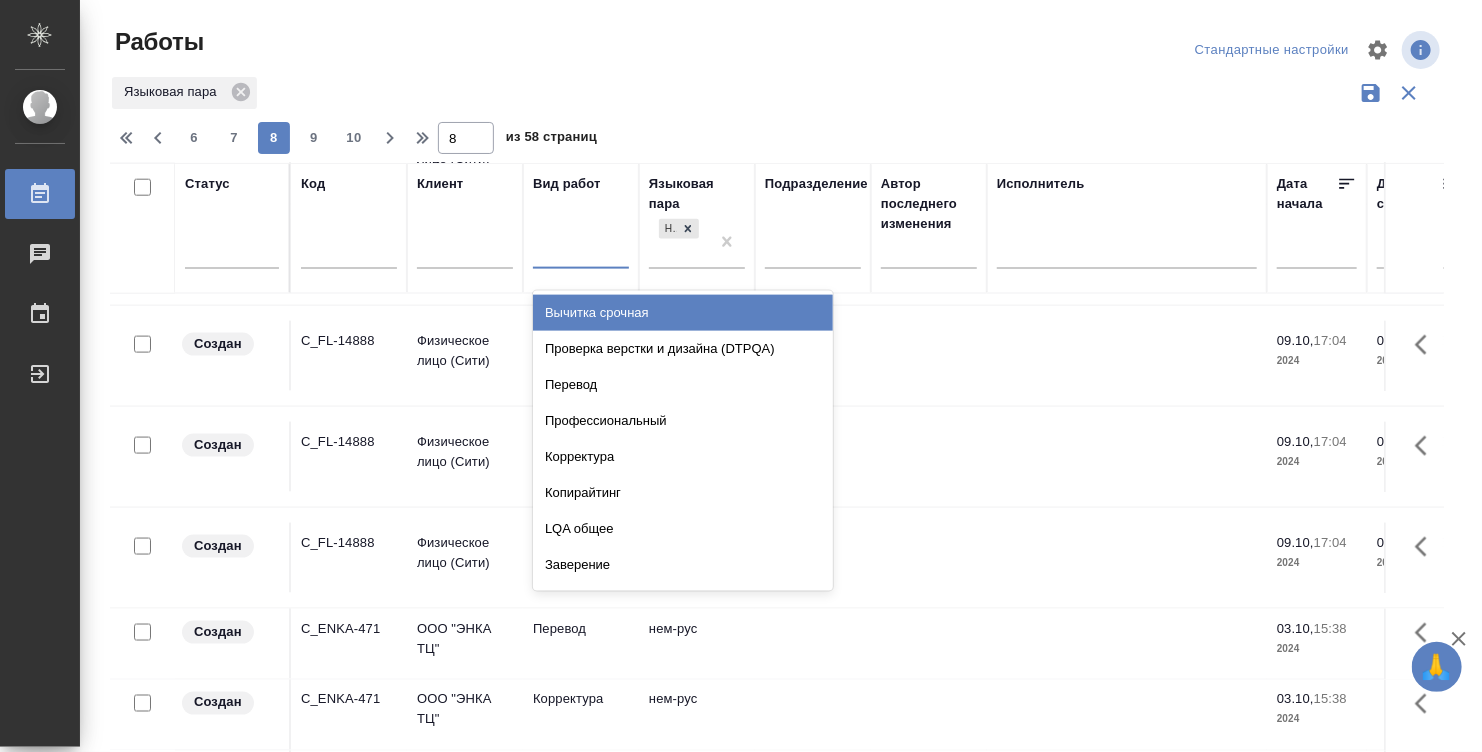 click at bounding box center [581, 249] 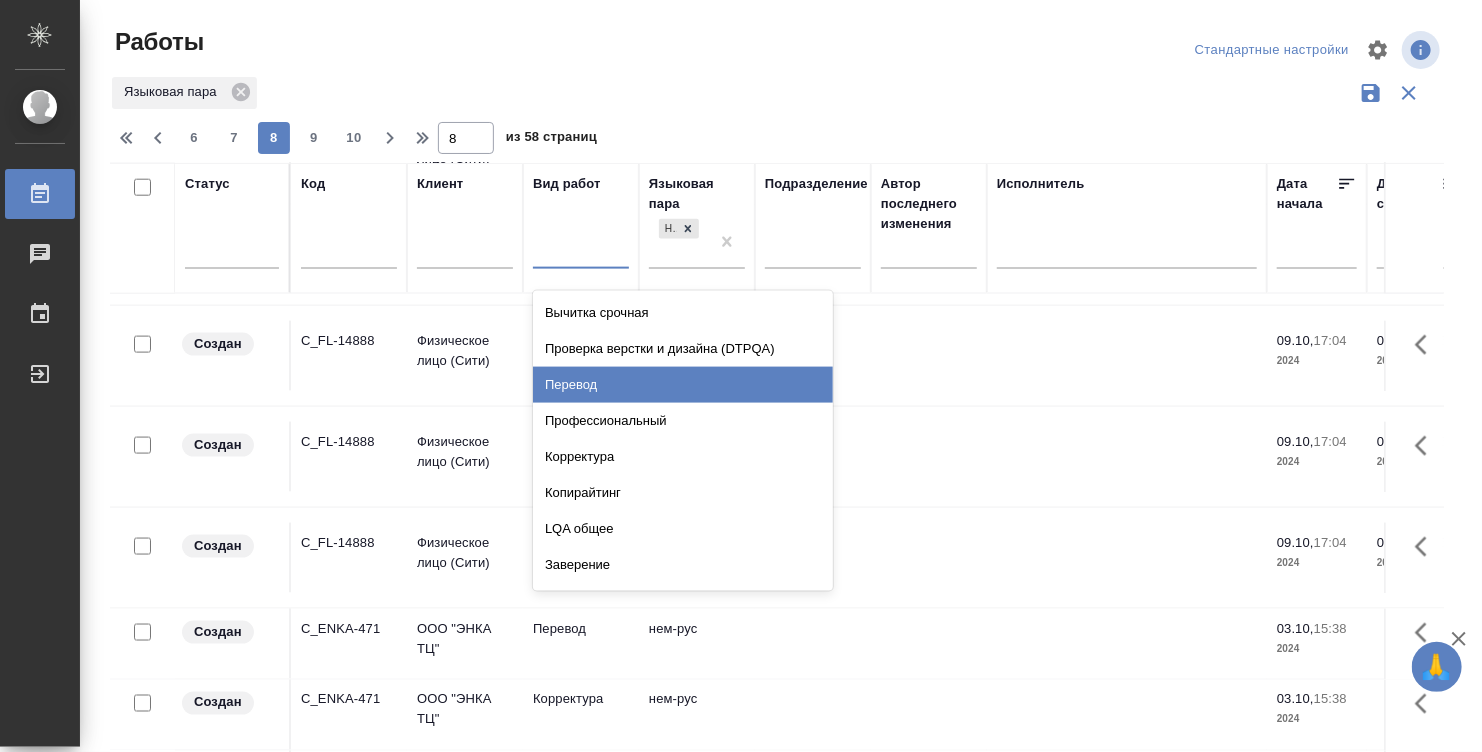 click on "Перевод" at bounding box center [683, 385] 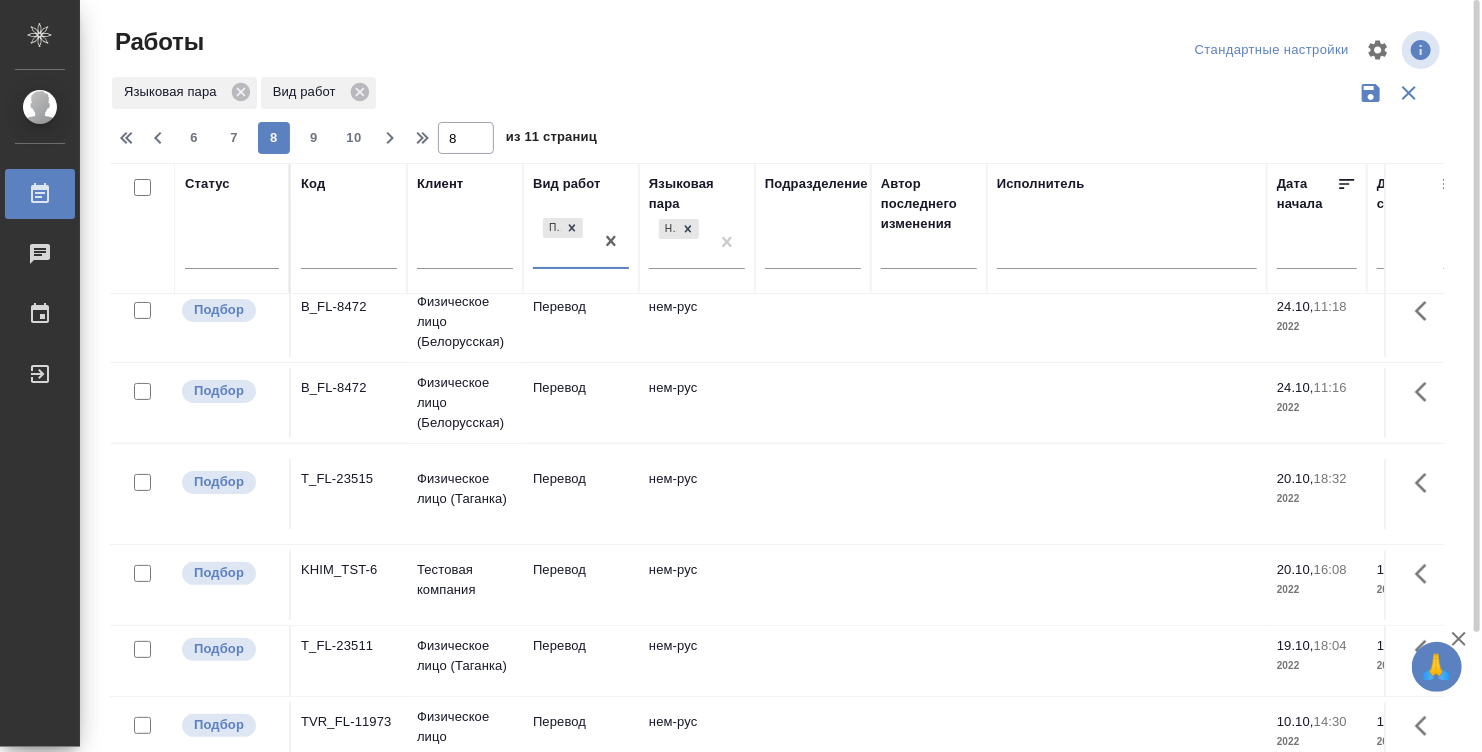 scroll, scrollTop: 0, scrollLeft: 0, axis: both 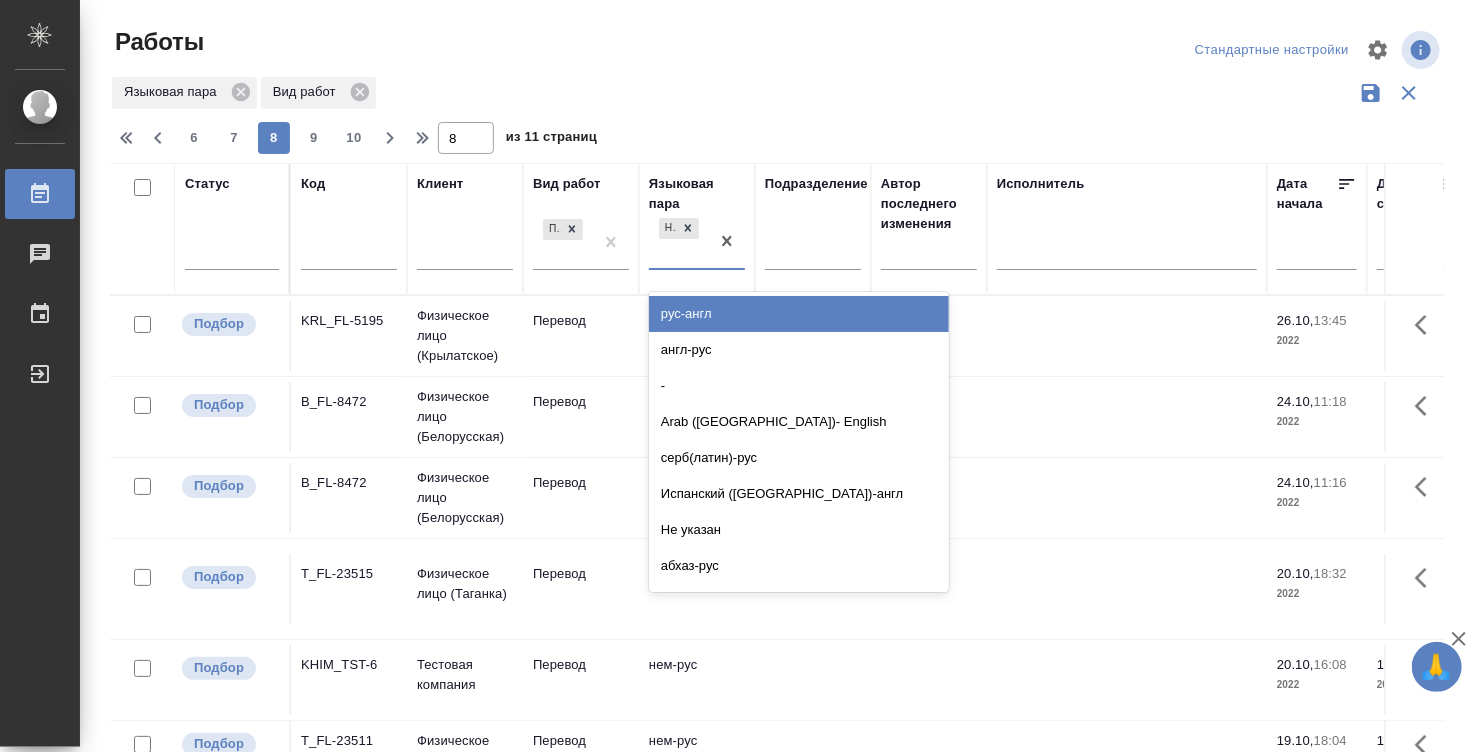 click on "нем-рус" at bounding box center [679, 241] 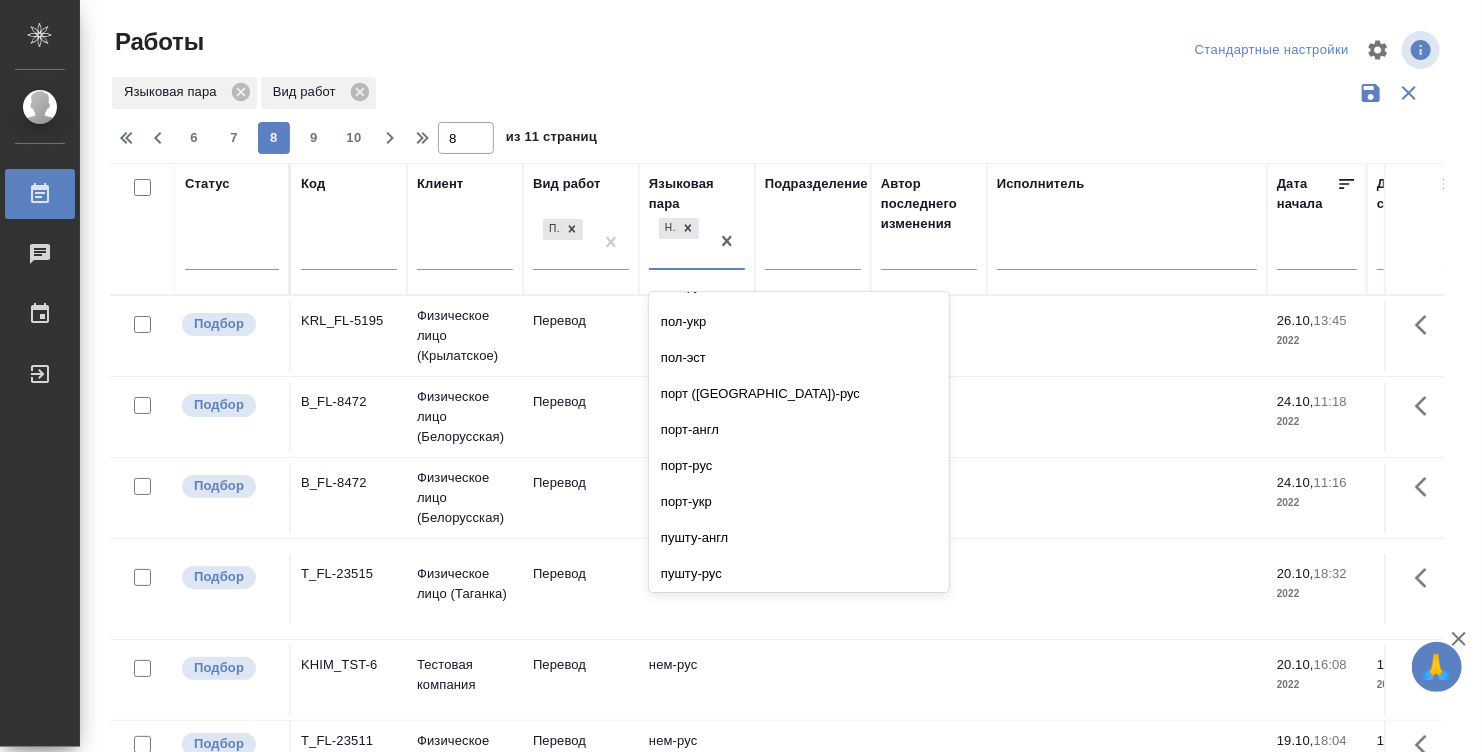 scroll, scrollTop: 11051, scrollLeft: 0, axis: vertical 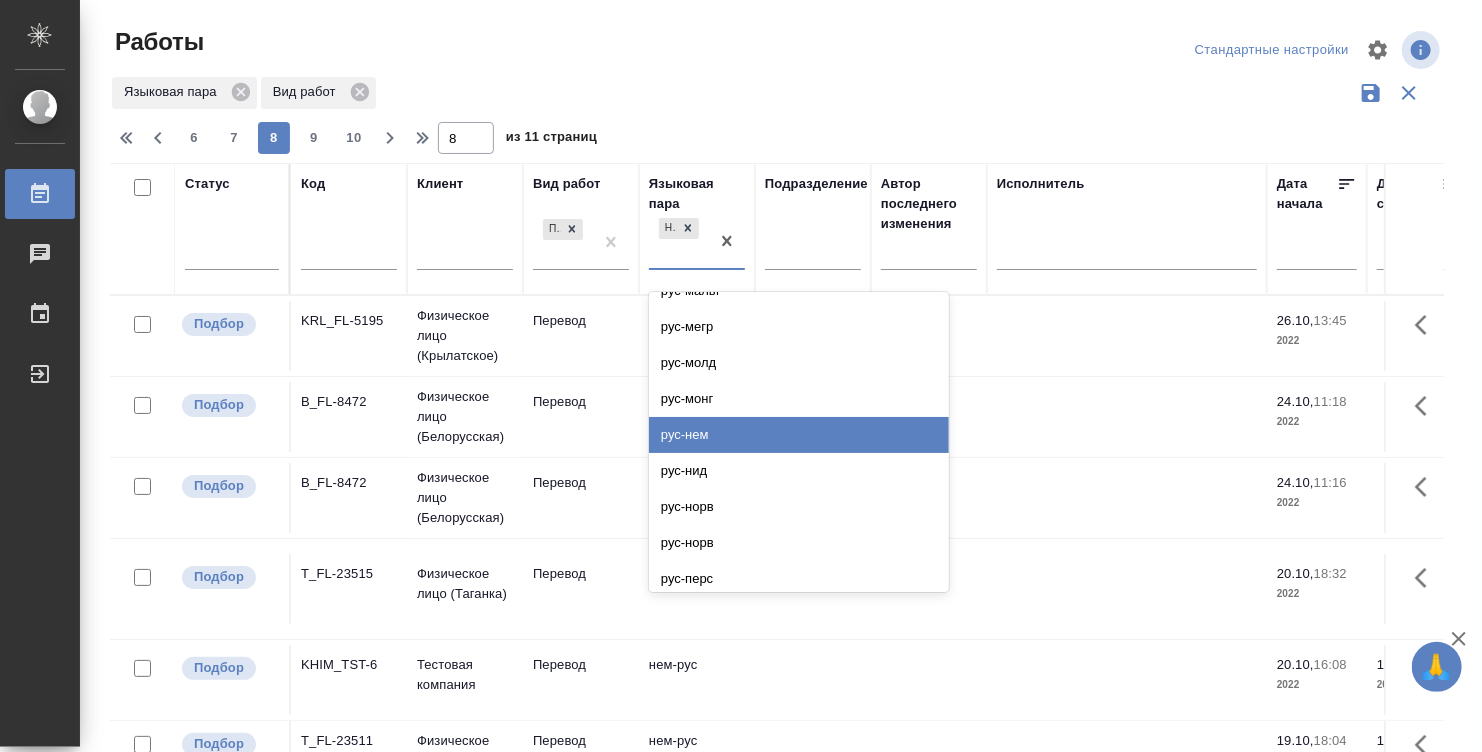 click on "рус-нем" at bounding box center [799, 435] 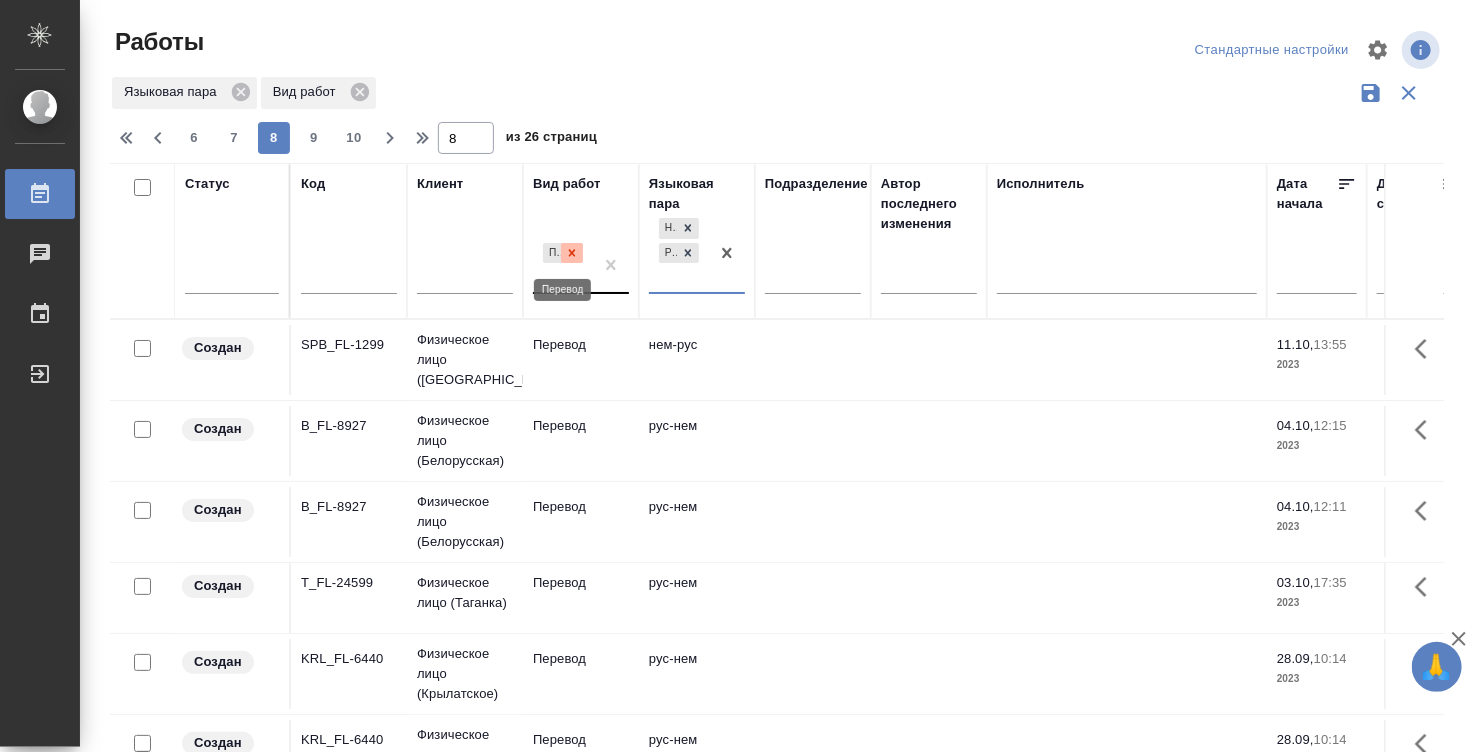click at bounding box center (572, 253) 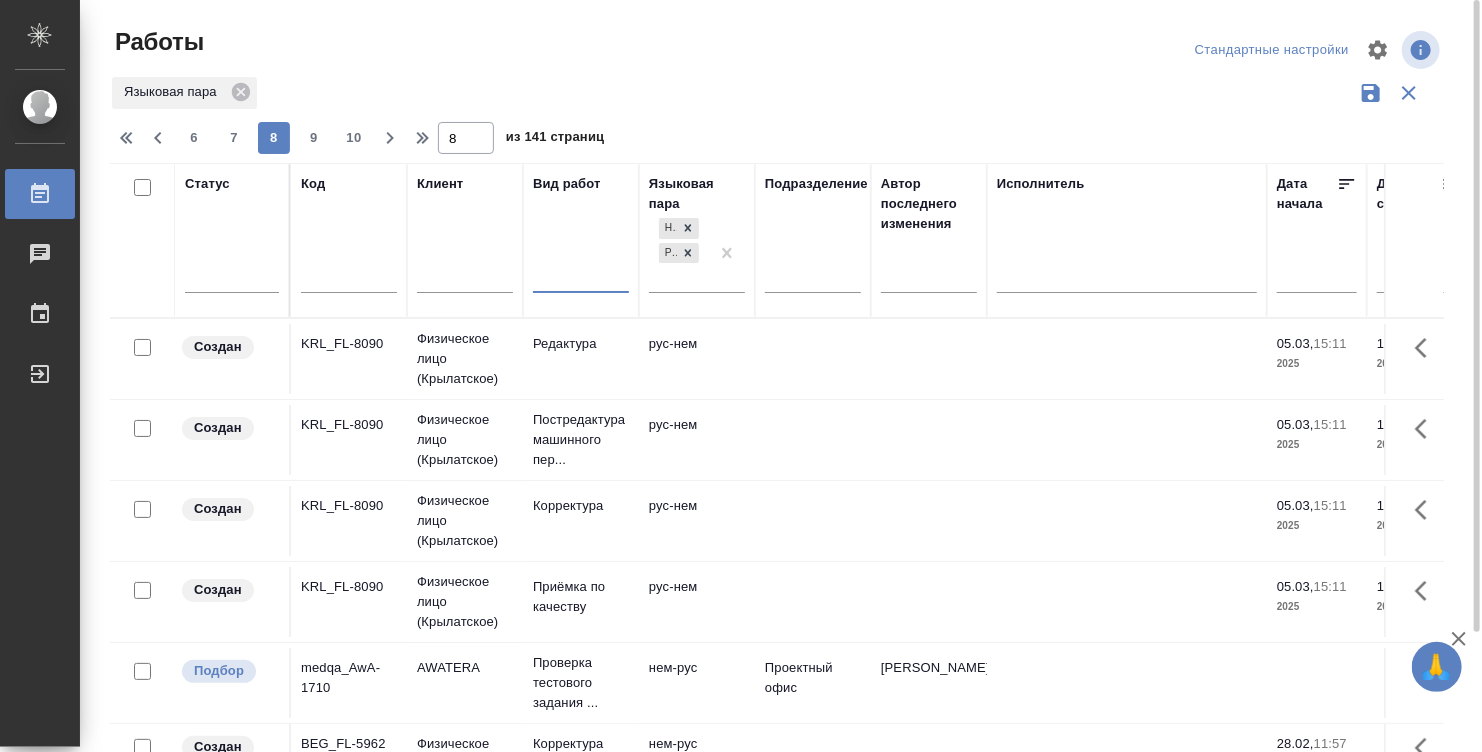 scroll, scrollTop: 142, scrollLeft: 0, axis: vertical 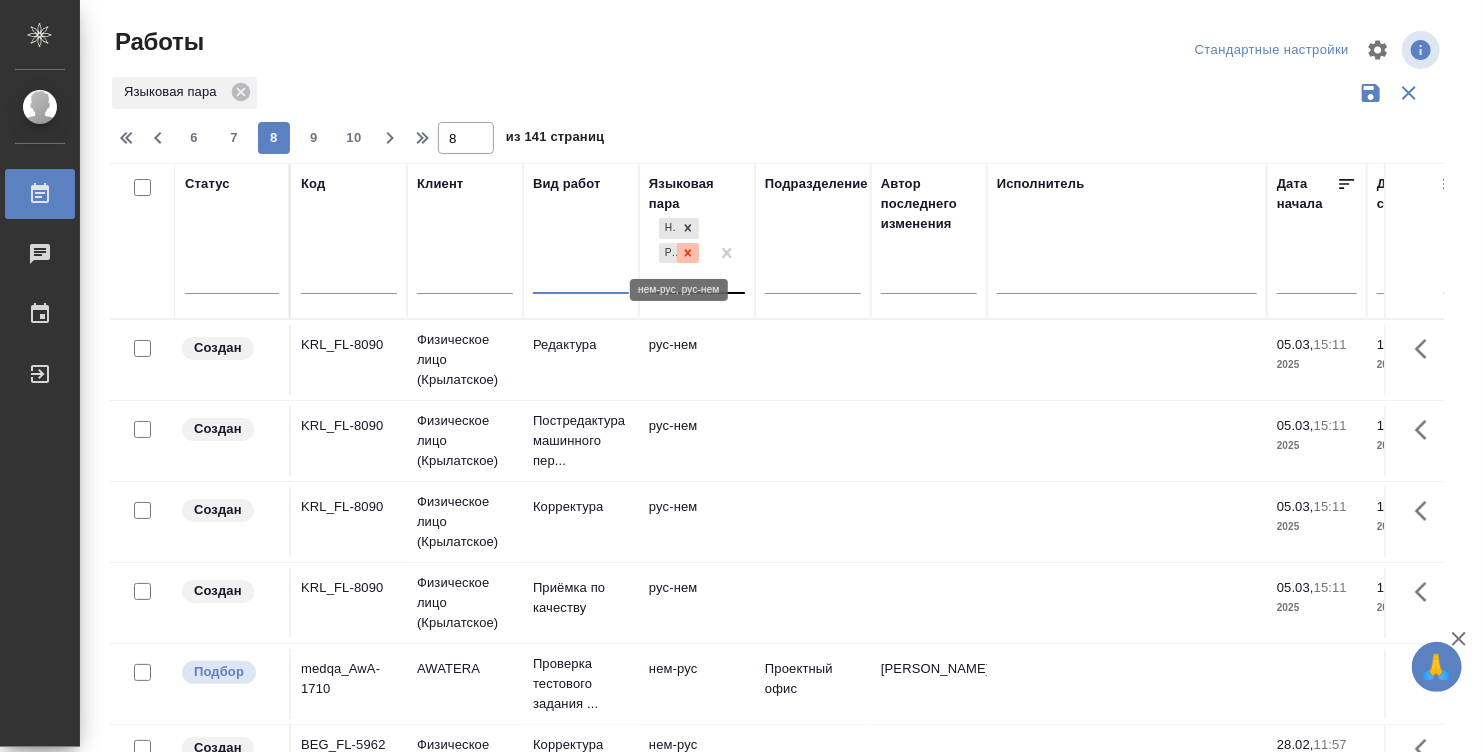 click 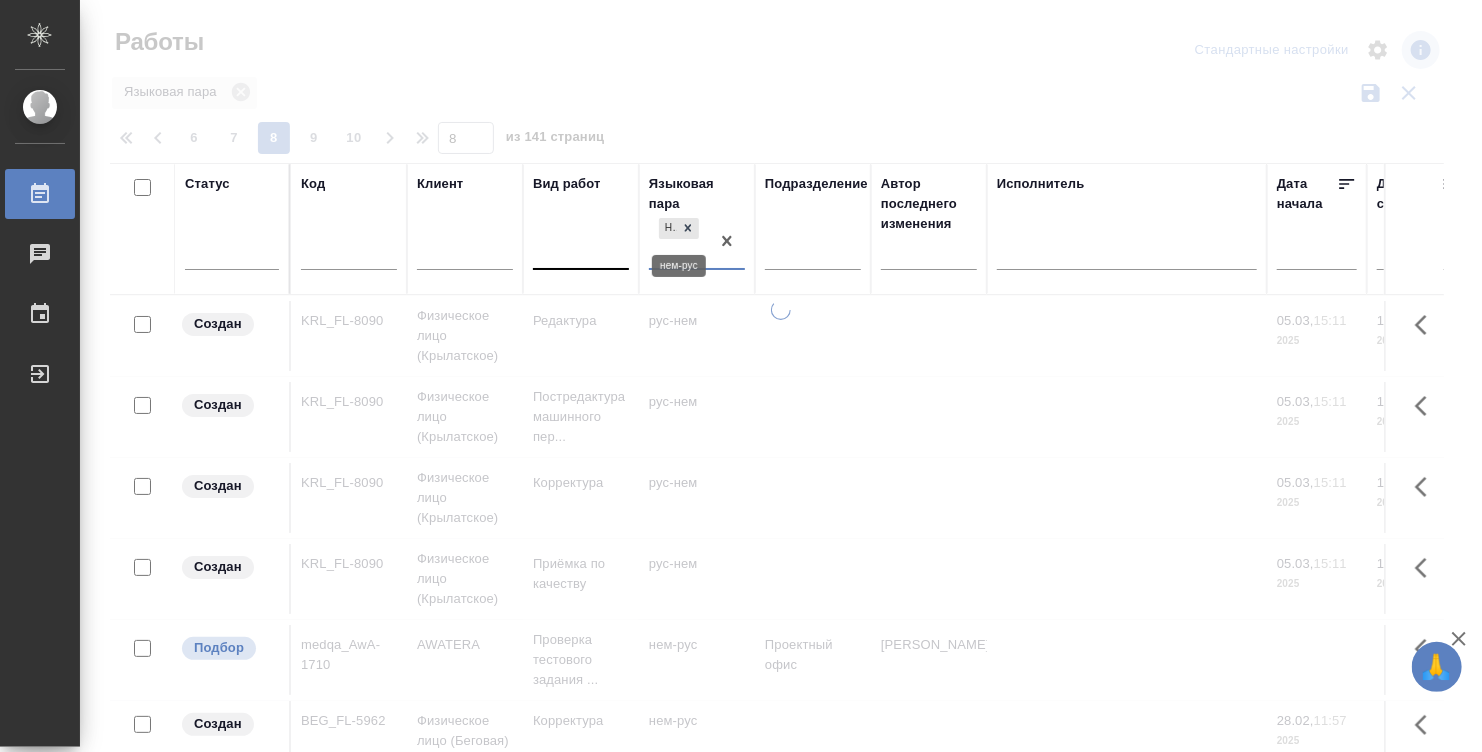 click 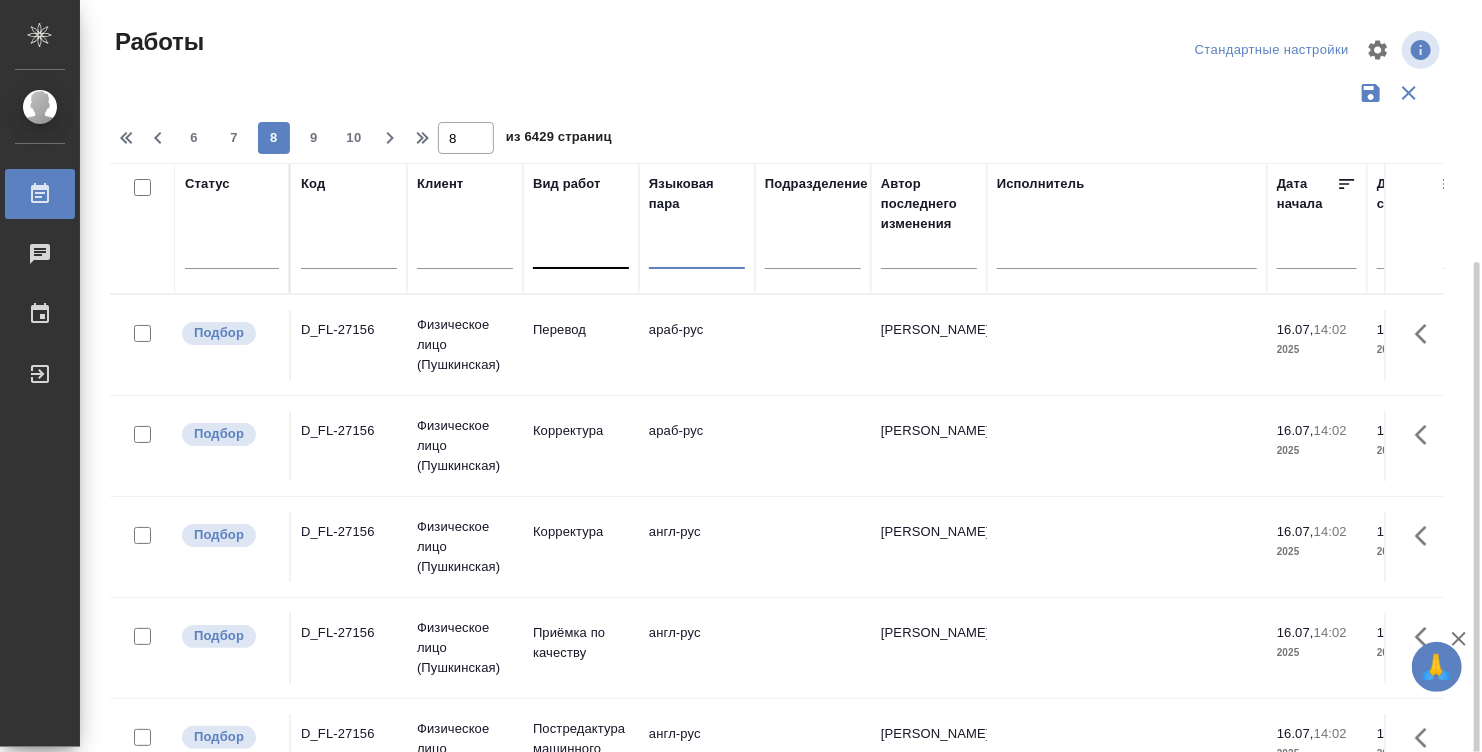 scroll, scrollTop: 142, scrollLeft: 0, axis: vertical 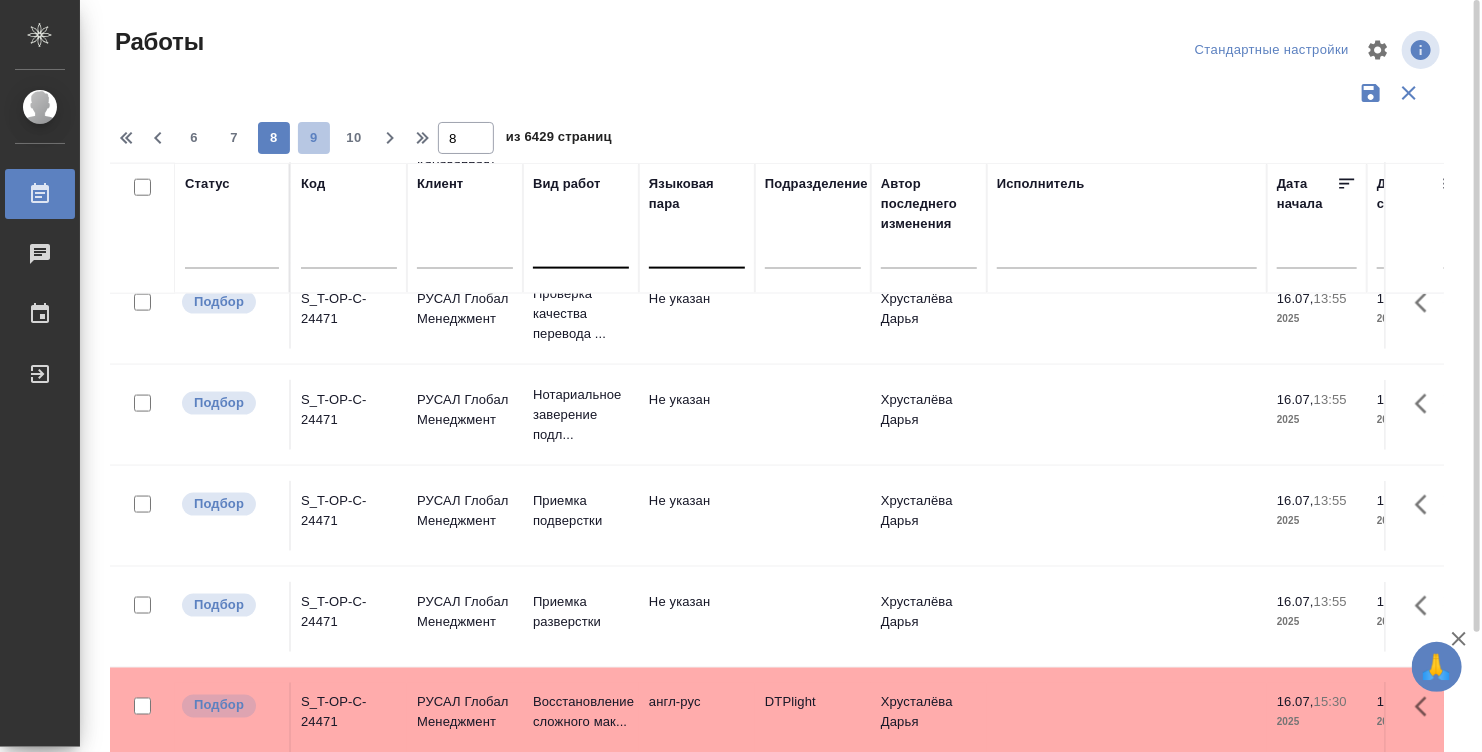 click on "9" at bounding box center (314, 138) 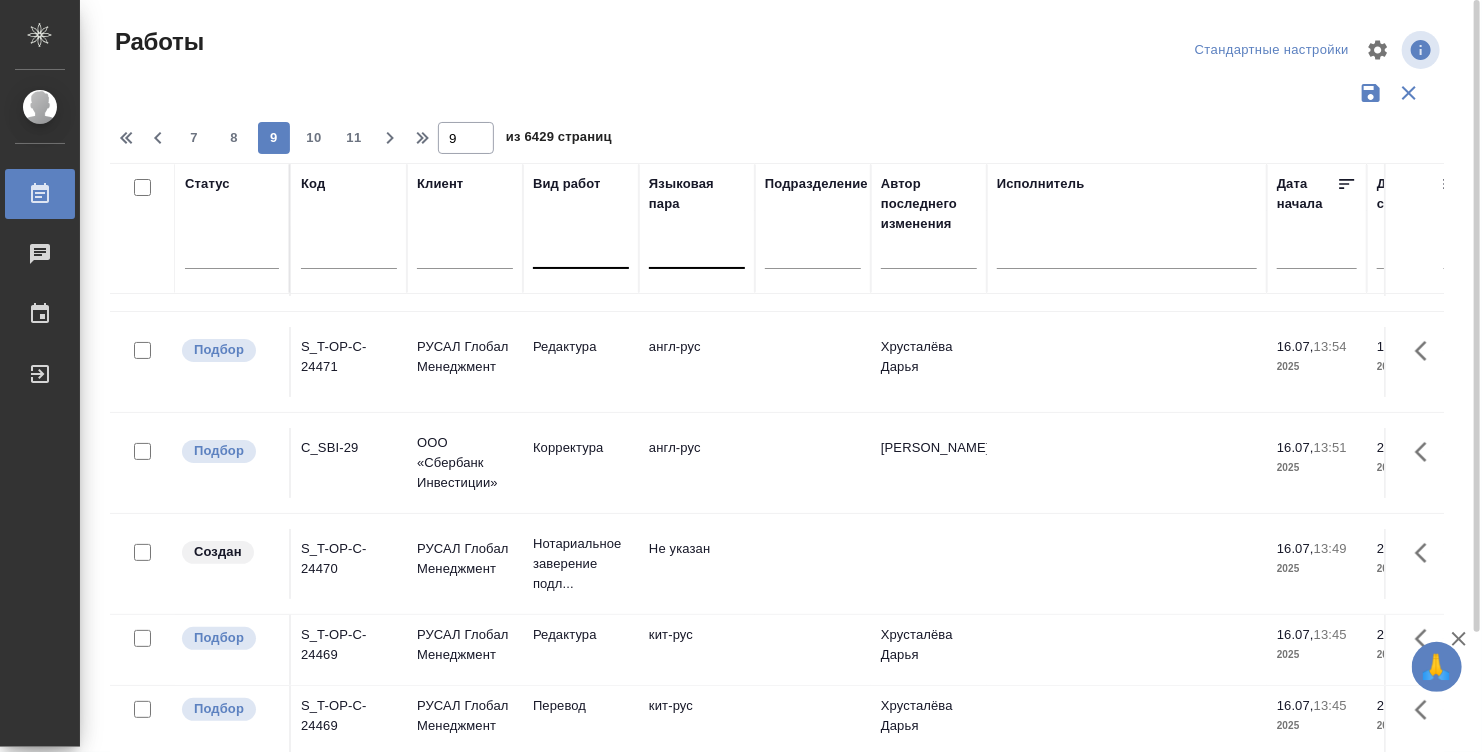 scroll, scrollTop: 0, scrollLeft: 0, axis: both 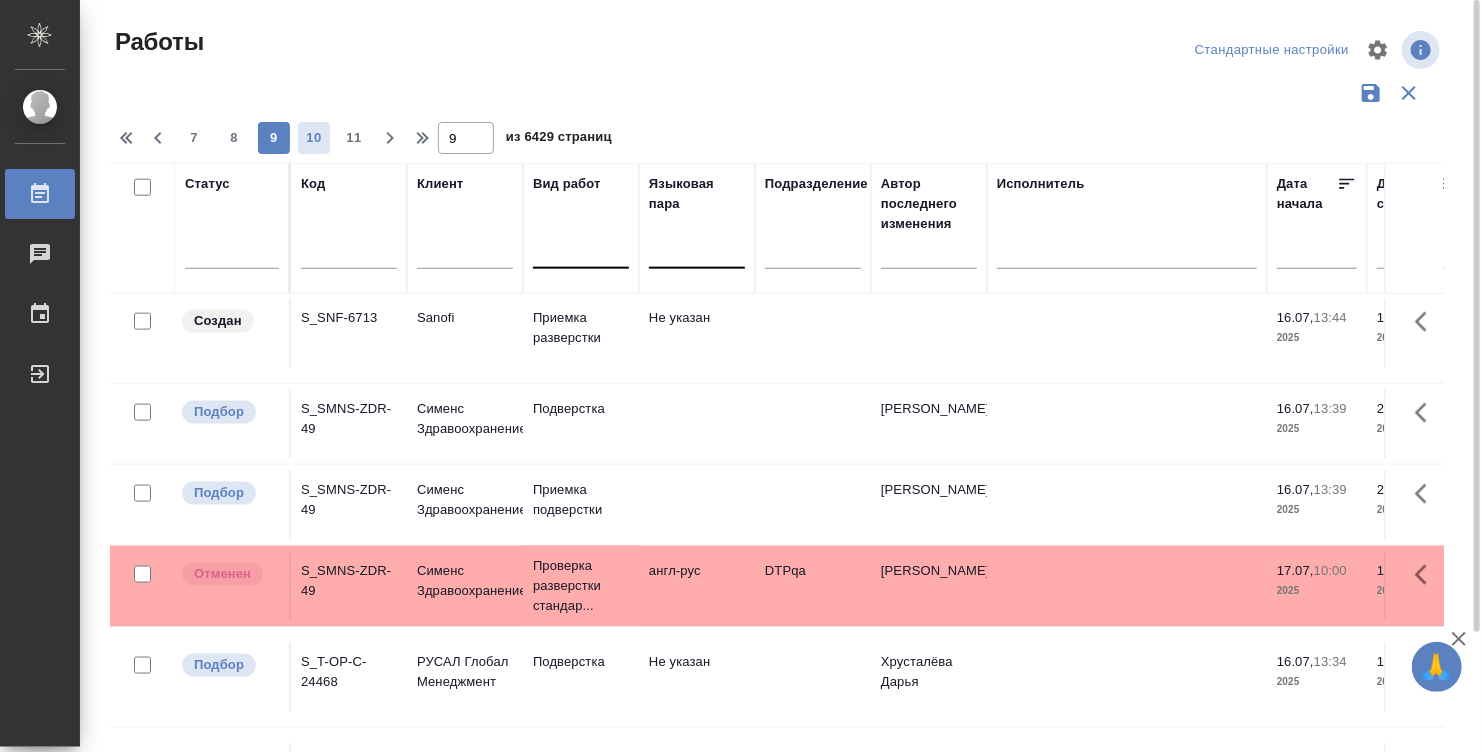 click on "10" at bounding box center [314, 138] 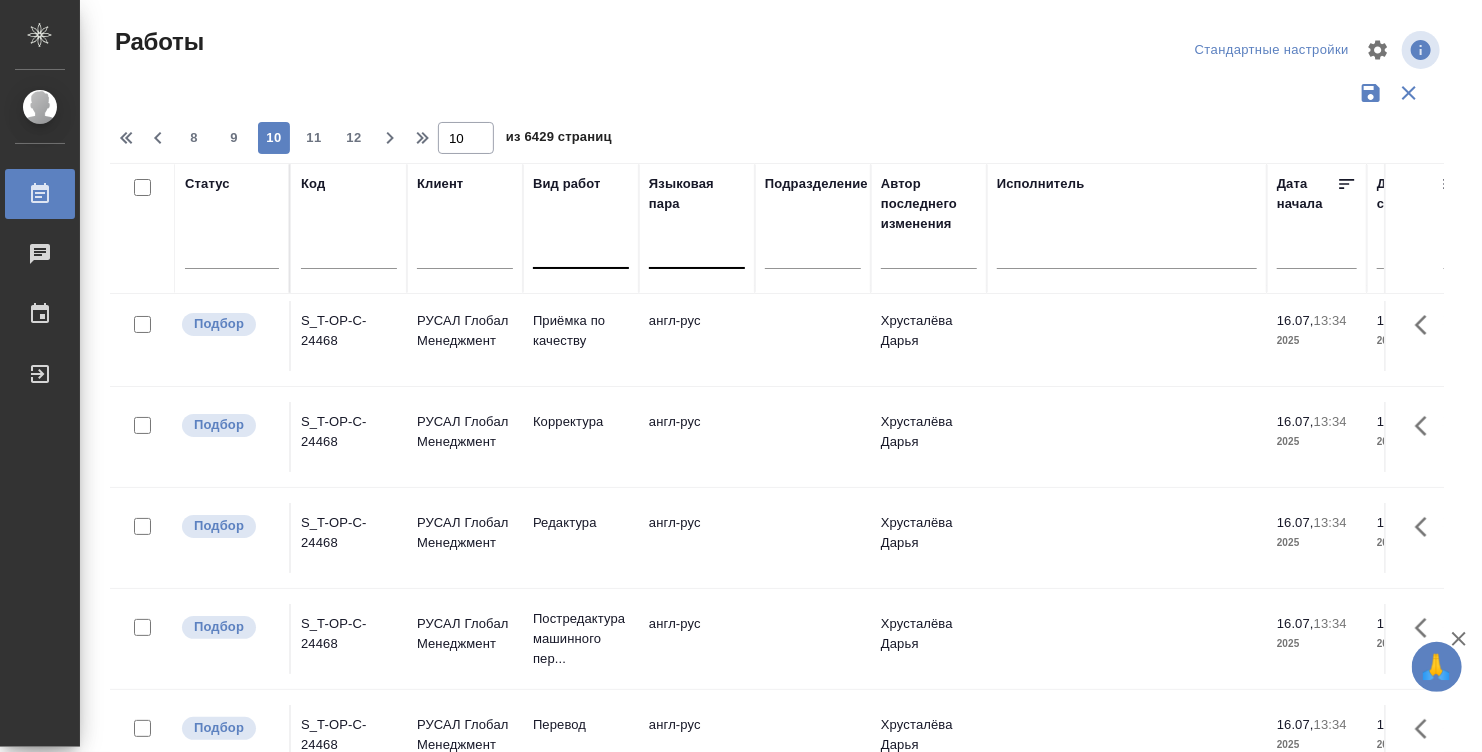 scroll, scrollTop: 0, scrollLeft: 0, axis: both 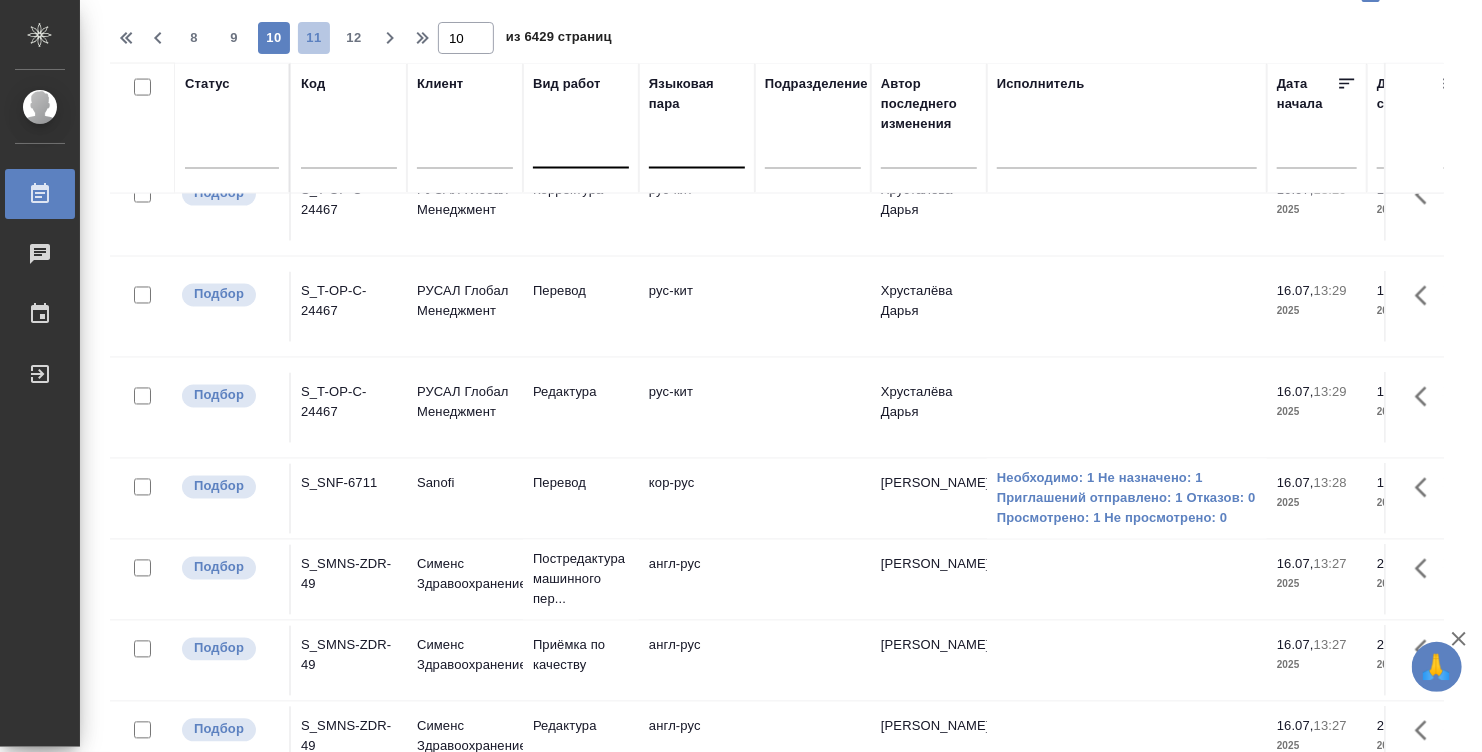 click on "11" at bounding box center (314, 38) 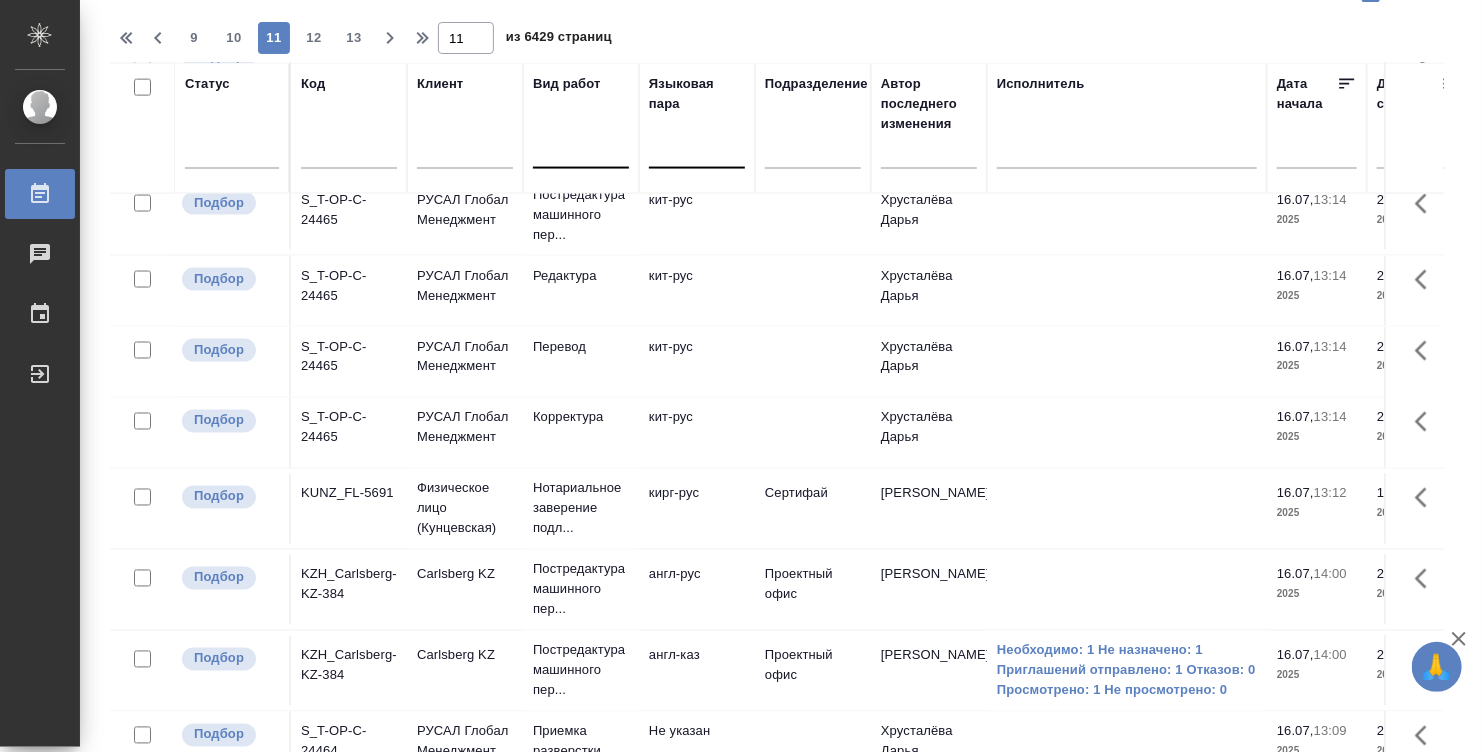 scroll, scrollTop: 1556, scrollLeft: 0, axis: vertical 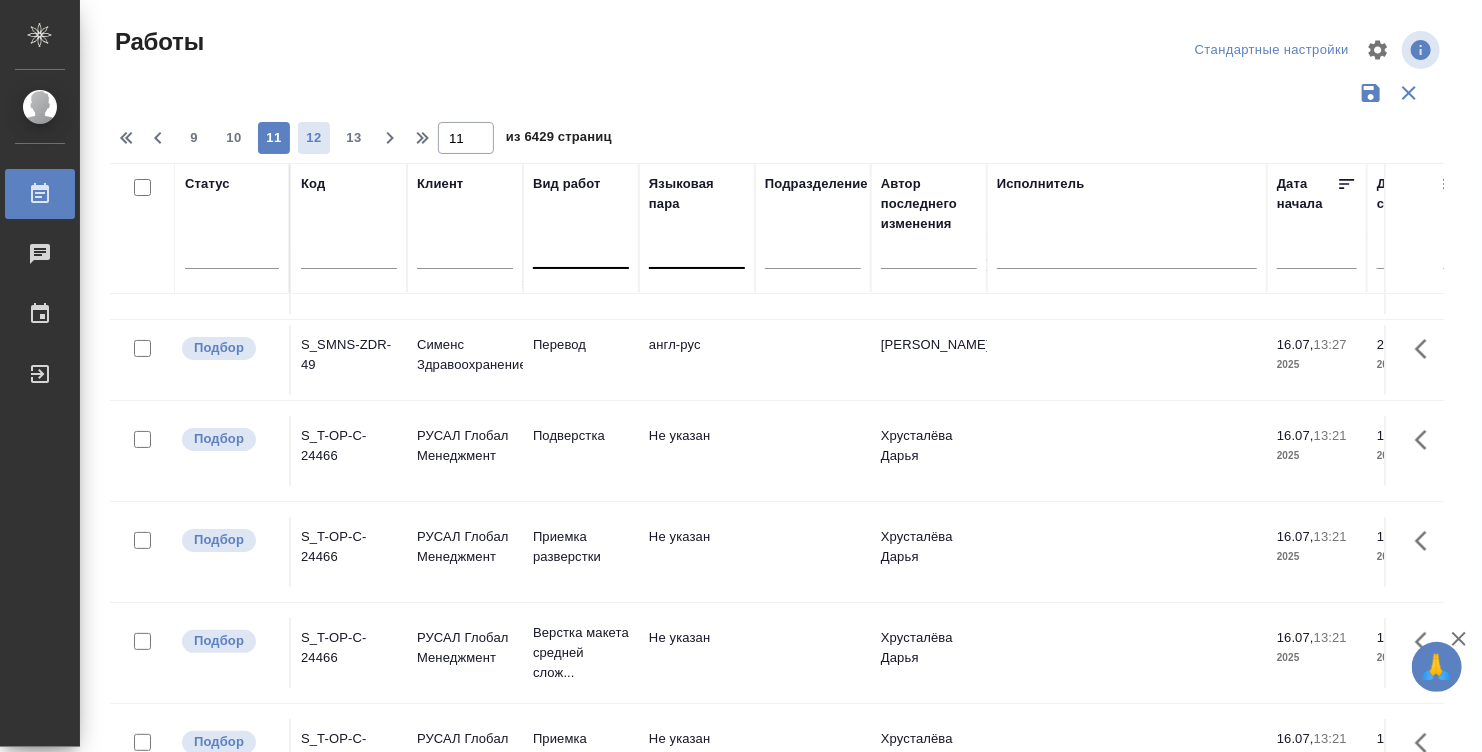 click on "12" at bounding box center [314, 138] 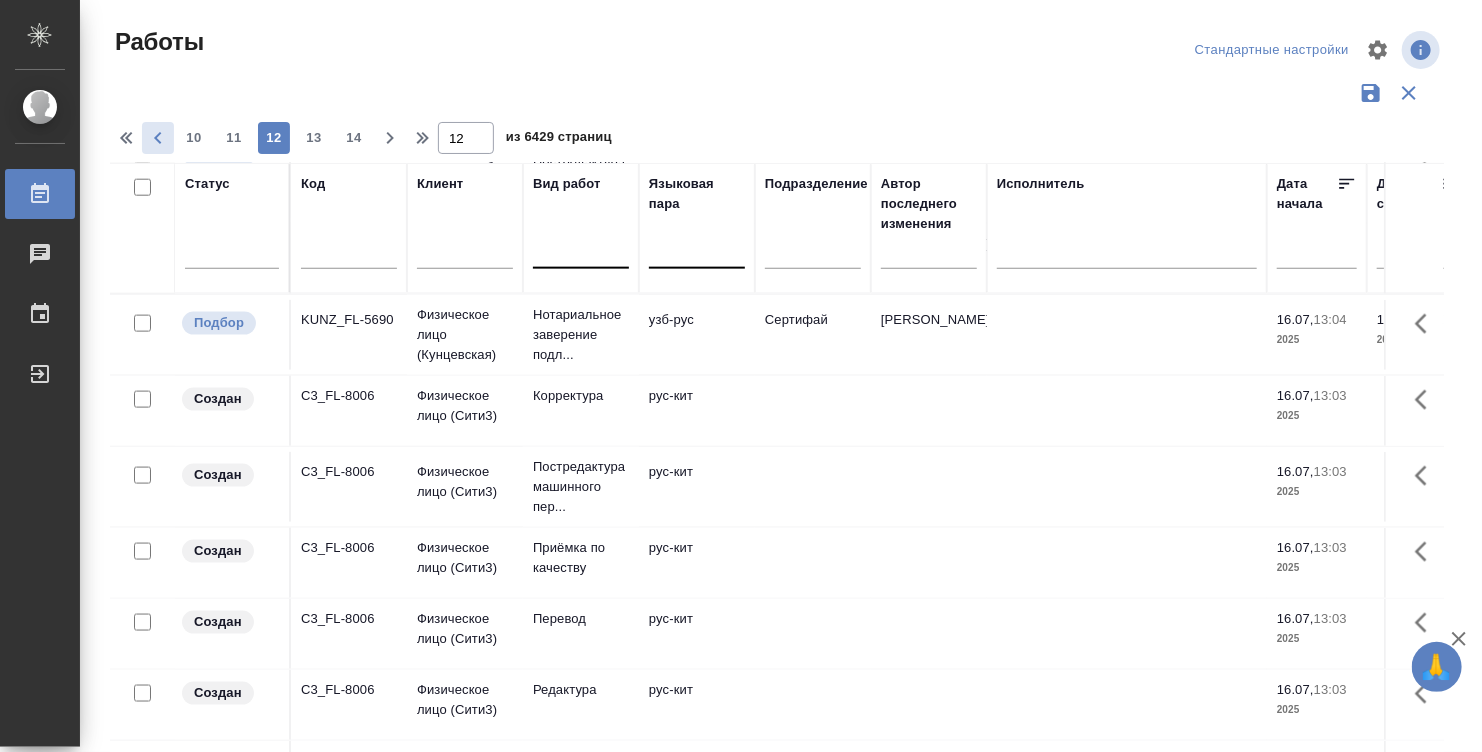 click 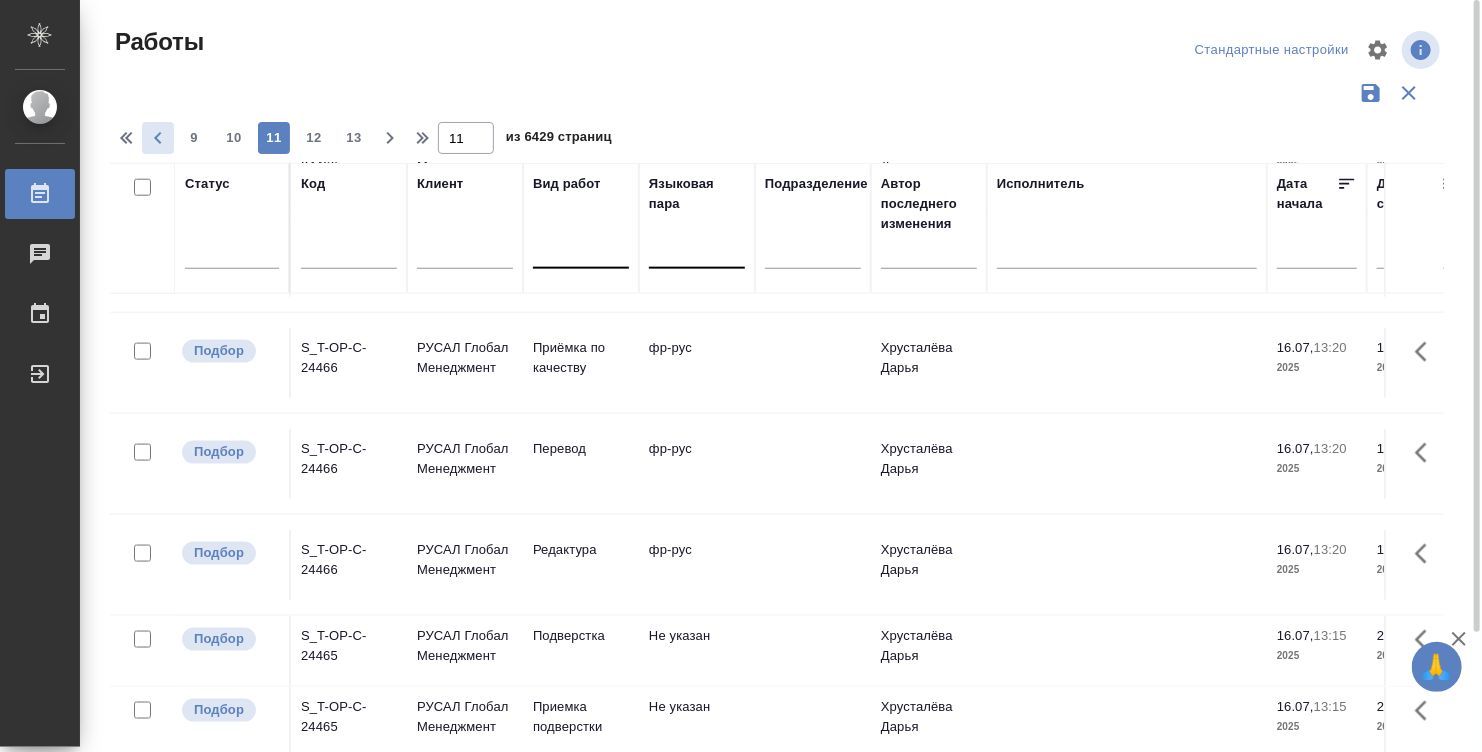 click at bounding box center [158, 138] 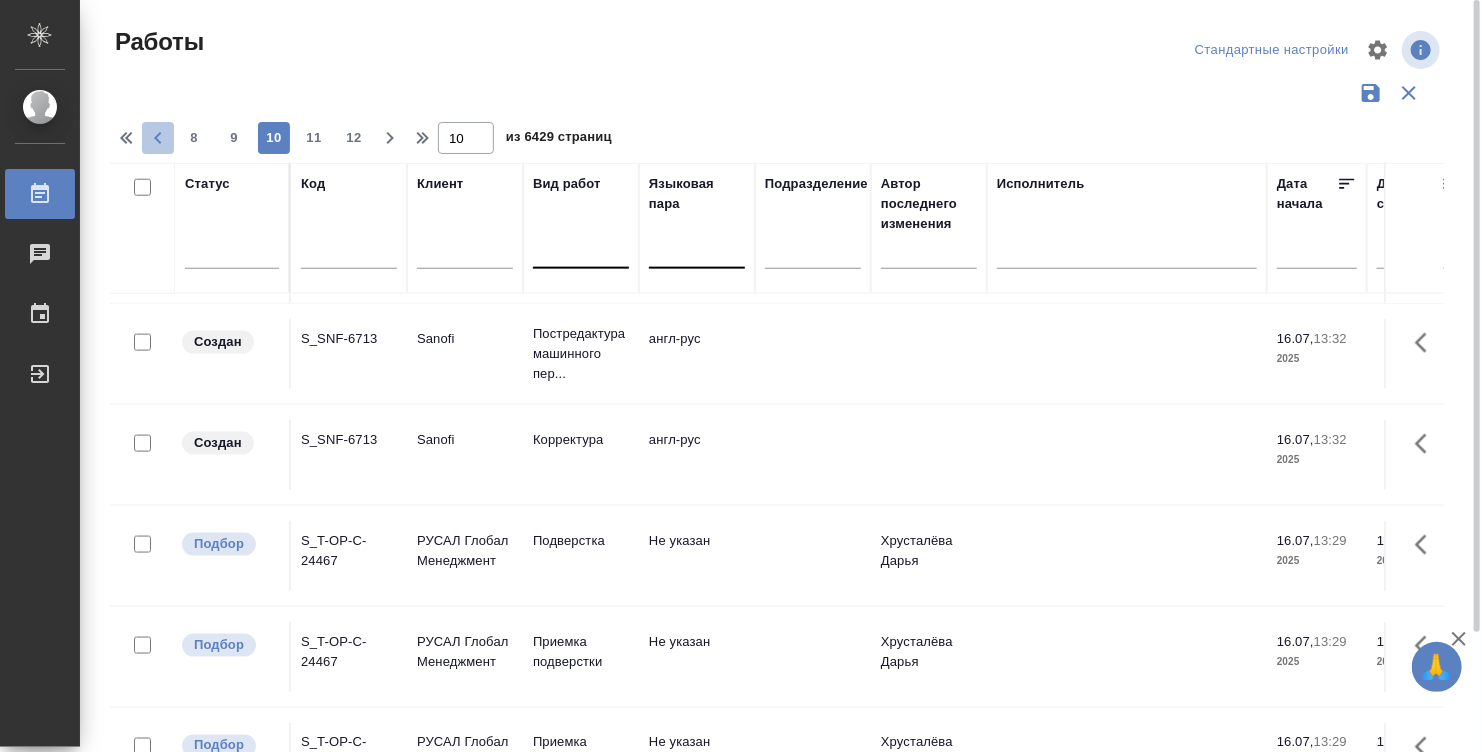 click 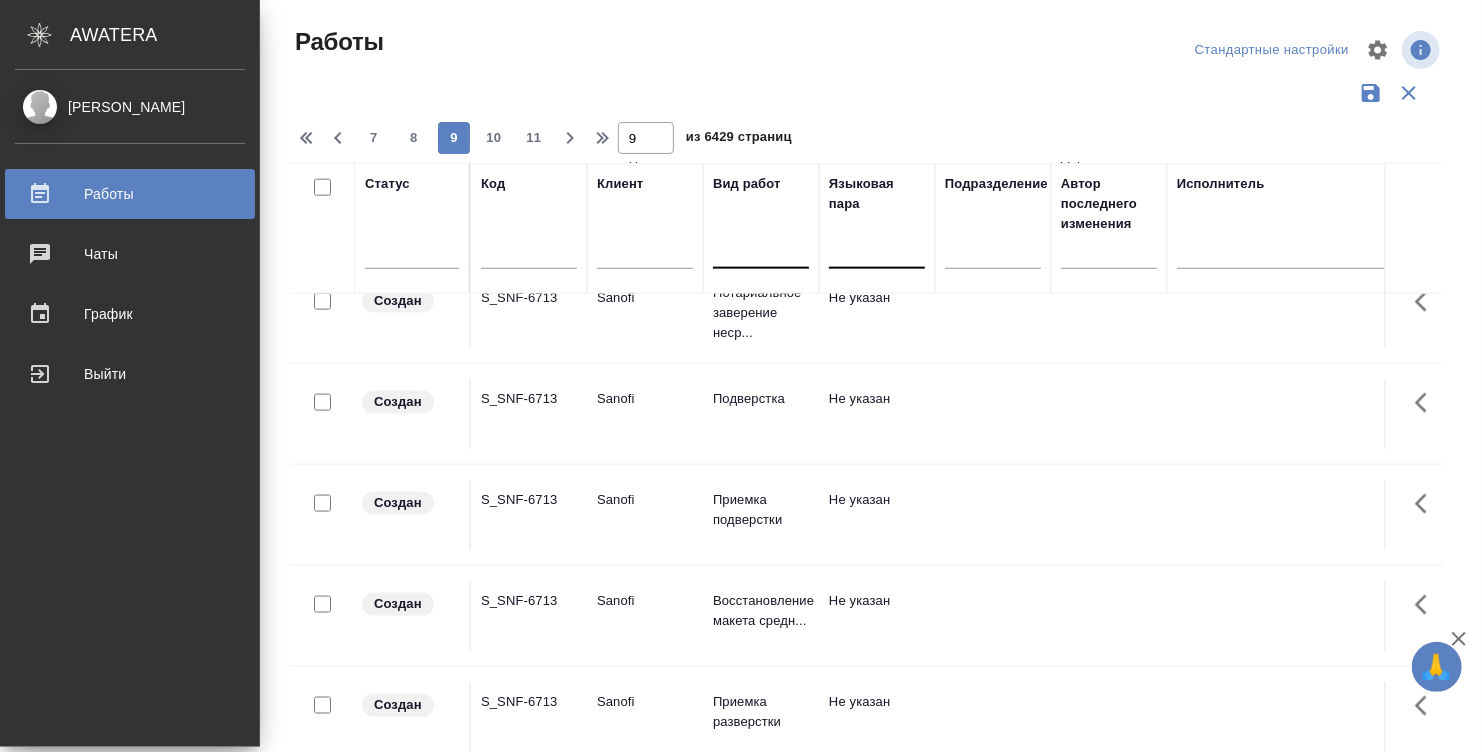 click on "[PERSON_NAME]" at bounding box center (130, 107) 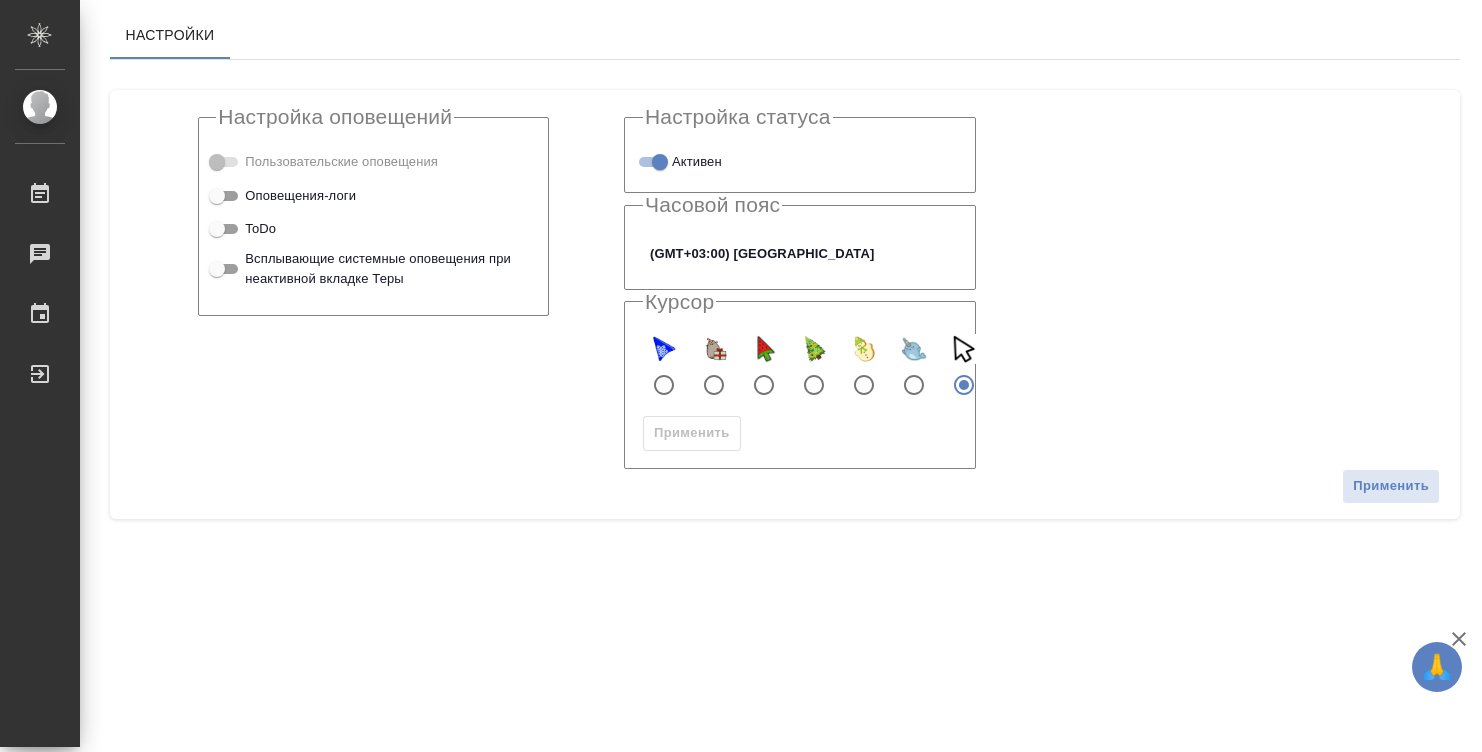 scroll, scrollTop: 0, scrollLeft: 0, axis: both 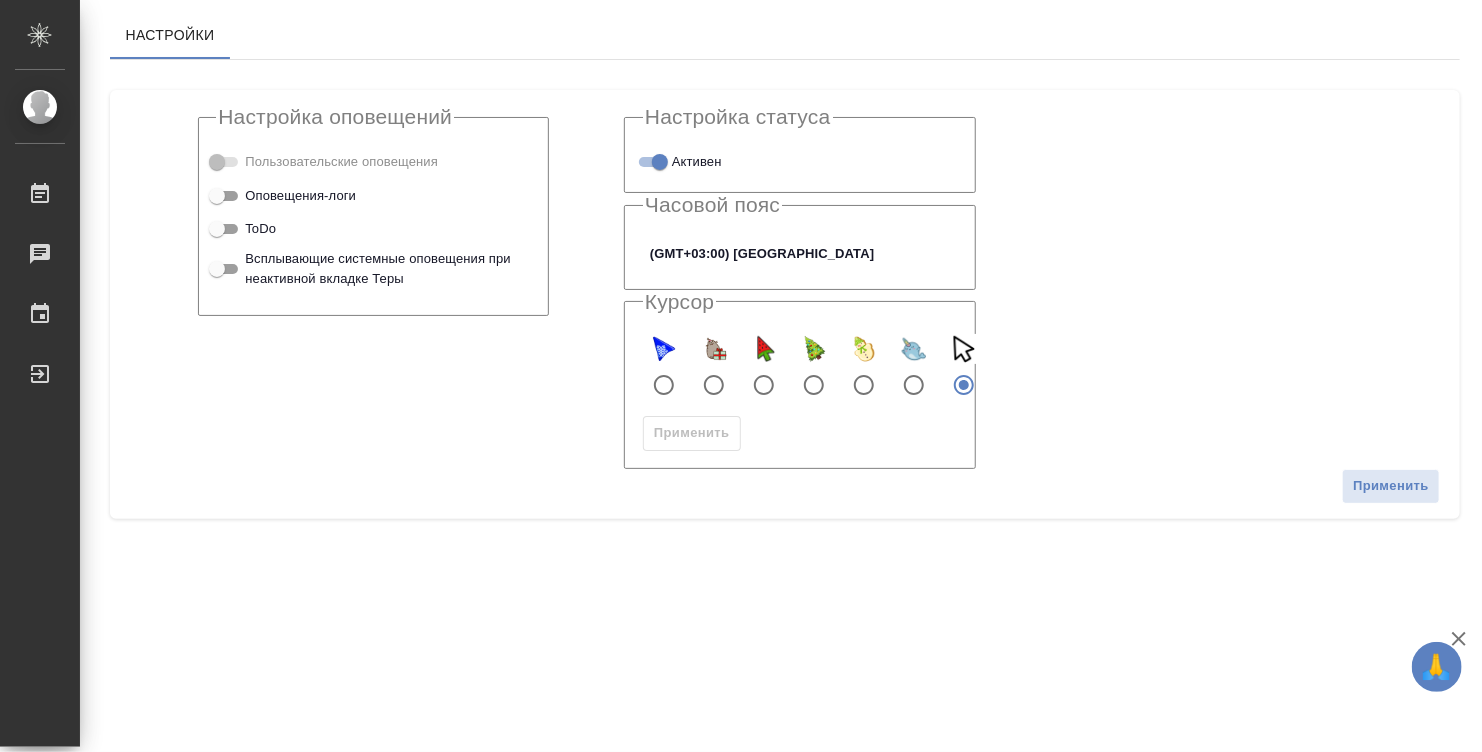 checkbox on "true" 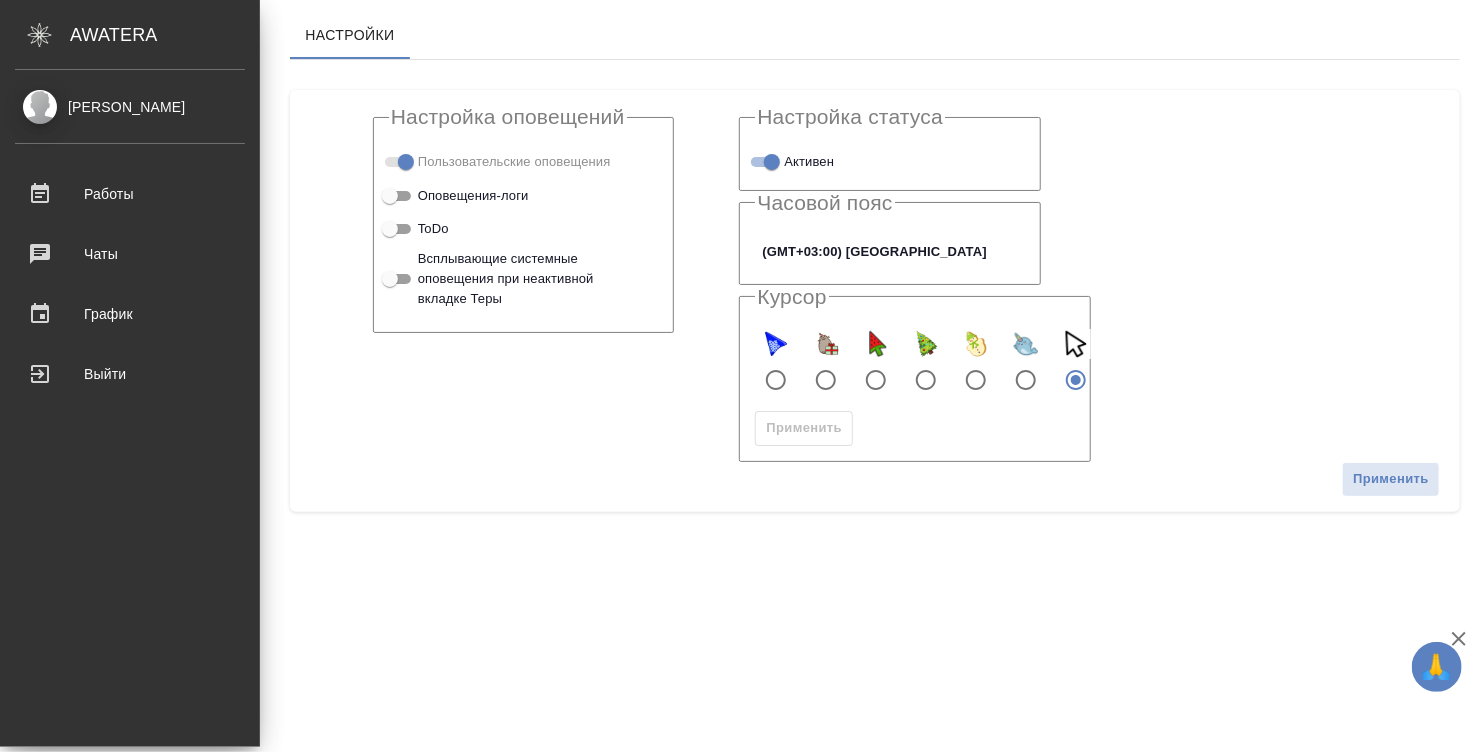 click on "[PERSON_NAME]" at bounding box center [130, 107] 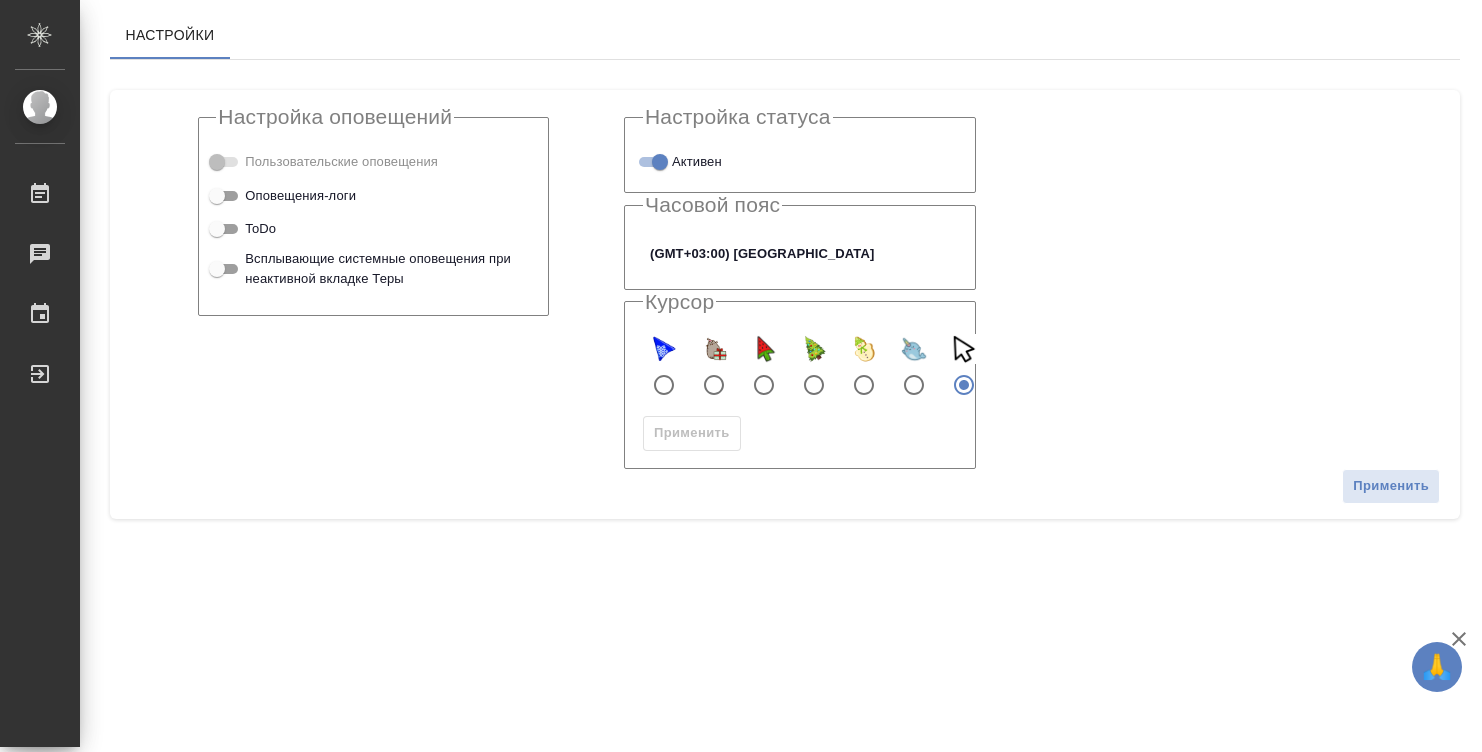 scroll, scrollTop: 0, scrollLeft: 0, axis: both 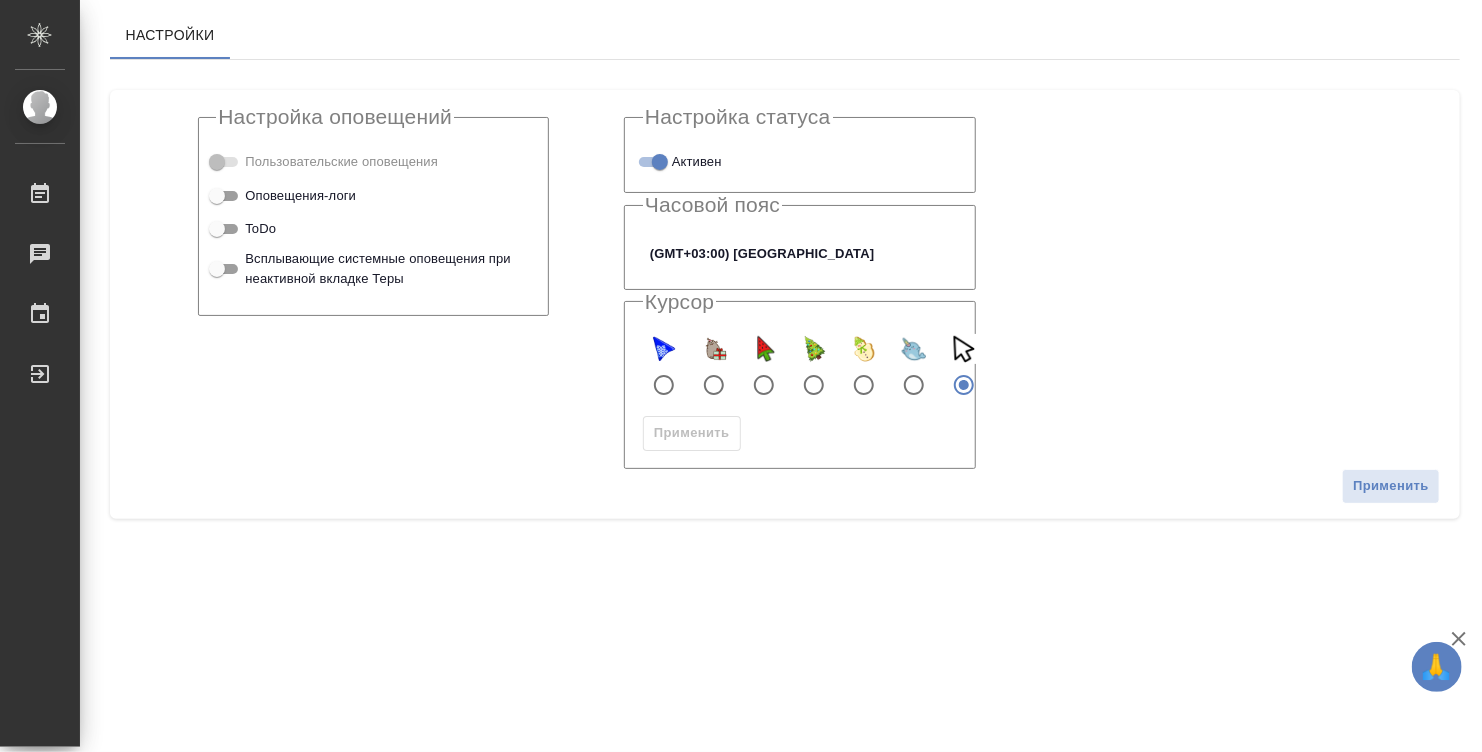 checkbox on "true" 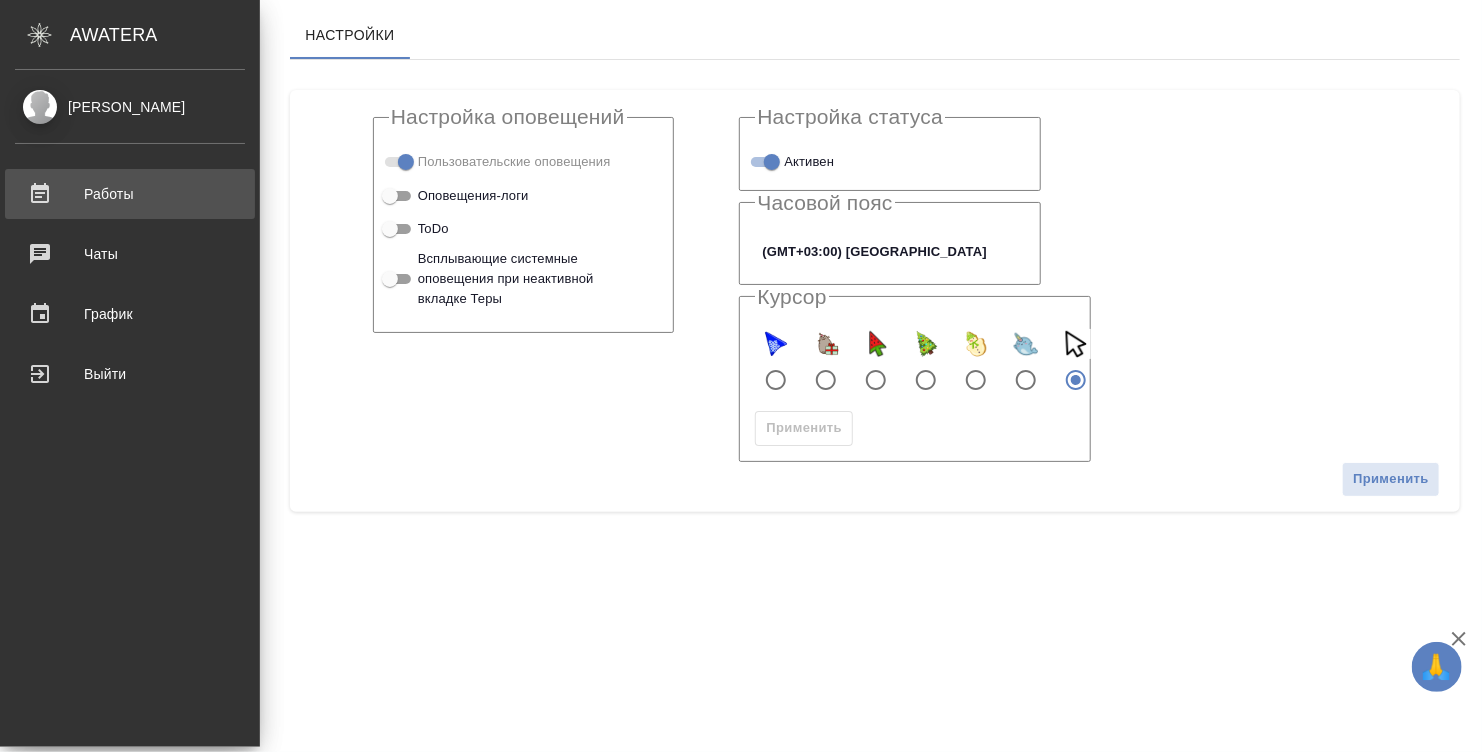 click on "Работы" at bounding box center (130, 194) 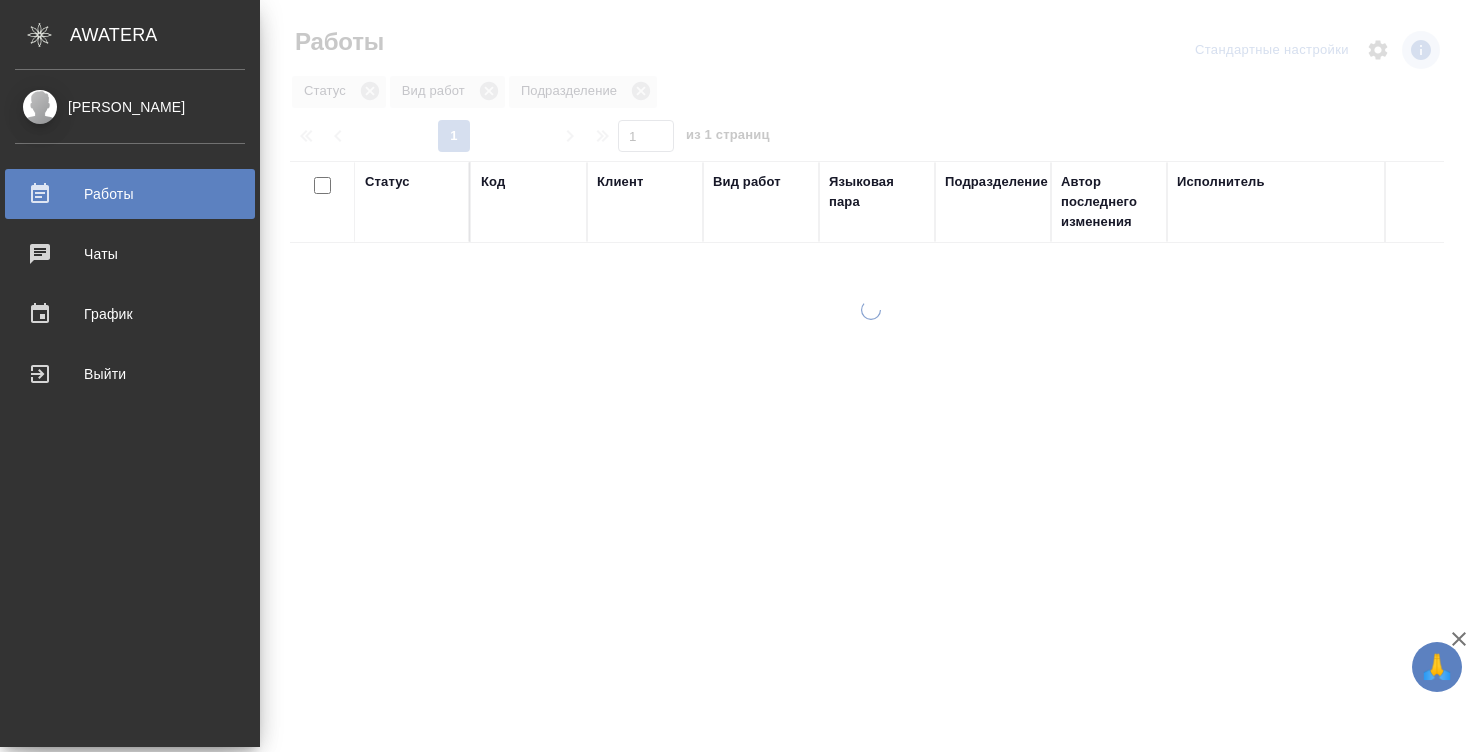 scroll, scrollTop: 0, scrollLeft: 0, axis: both 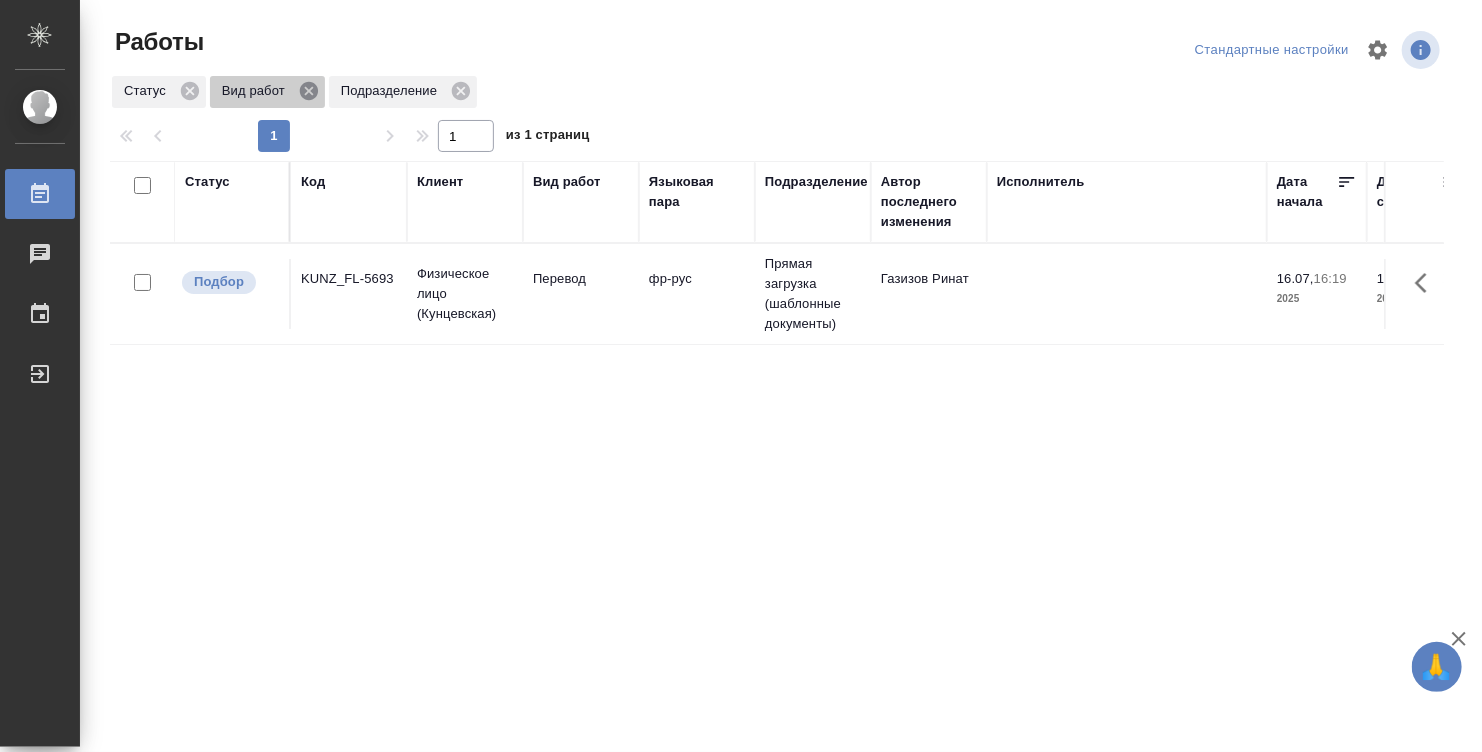 click 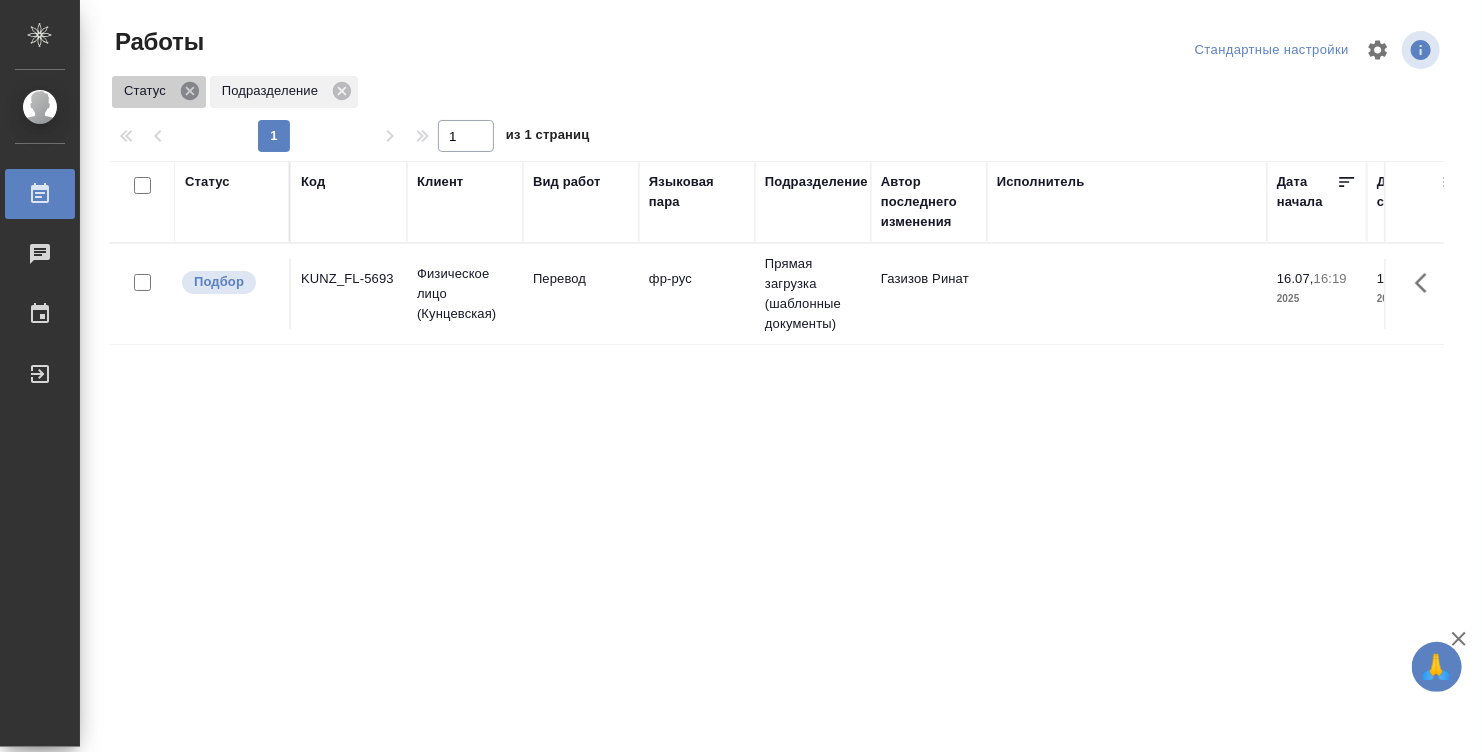 click 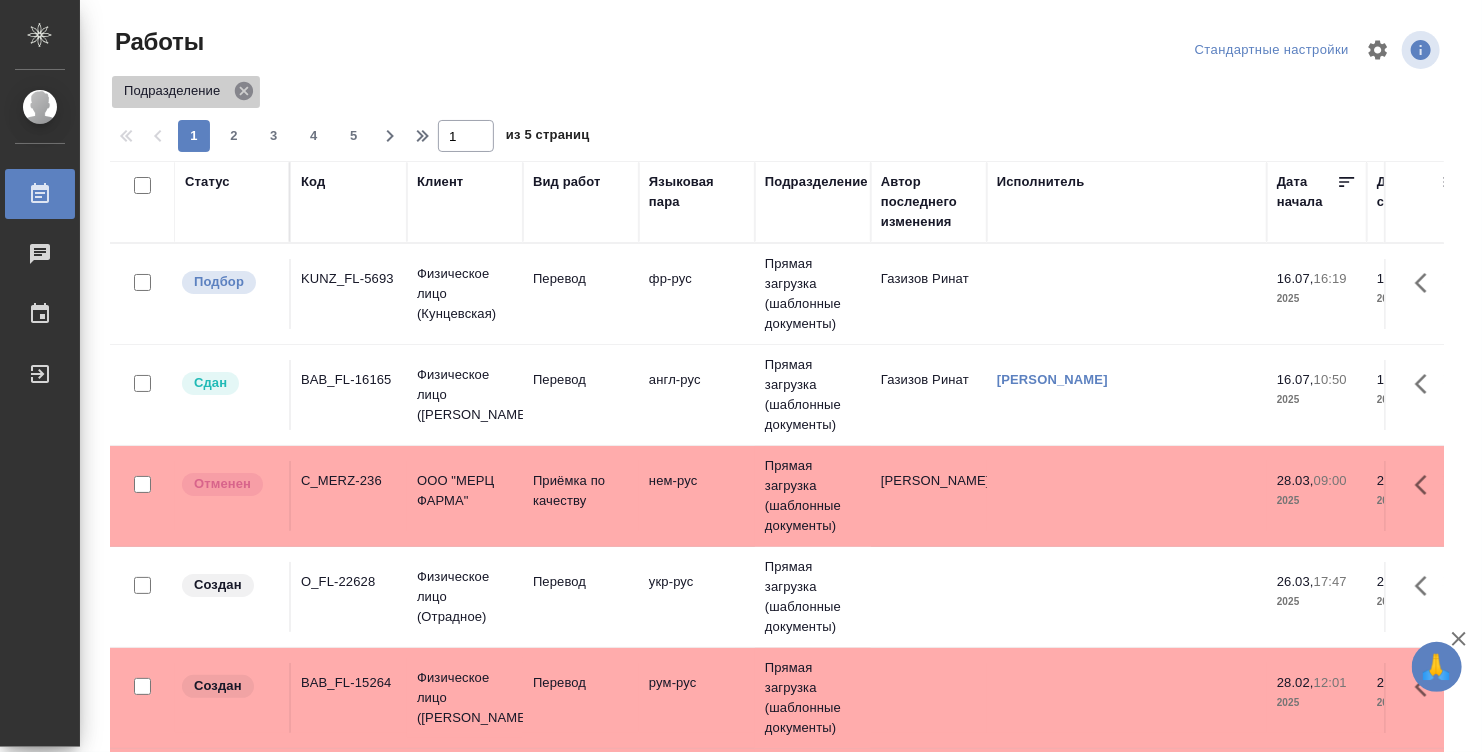 click 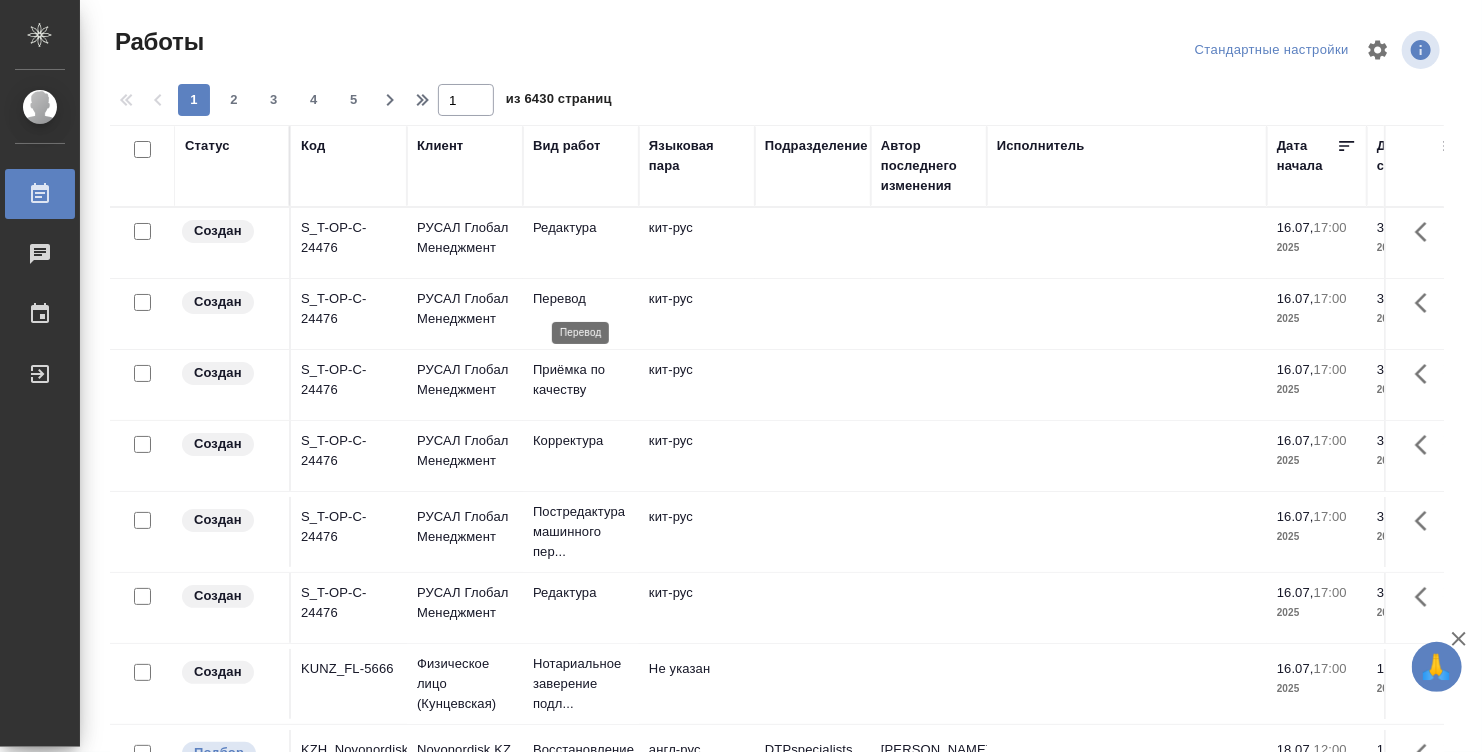 scroll, scrollTop: 104, scrollLeft: 0, axis: vertical 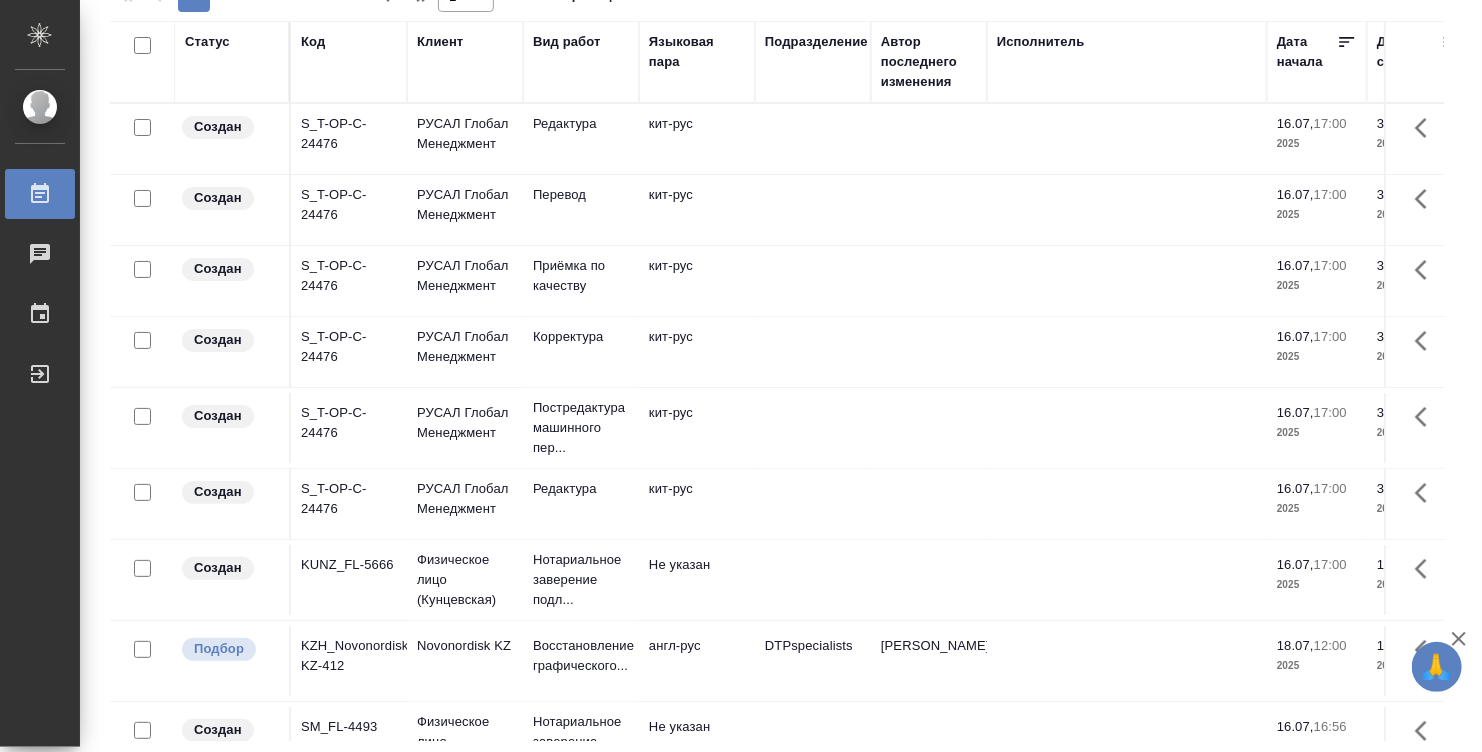click on "Исполнитель" at bounding box center (1127, 62) 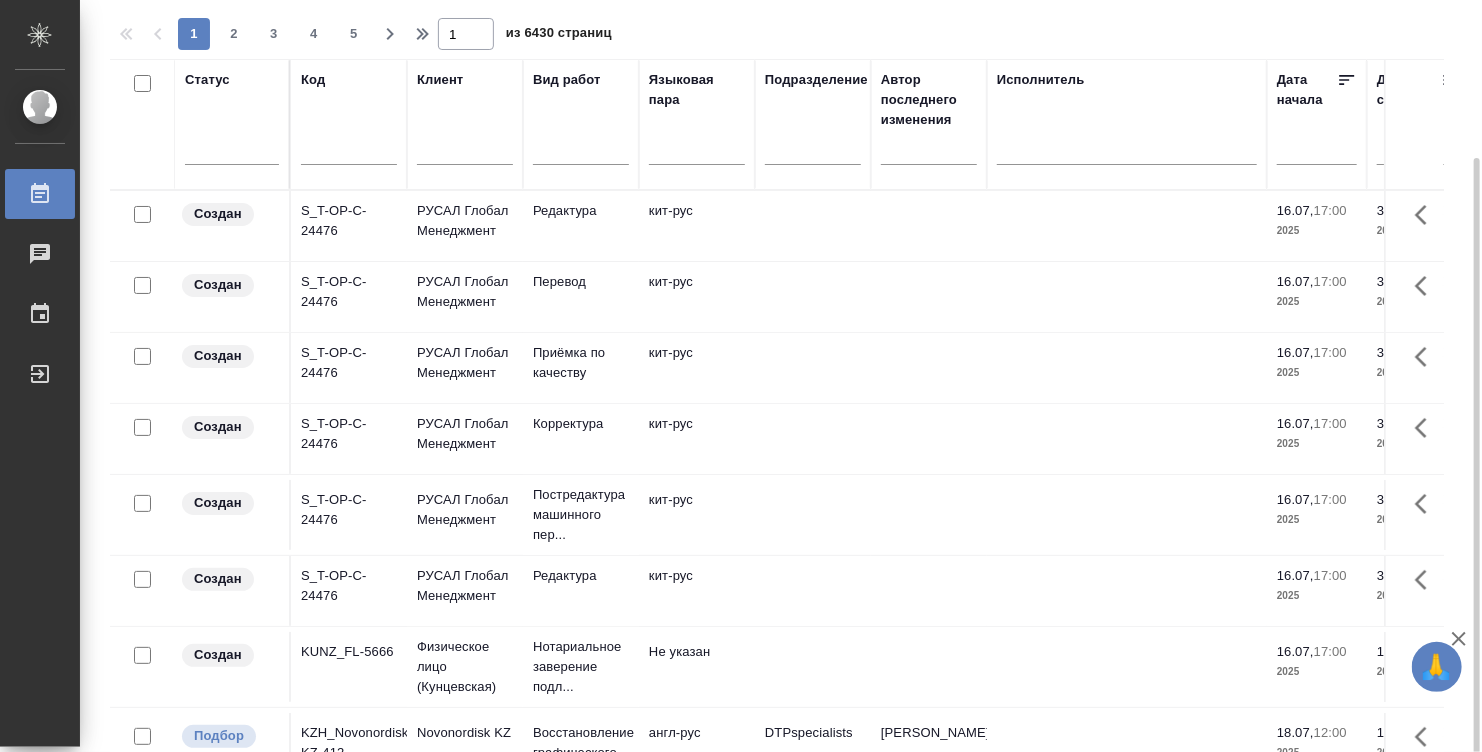 scroll, scrollTop: 142, scrollLeft: 0, axis: vertical 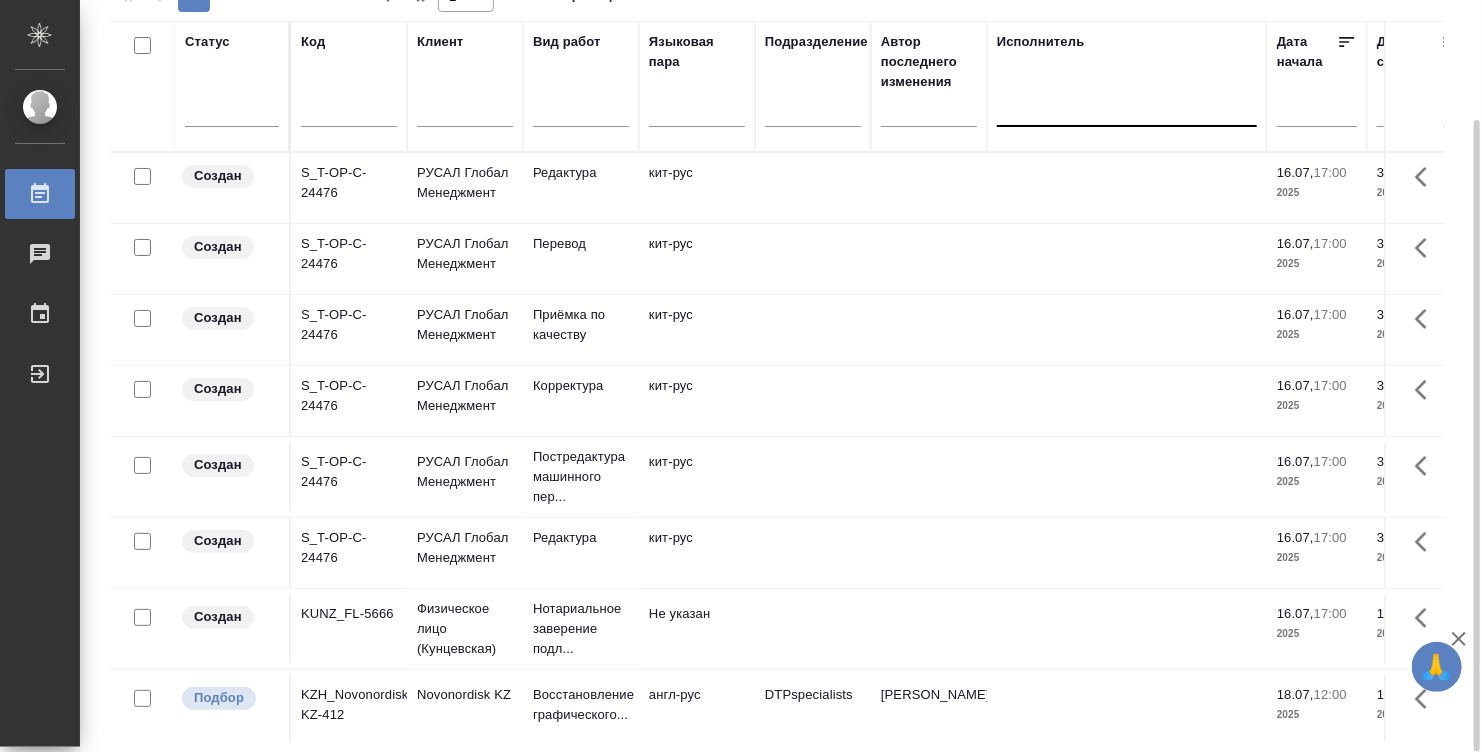 click at bounding box center (1127, 107) 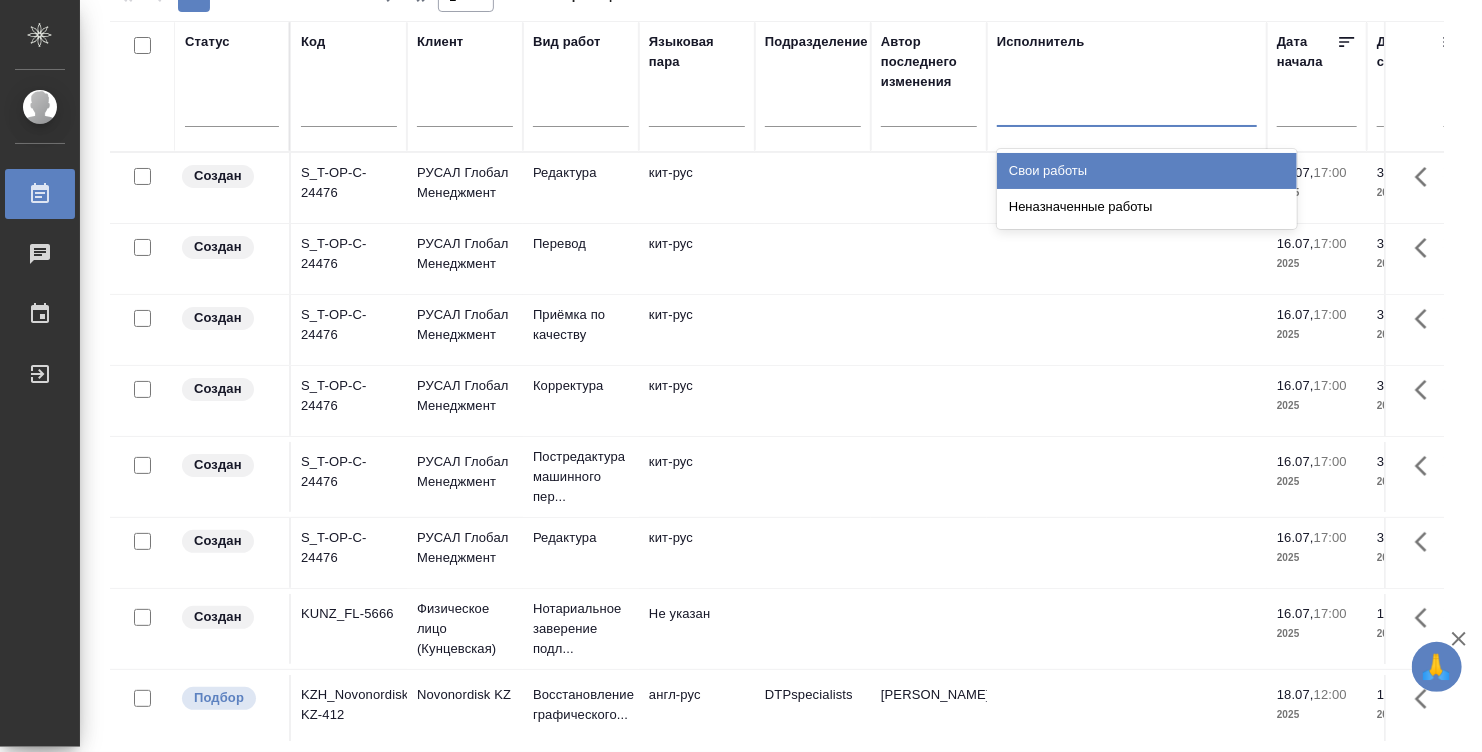 click on "Свои работы" at bounding box center (1147, 171) 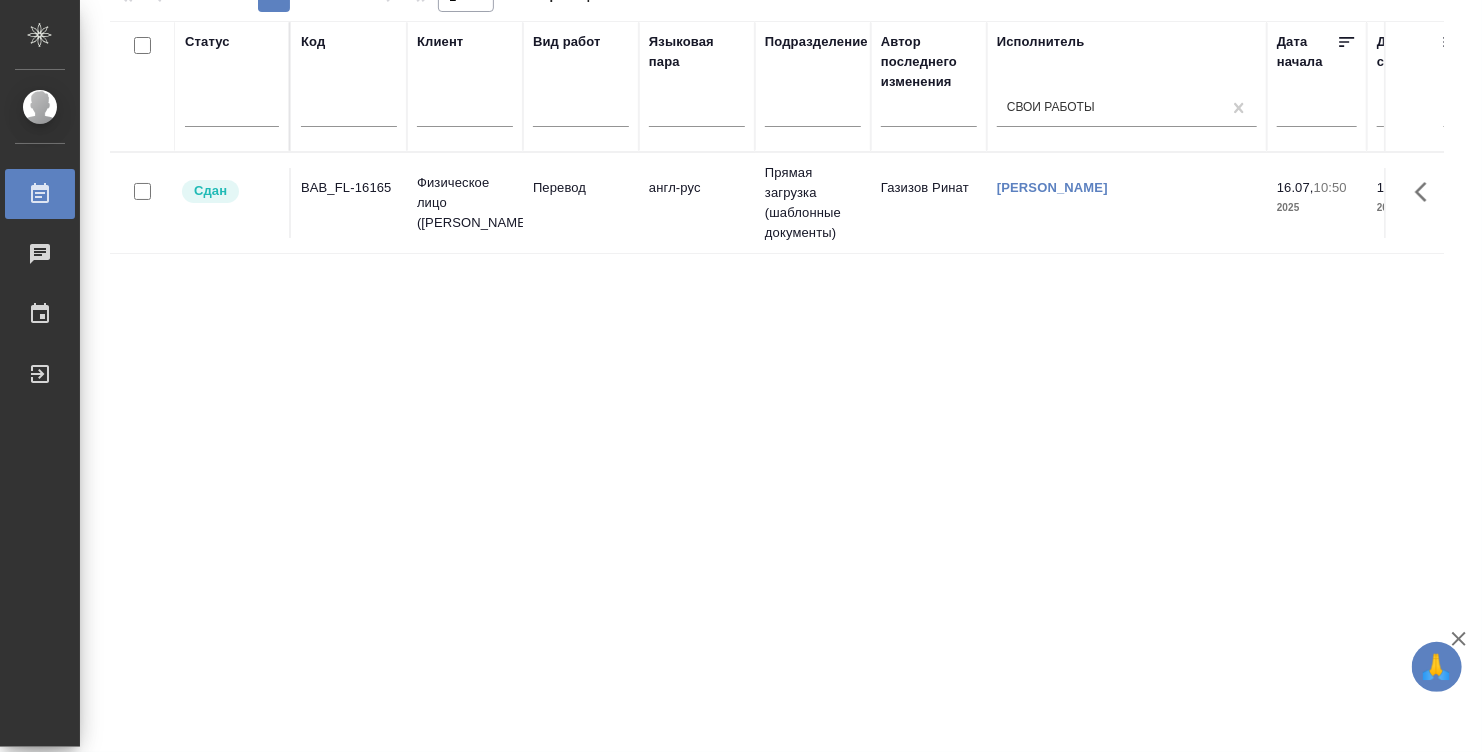 click on "[PERSON_NAME]" at bounding box center (1052, 187) 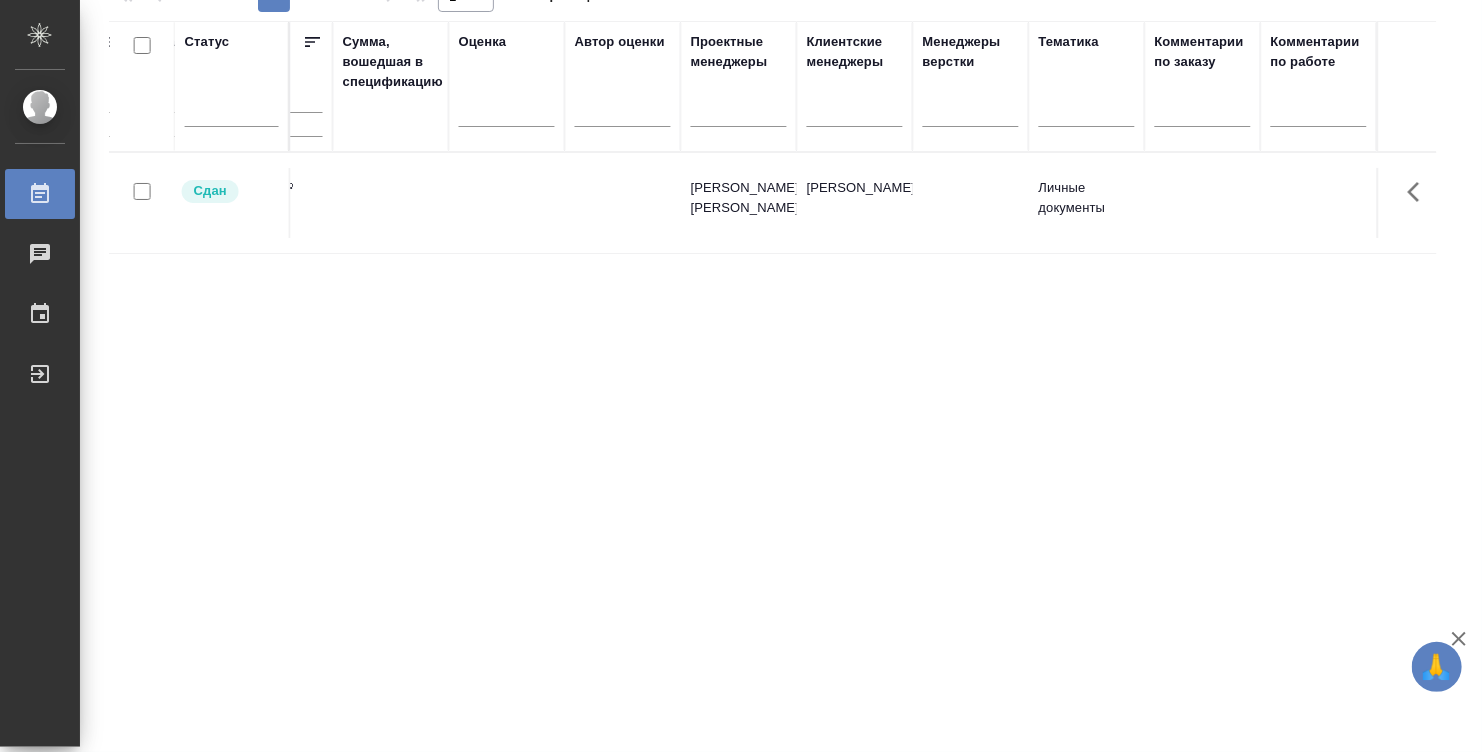scroll, scrollTop: 0, scrollLeft: 0, axis: both 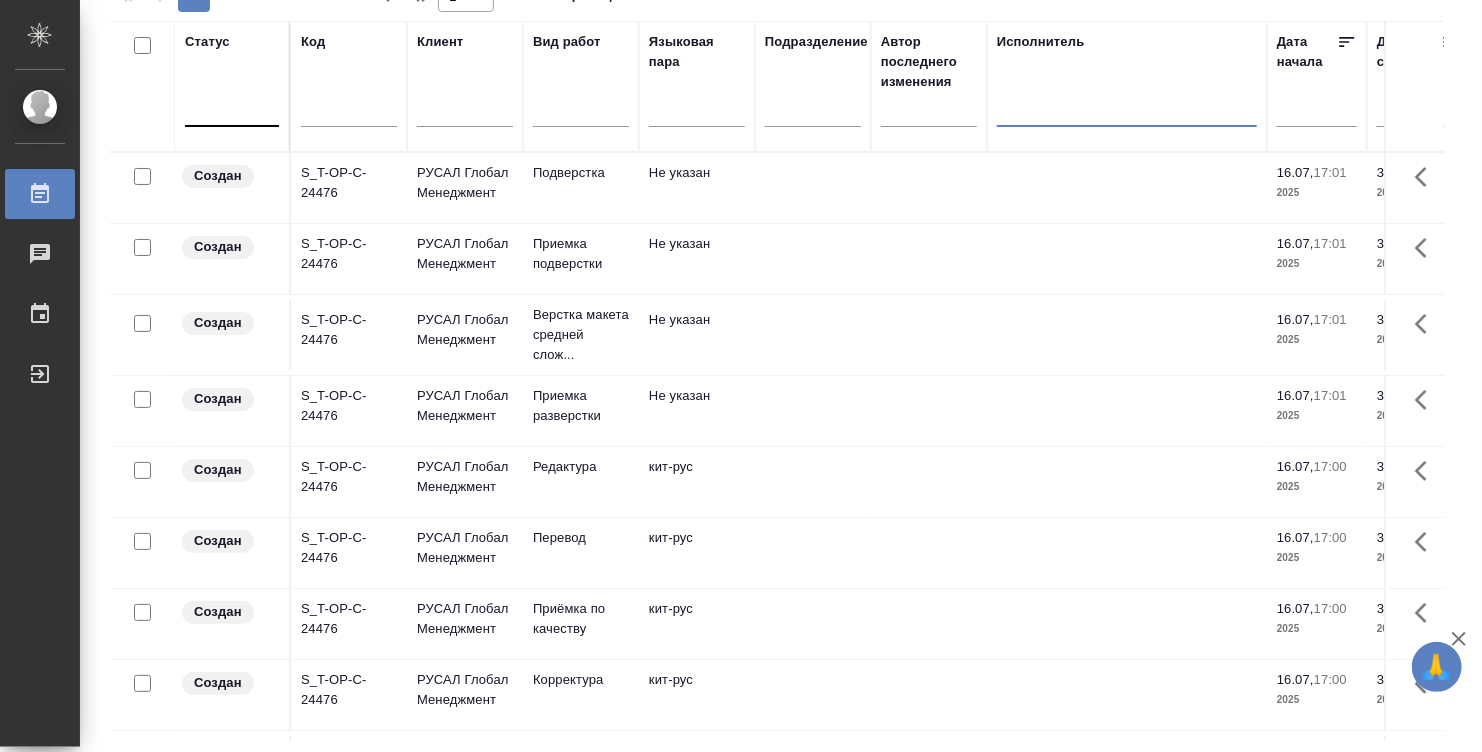 click at bounding box center [232, 107] 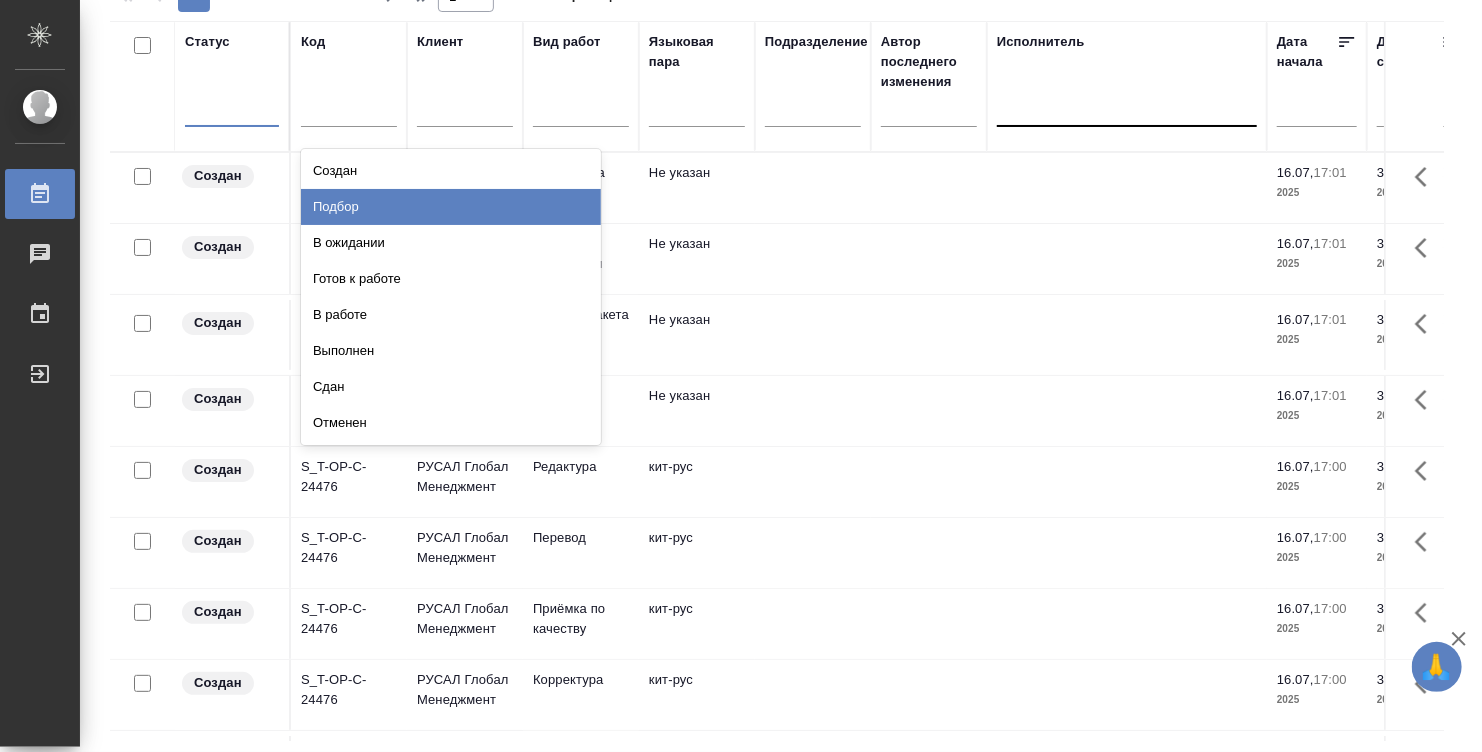 click on "Подбор" at bounding box center [451, 207] 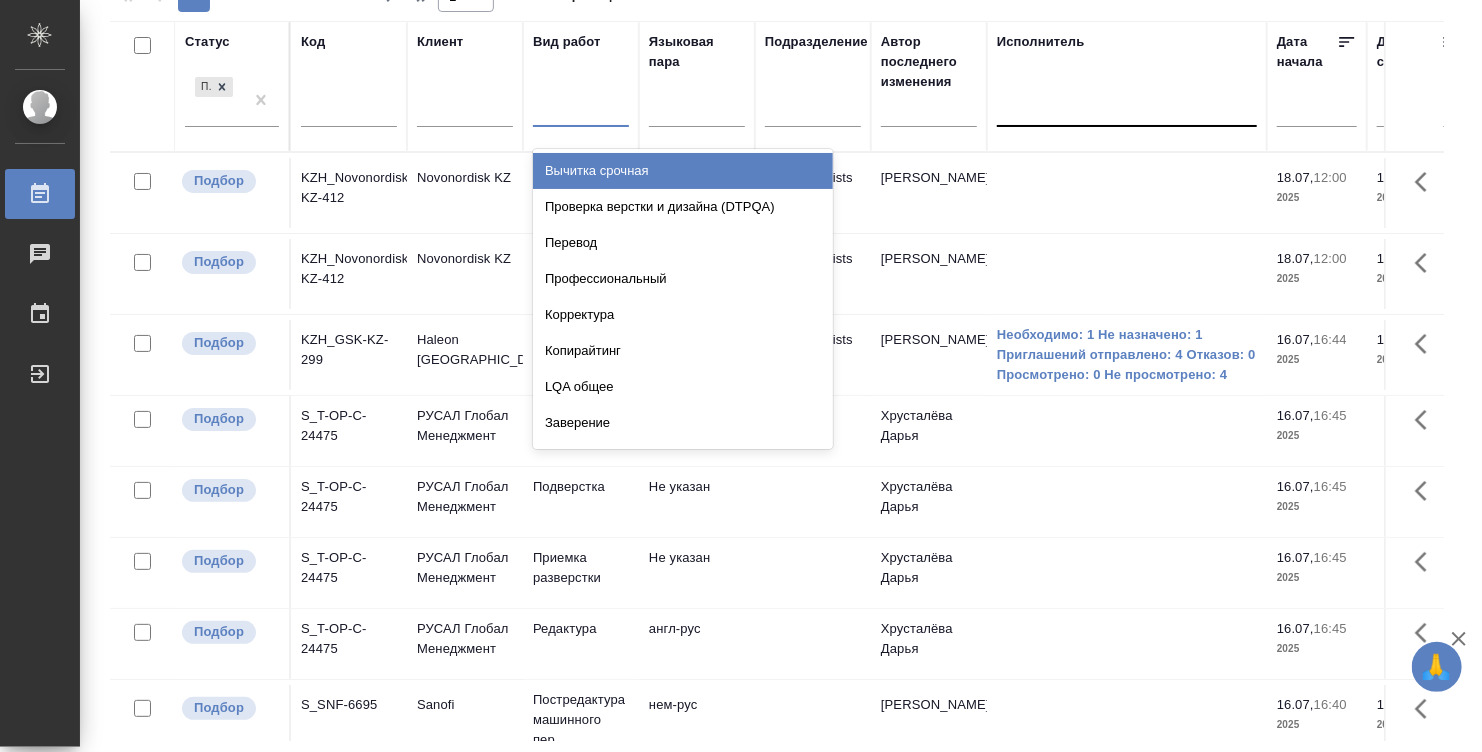 click at bounding box center [581, 107] 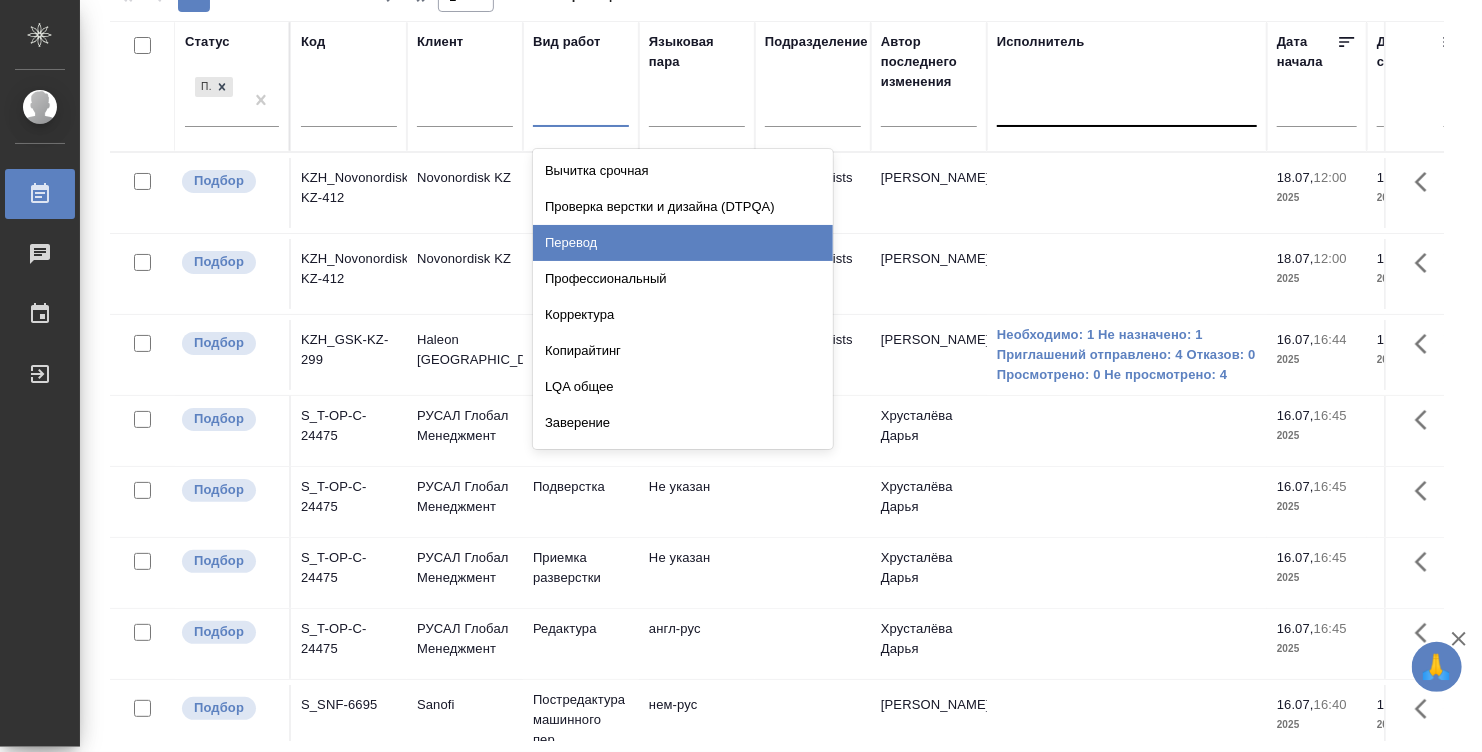 click on "Перевод" at bounding box center (683, 243) 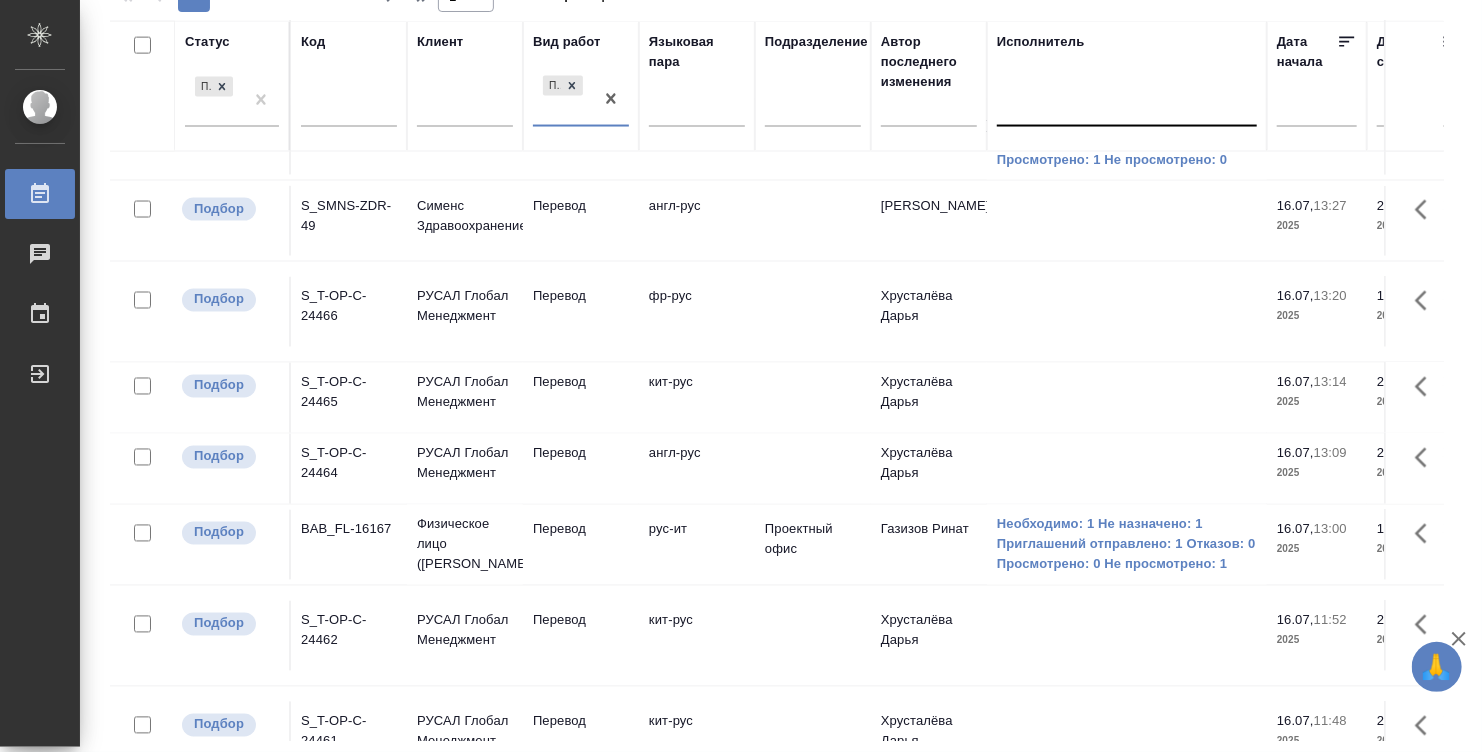 scroll, scrollTop: 1656, scrollLeft: 0, axis: vertical 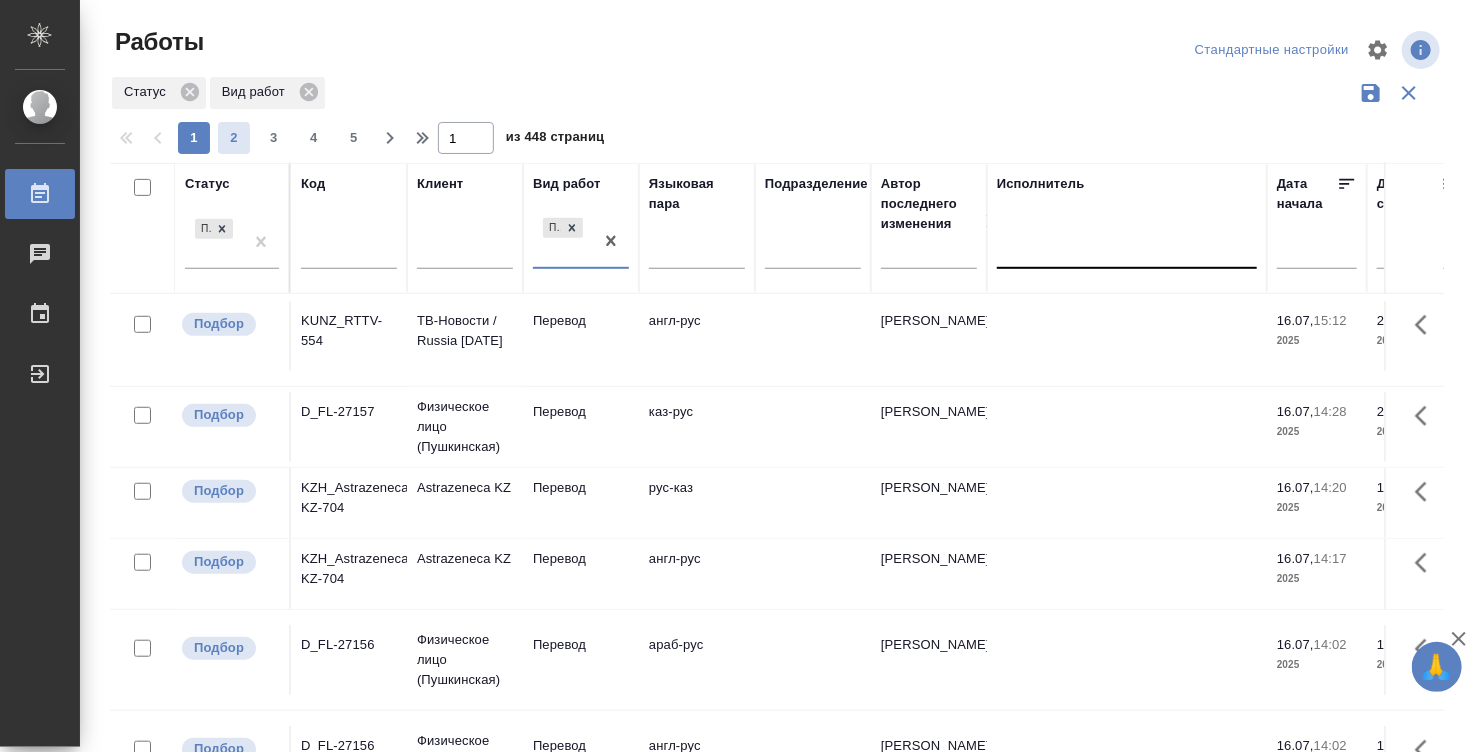 click on "2" at bounding box center [234, 138] 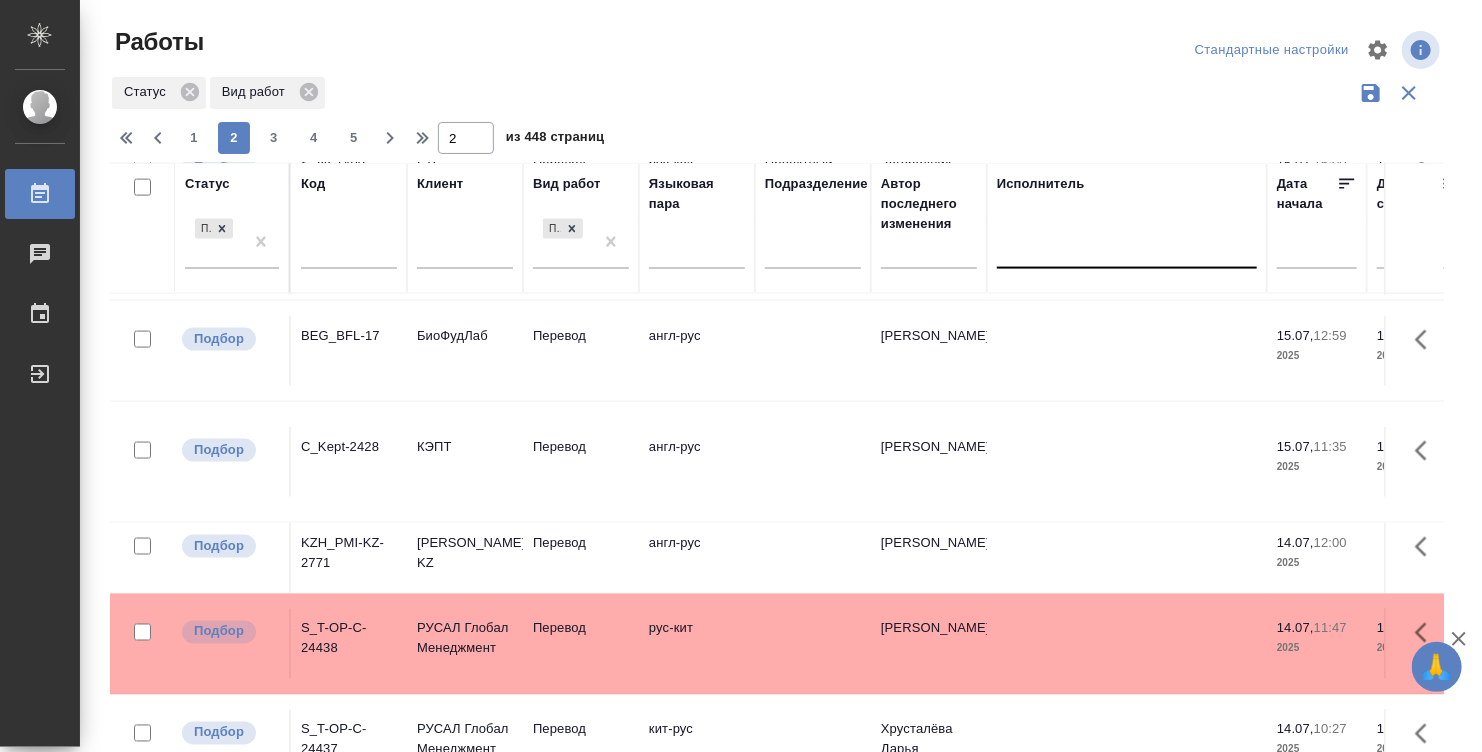 scroll, scrollTop: 1616, scrollLeft: 0, axis: vertical 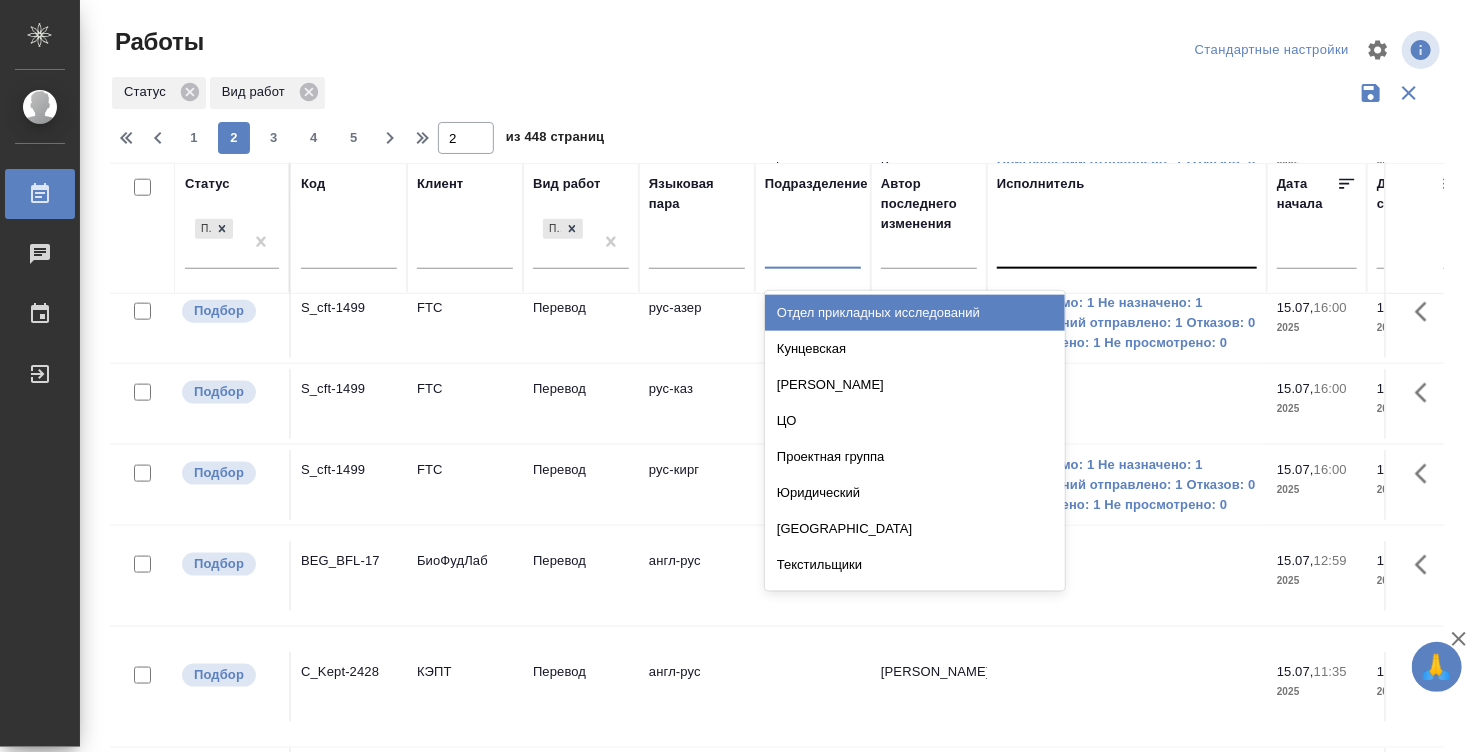 click at bounding box center [813, 249] 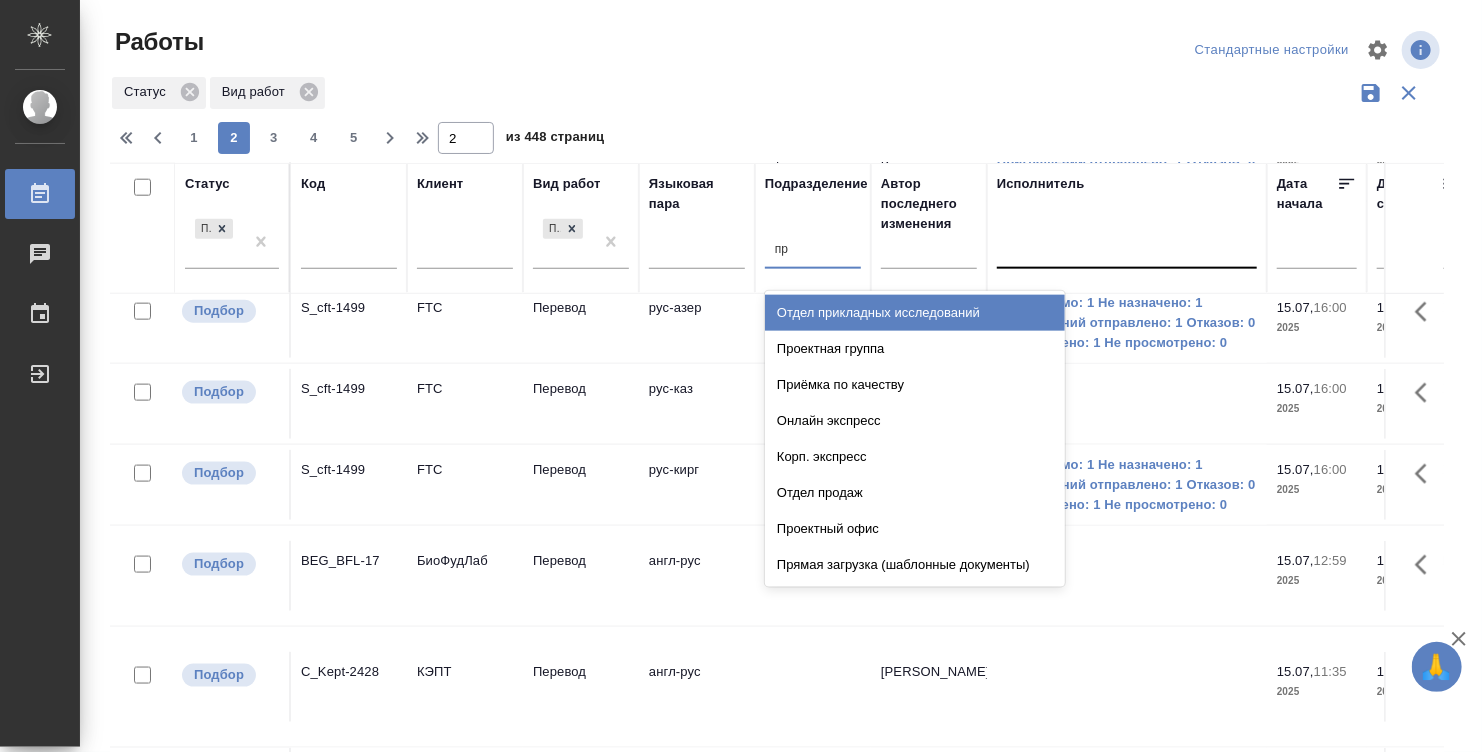 type on "пря" 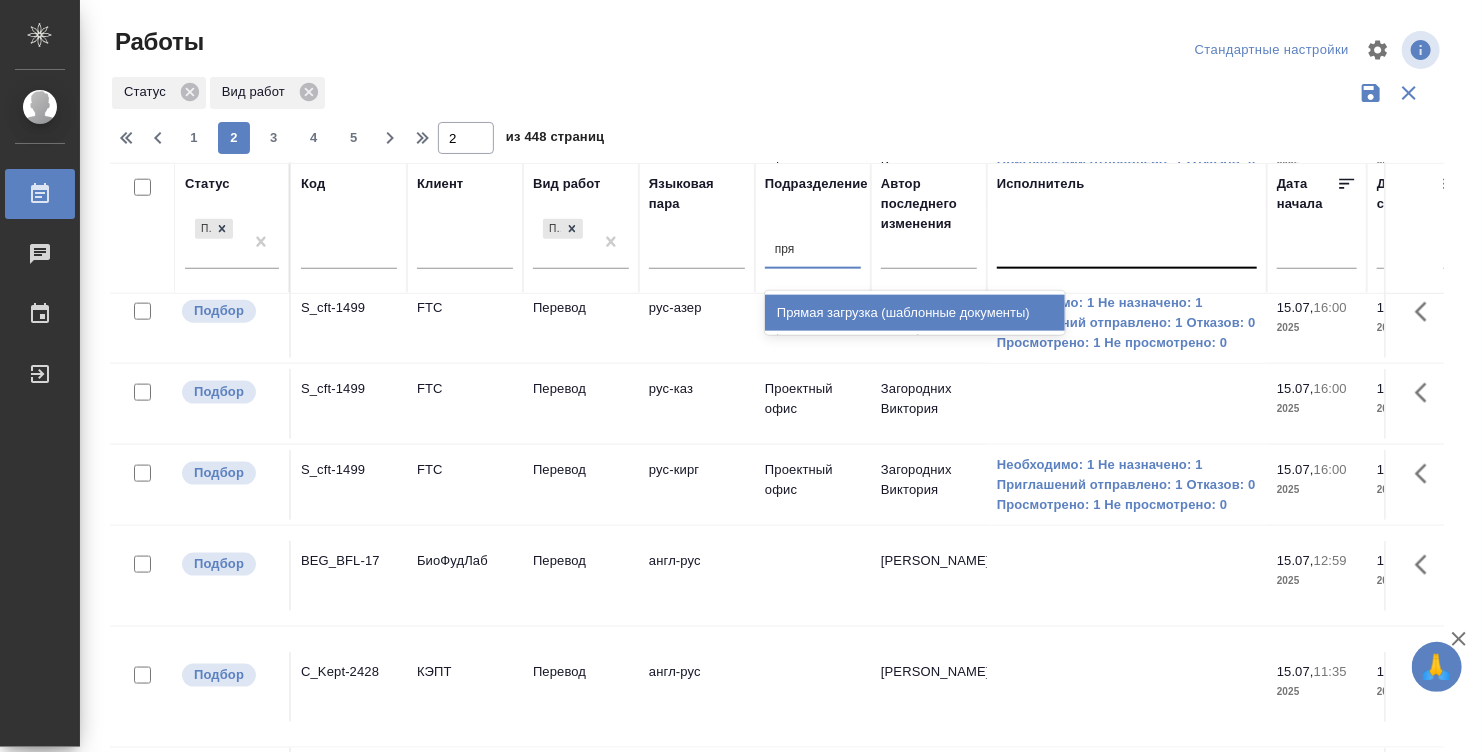 click on "Прямая загрузка (шаблонные документы)" at bounding box center (915, 313) 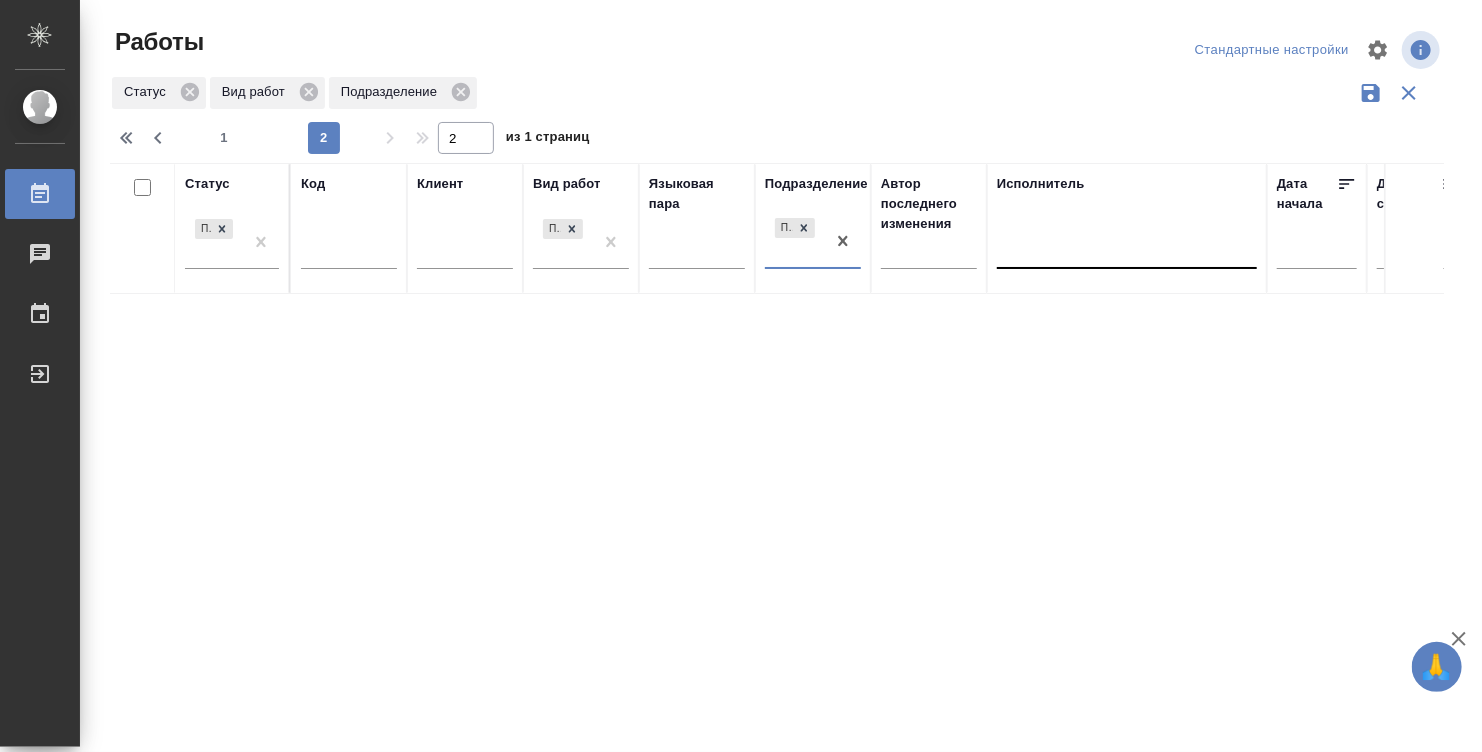 scroll, scrollTop: 0, scrollLeft: 0, axis: both 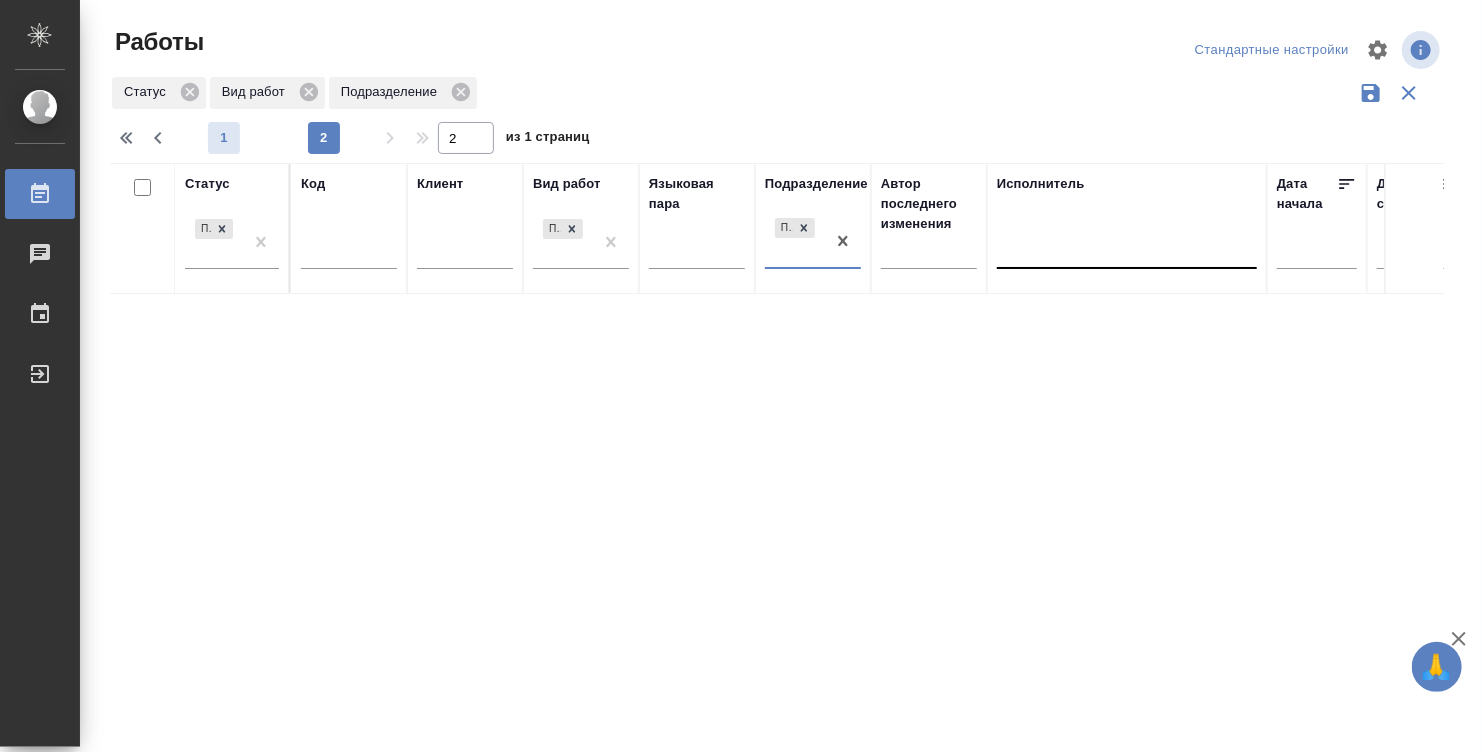 click on "1" at bounding box center [224, 138] 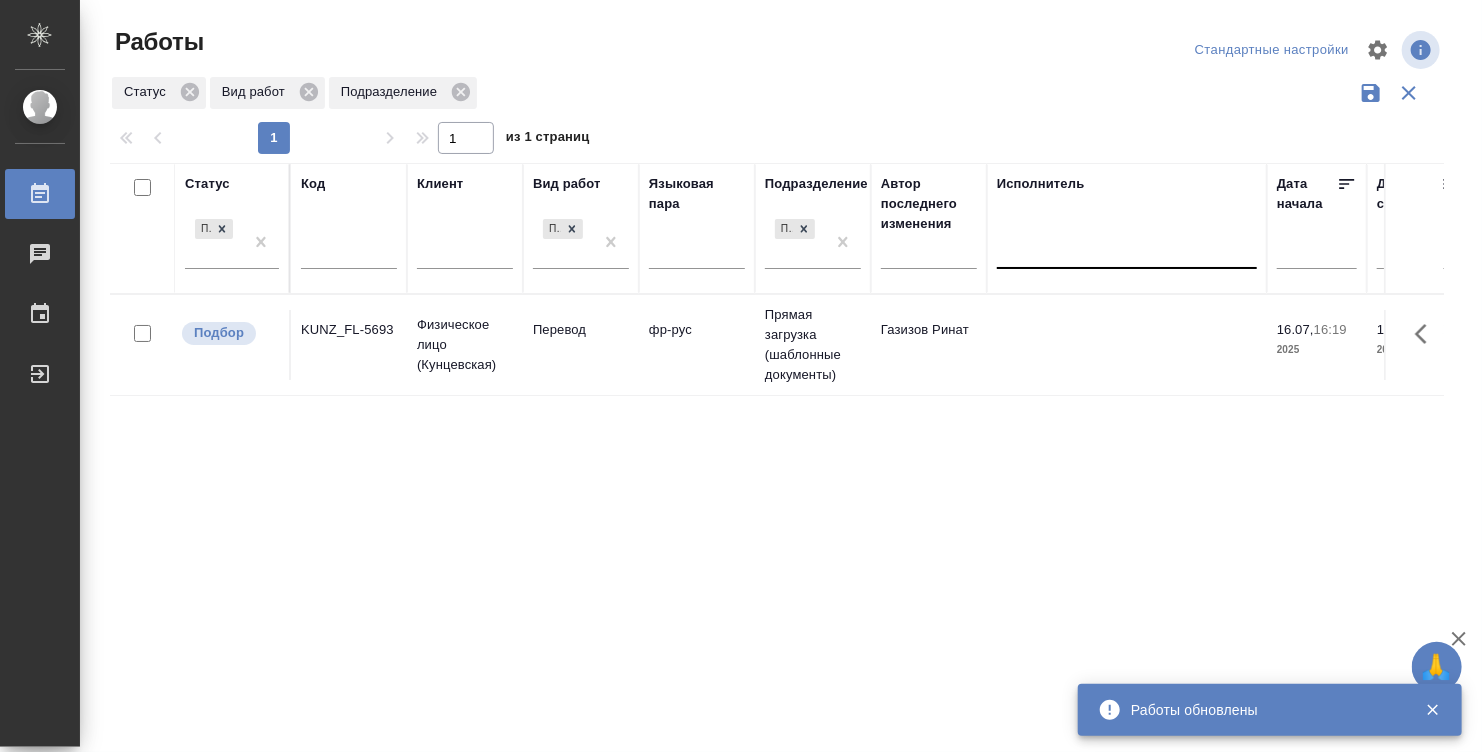 click on "Работы обновлены" at bounding box center (1263, 710) 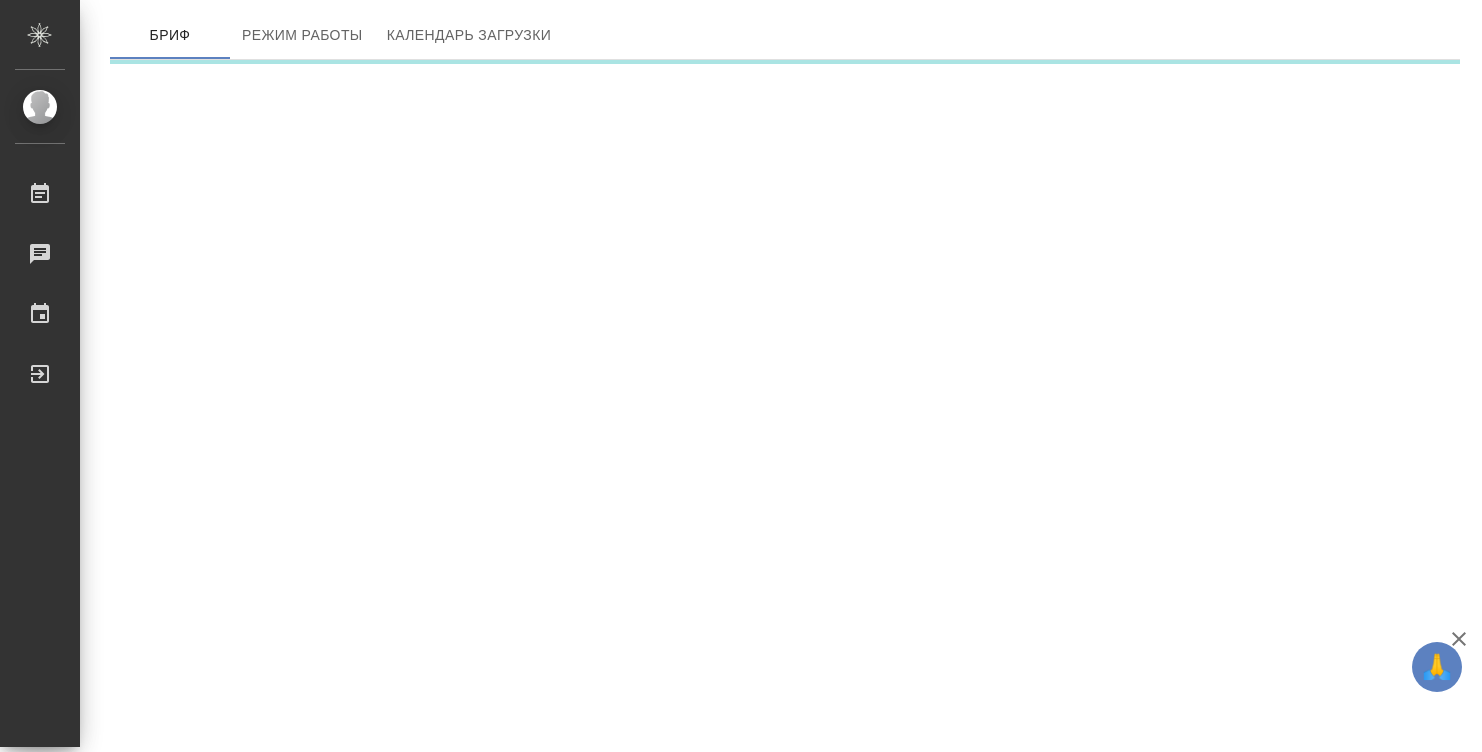 scroll, scrollTop: 0, scrollLeft: 0, axis: both 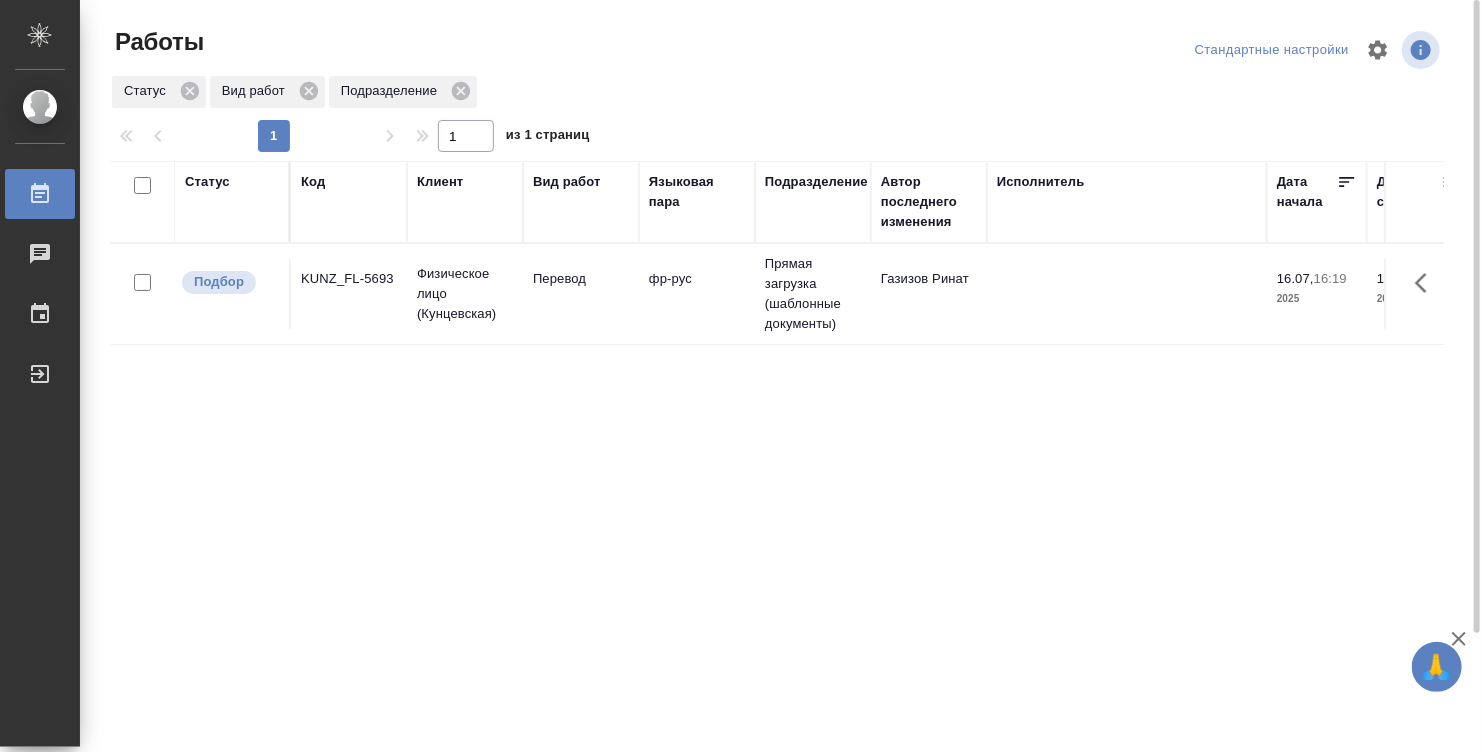 click on "Исполнитель" at bounding box center [1127, 202] 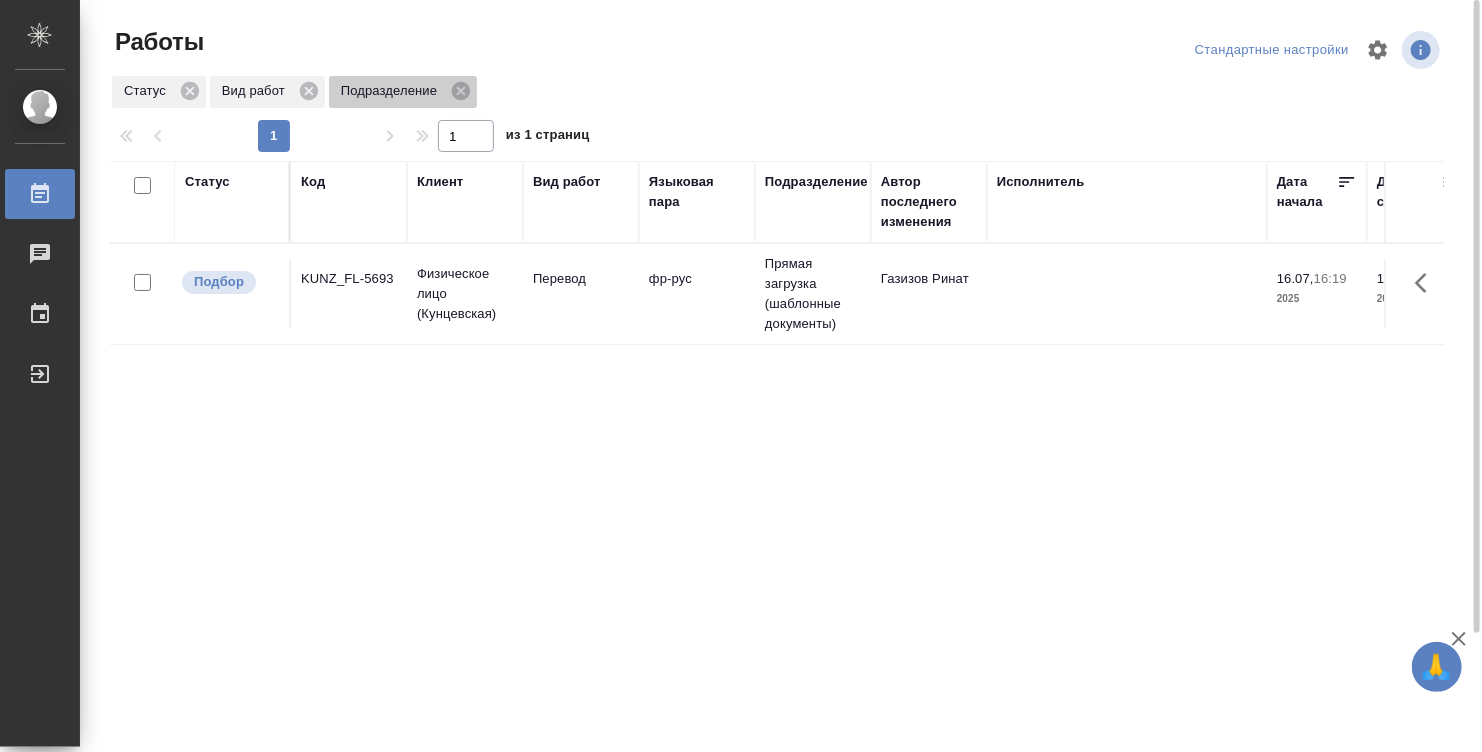 click 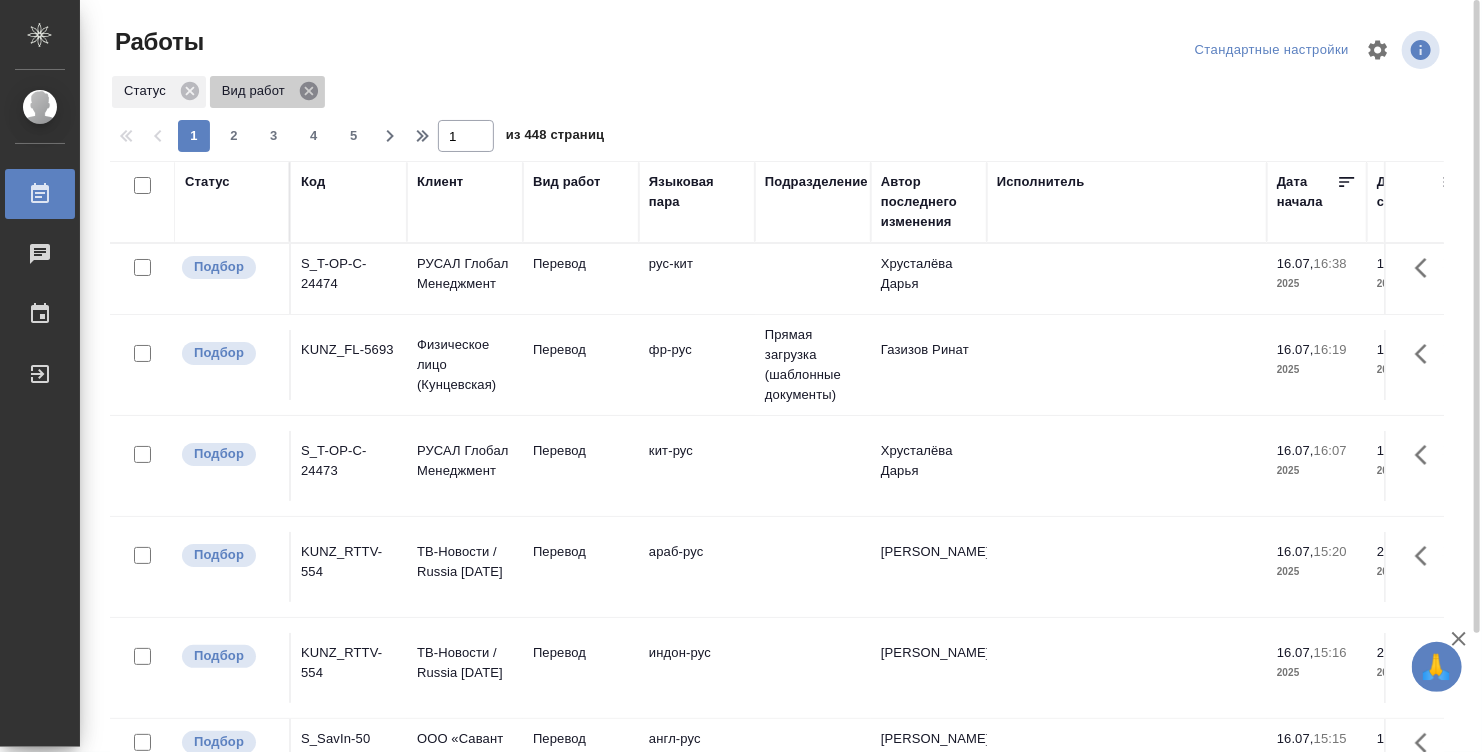 click 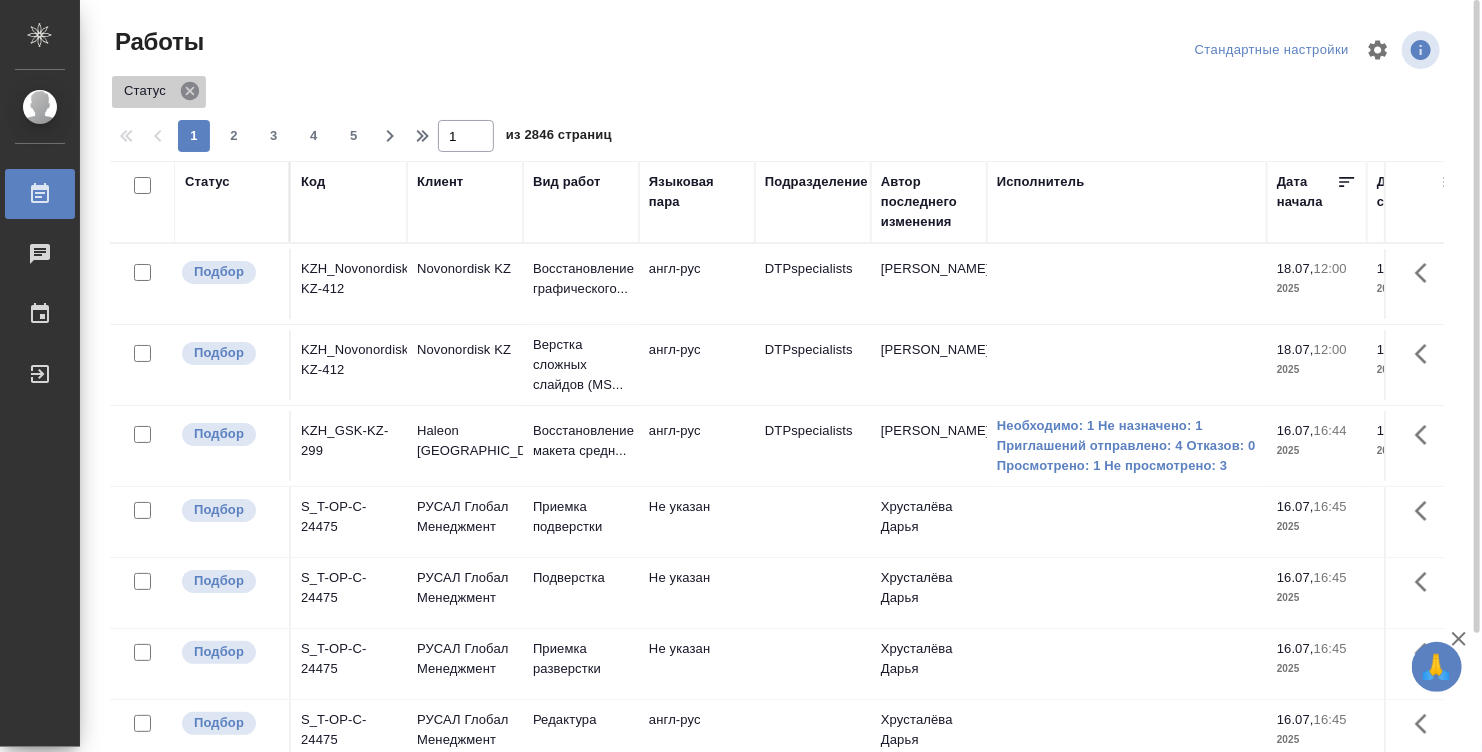 click 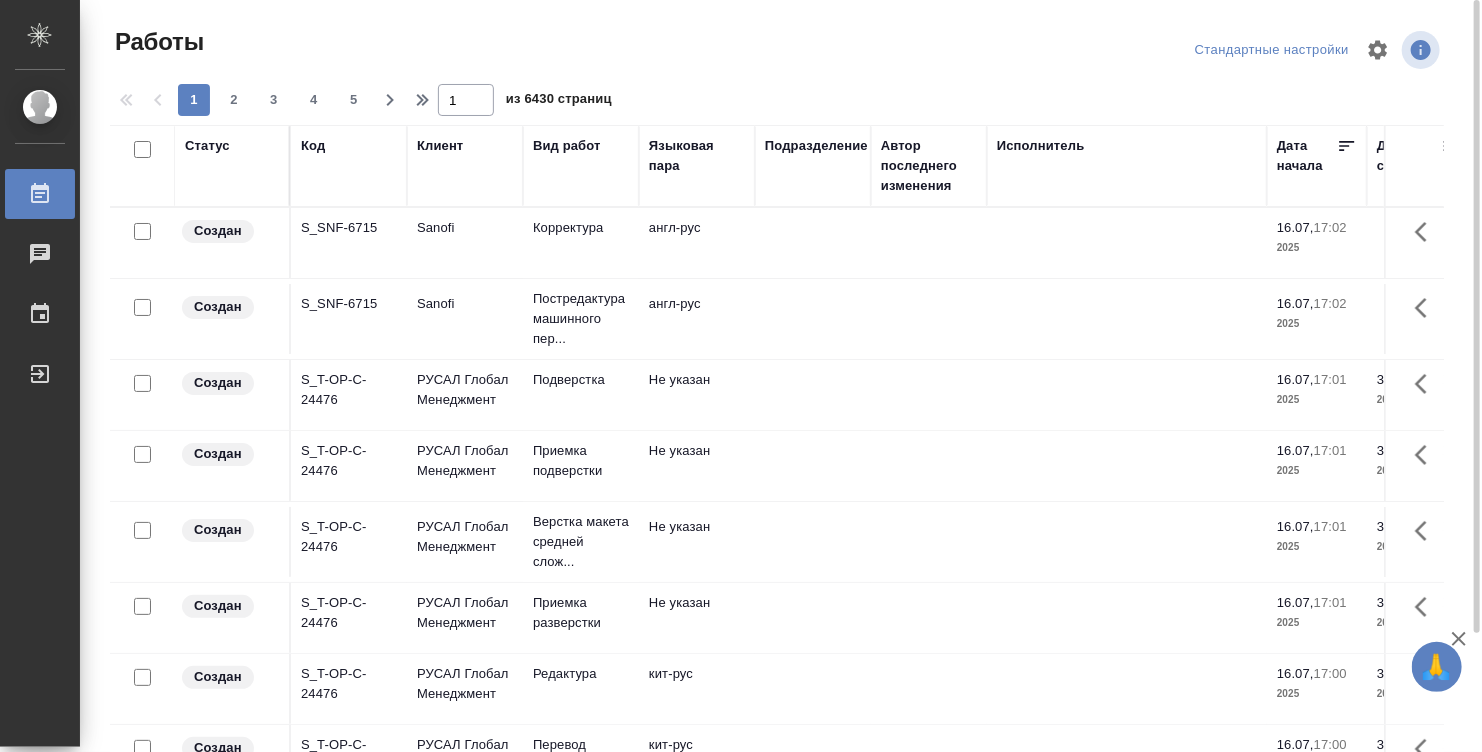 scroll, scrollTop: 104, scrollLeft: 0, axis: vertical 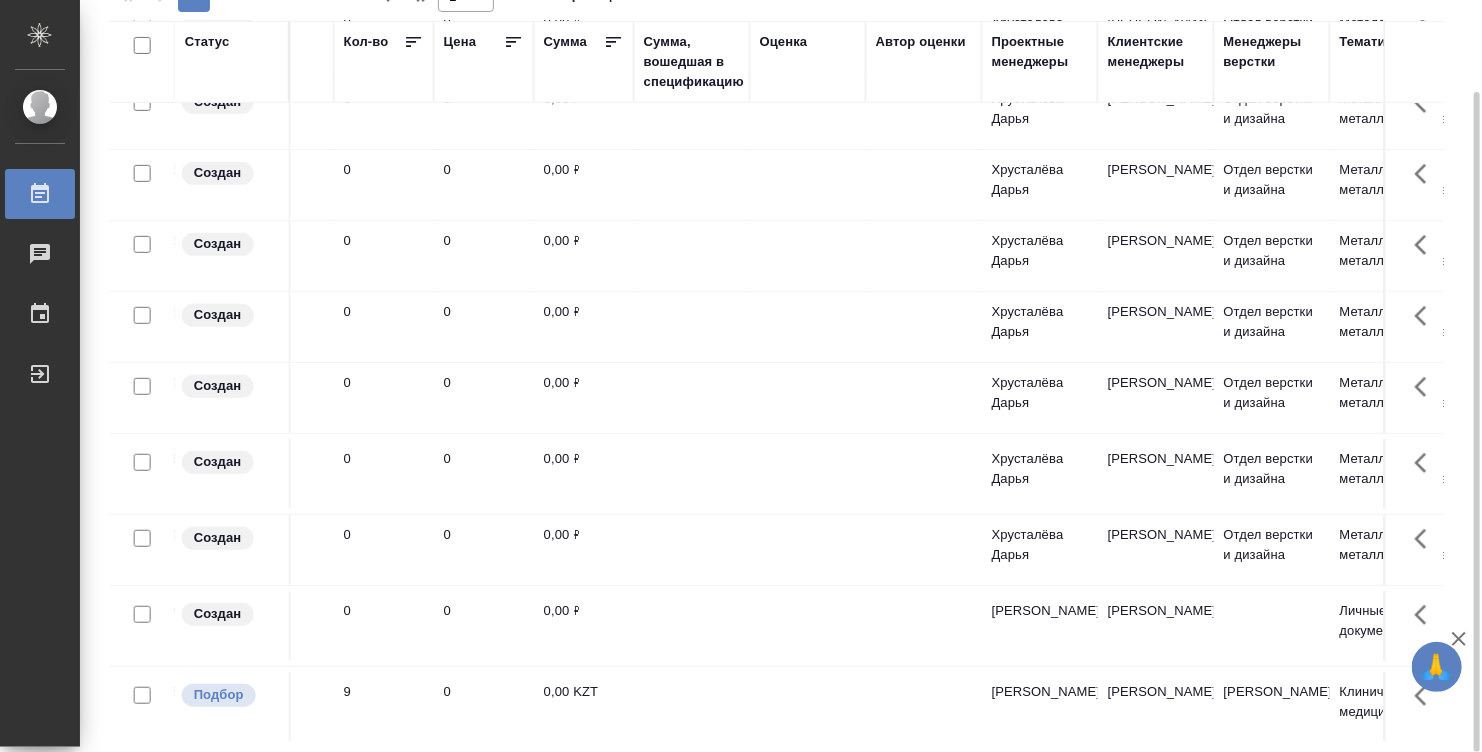 click on "Оценка" at bounding box center [808, 62] 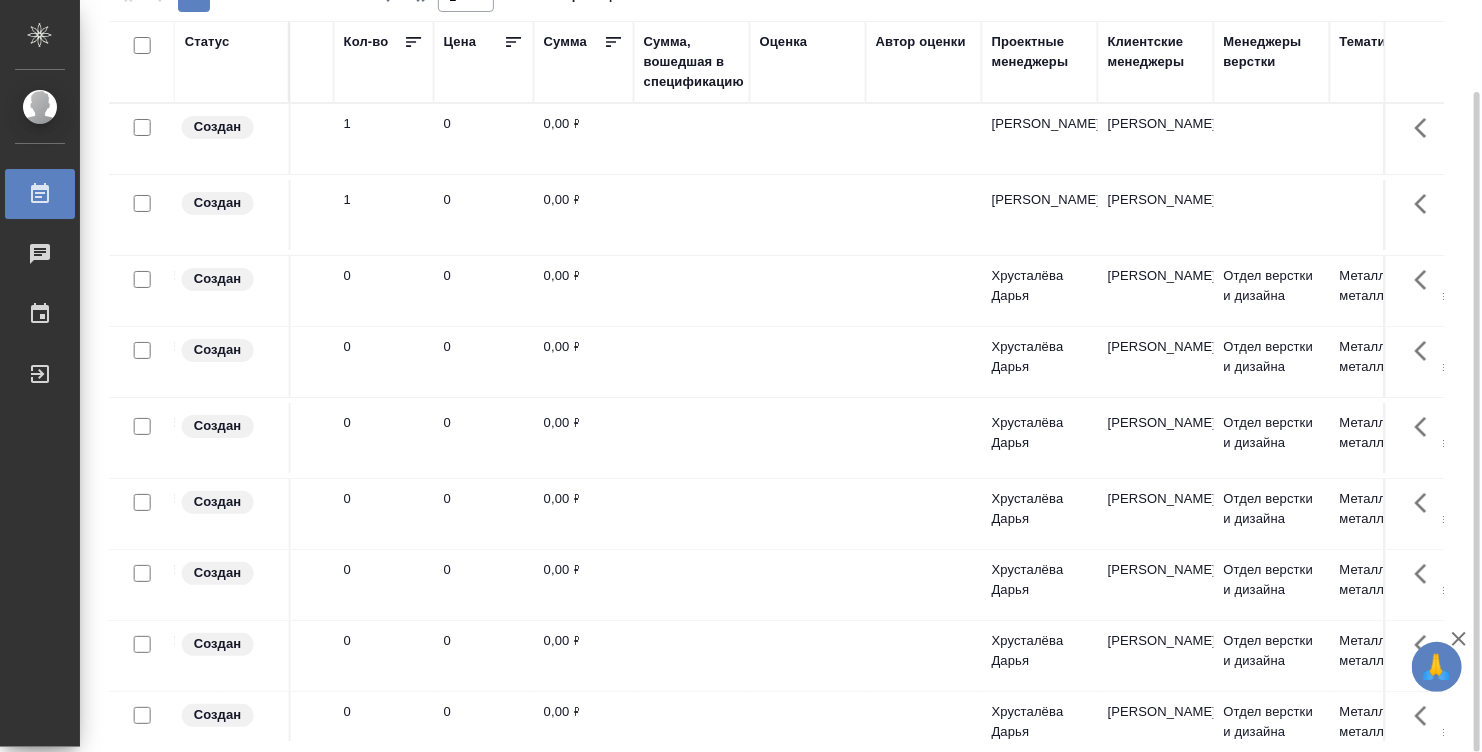 click on "Оценка" at bounding box center (784, 42) 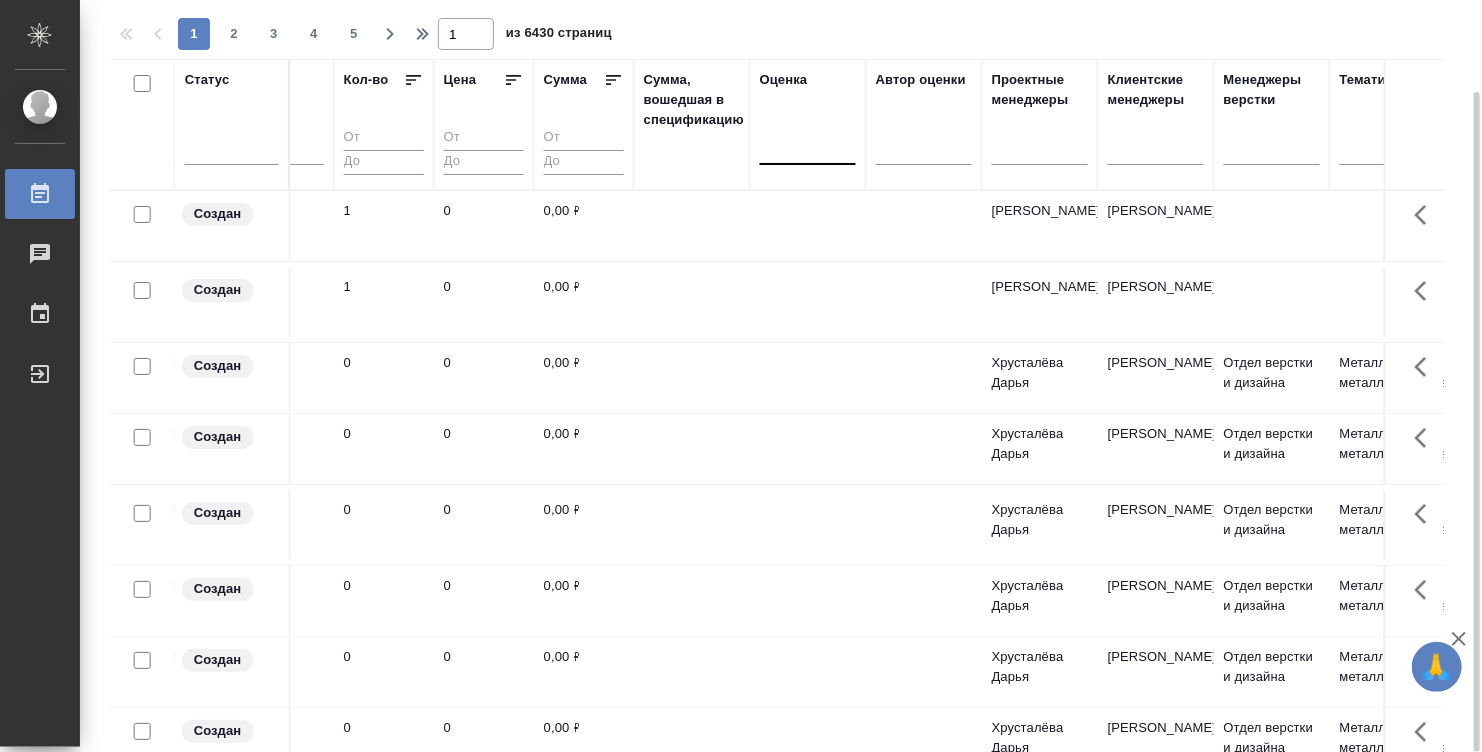 click at bounding box center (808, 145) 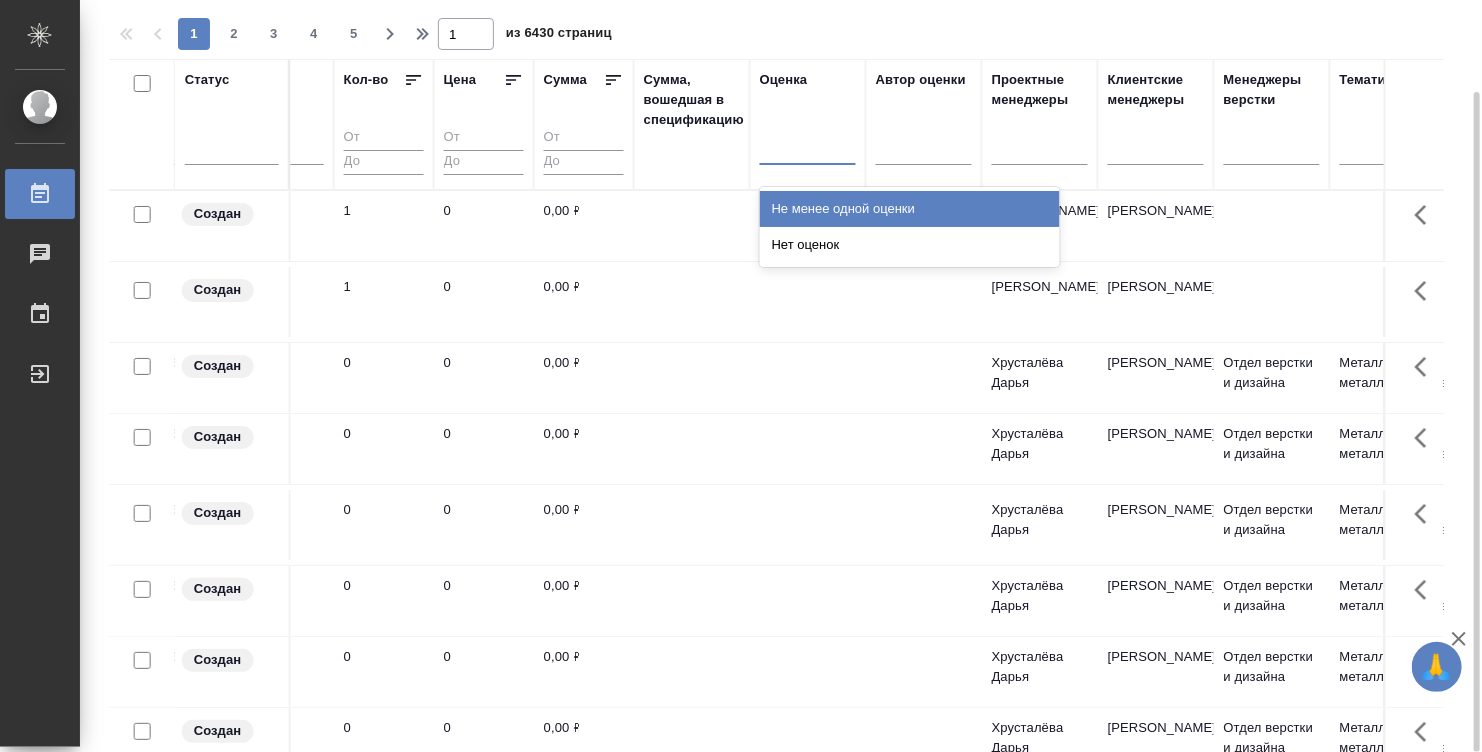 click on "Не менее одной оценки" at bounding box center (910, 209) 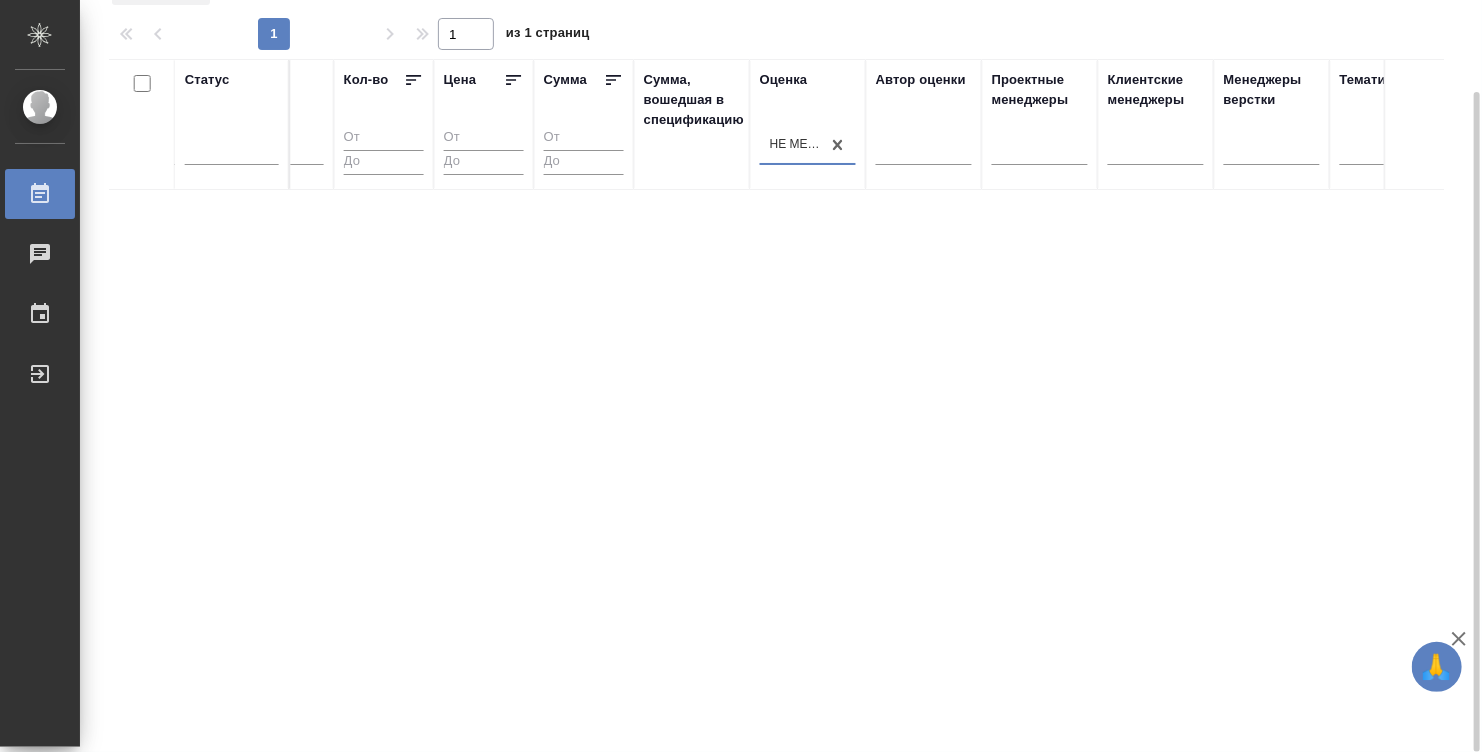 scroll, scrollTop: 0, scrollLeft: 0, axis: both 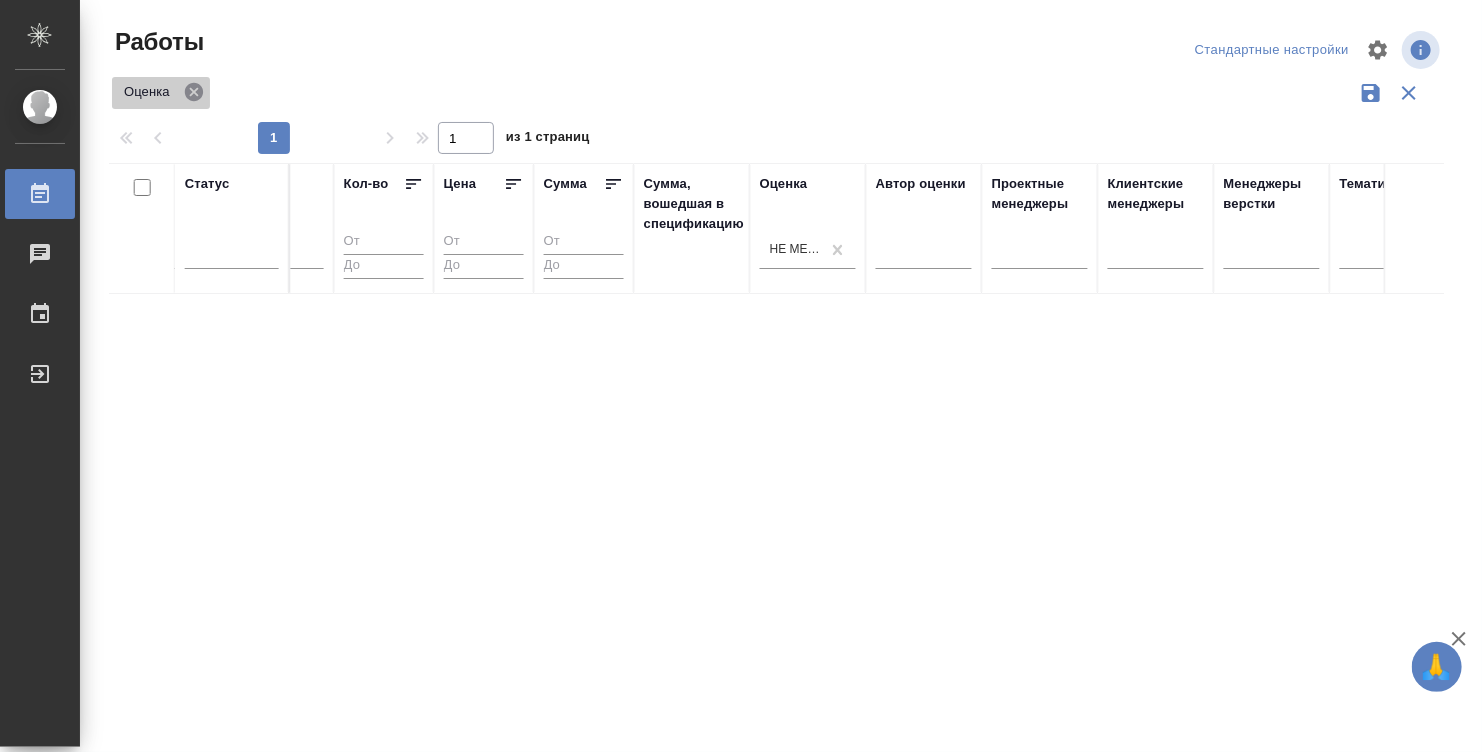 click 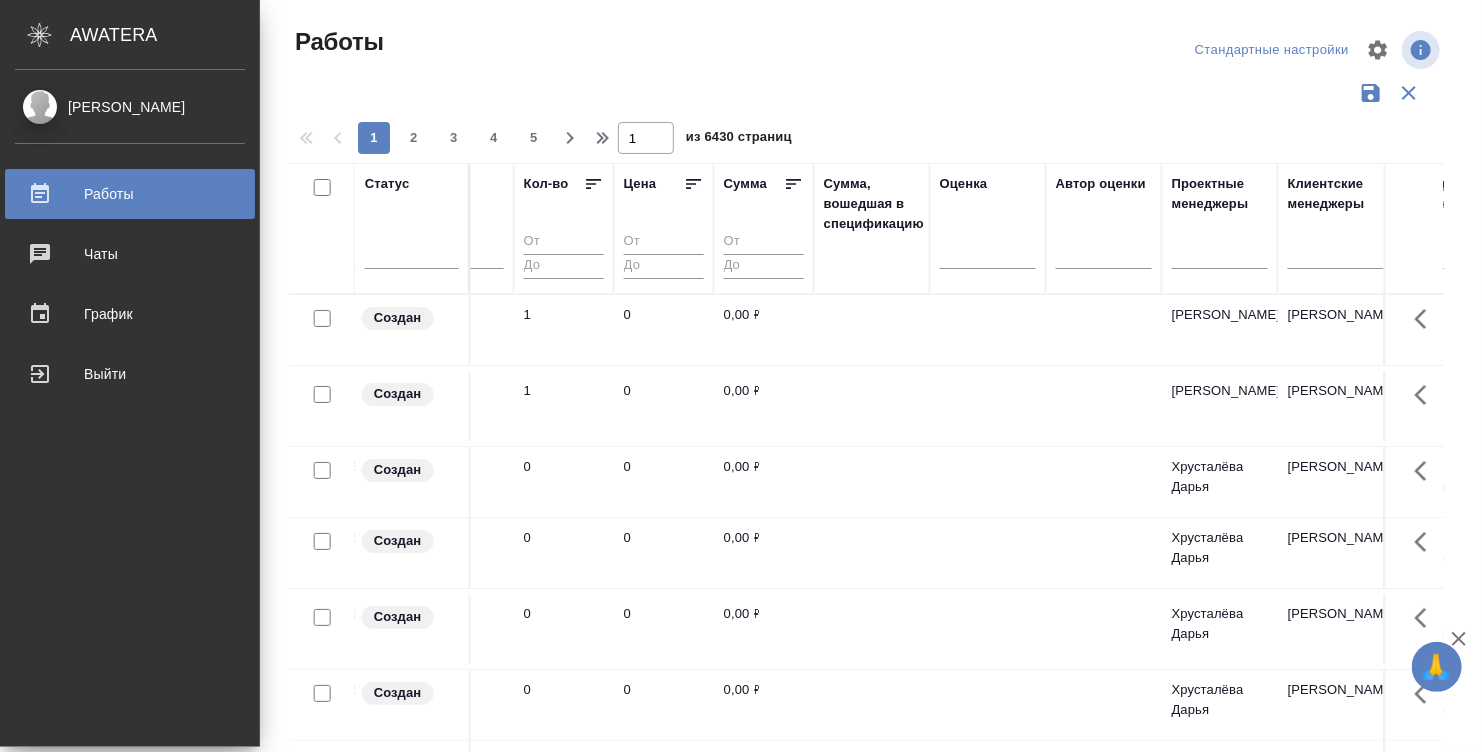 click on "Работы" at bounding box center (130, 194) 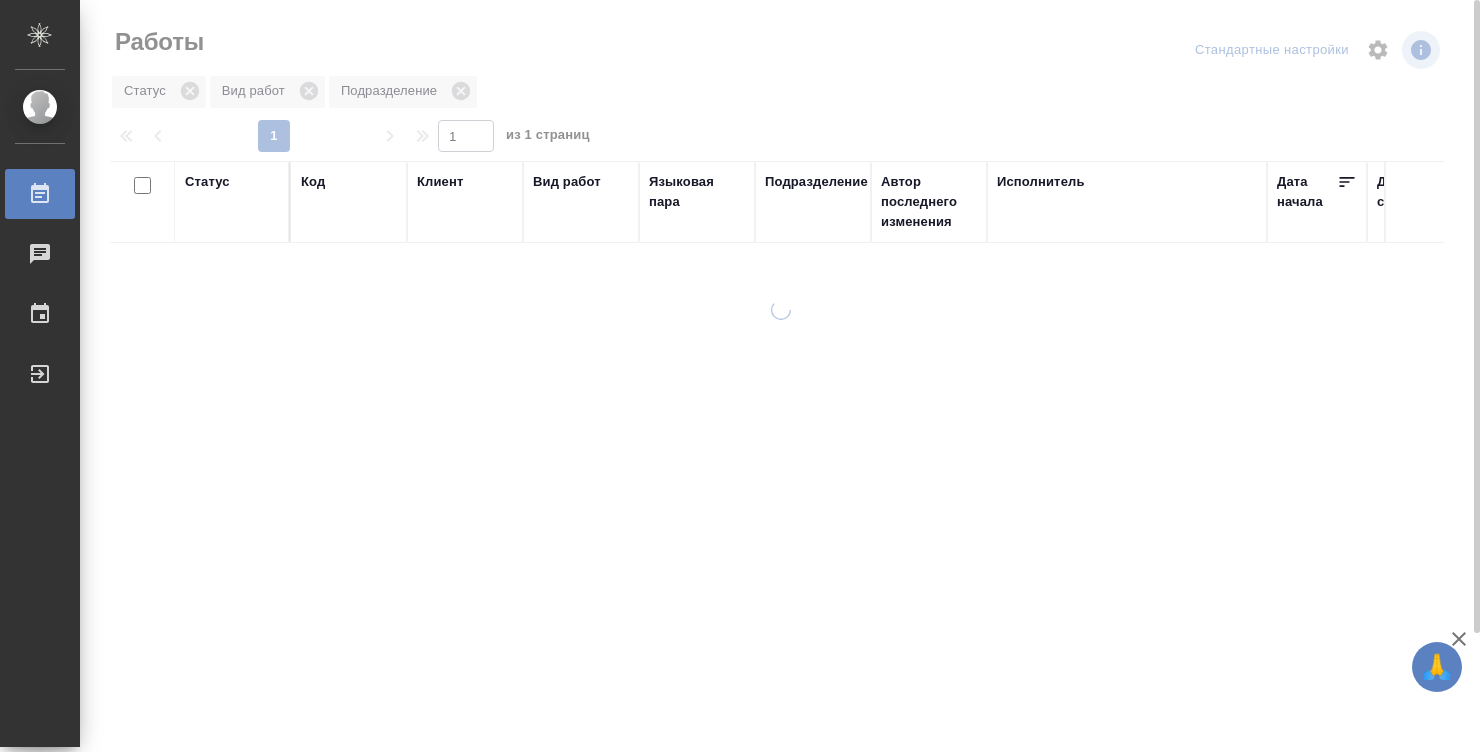 scroll, scrollTop: 0, scrollLeft: 0, axis: both 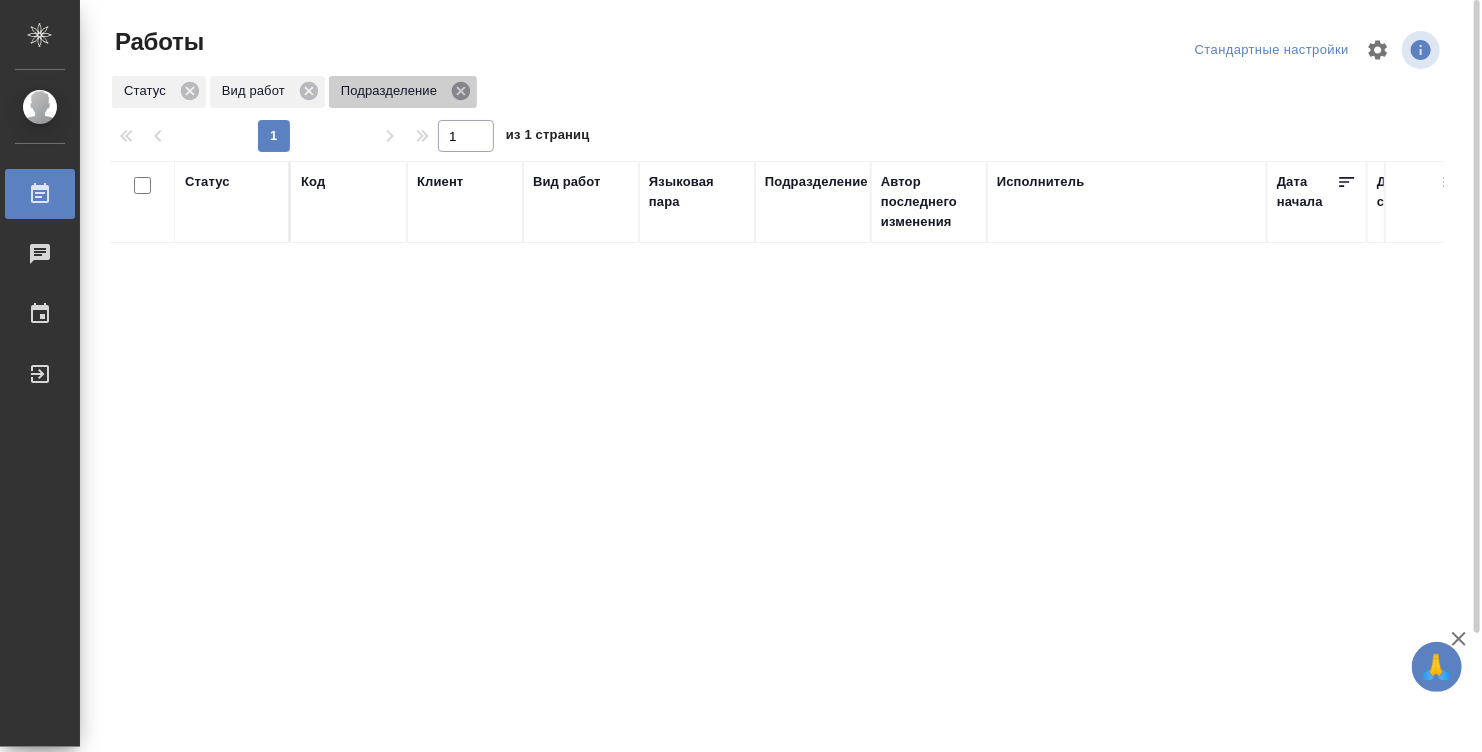 click 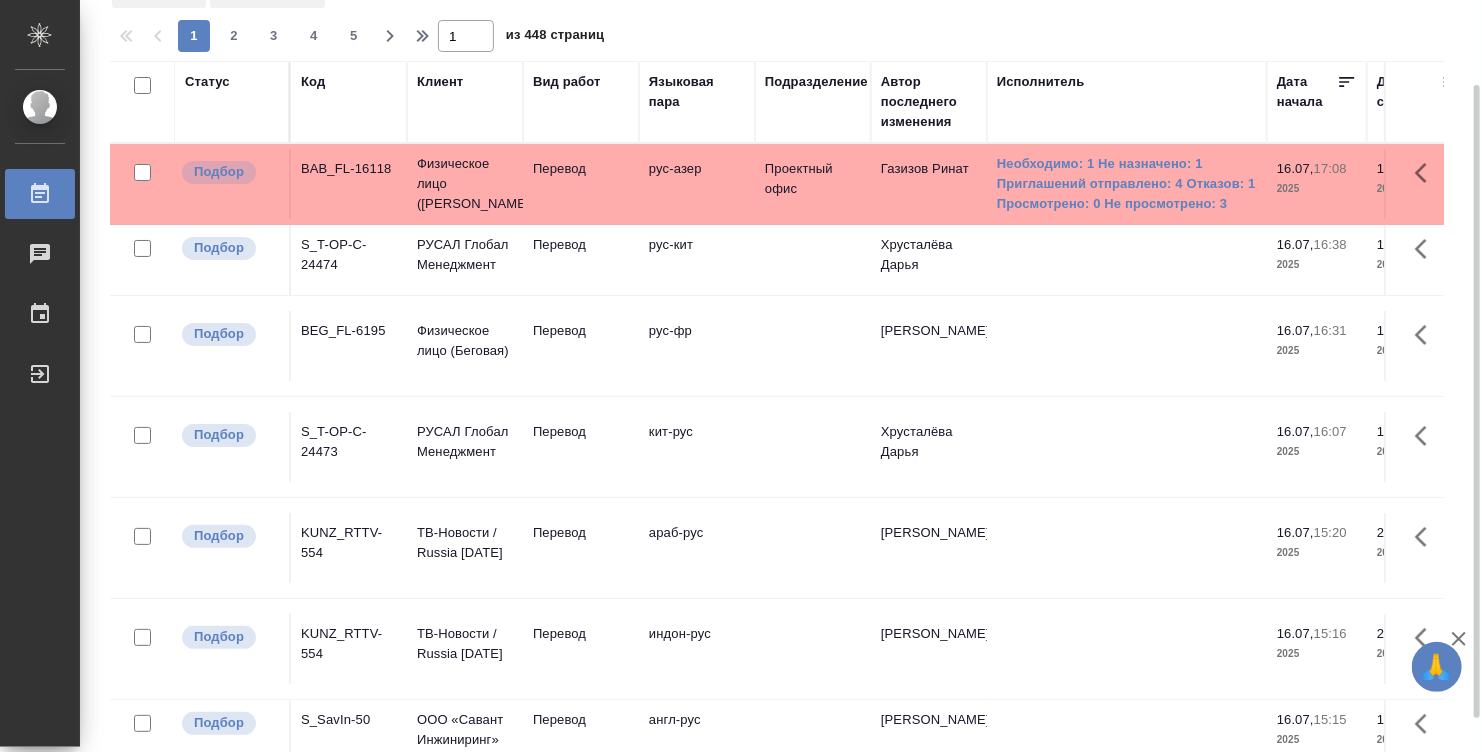 scroll, scrollTop: 140, scrollLeft: 0, axis: vertical 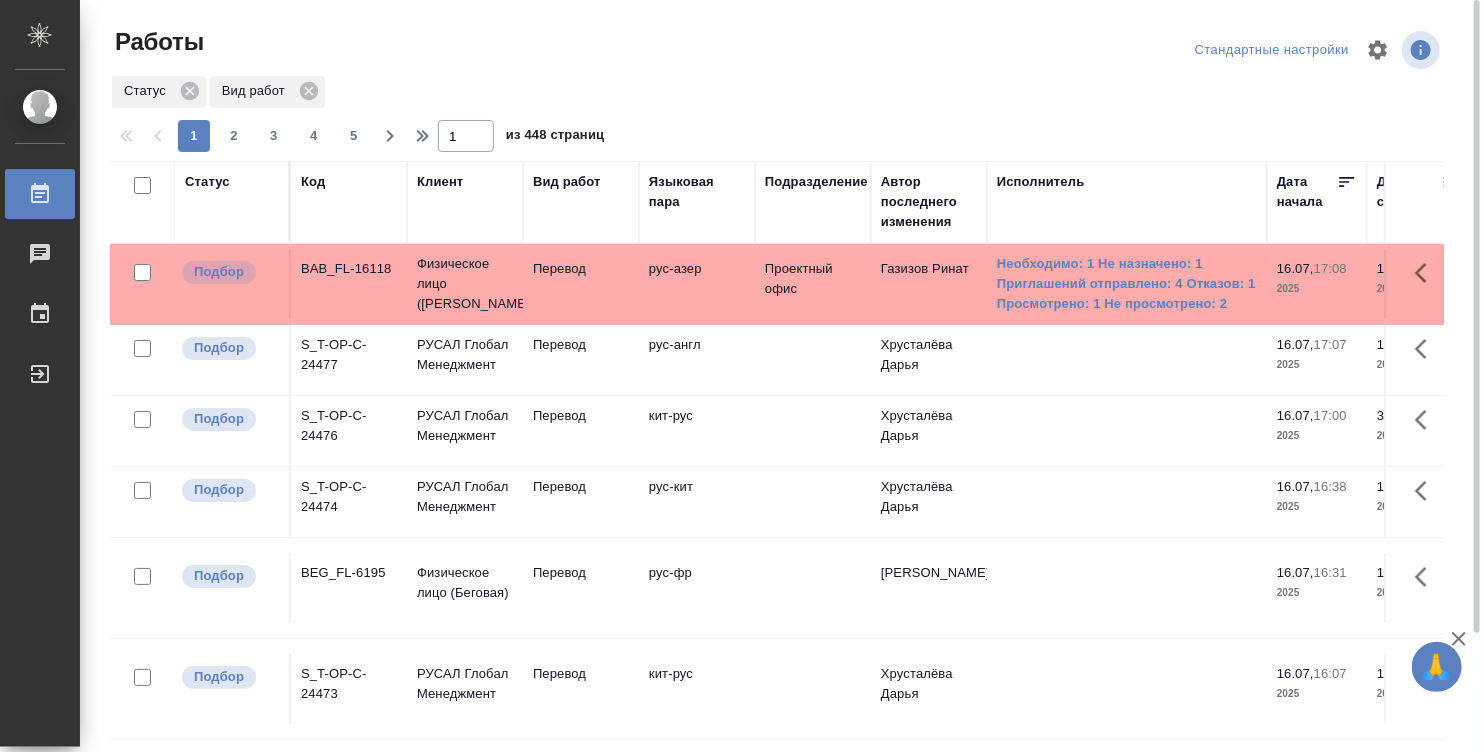 click on "Языковая пара" at bounding box center [697, 202] 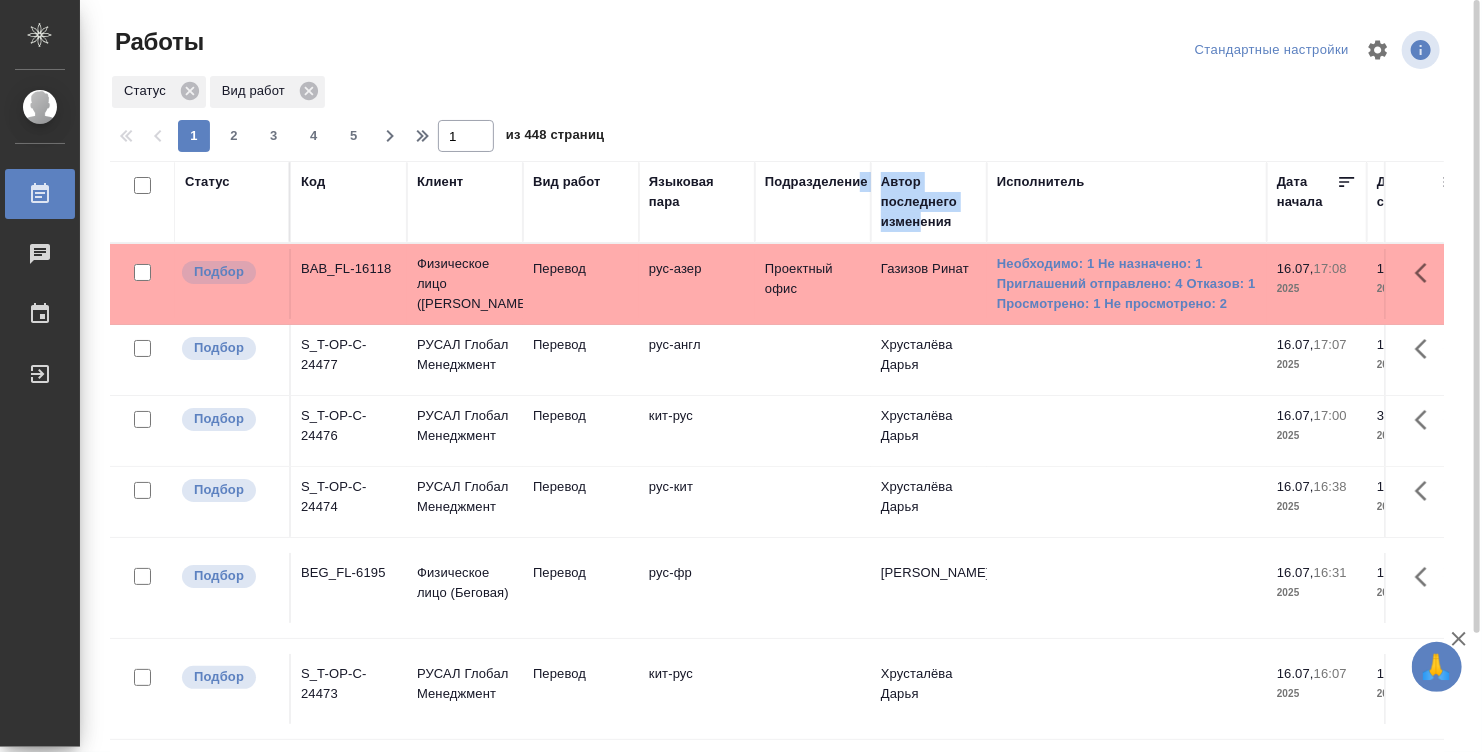 drag, startPoint x: 919, startPoint y: 225, endPoint x: 859, endPoint y: 200, distance: 65 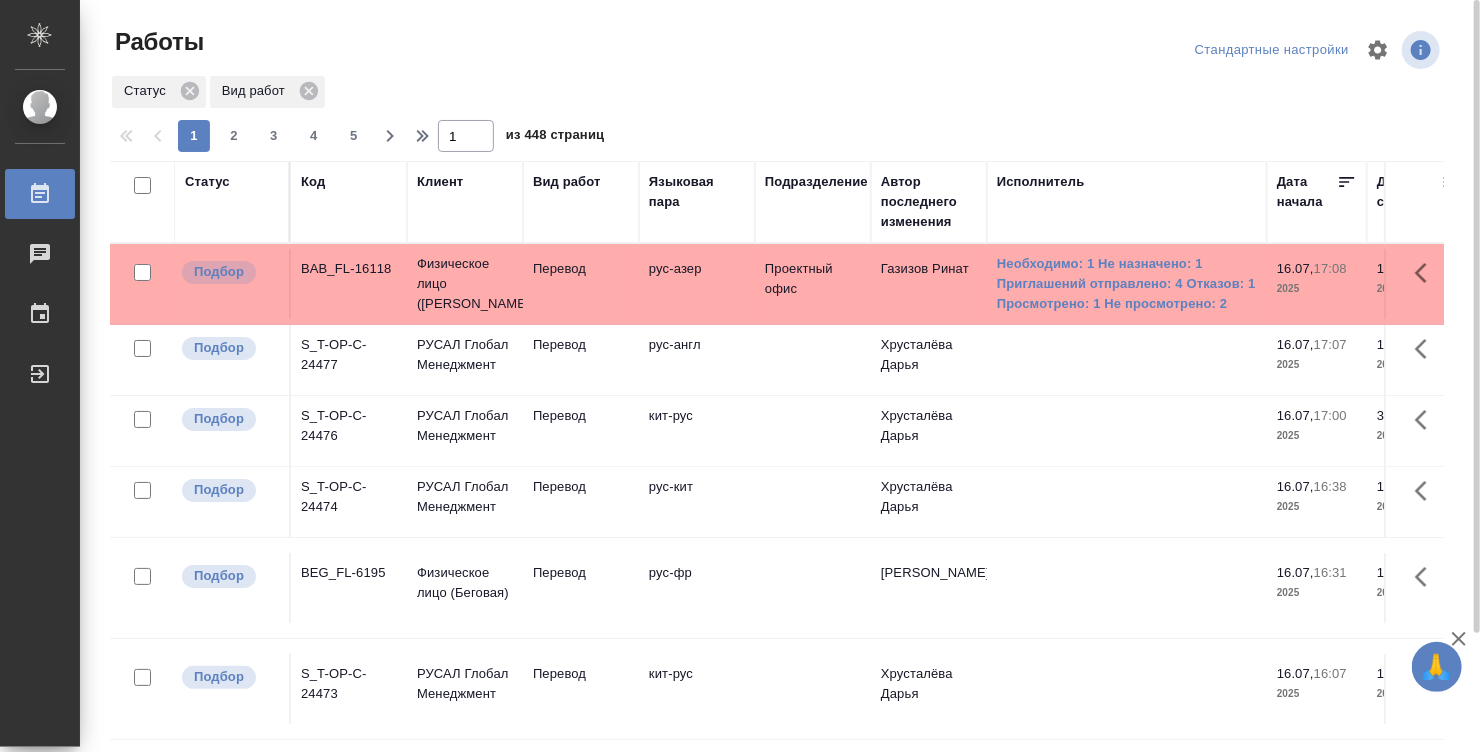 click at bounding box center (785, 50) 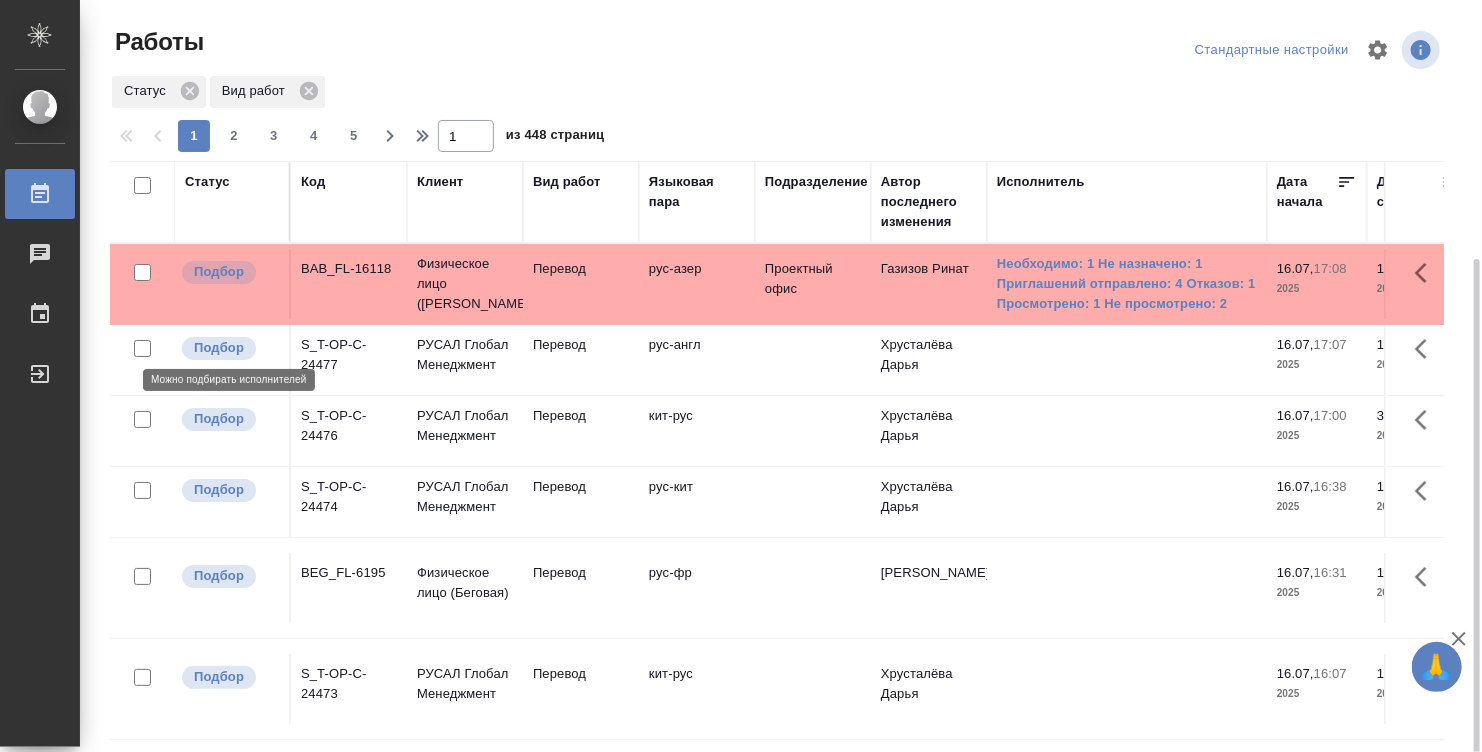 scroll, scrollTop: 140, scrollLeft: 0, axis: vertical 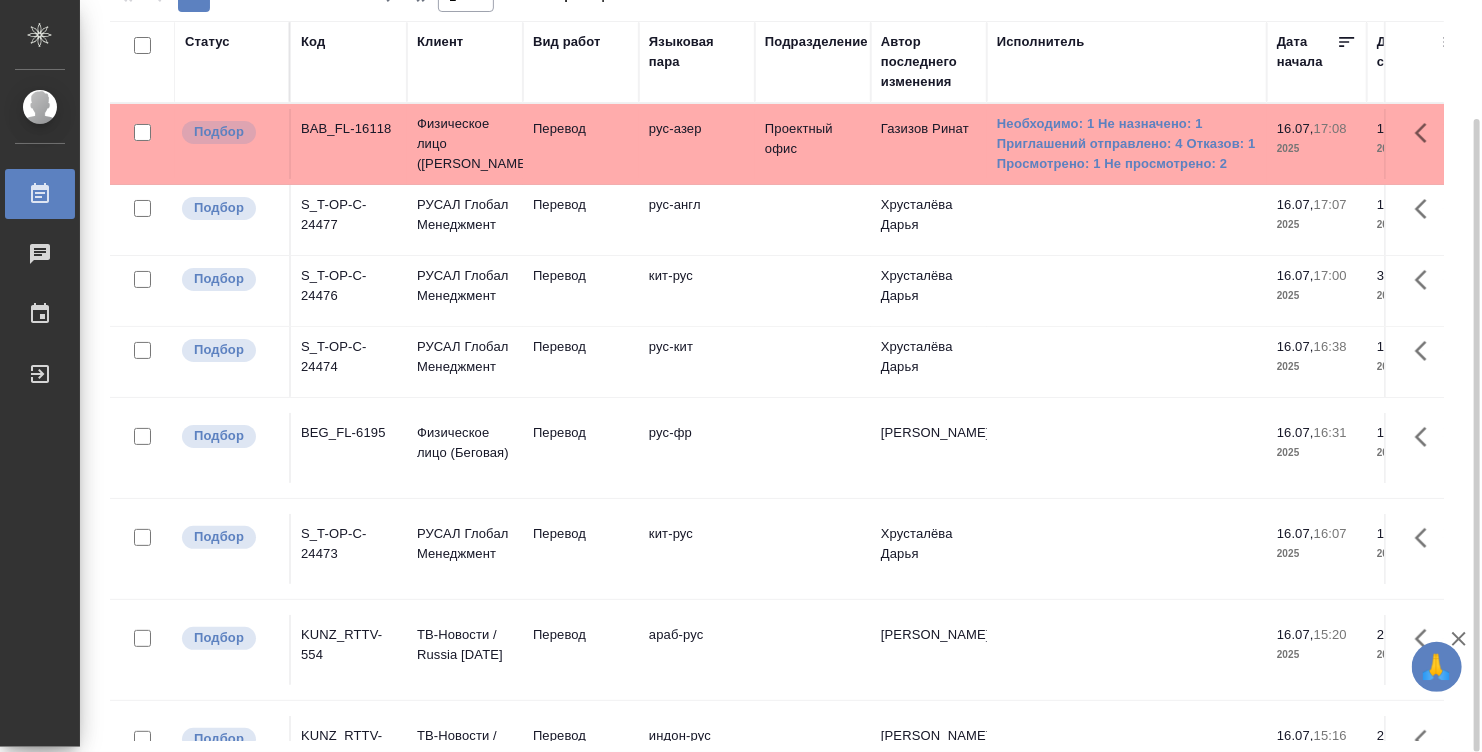 click on "Подразделение" at bounding box center [813, 62] 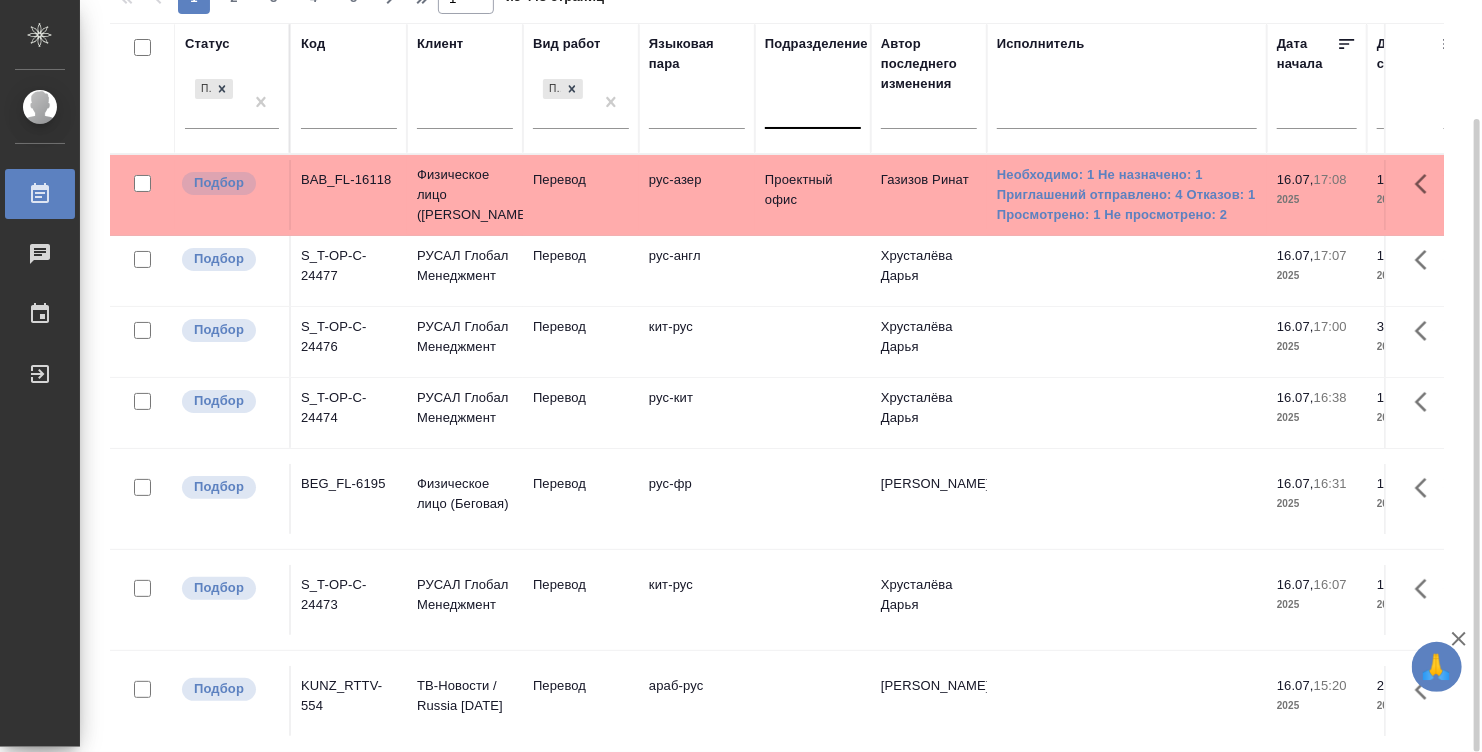 click at bounding box center (813, 109) 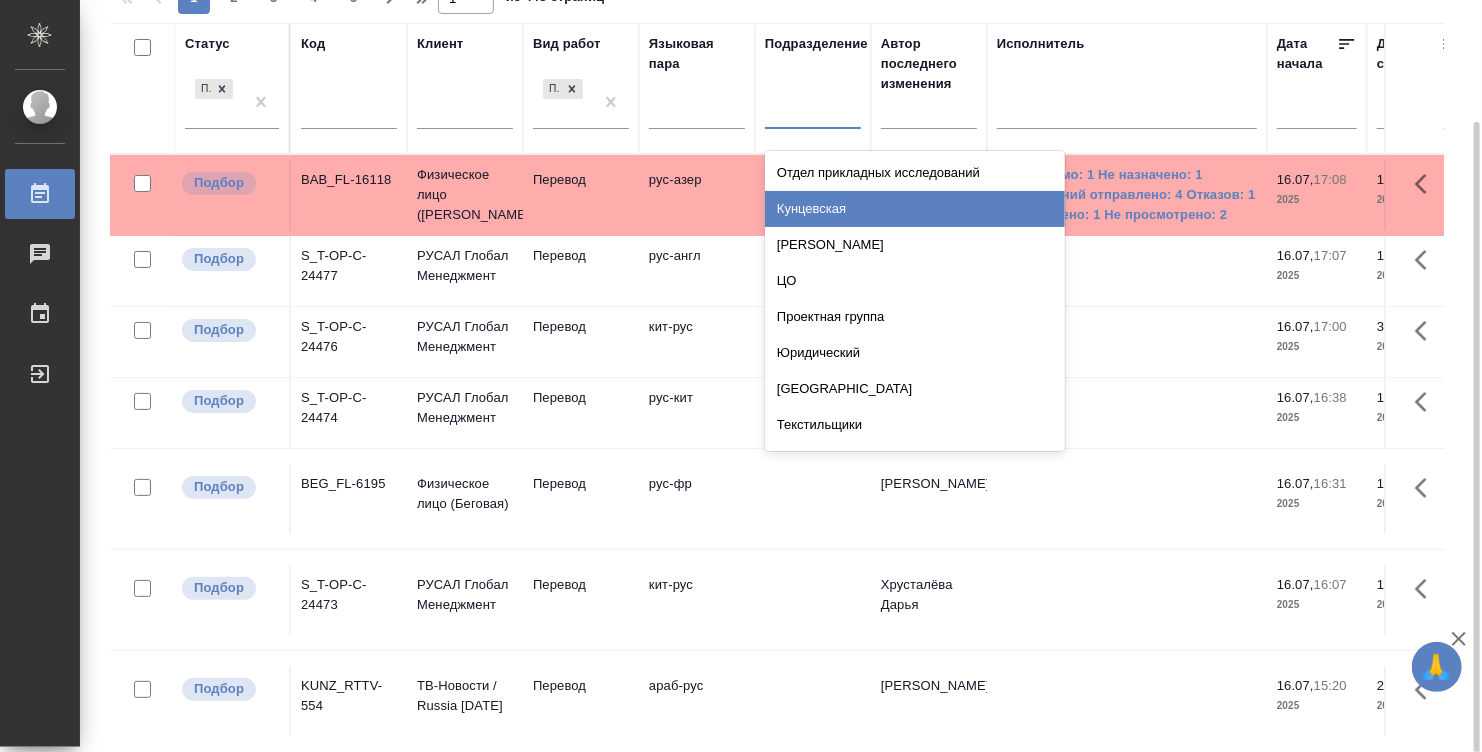 scroll, scrollTop: 142, scrollLeft: 0, axis: vertical 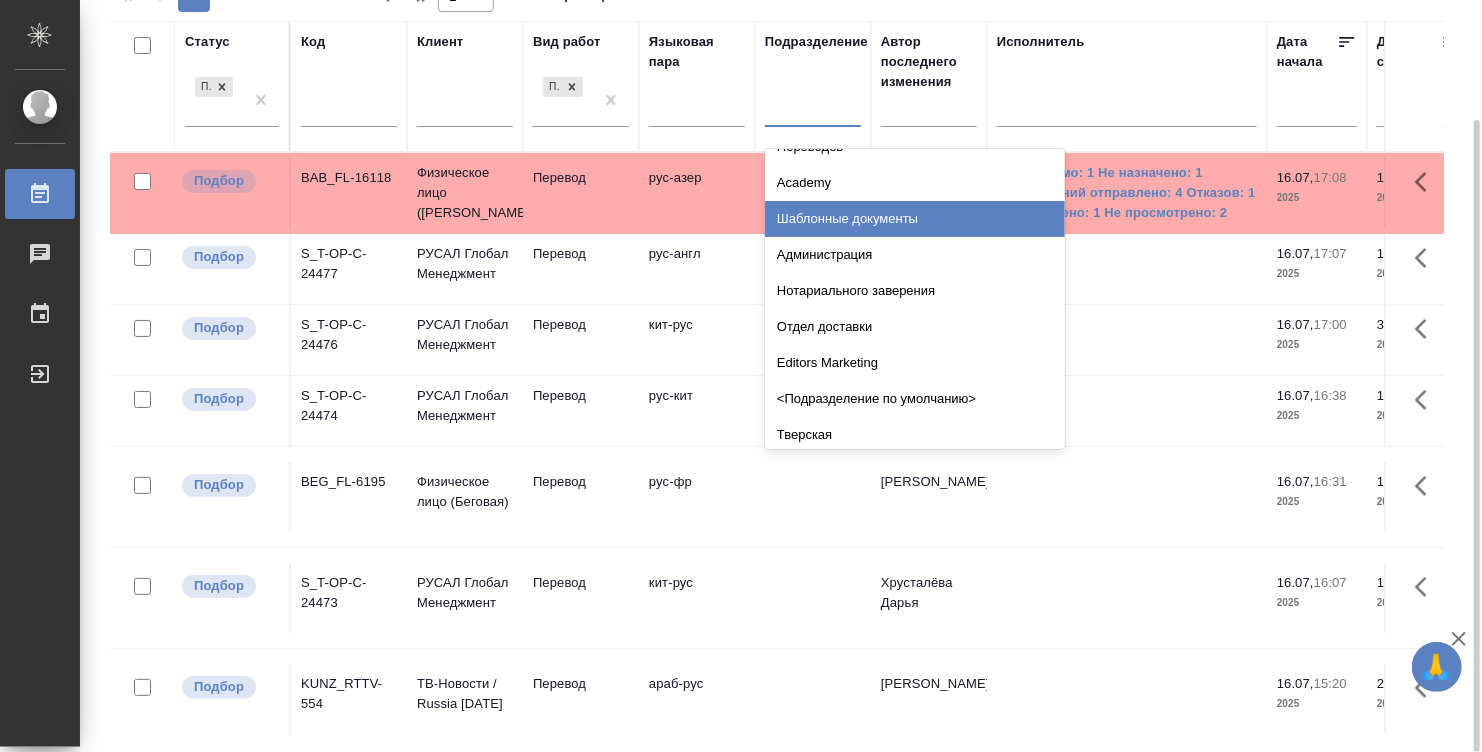 click on "Шаблонные документы" at bounding box center (915, 219) 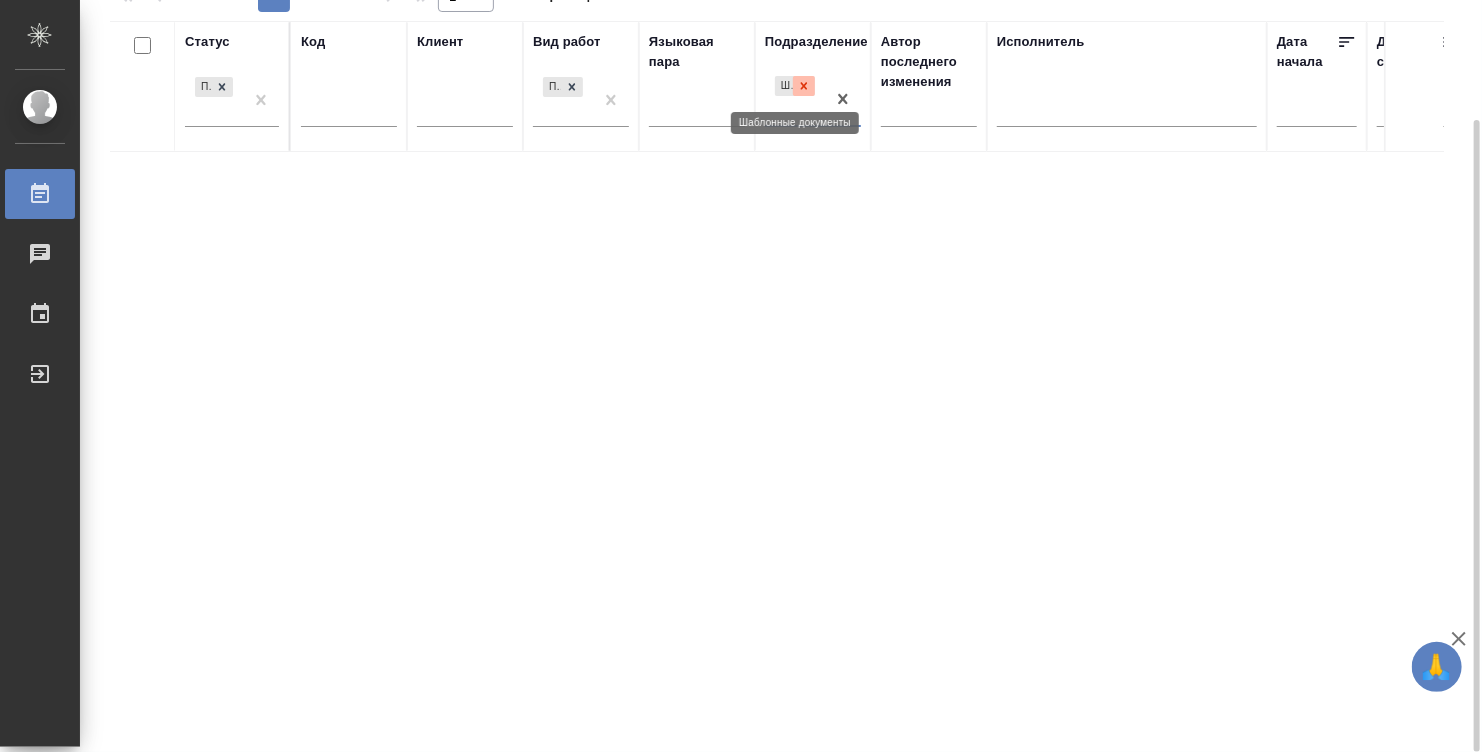 click 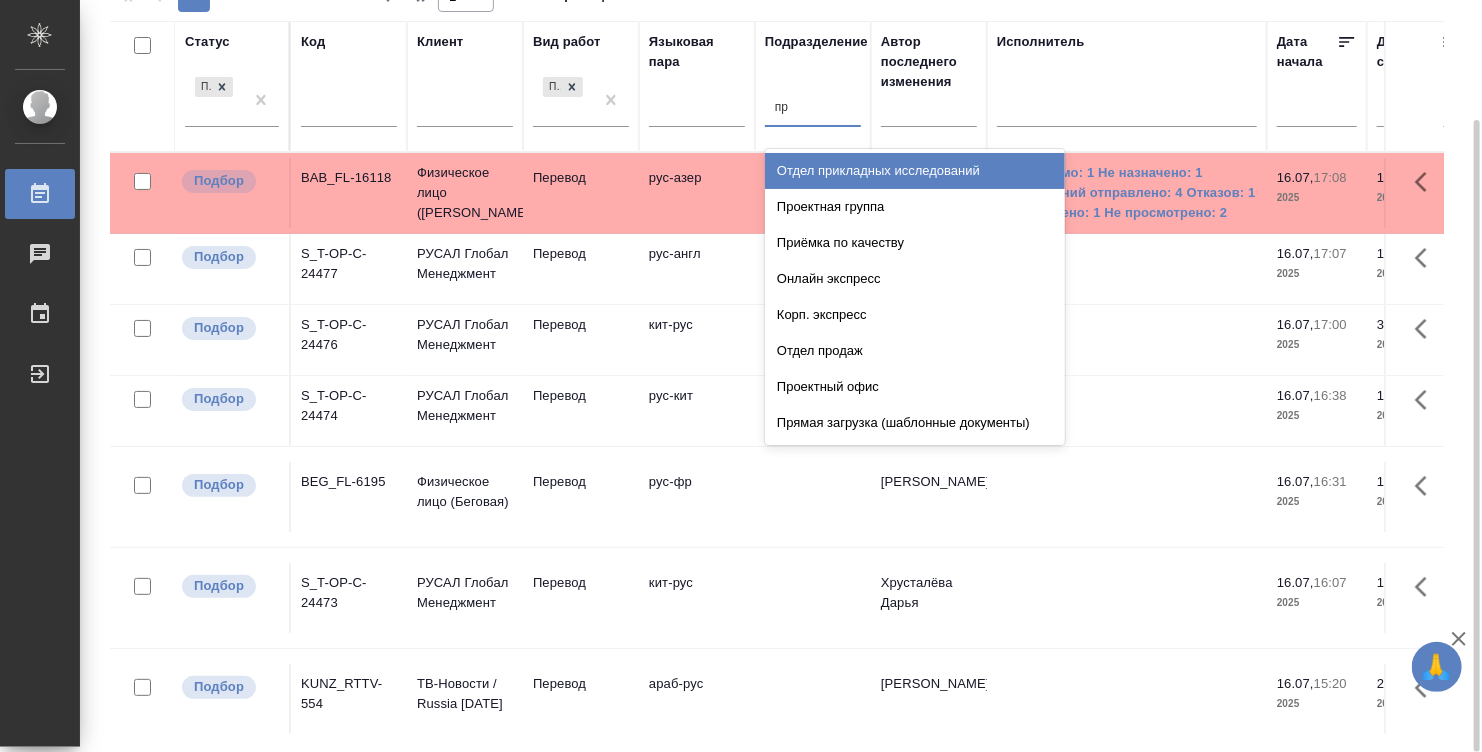 type on "пря" 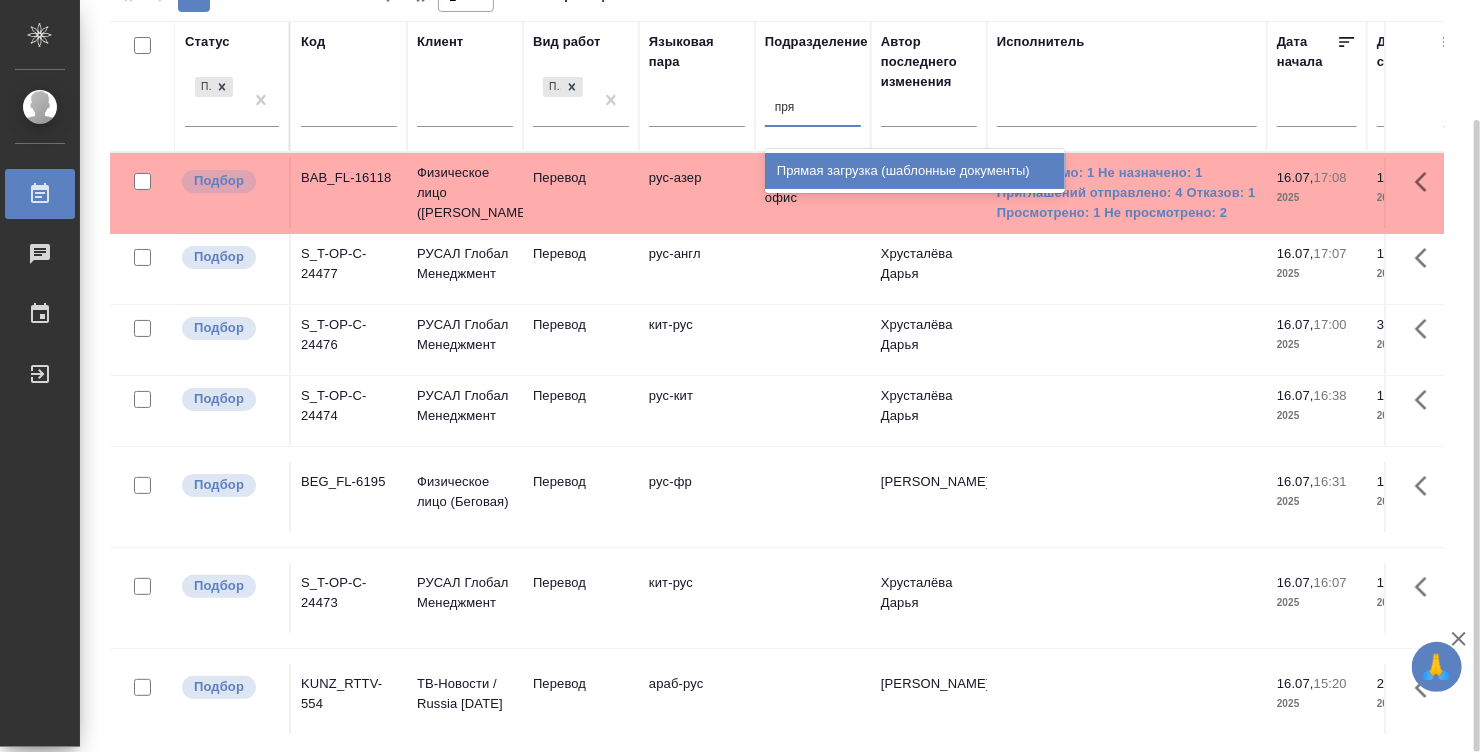 click on "Прямая загрузка (шаблонные документы)" at bounding box center (915, 171) 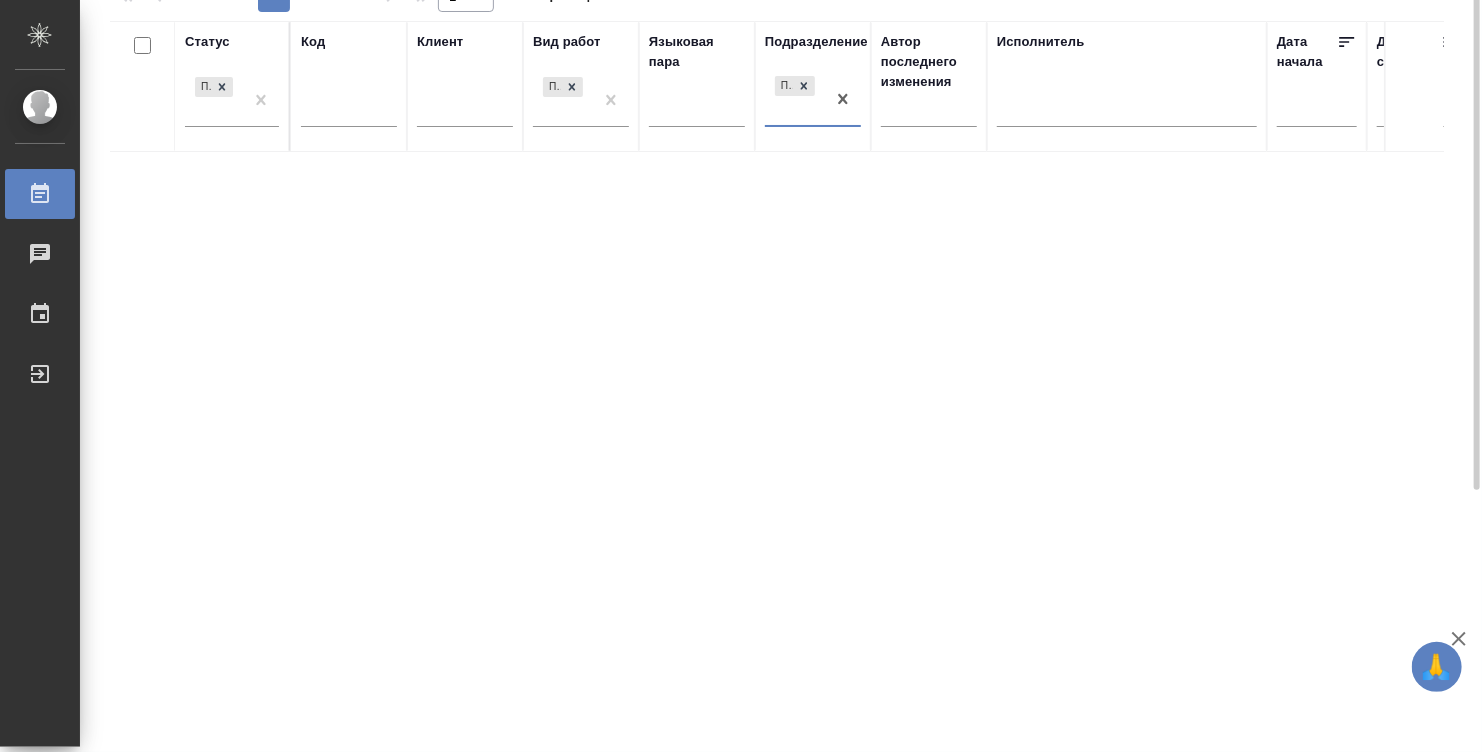 scroll, scrollTop: 0, scrollLeft: 0, axis: both 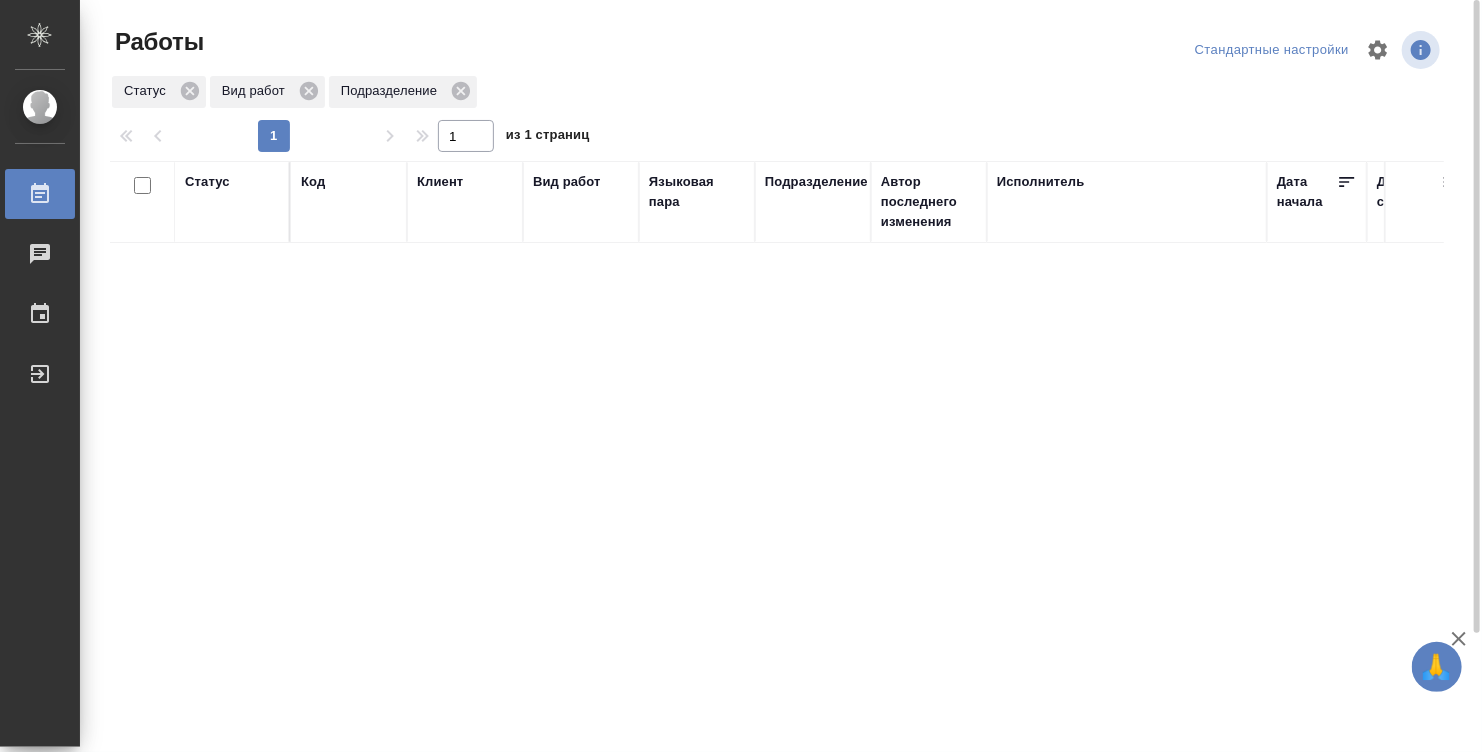 click on "1" at bounding box center [274, 136] 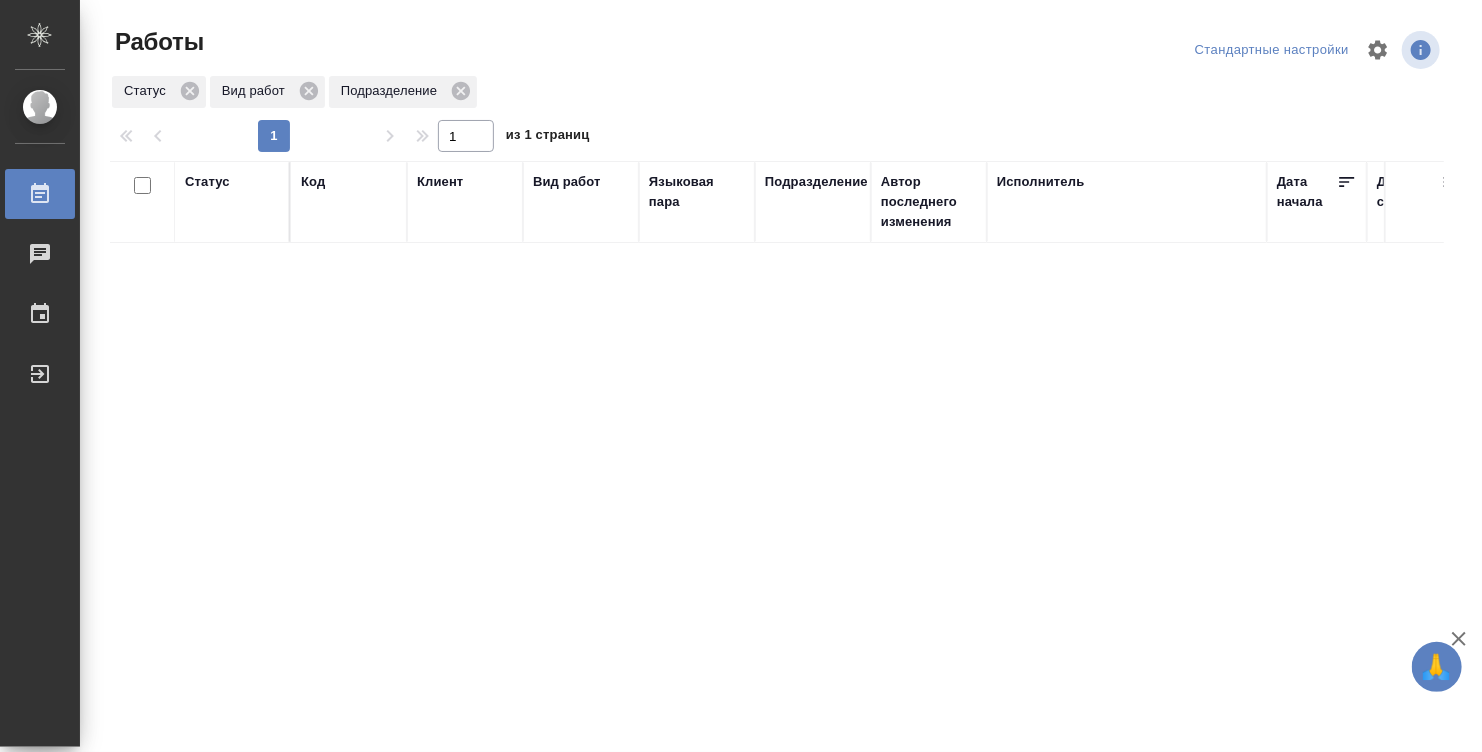 drag, startPoint x: 1031, startPoint y: 213, endPoint x: 1031, endPoint y: 225, distance: 12 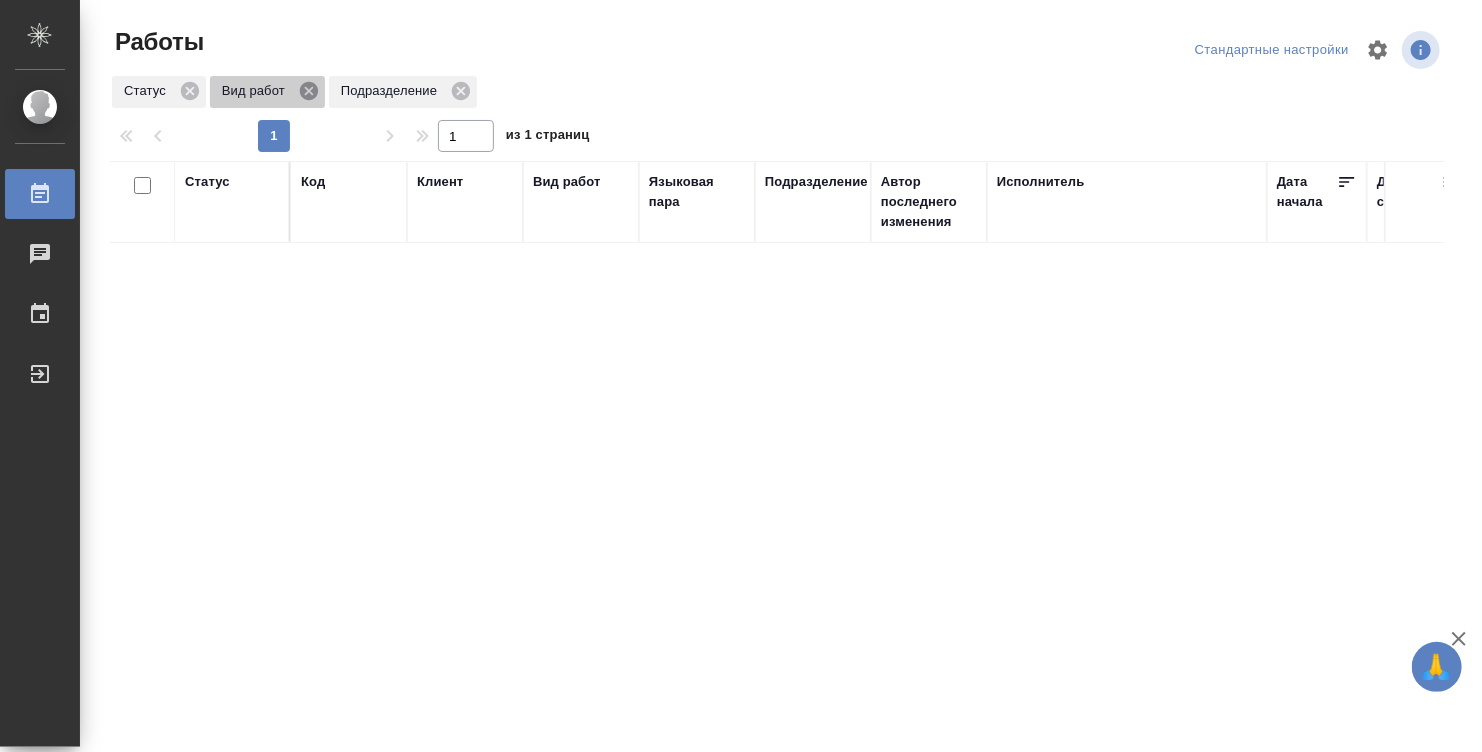 click 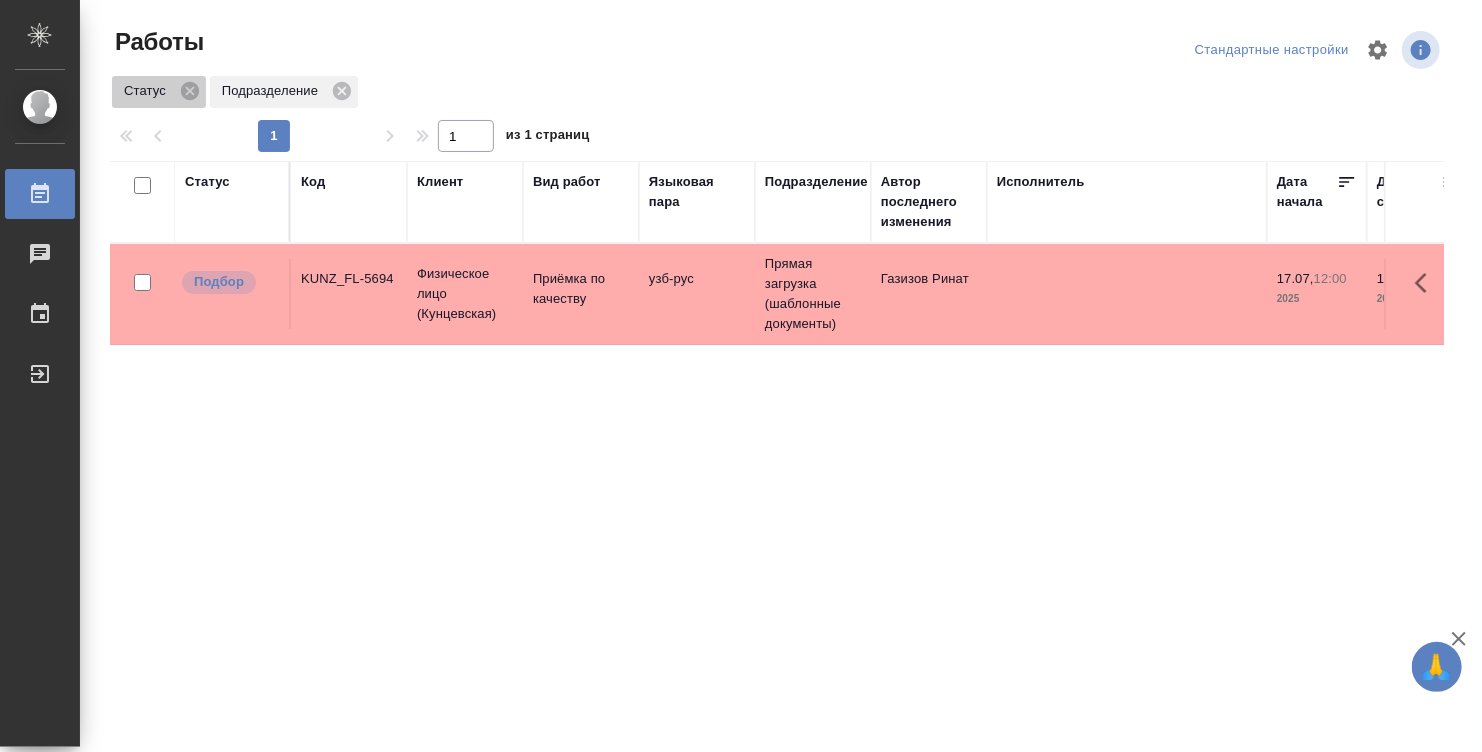 drag, startPoint x: 189, startPoint y: 97, endPoint x: 301, endPoint y: 108, distance: 112.53888 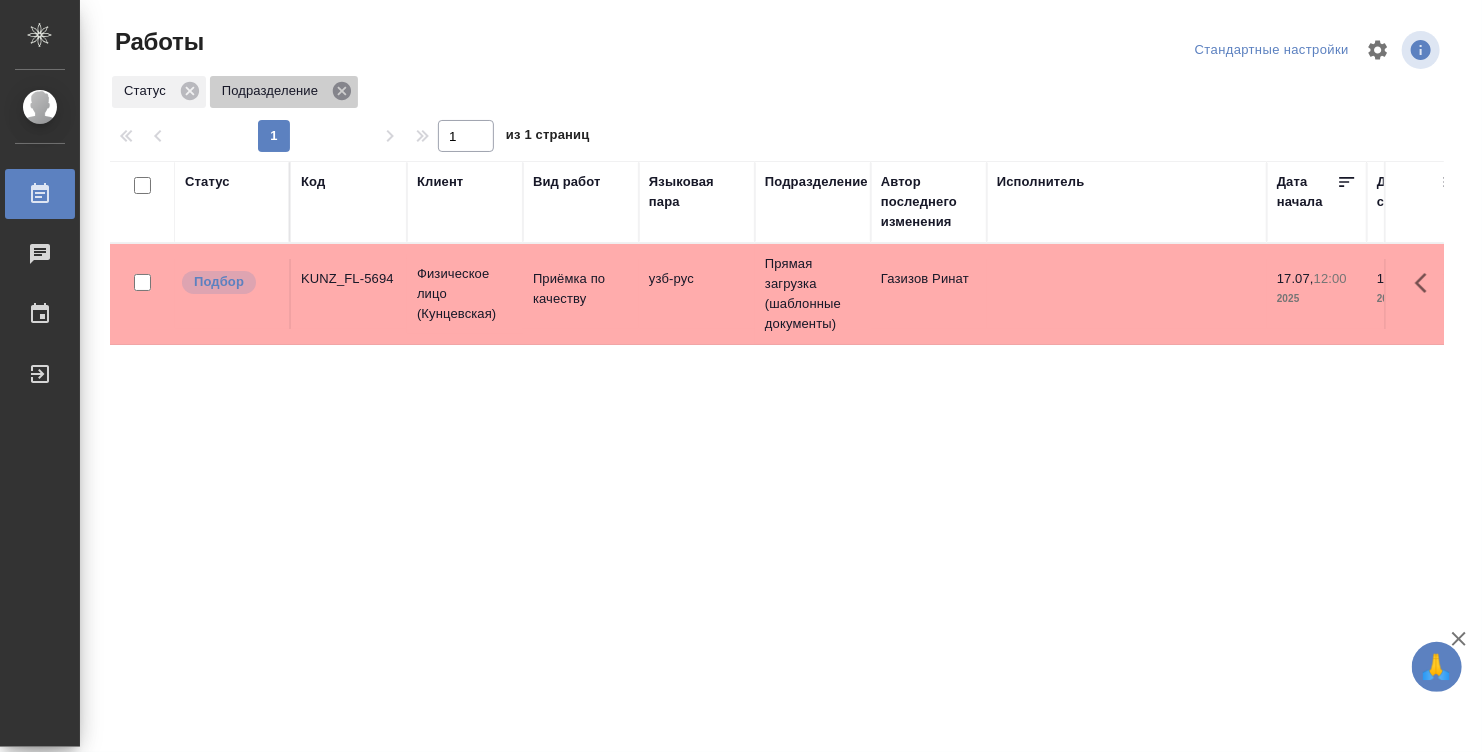 click 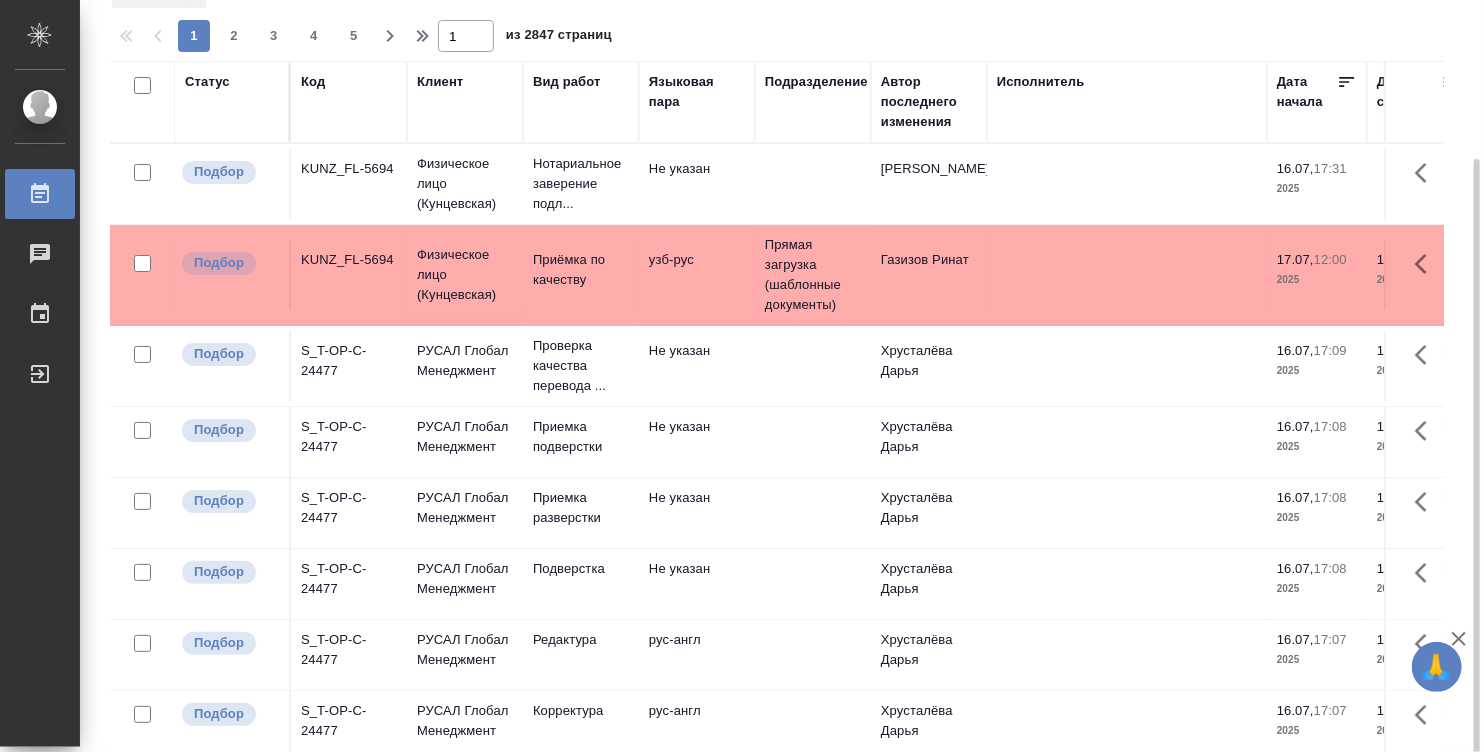 scroll, scrollTop: 140, scrollLeft: 0, axis: vertical 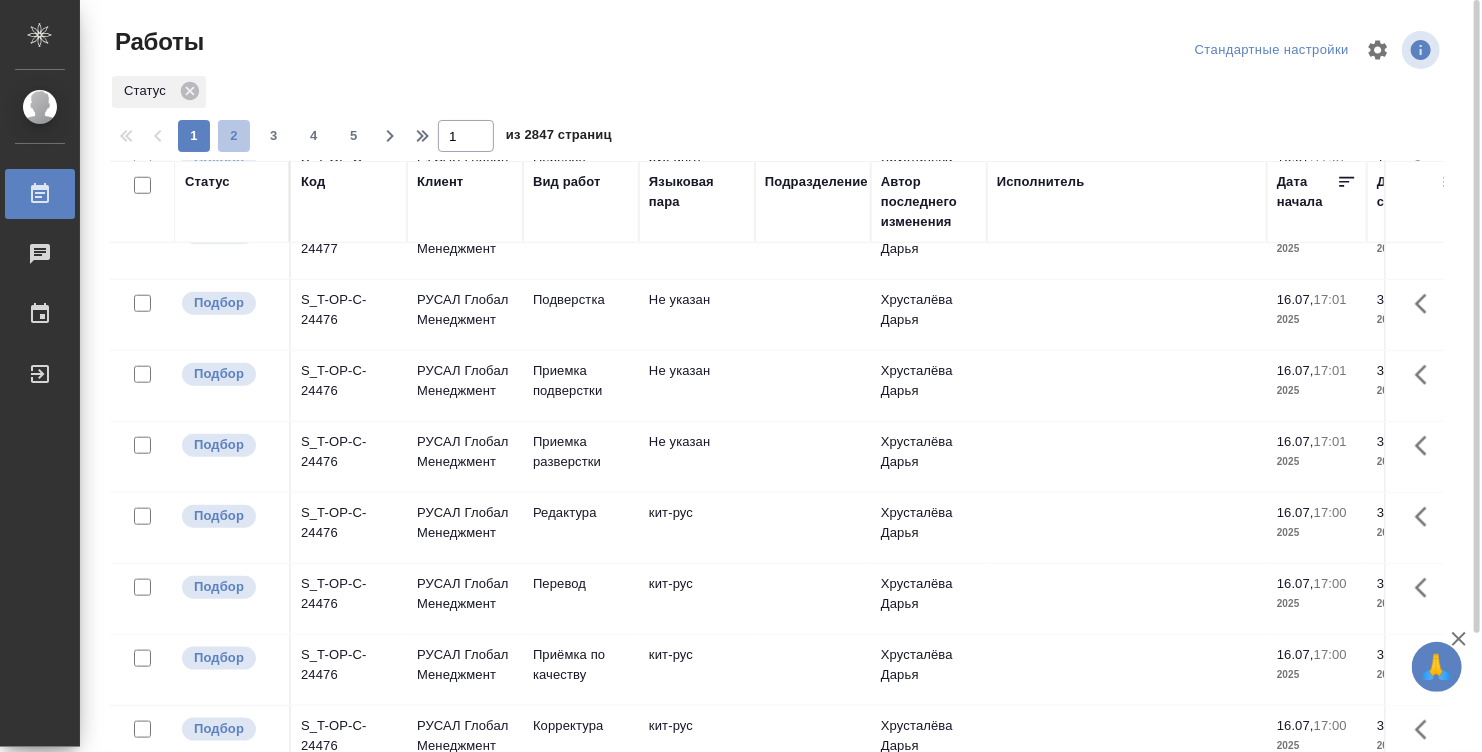 click on "2" at bounding box center [234, 136] 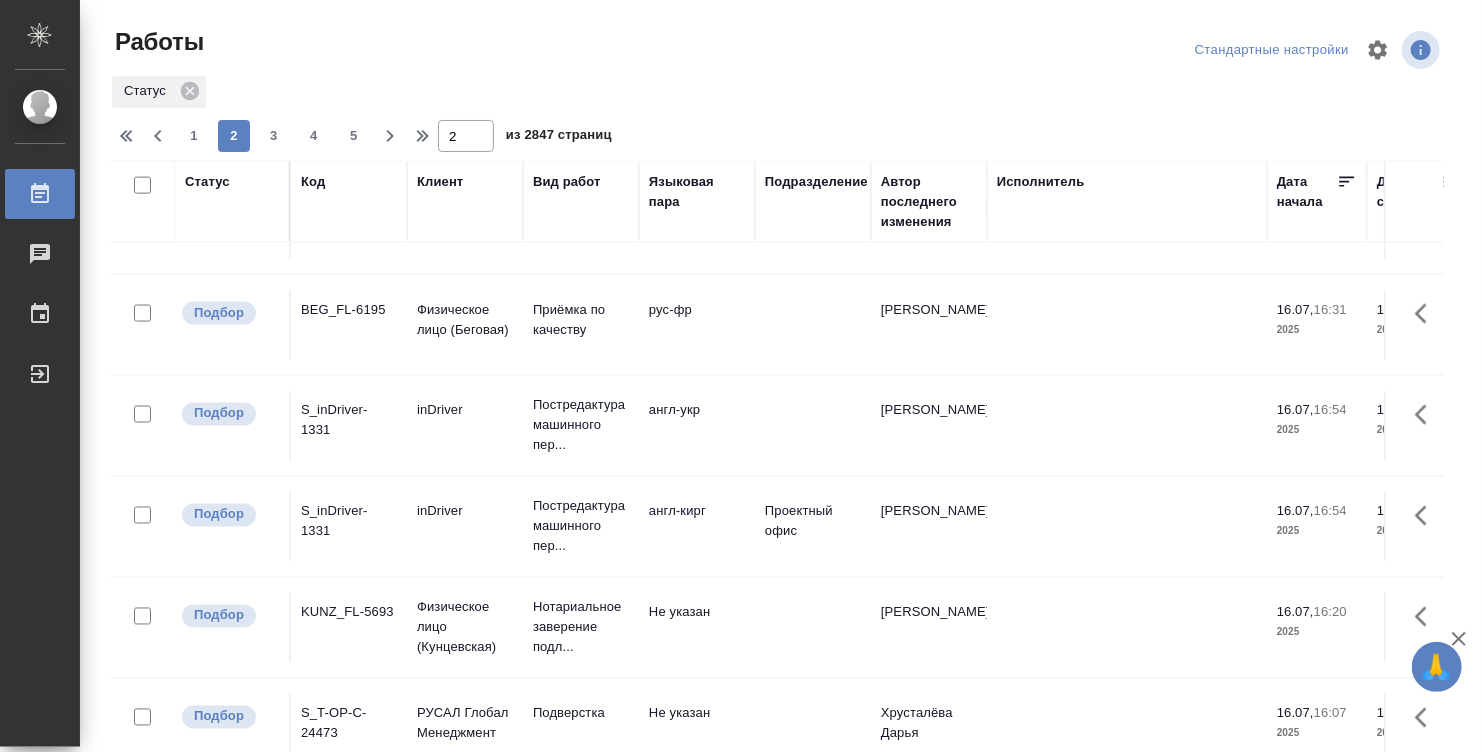 scroll, scrollTop: 1616, scrollLeft: 0, axis: vertical 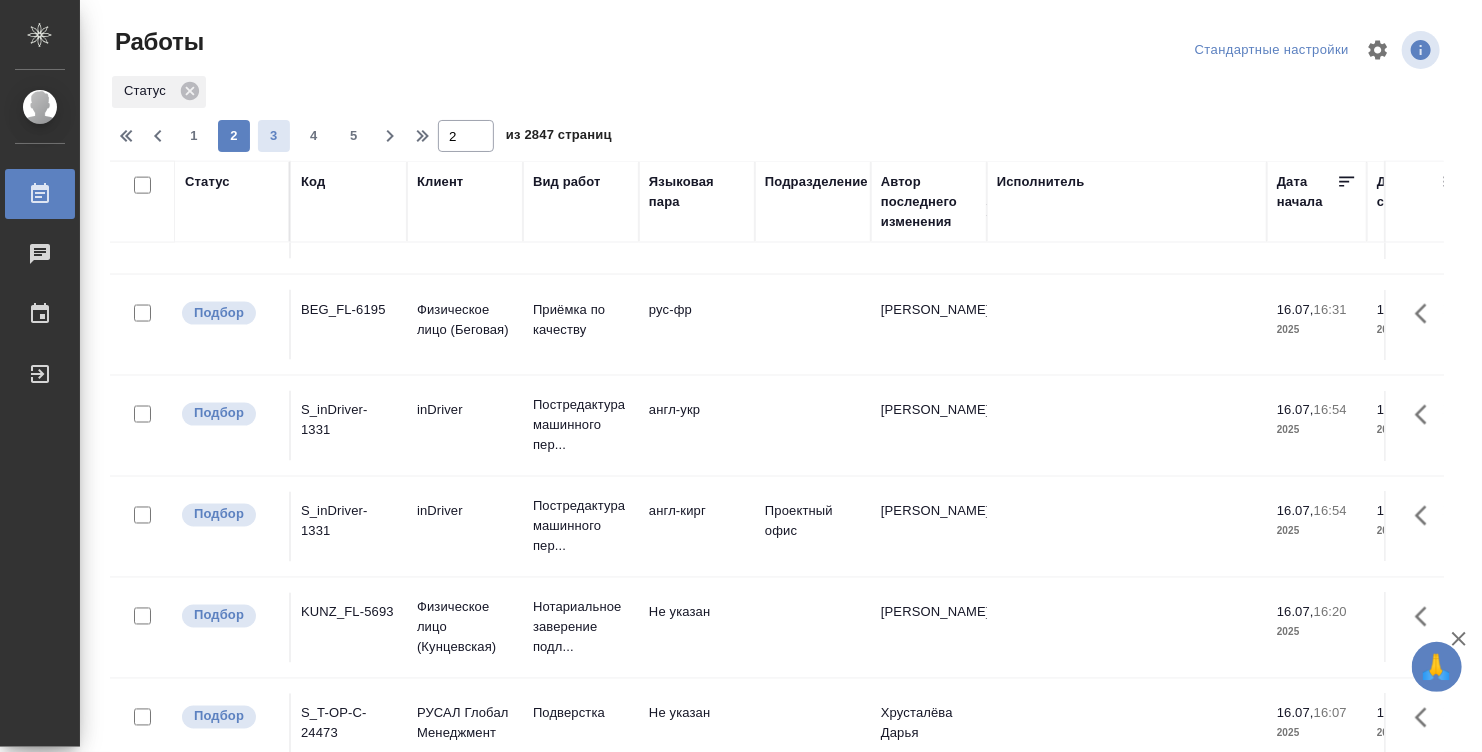 click on "3" at bounding box center [274, 136] 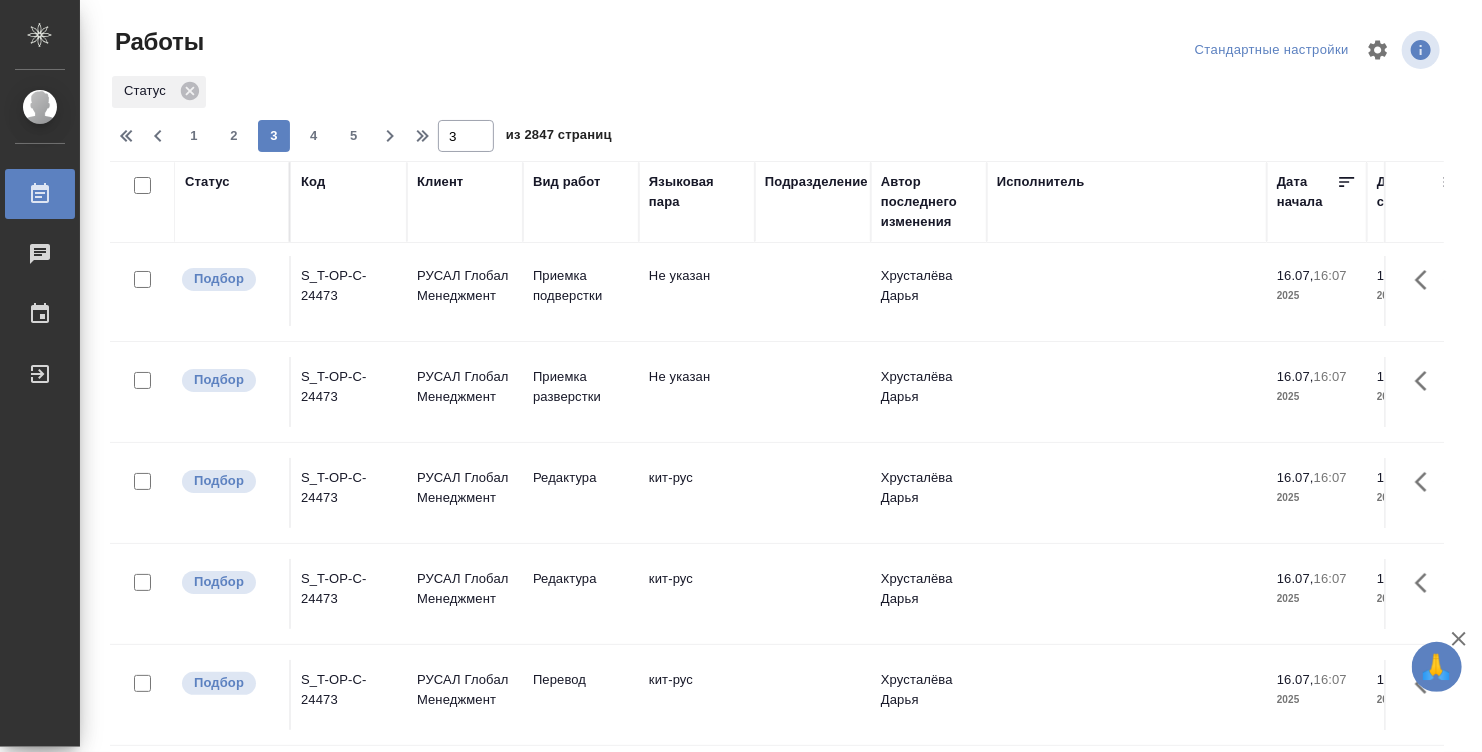 scroll, scrollTop: 0, scrollLeft: 0, axis: both 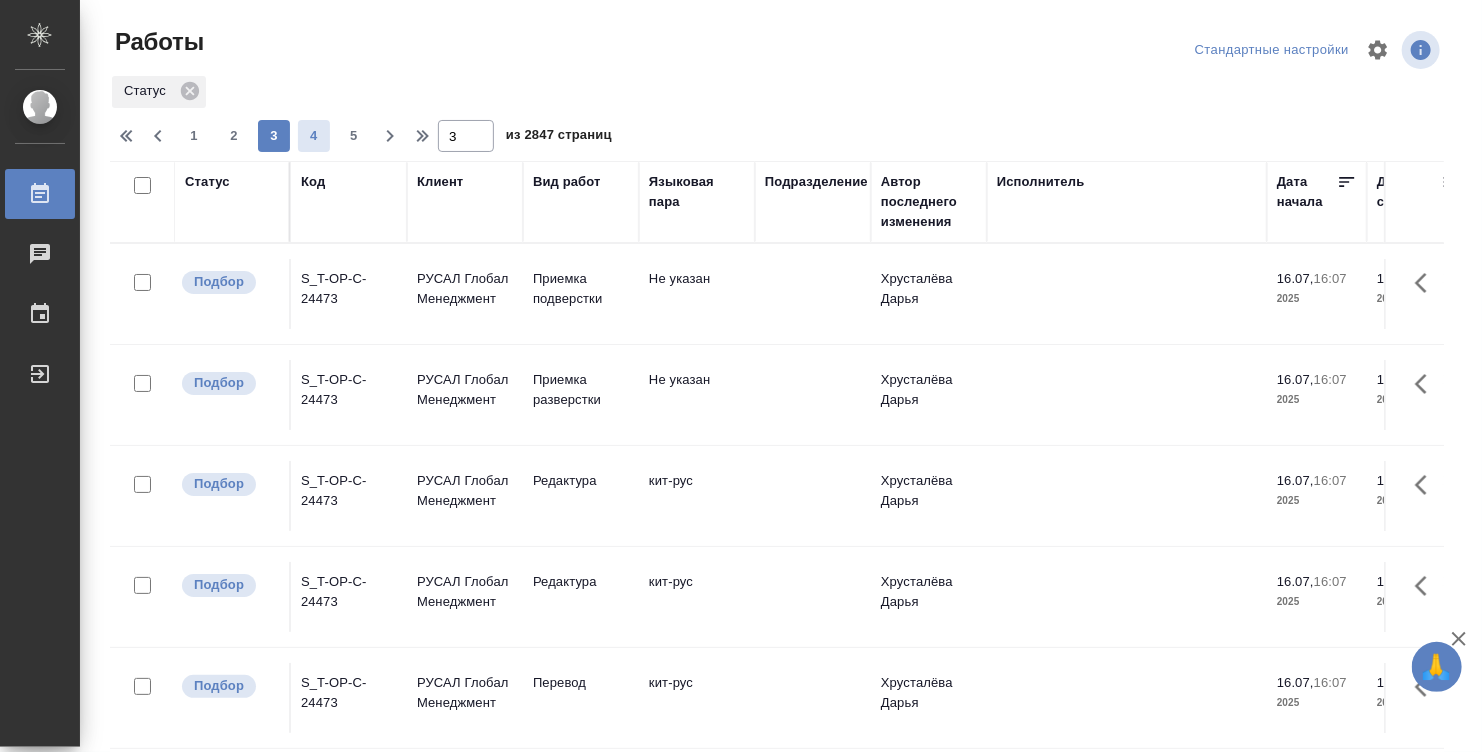 click on "4" at bounding box center [314, 136] 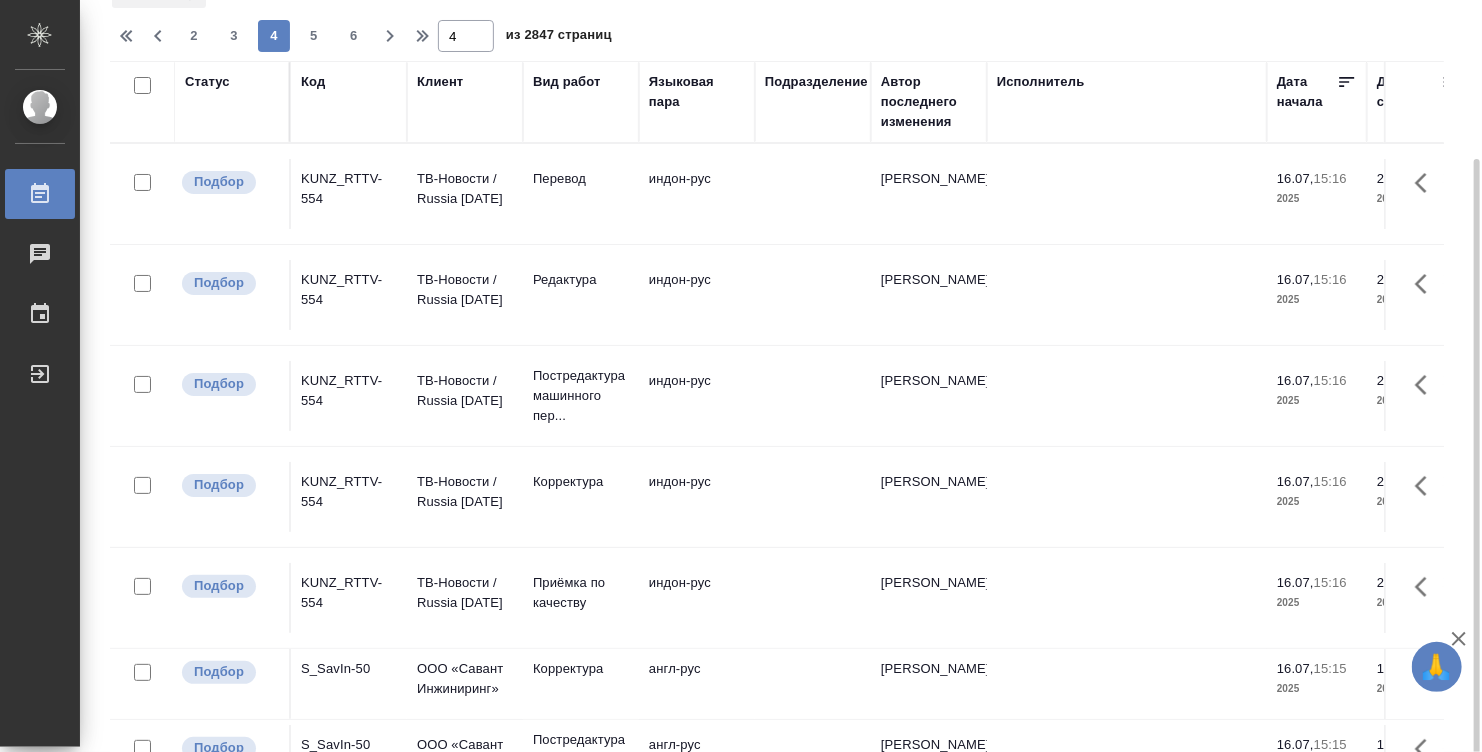 scroll, scrollTop: 140, scrollLeft: 0, axis: vertical 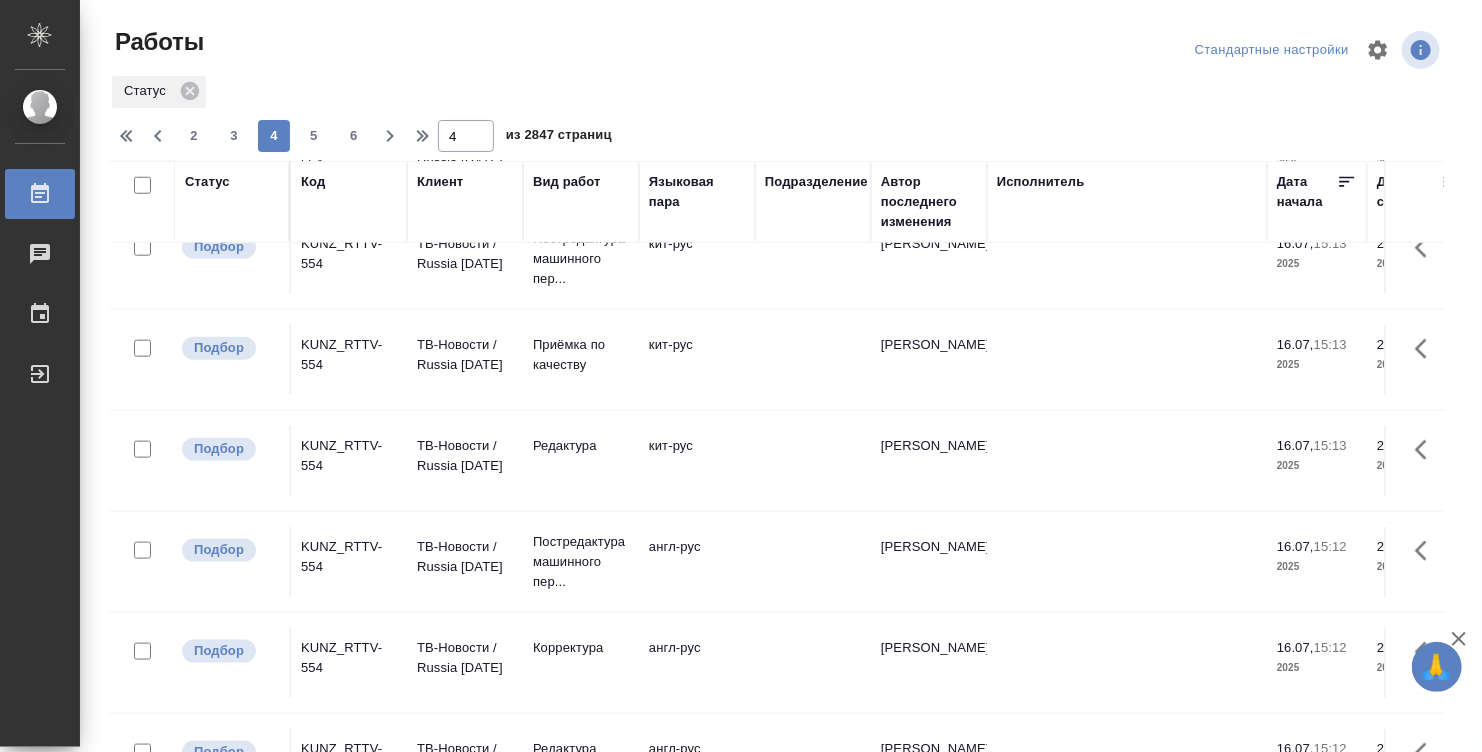 click on "2 3 4 5 6" at bounding box center (274, 136) 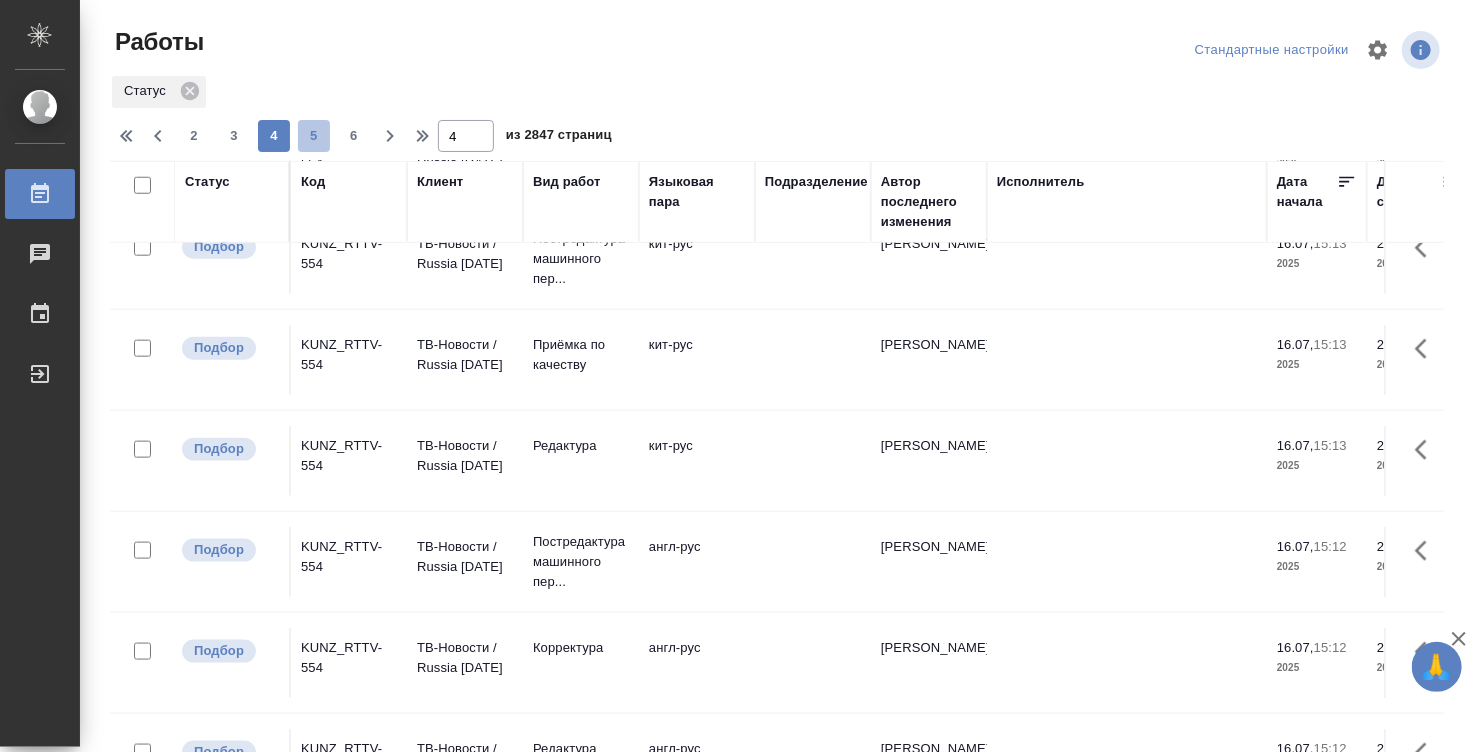click on "5" at bounding box center [314, 136] 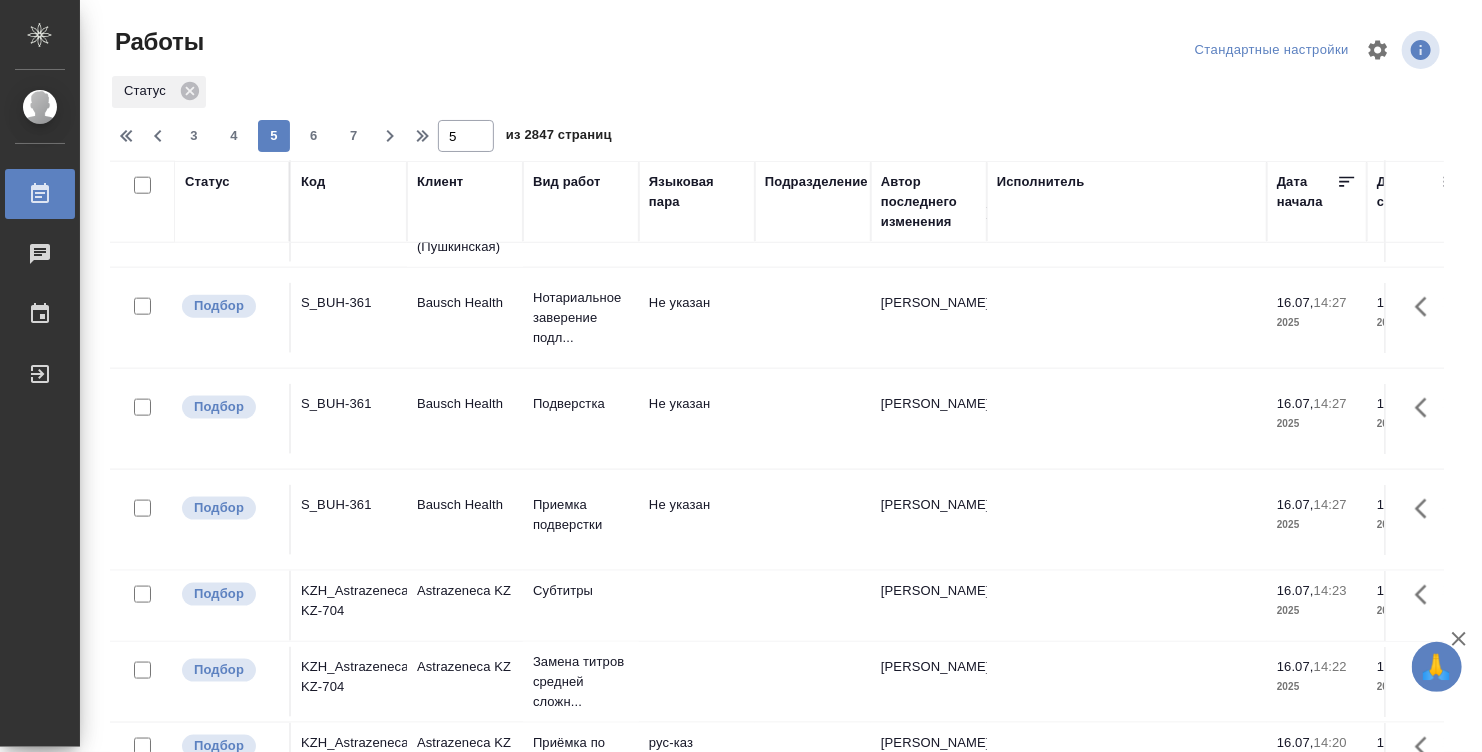 scroll, scrollTop: 1456, scrollLeft: 0, axis: vertical 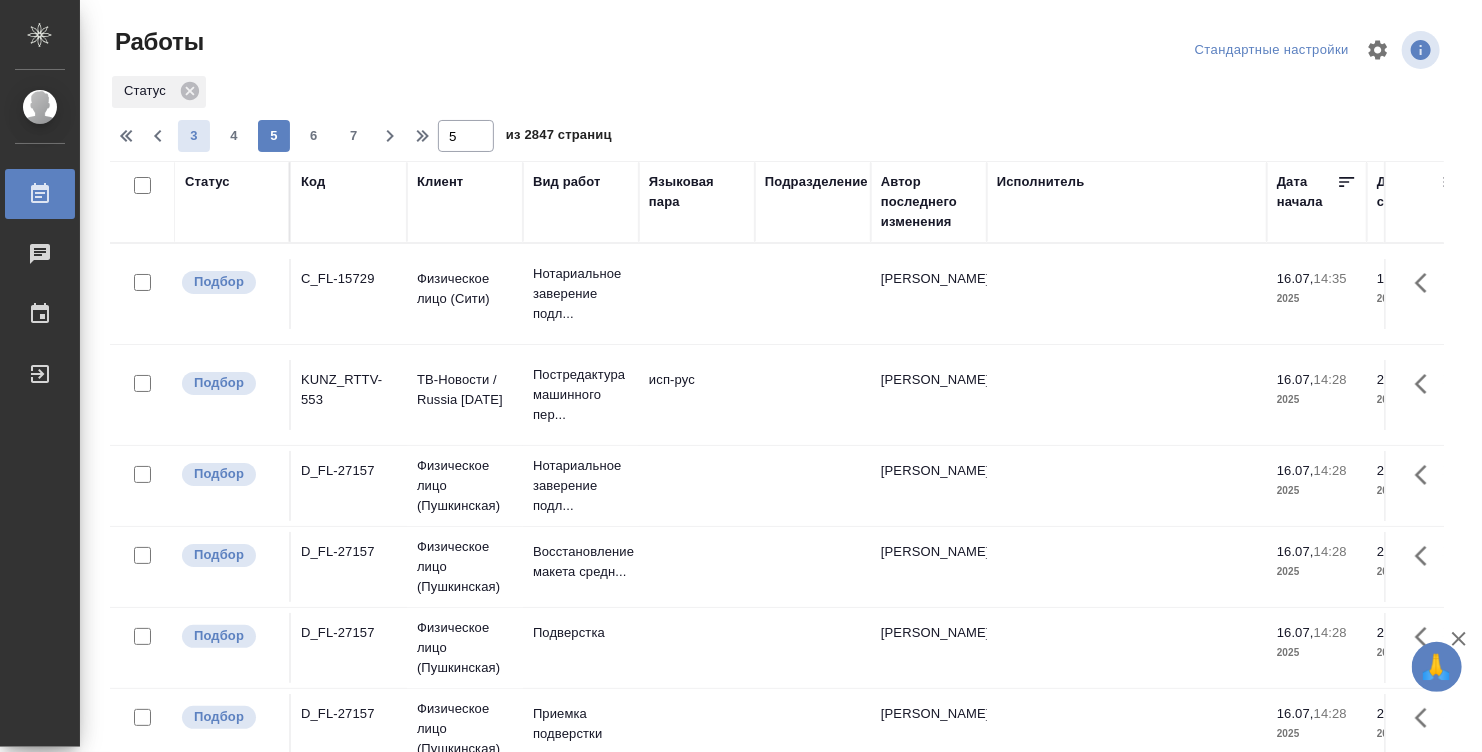 click on "3" at bounding box center (194, 136) 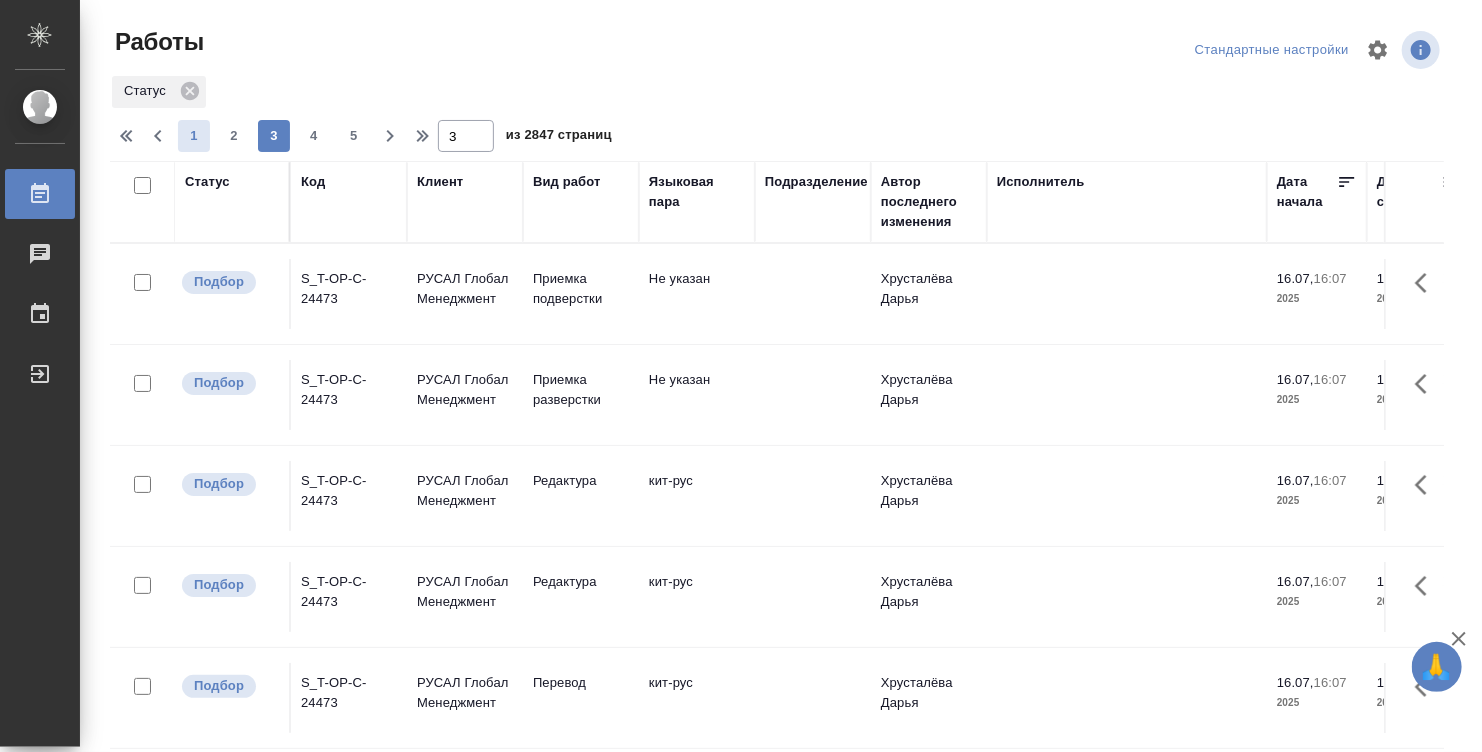 click on "1" at bounding box center (194, 136) 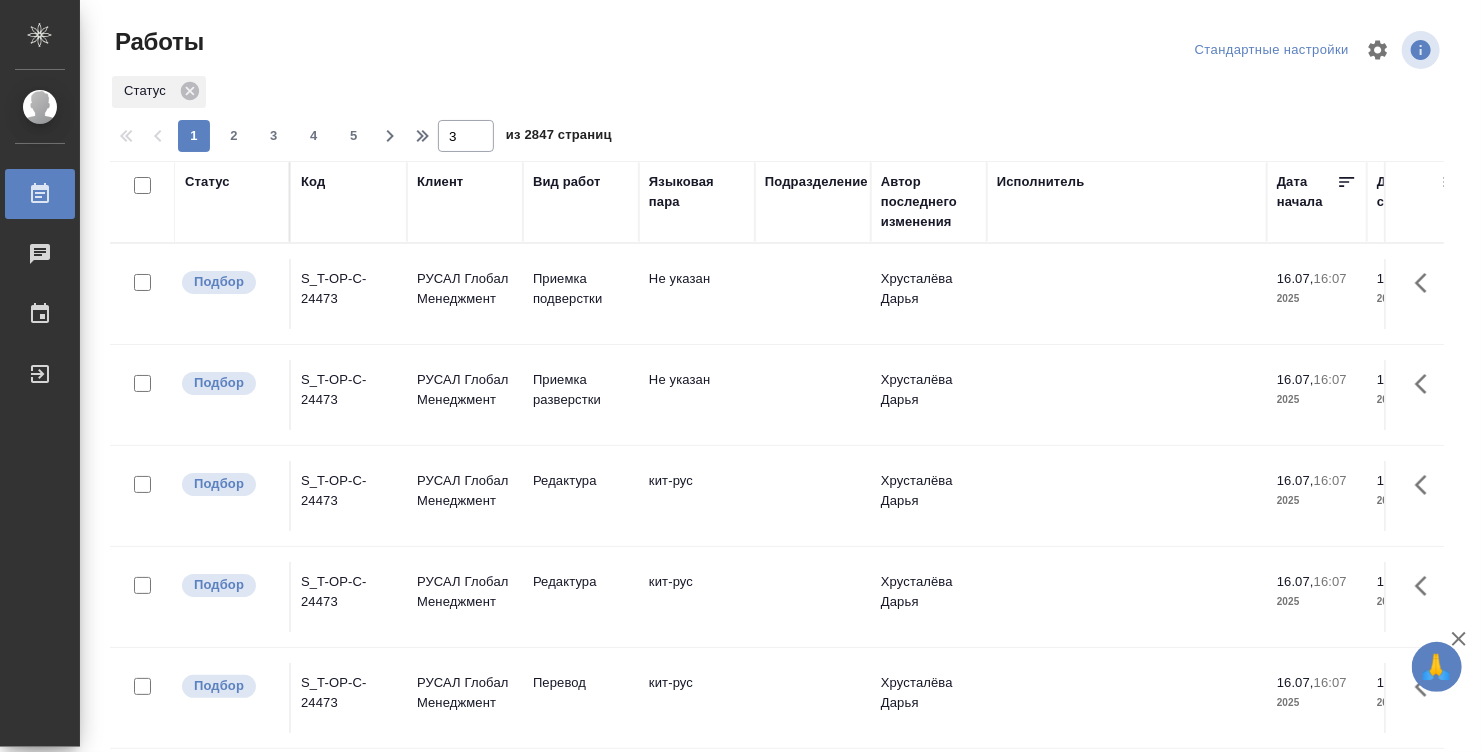 type on "1" 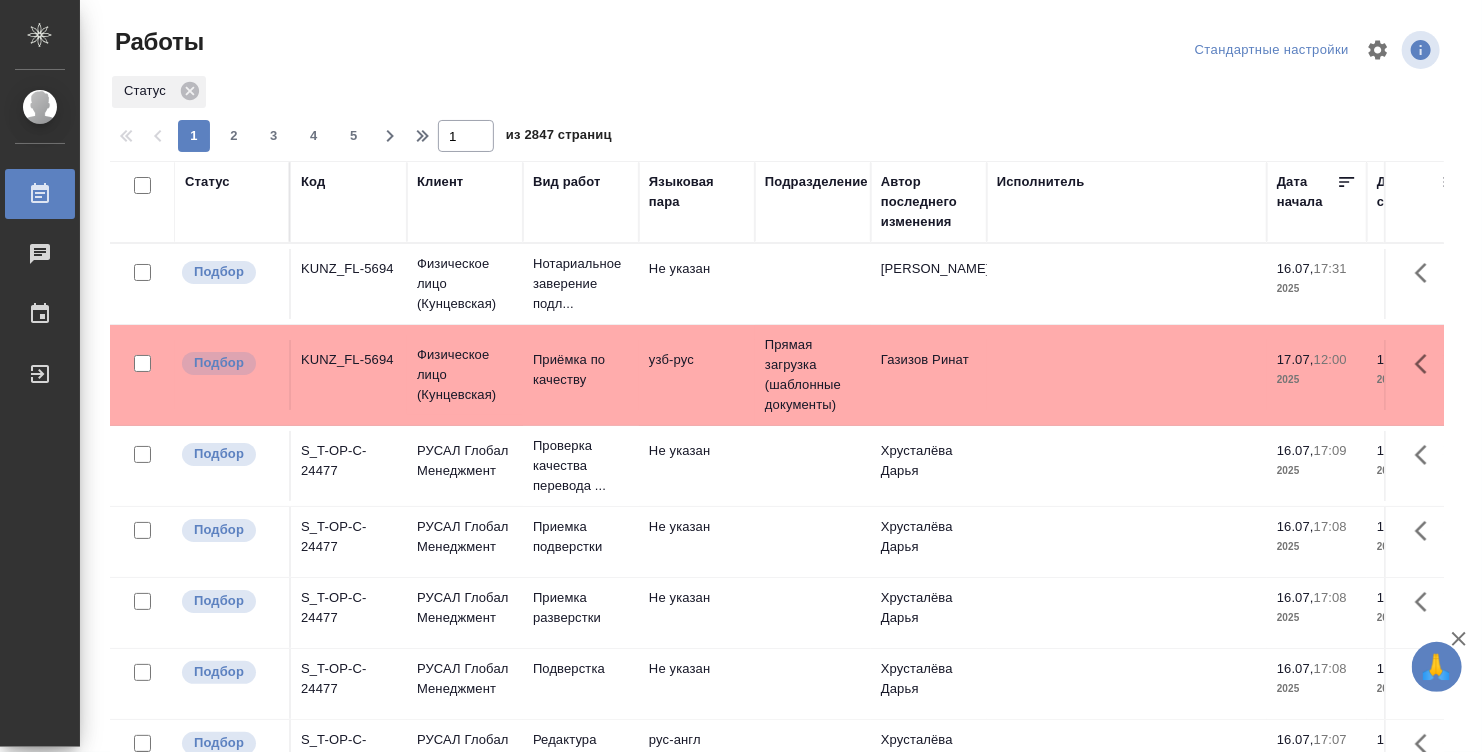 click on "Исполнитель" at bounding box center [1127, 202] 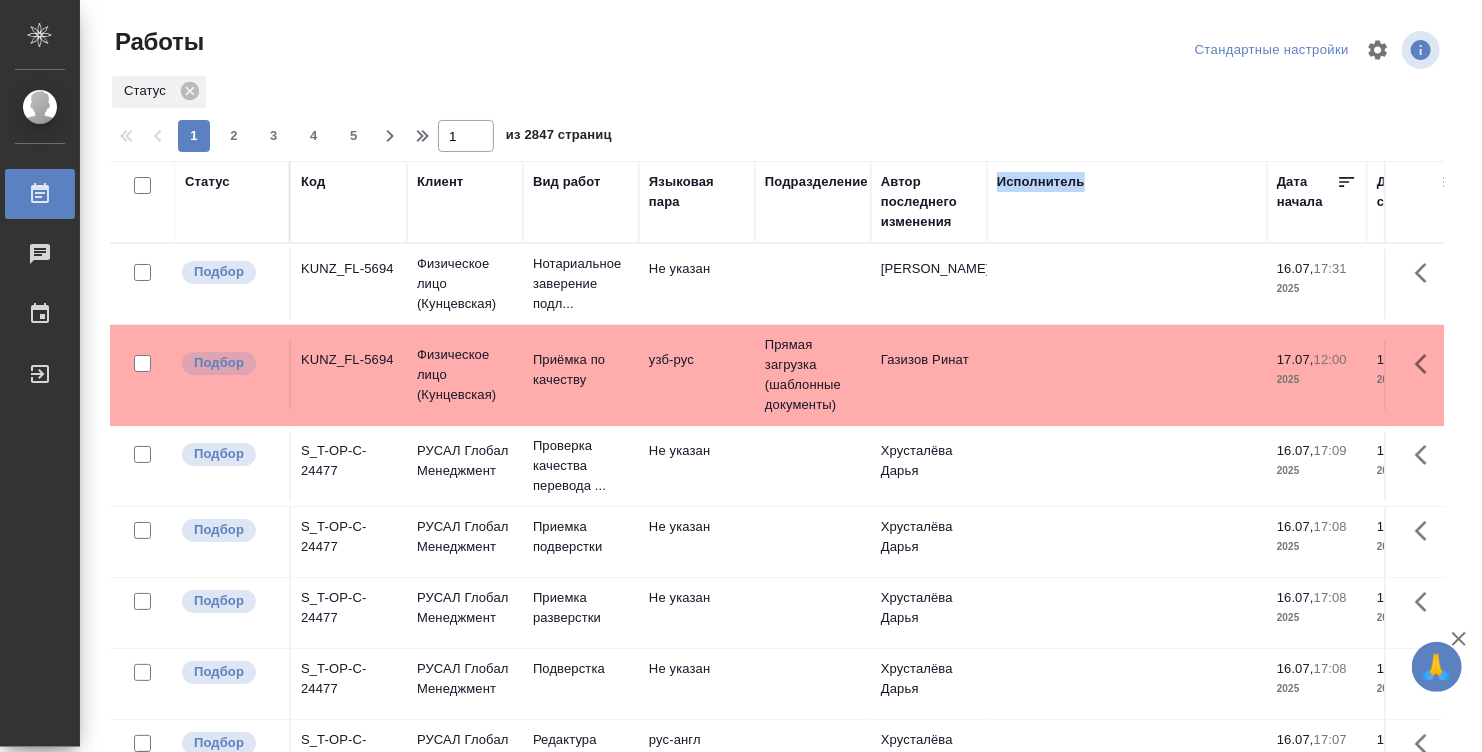 click on "Исполнитель" at bounding box center [1127, 202] 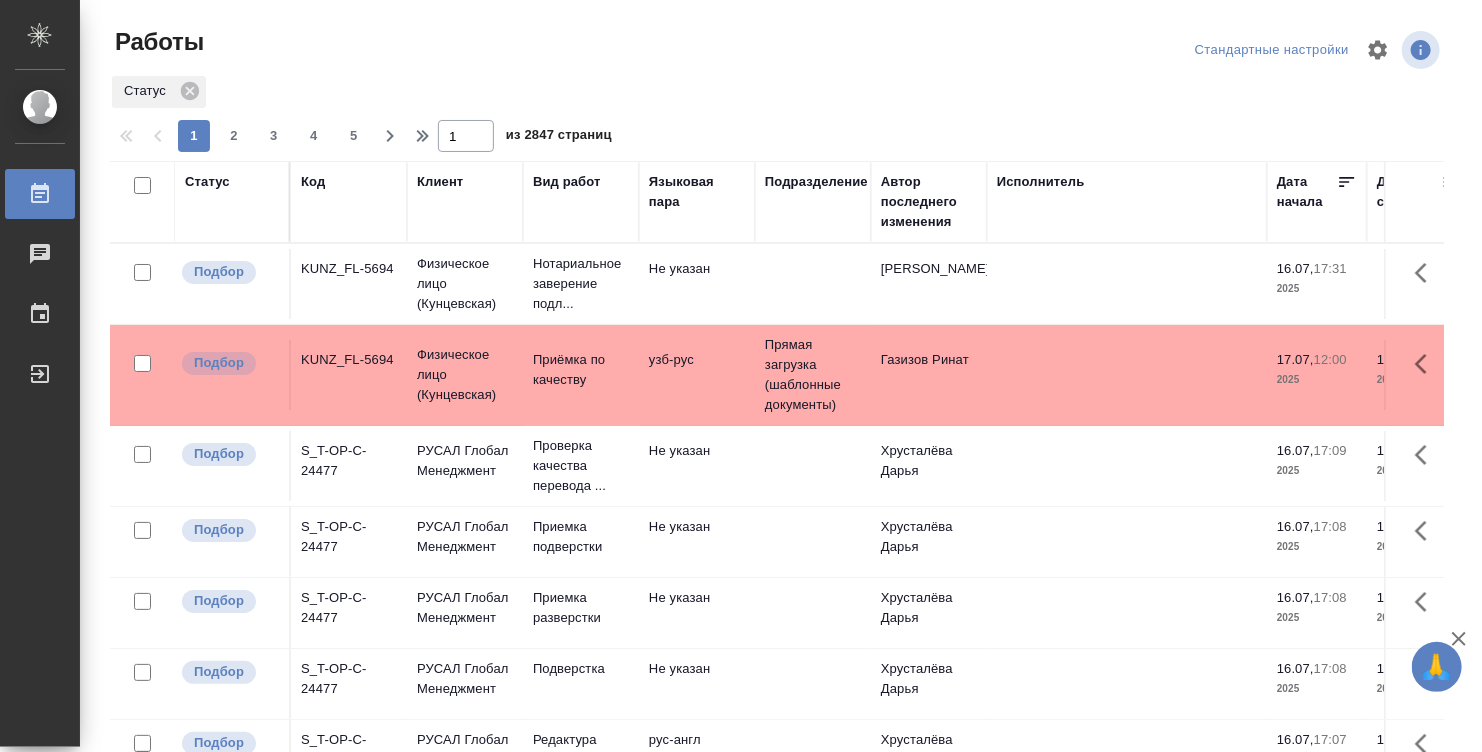 click on "Исполнитель" at bounding box center (1127, 202) 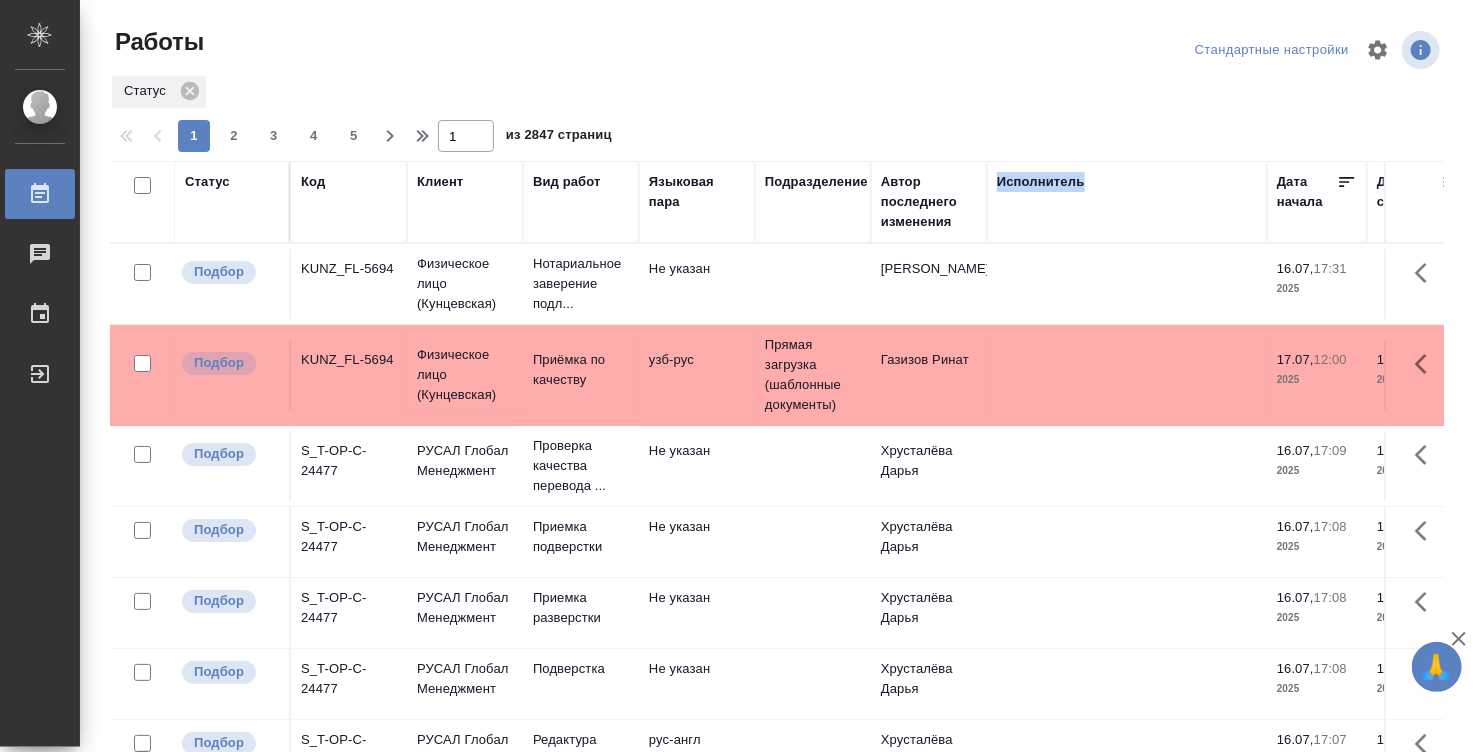 click on "Исполнитель" at bounding box center (1127, 202) 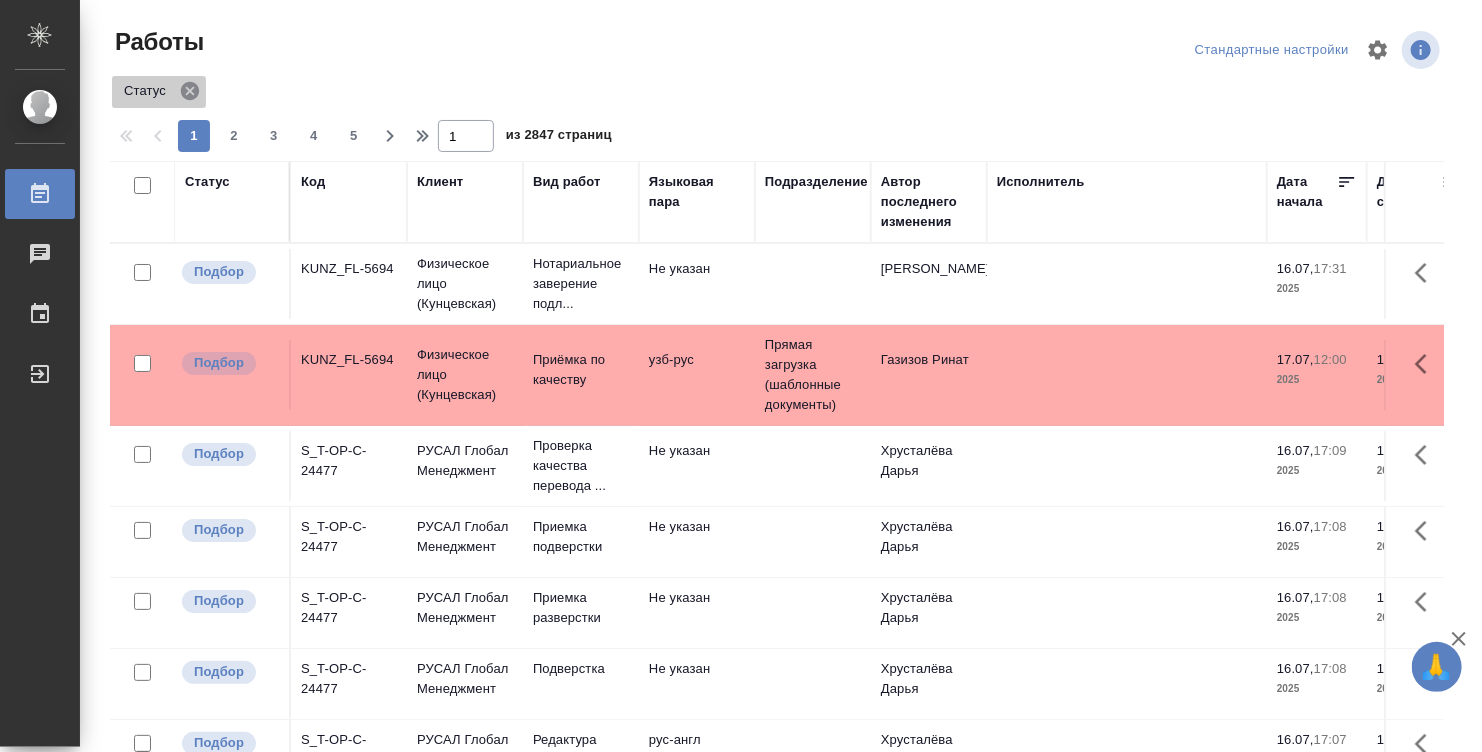 click 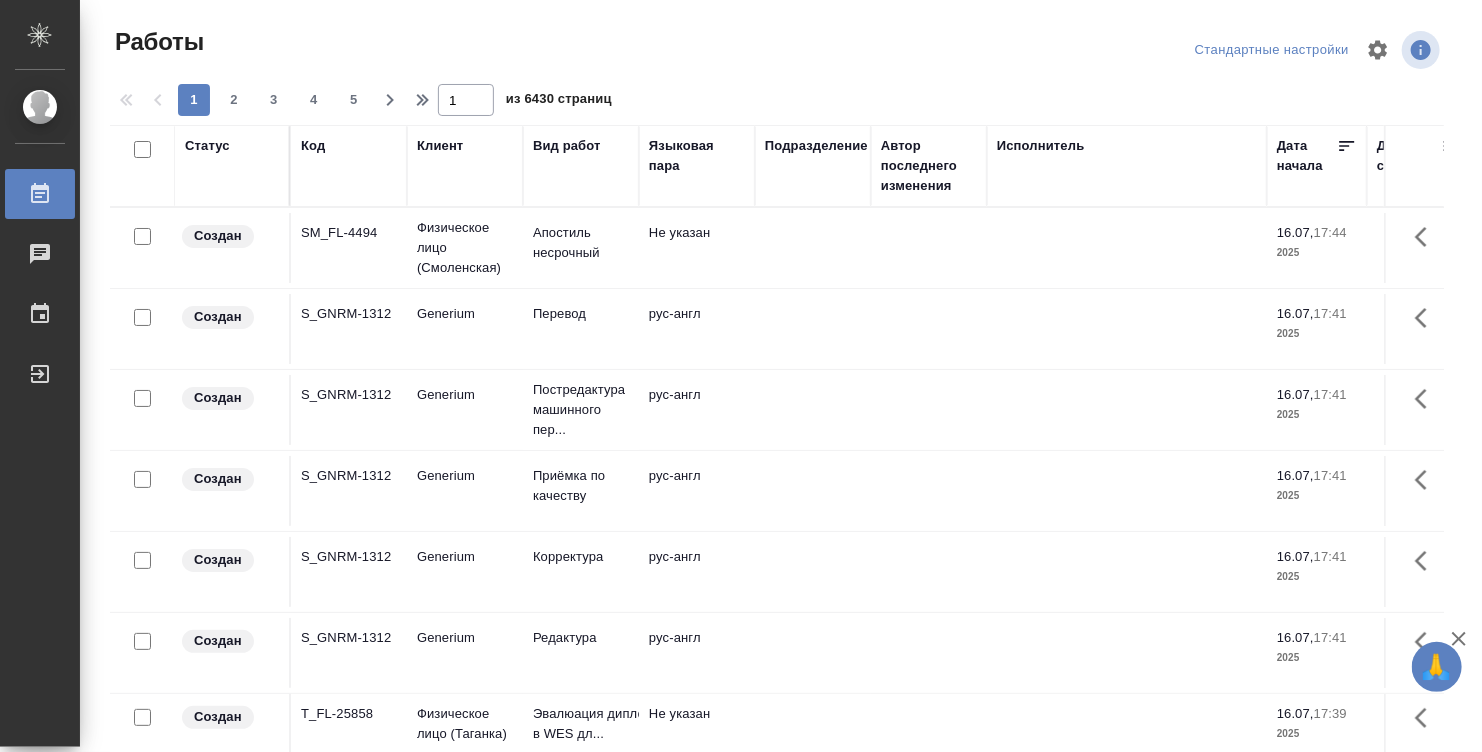 click on "Исполнитель" at bounding box center [1127, 166] 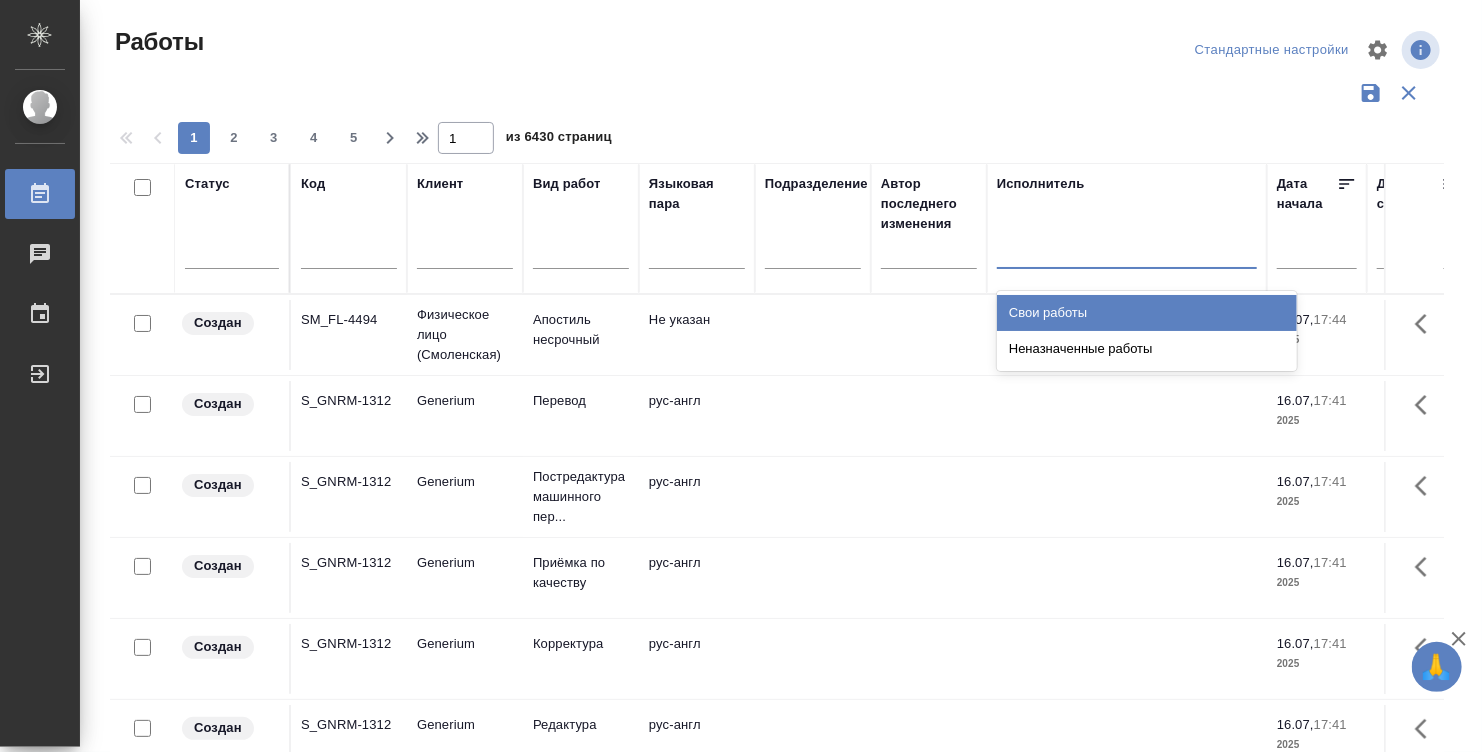 click at bounding box center [1127, 249] 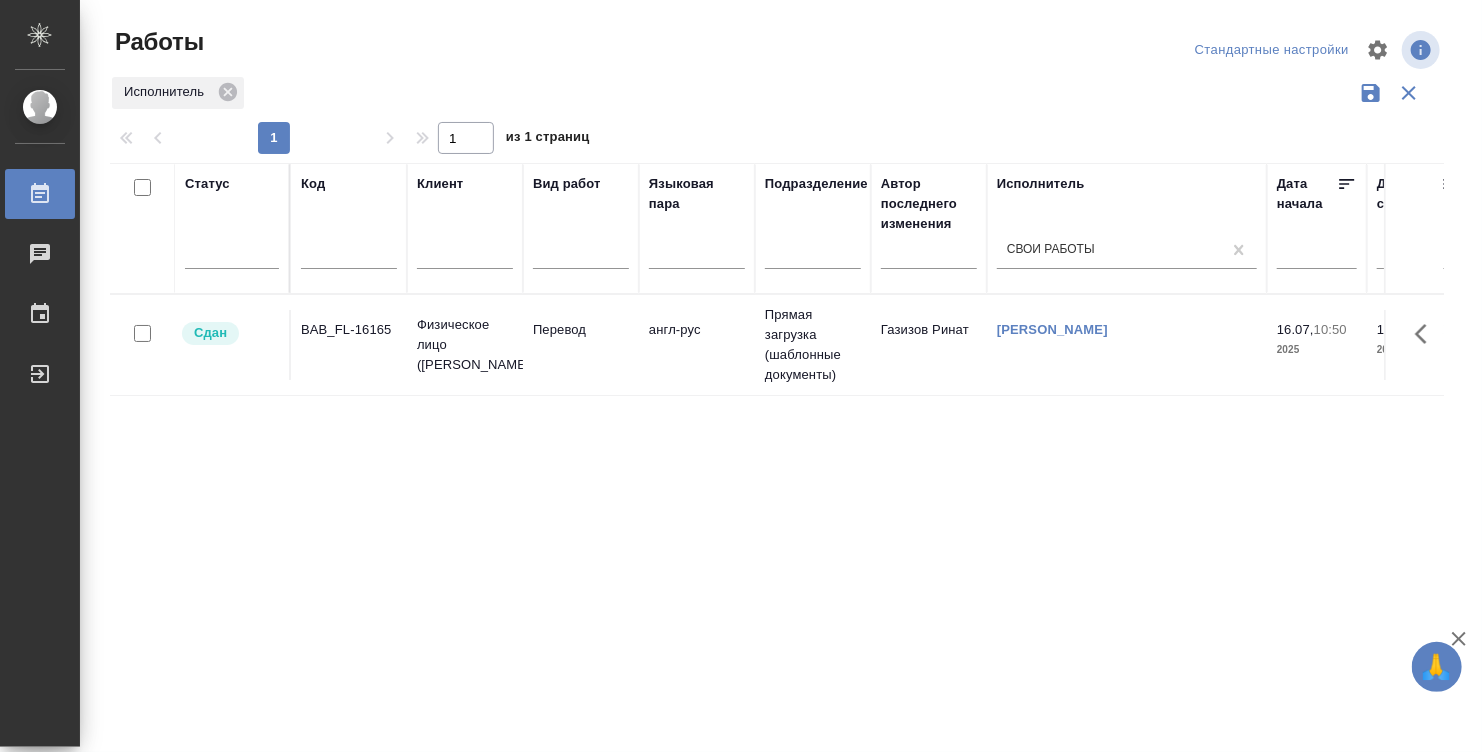 click on "Денисова Элина" at bounding box center [1052, 329] 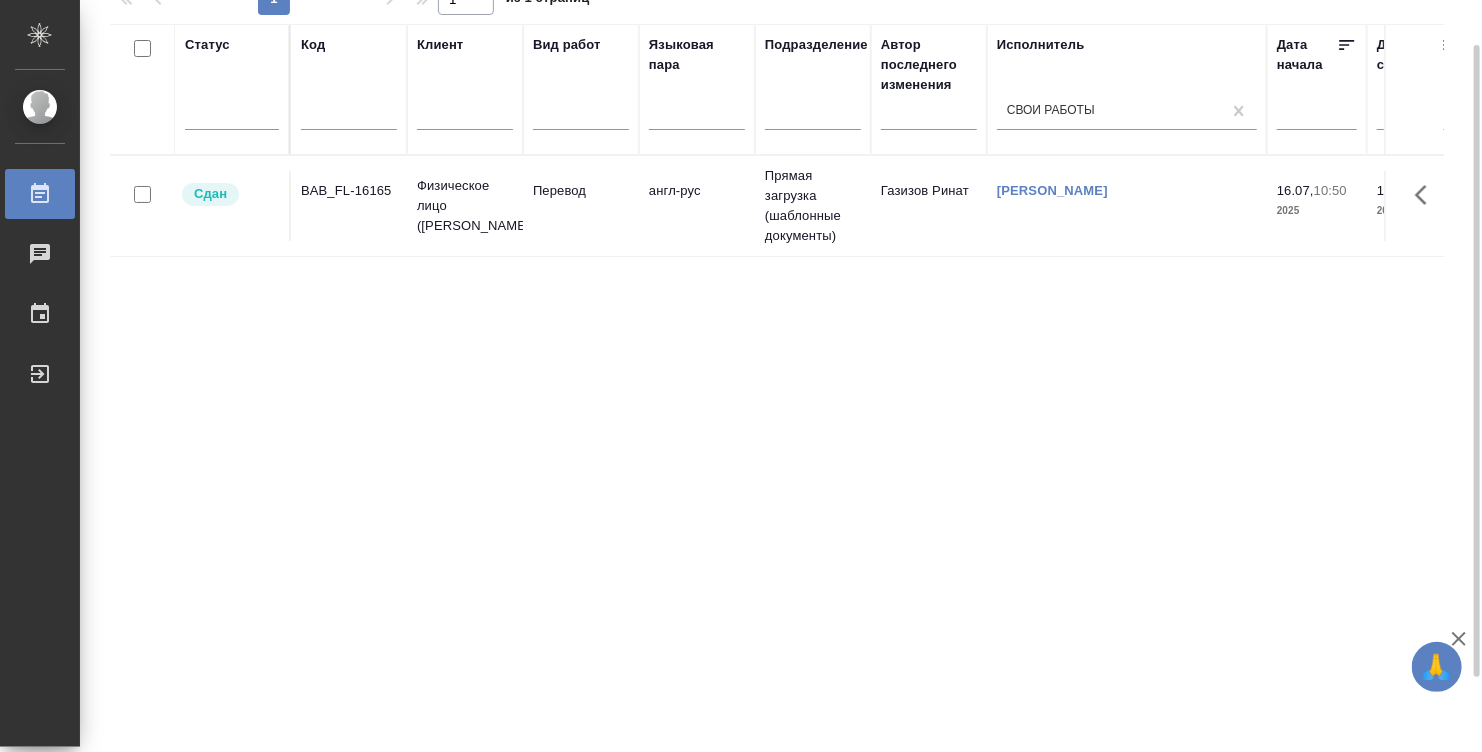 scroll, scrollTop: 142, scrollLeft: 0, axis: vertical 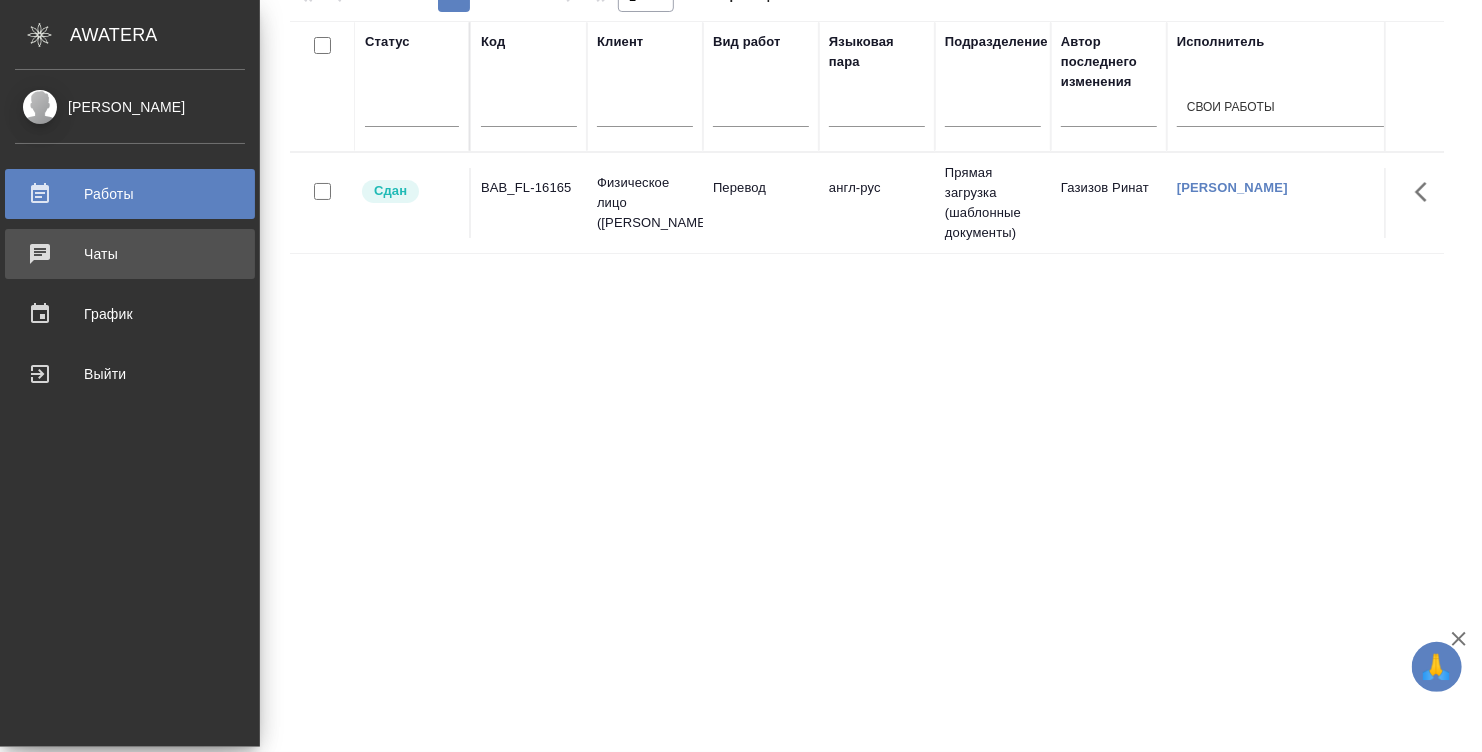 click on "Чаты" at bounding box center (130, 254) 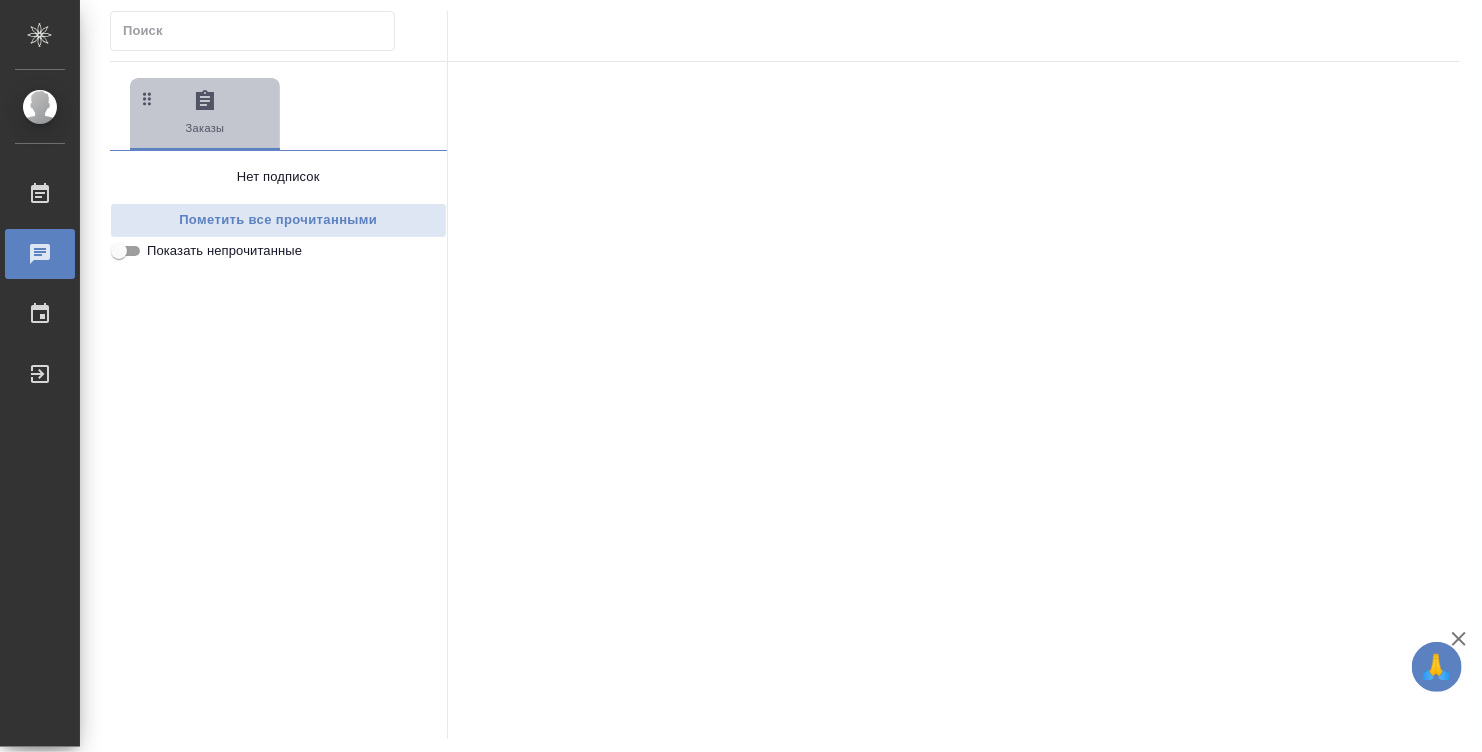 click 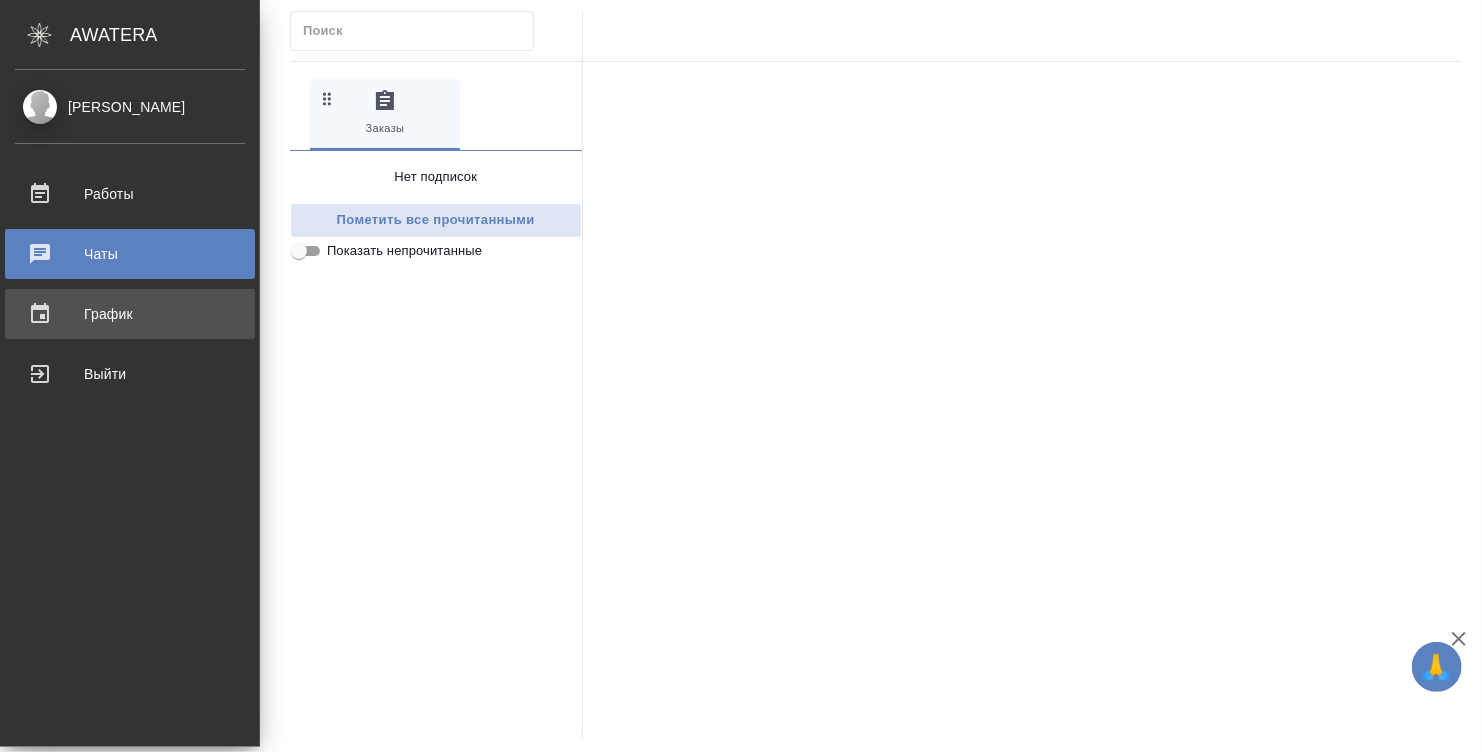 click on "График" at bounding box center (130, 314) 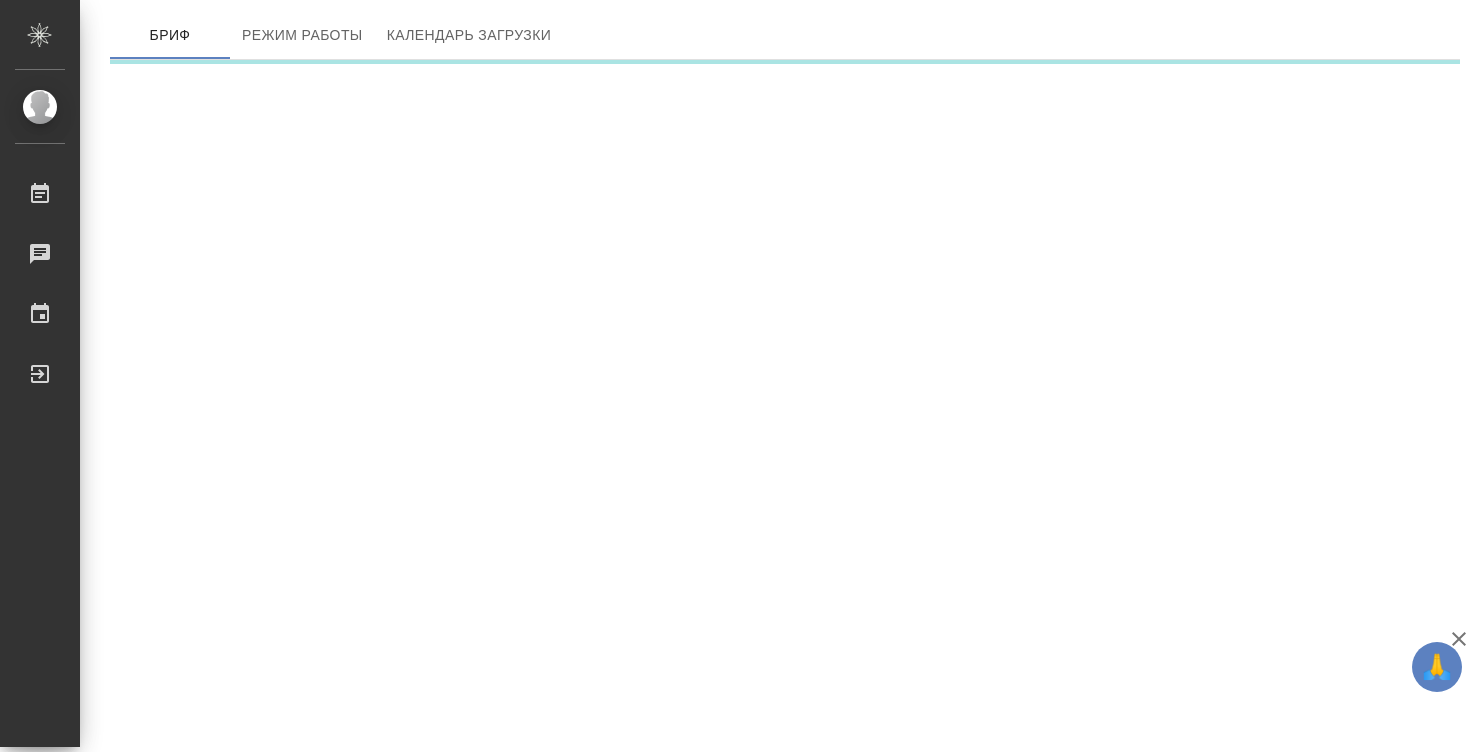 scroll, scrollTop: 0, scrollLeft: 0, axis: both 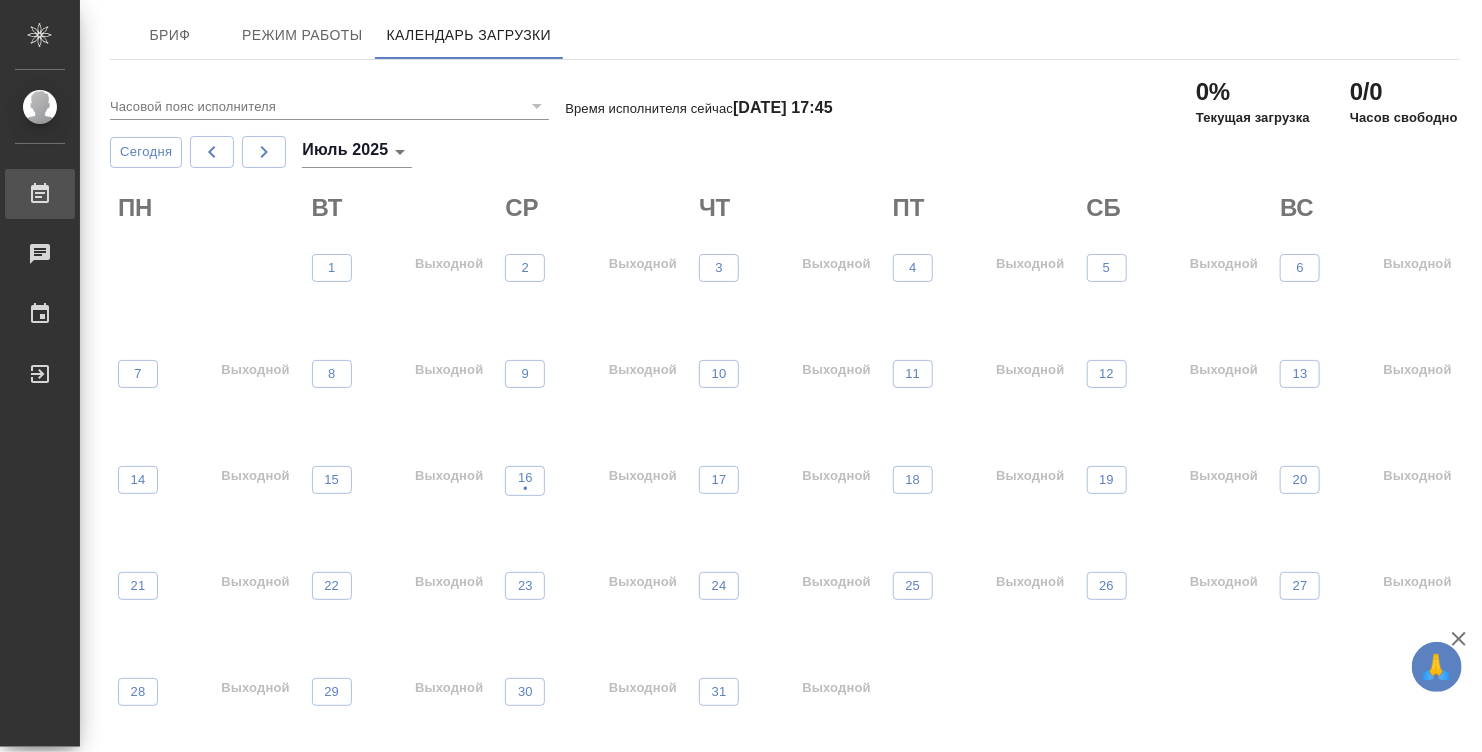 click on "Работы" at bounding box center [15, 194] 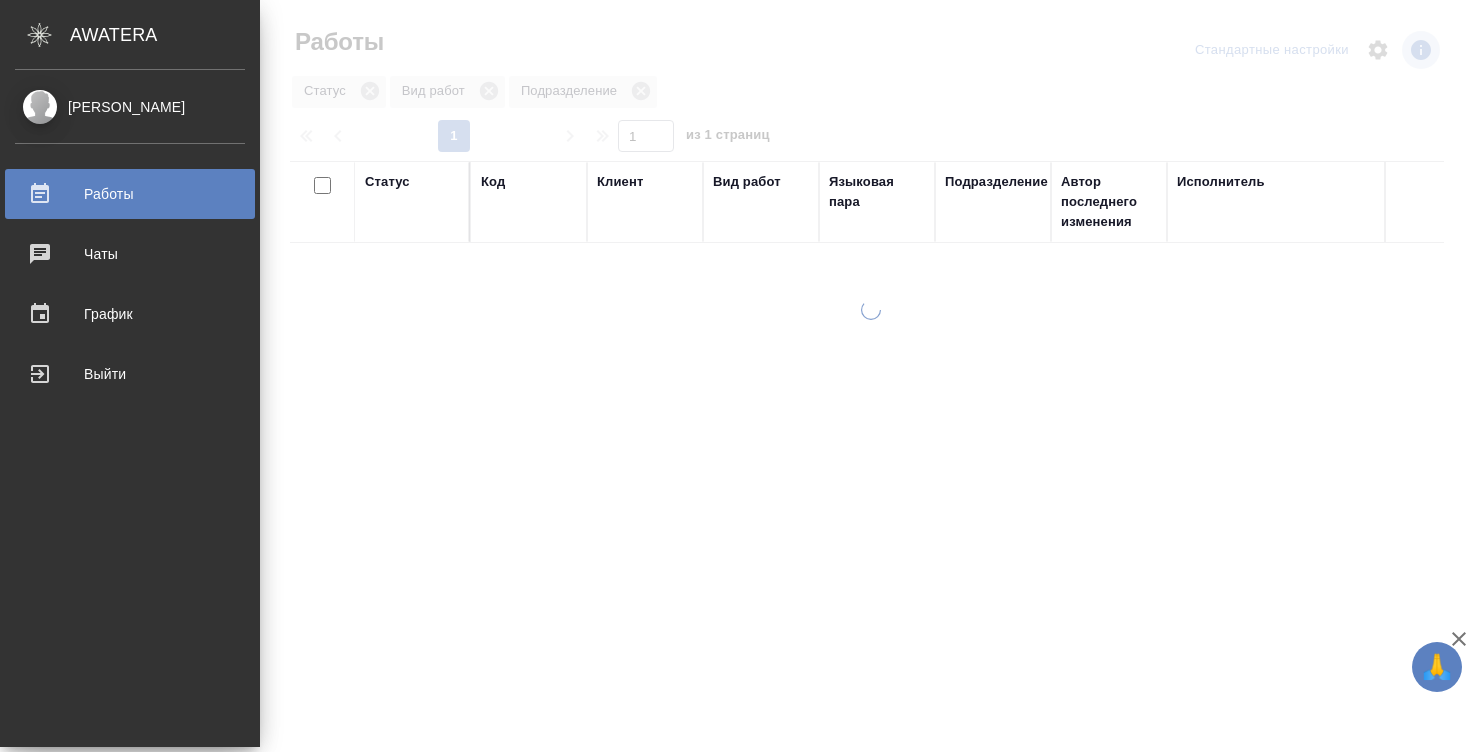 scroll, scrollTop: 0, scrollLeft: 0, axis: both 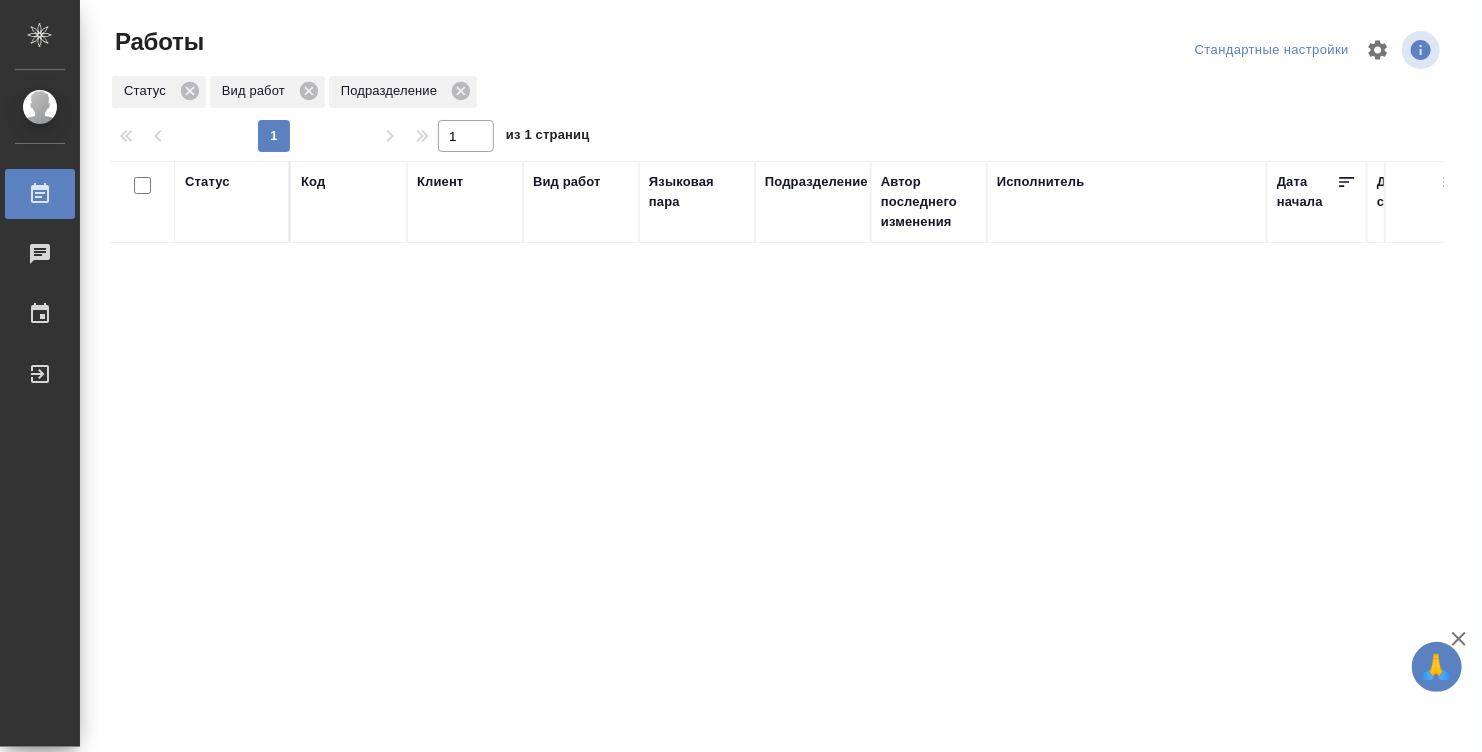 click on "Работы" at bounding box center (40, 194) 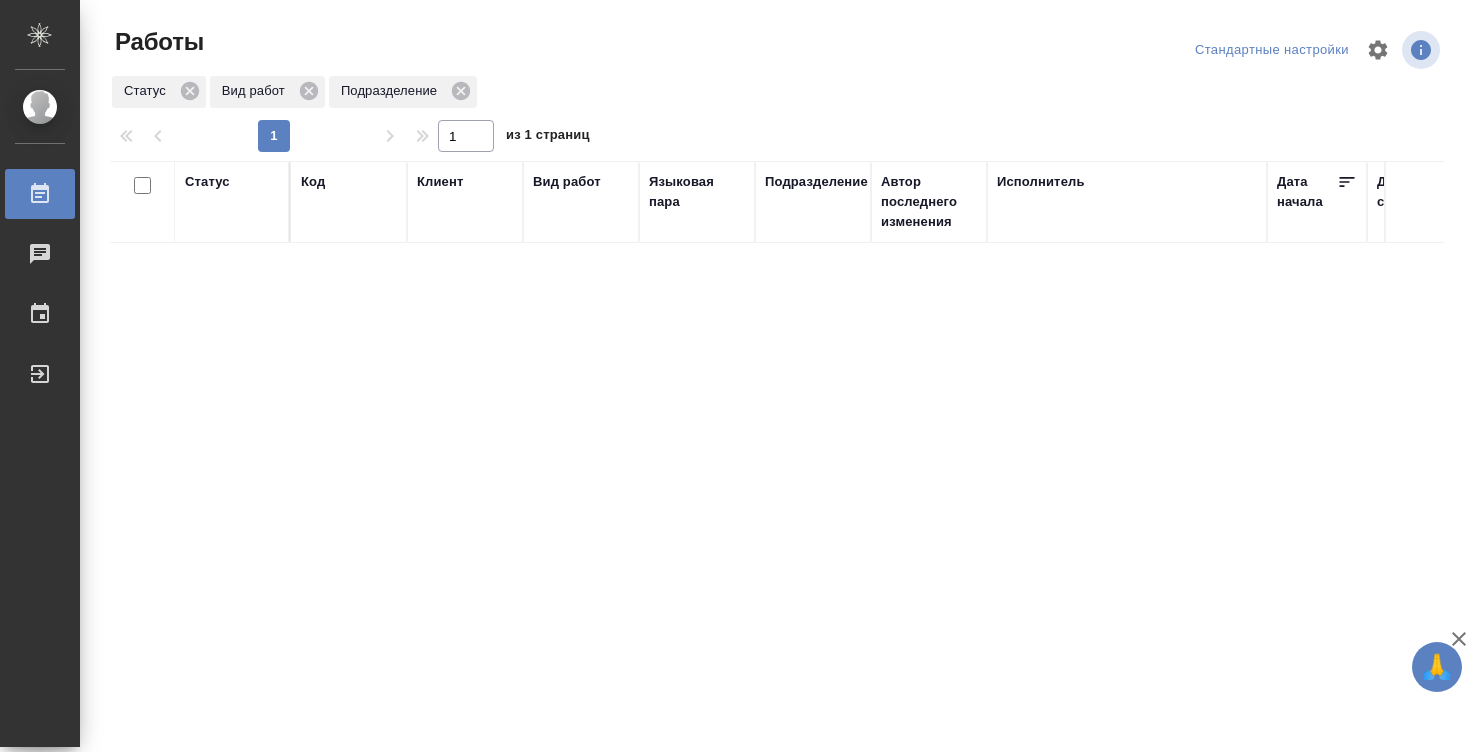 scroll, scrollTop: 0, scrollLeft: 0, axis: both 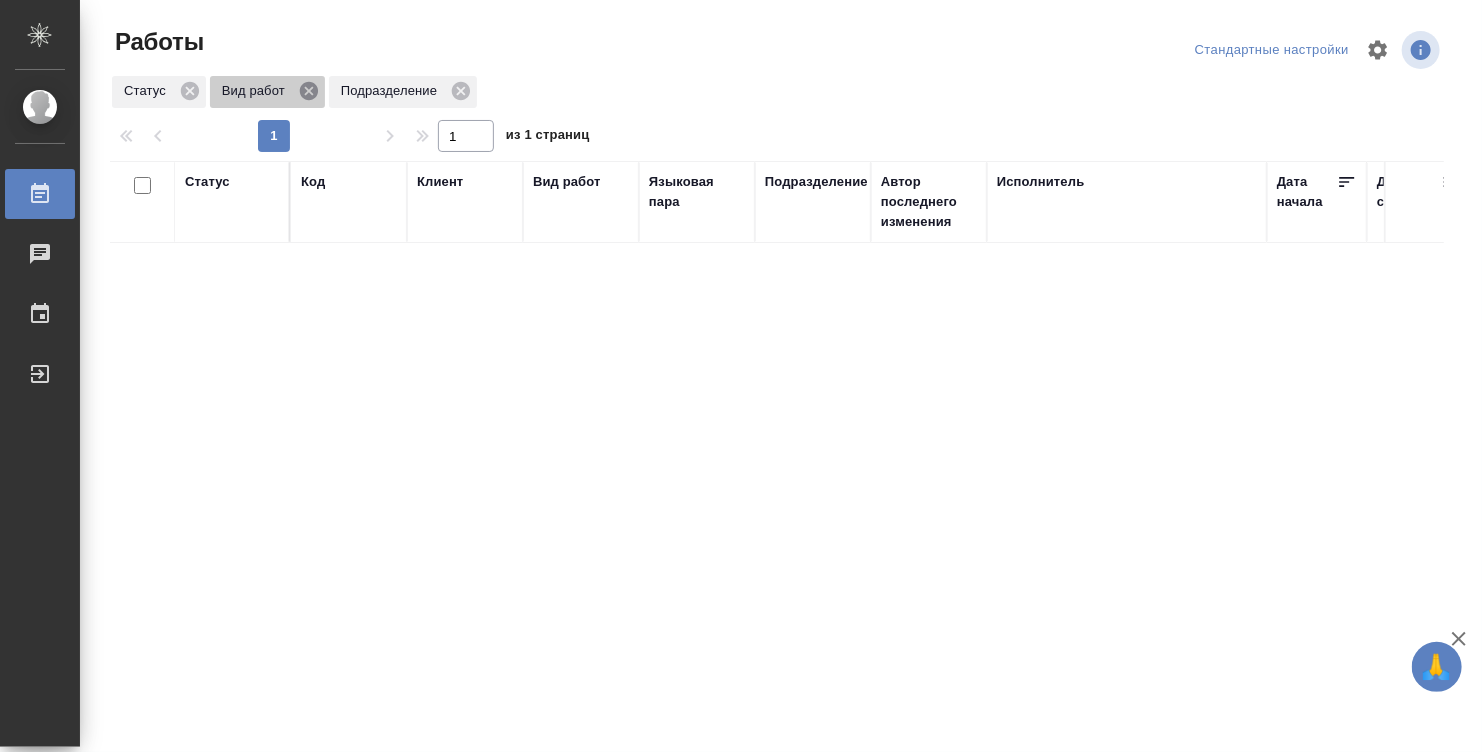 click 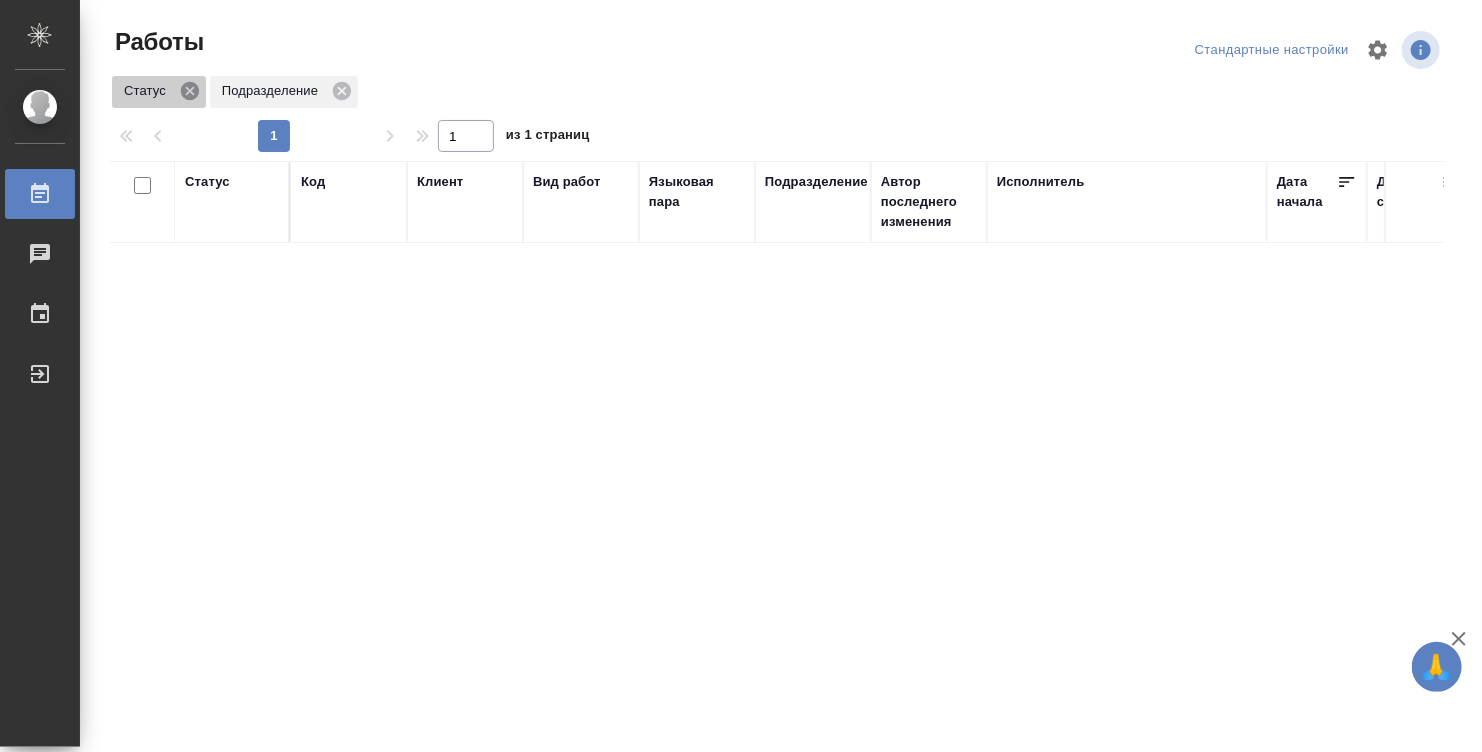 click 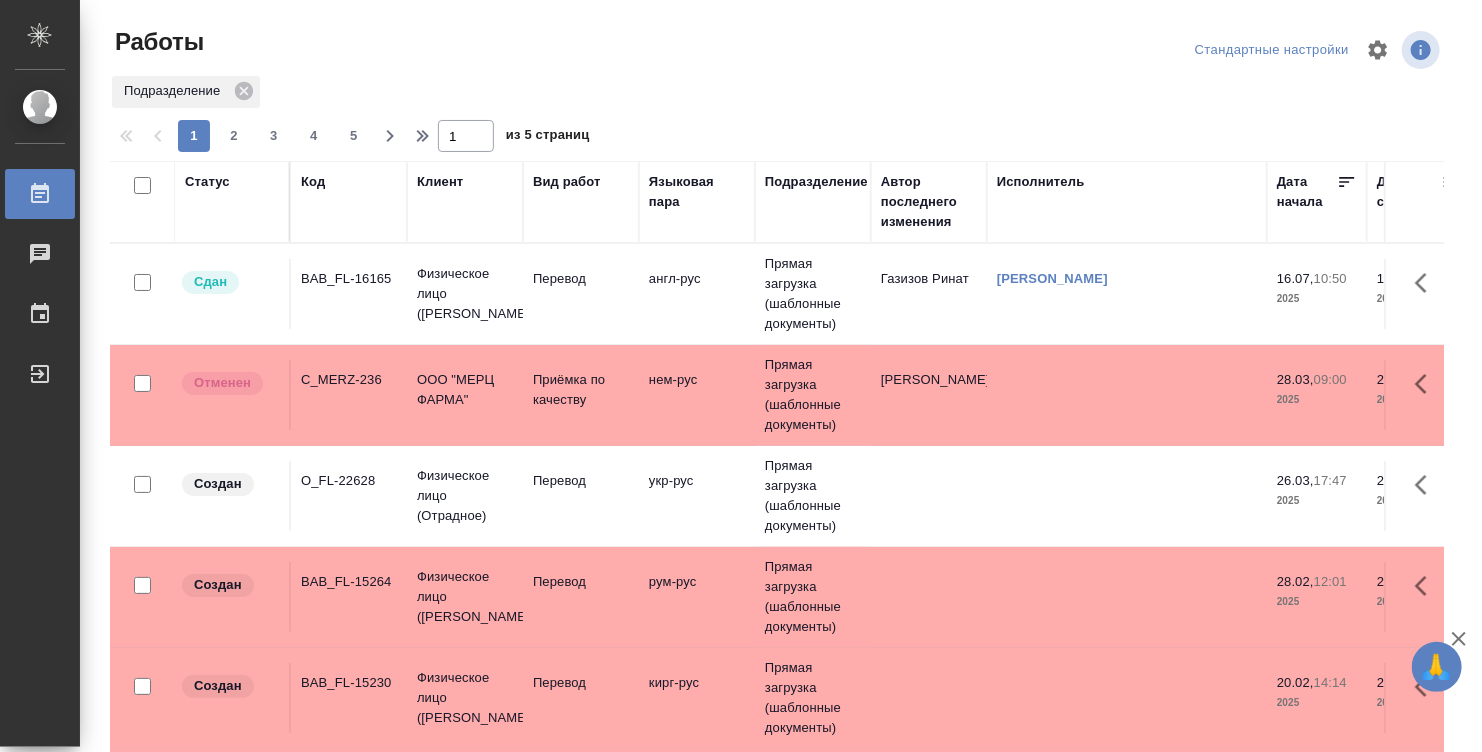 scroll, scrollTop: 140, scrollLeft: 0, axis: vertical 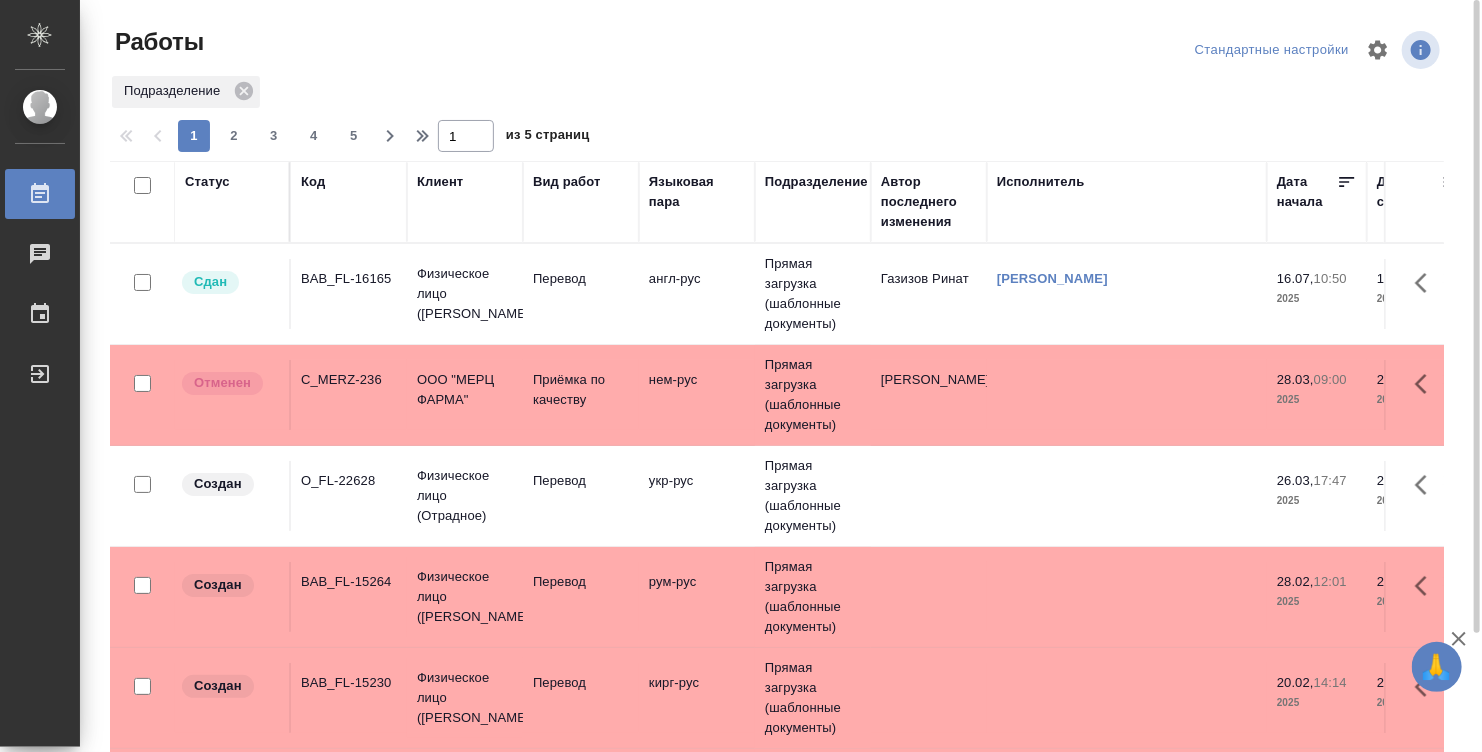 click on "Статус" at bounding box center [232, 202] 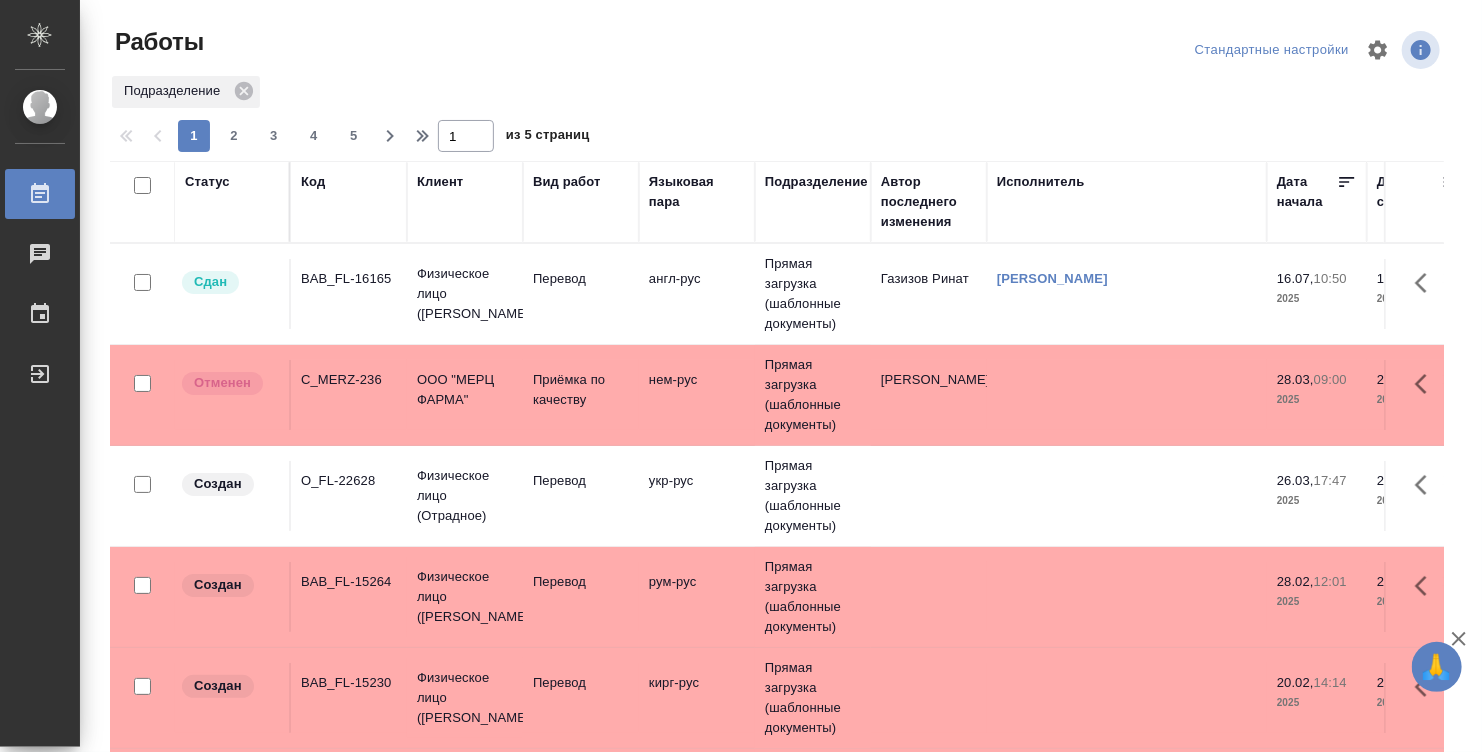 click on "Вид работ" at bounding box center [581, 202] 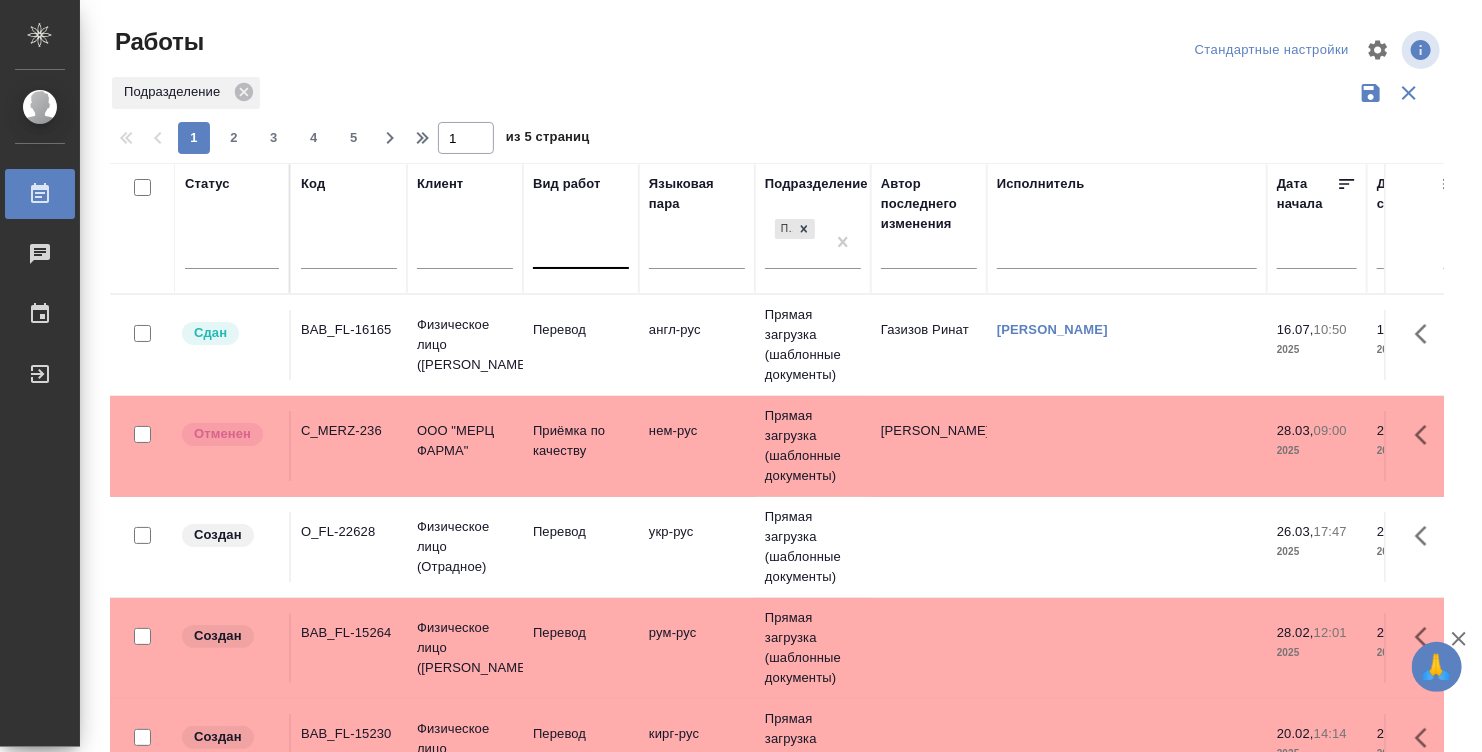 click at bounding box center [581, 249] 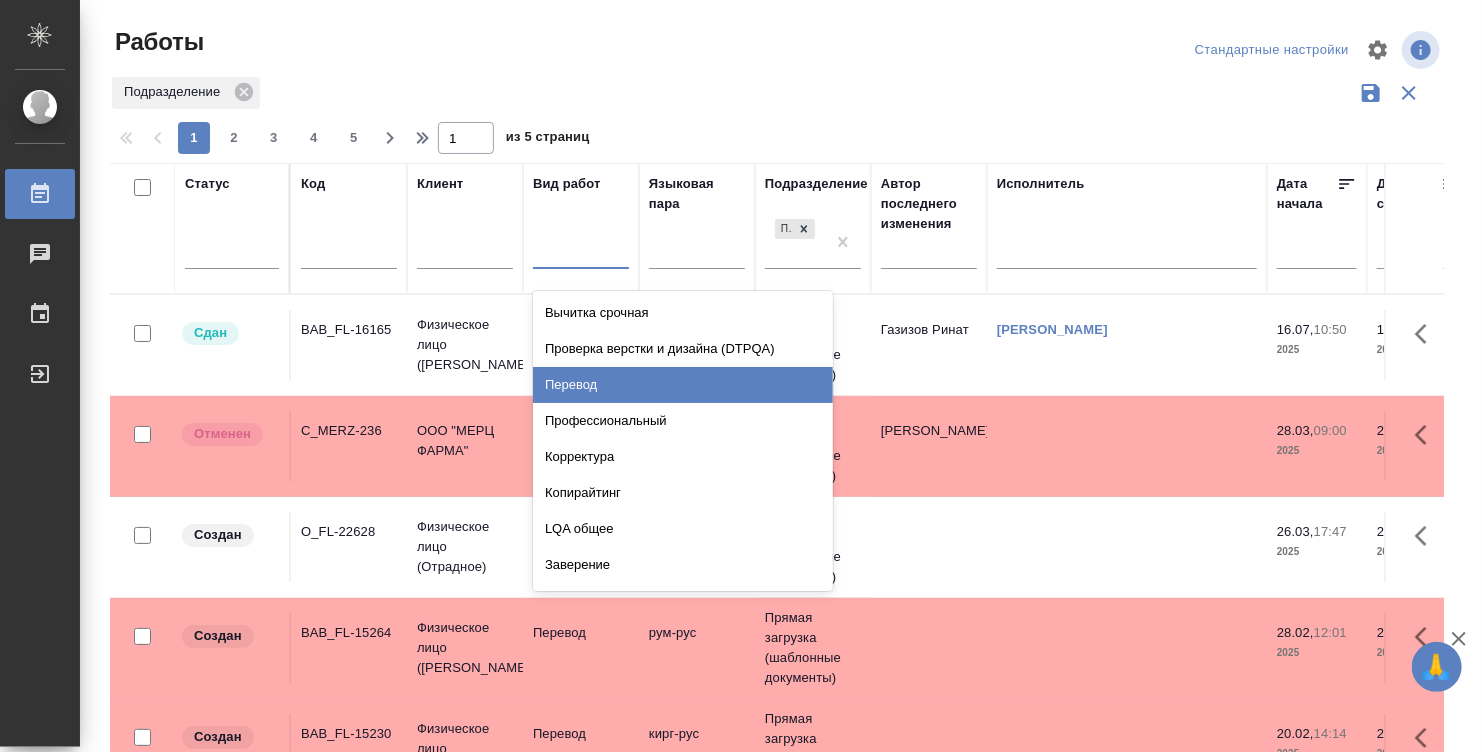click on "Перевод" at bounding box center [683, 385] 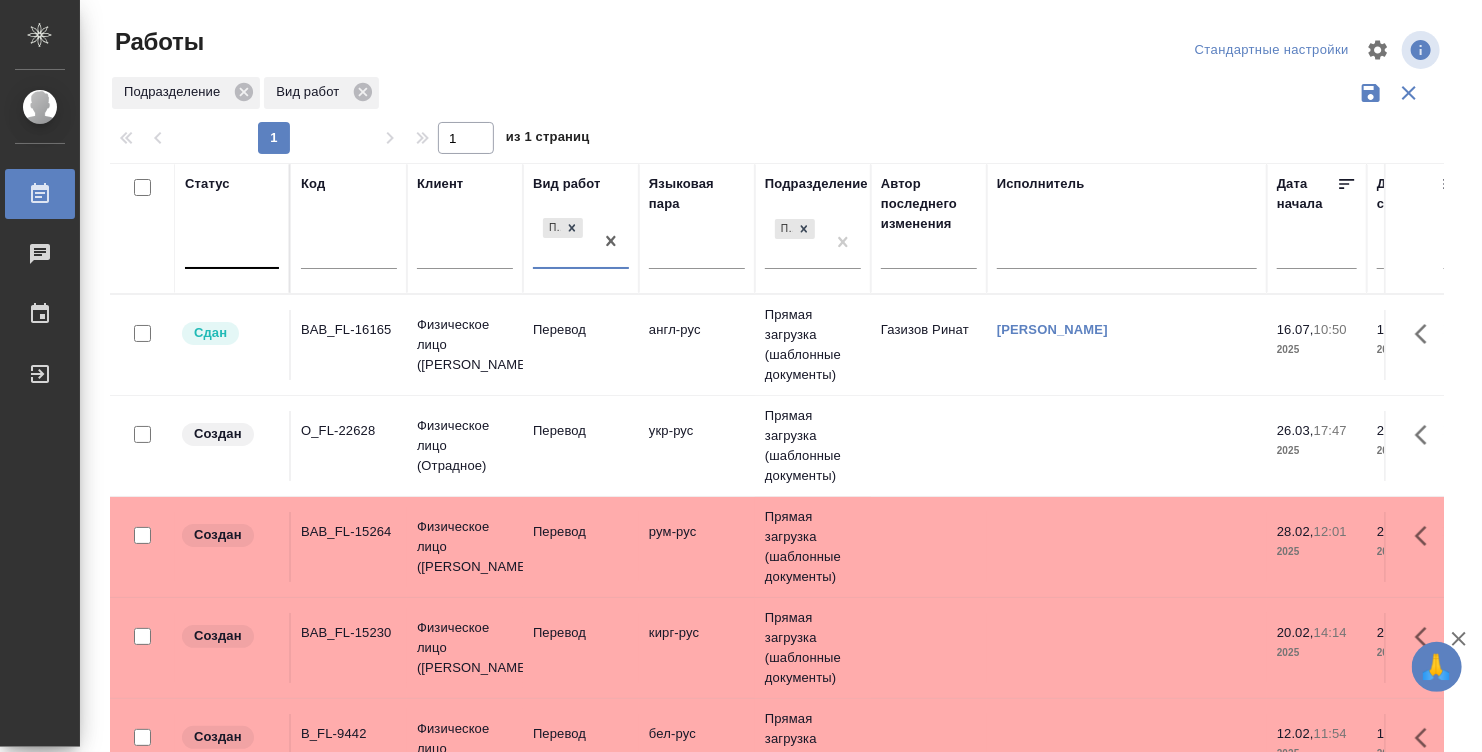 click at bounding box center [232, 249] 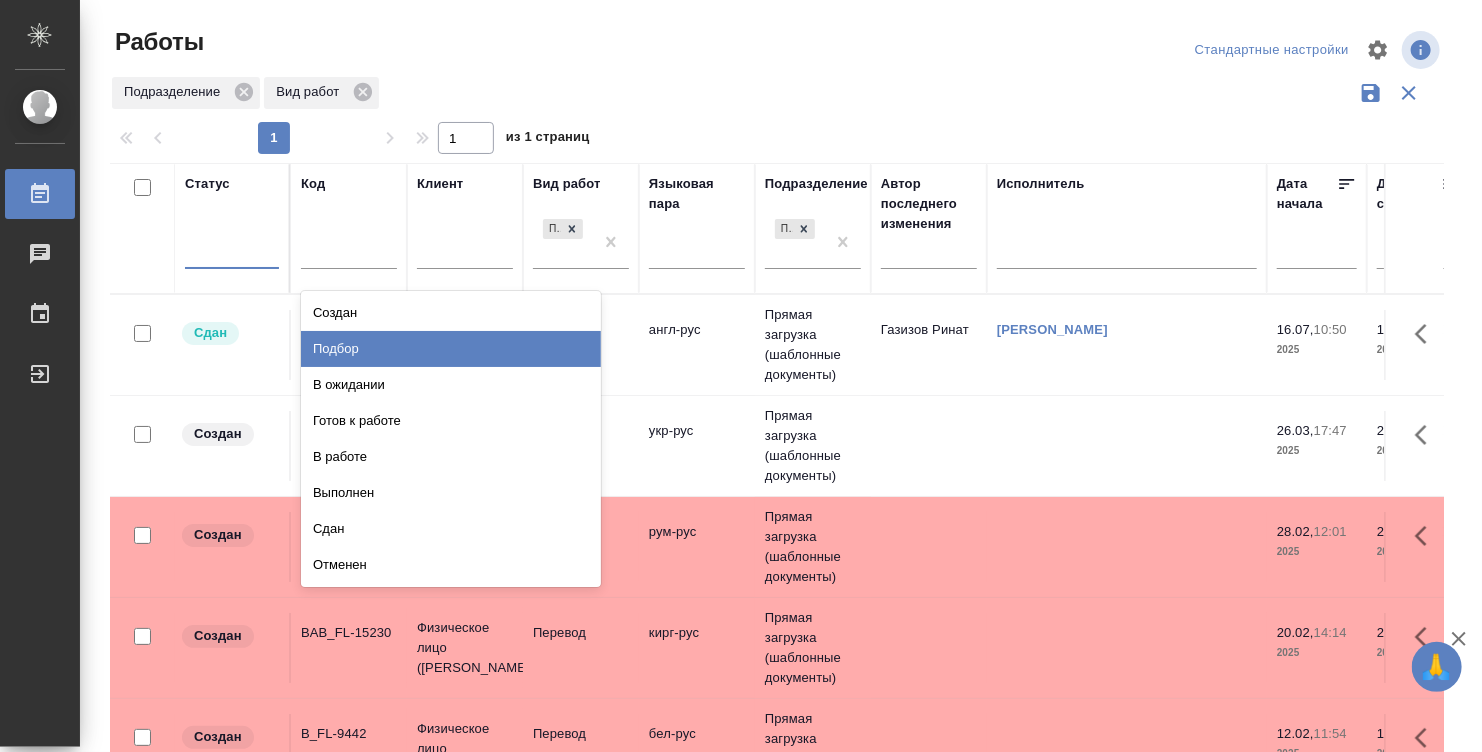 click on "Подбор" at bounding box center (451, 349) 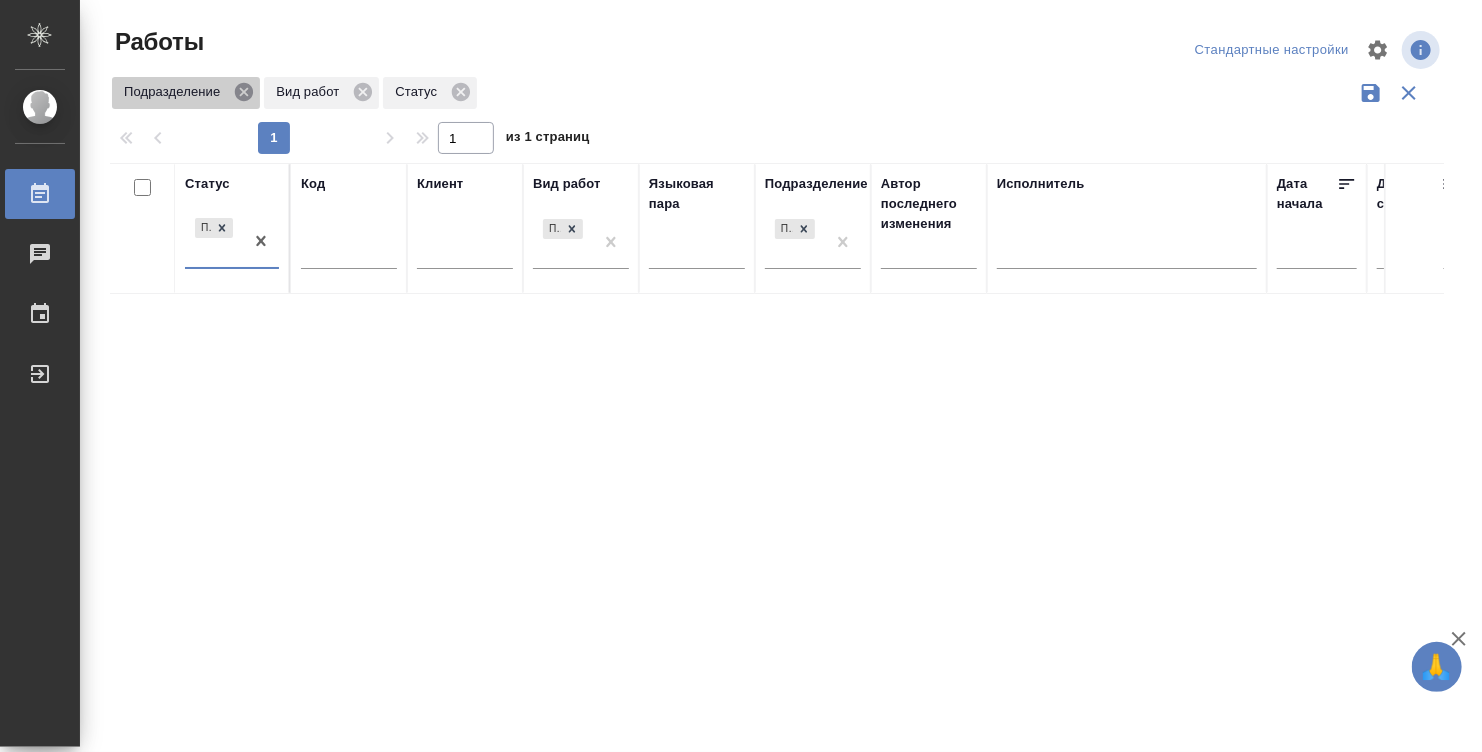 click 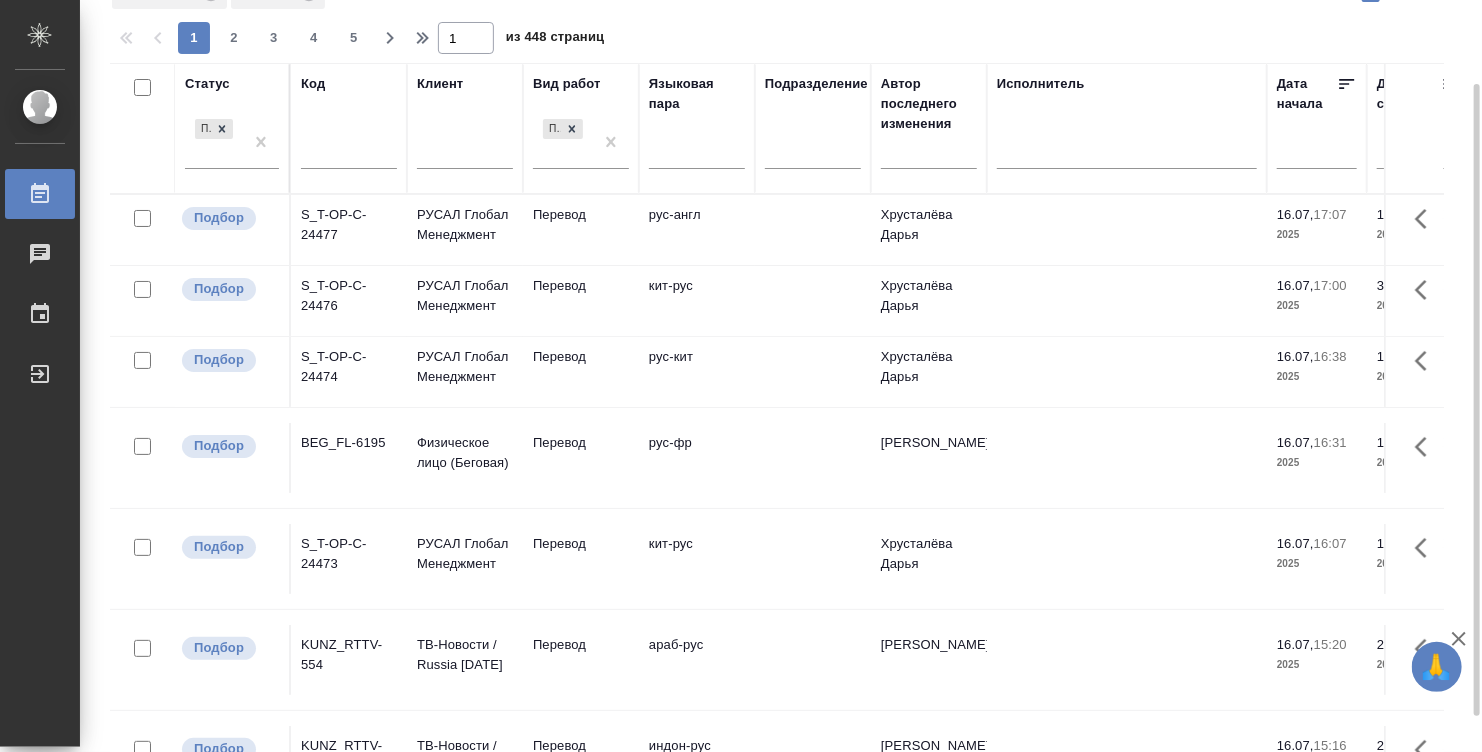 scroll, scrollTop: 142, scrollLeft: 0, axis: vertical 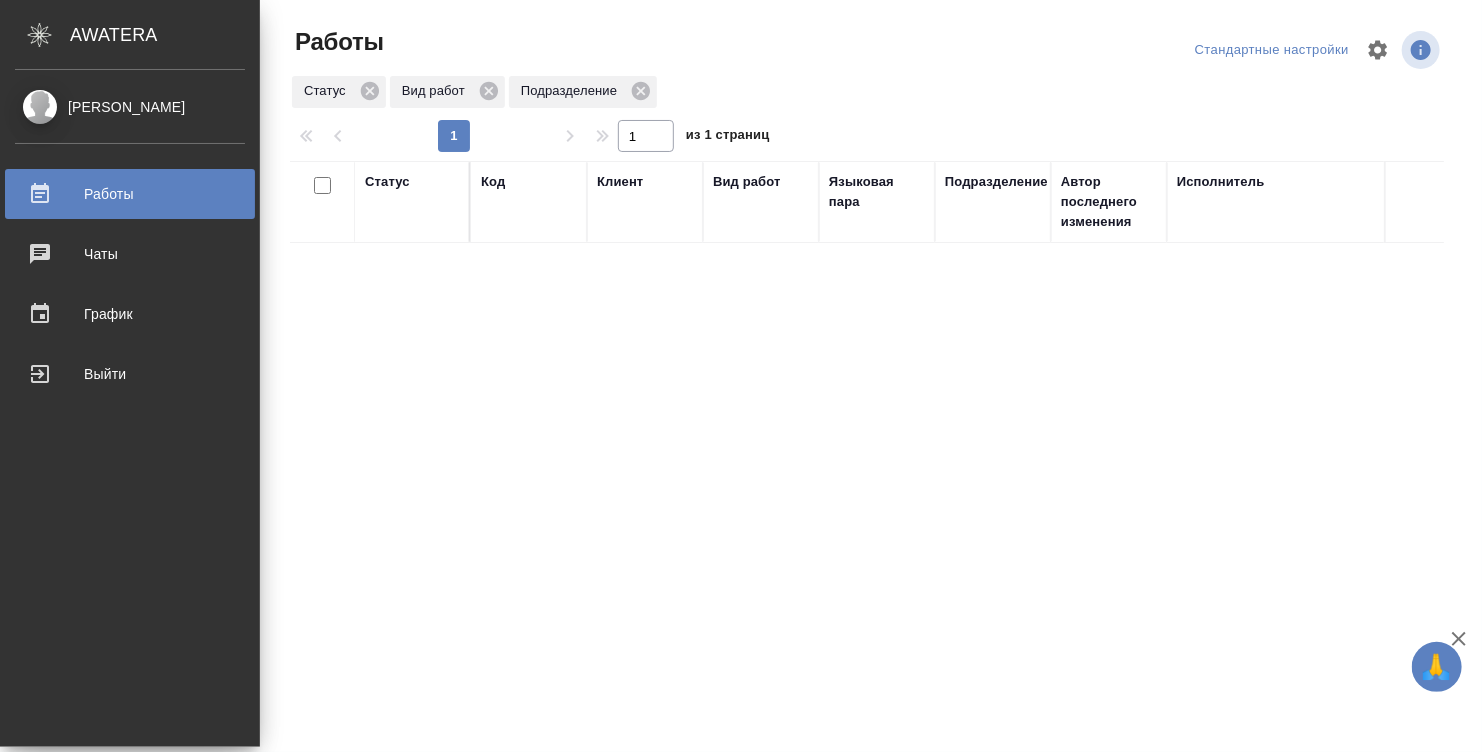 click on ".cls-1
fill:#fff;
AWATERA [PERSON_NAME] Чаты График Выйти Работы Стандартные настройки Статус Вид работ Подразделение 1 1 из 1 страниц Статус Код Клиент Вид работ Языковая пара Подразделение Автор последнего изменения Исполнитель Дата начала Дата сдачи Ед. изм Кол-во Цена [PERSON_NAME], вошедшая в спецификацию Оценка Автор оценки Проектные менеджеры Клиентские менеджеры Менеджеры верстки Тематика Комментарии по заказу Комментарии по работе" at bounding box center [741, 376] 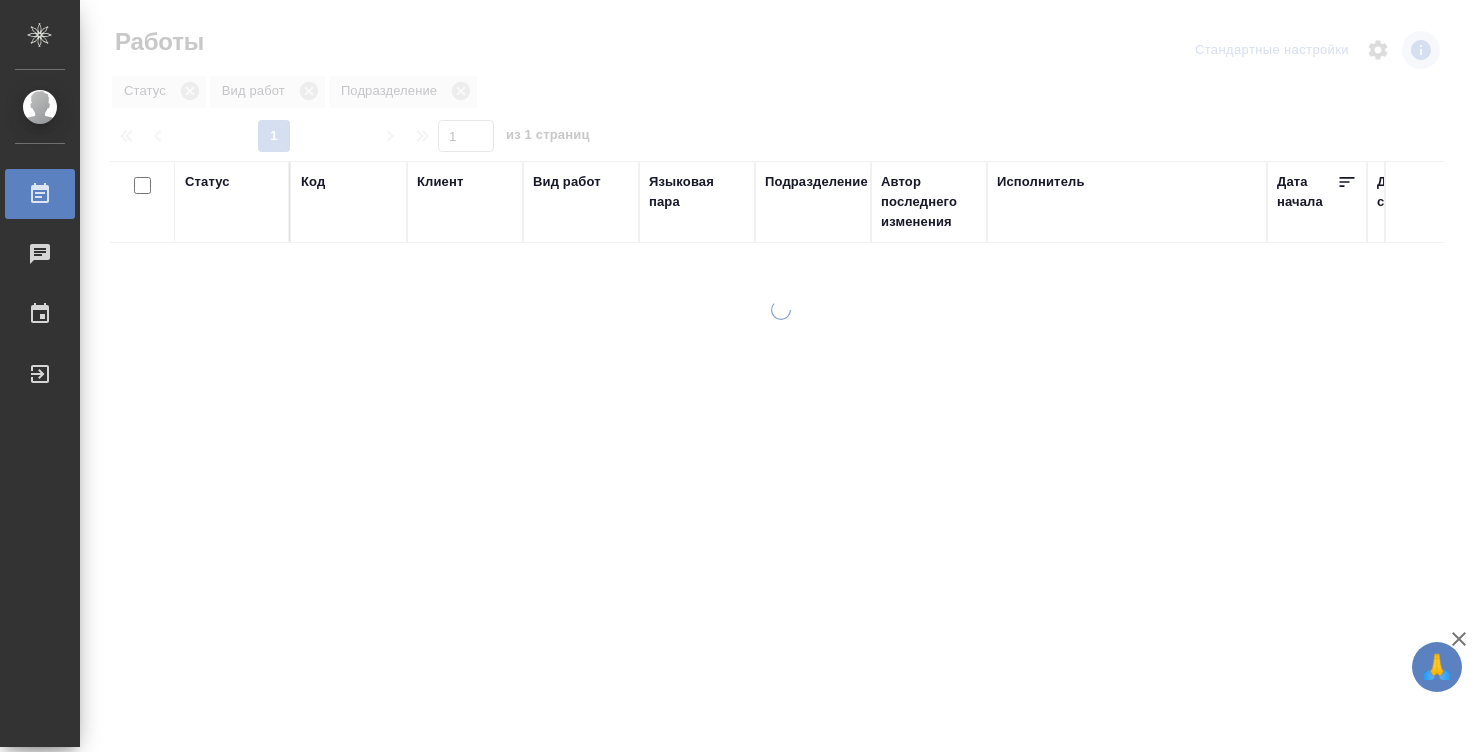 scroll, scrollTop: 0, scrollLeft: 0, axis: both 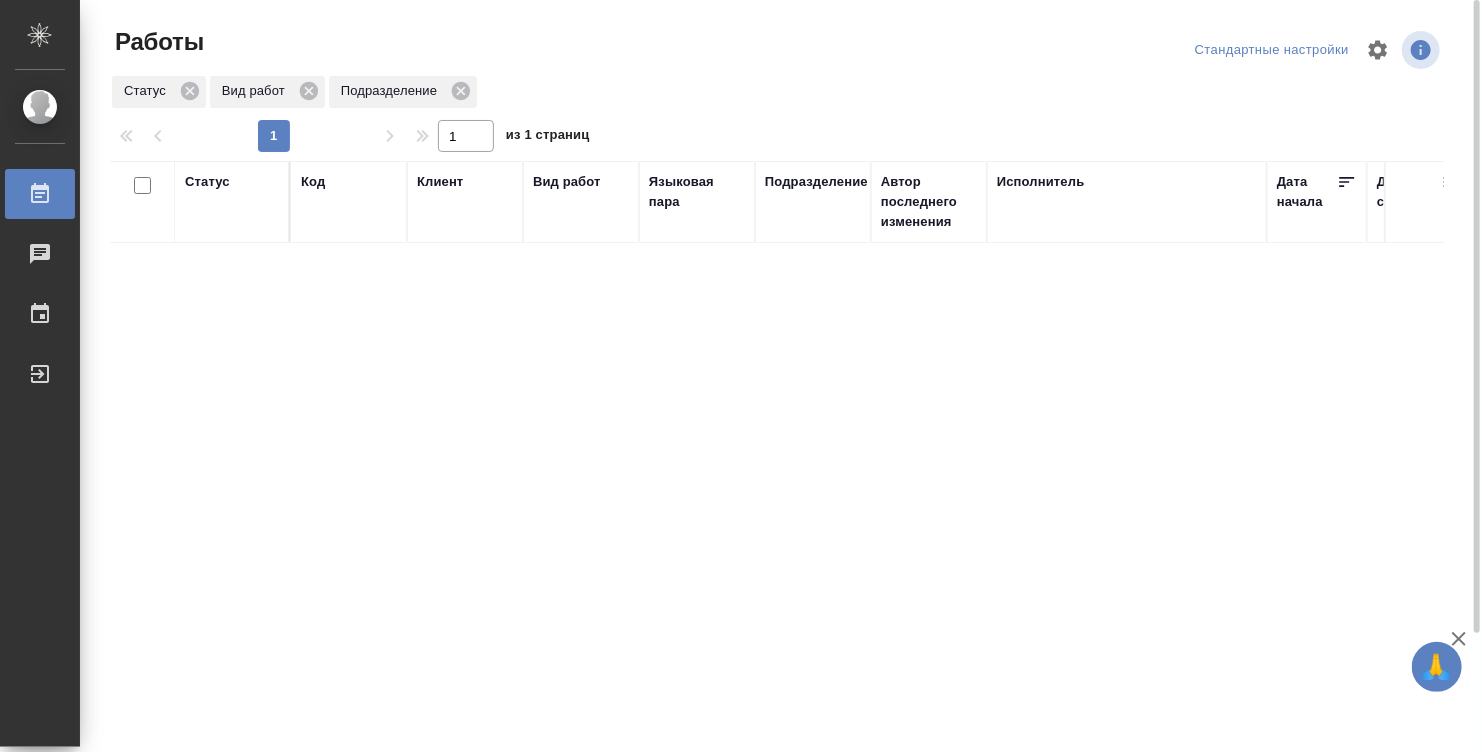 click at bounding box center [785, 115] 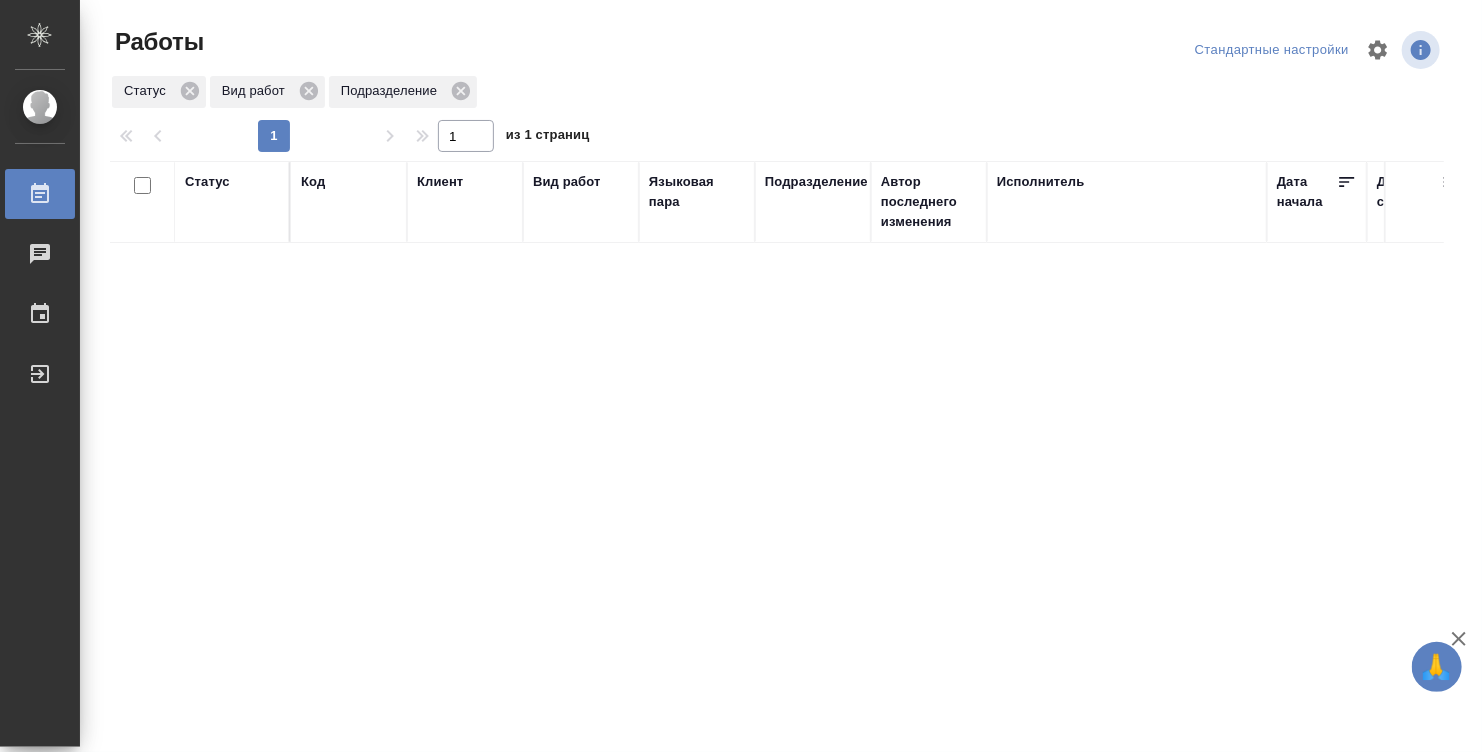 click on "Работы" at bounding box center [15, 194] 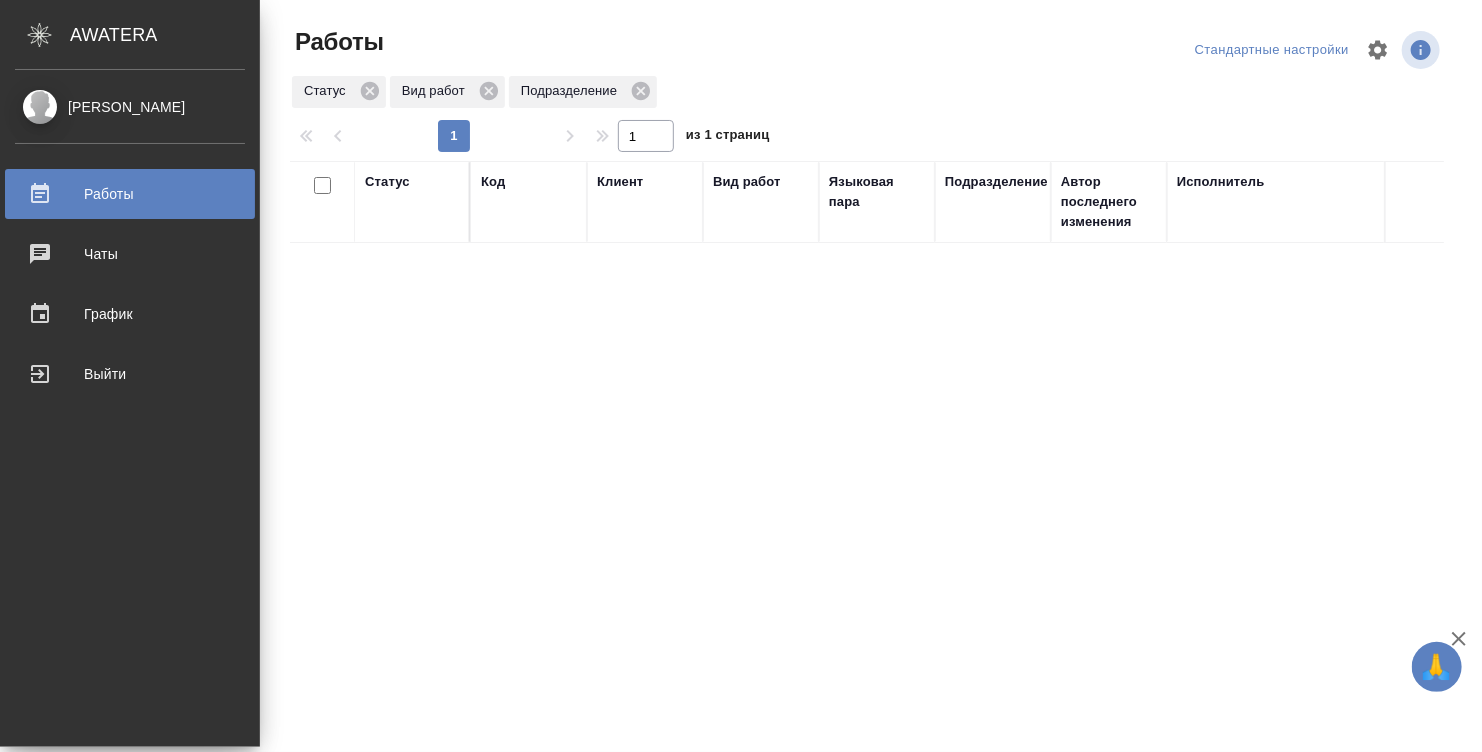 click on "Работы" at bounding box center [130, 194] 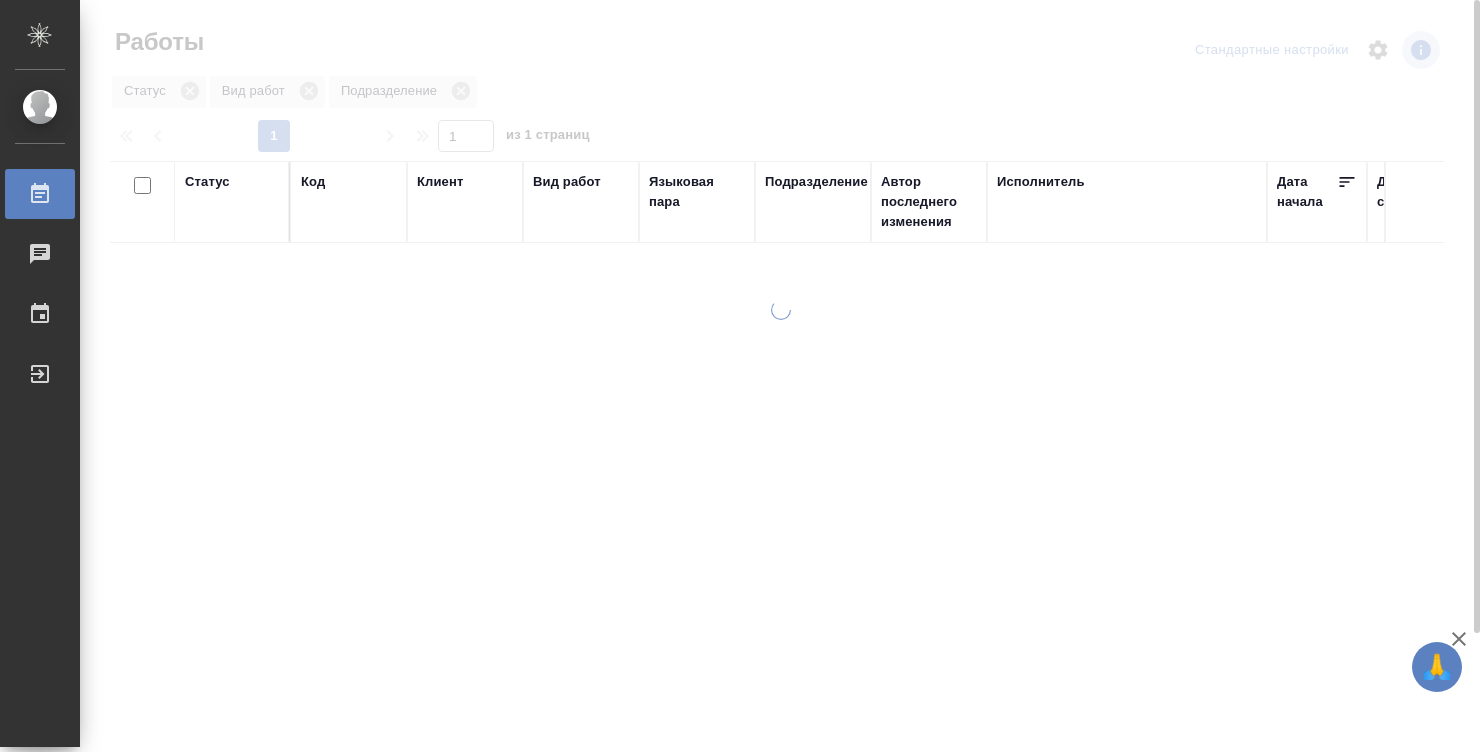 scroll, scrollTop: 0, scrollLeft: 0, axis: both 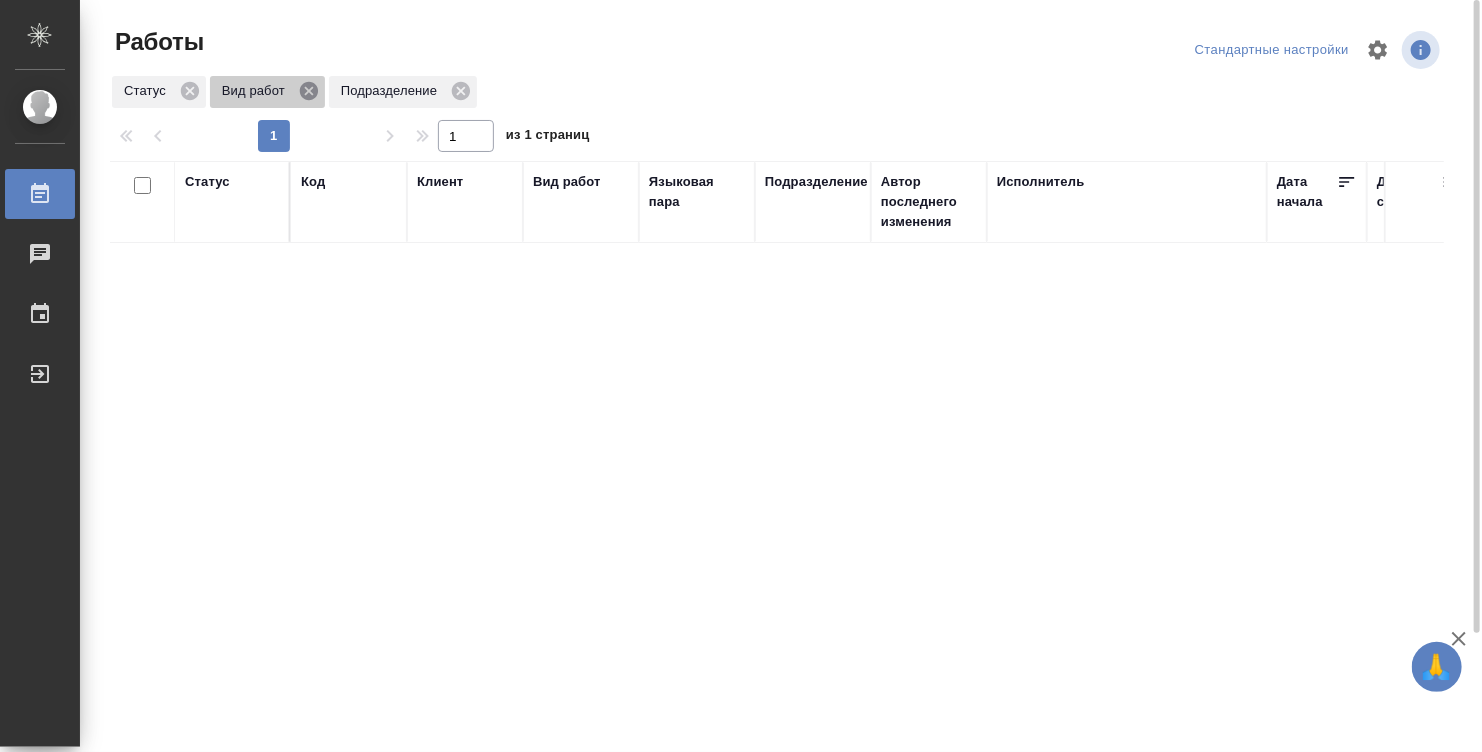 click 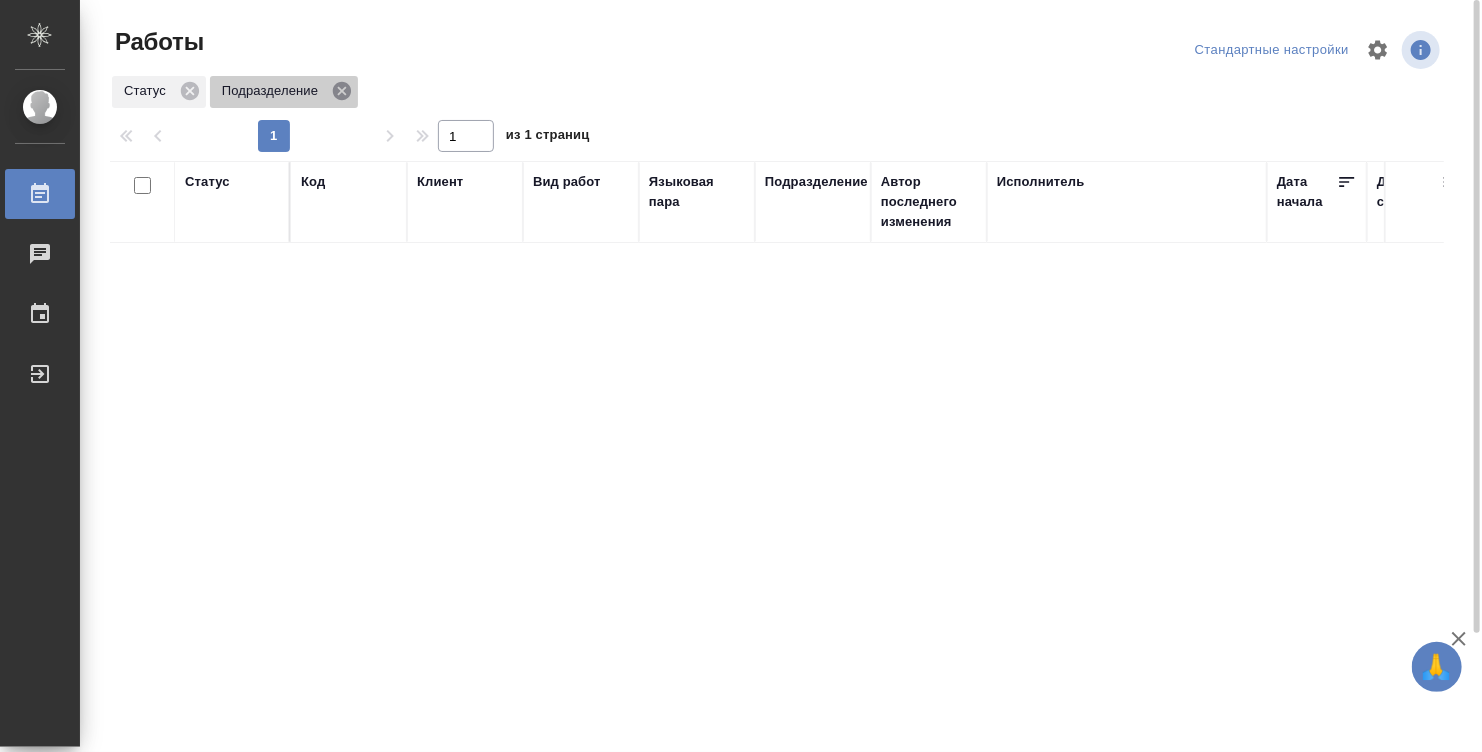 click 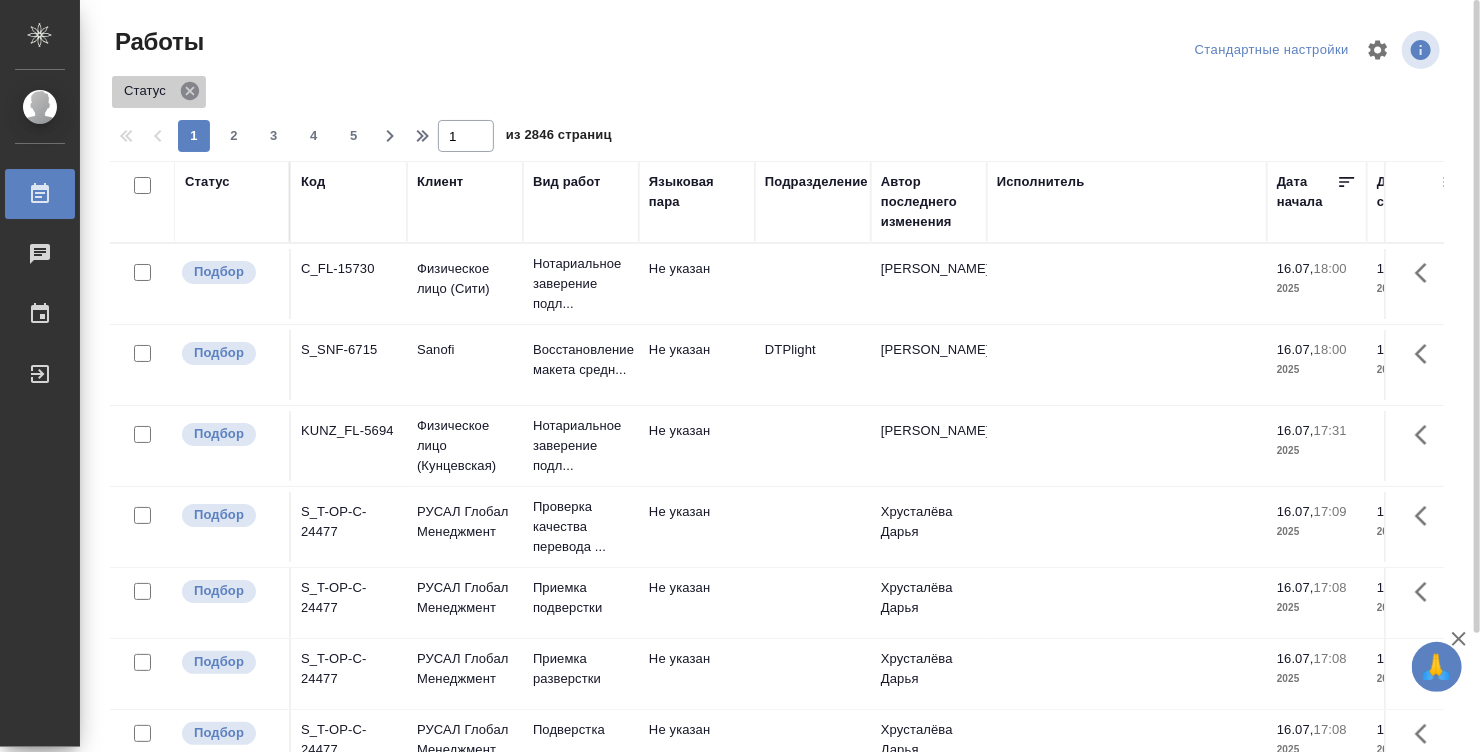 click 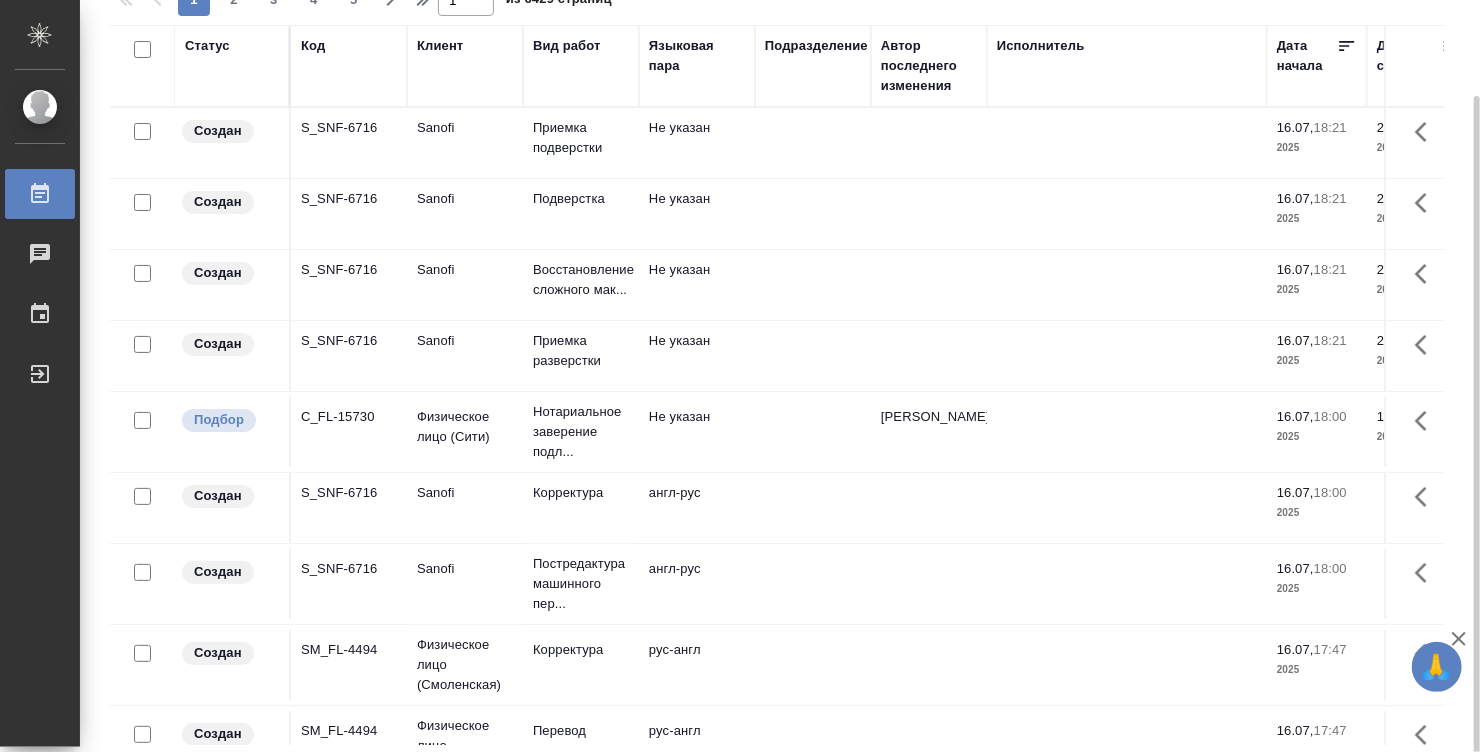 scroll, scrollTop: 104, scrollLeft: 0, axis: vertical 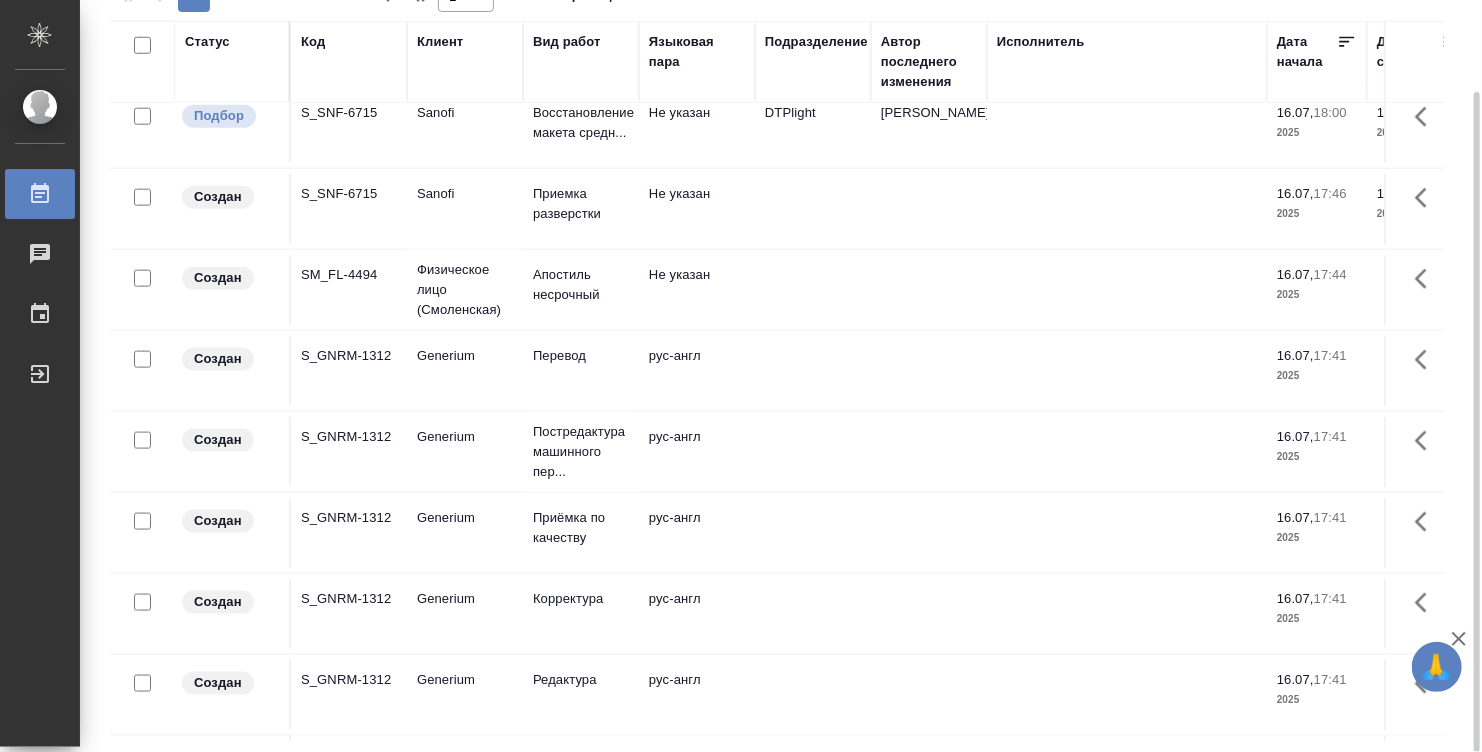 click on "Вид работ" at bounding box center [581, 62] 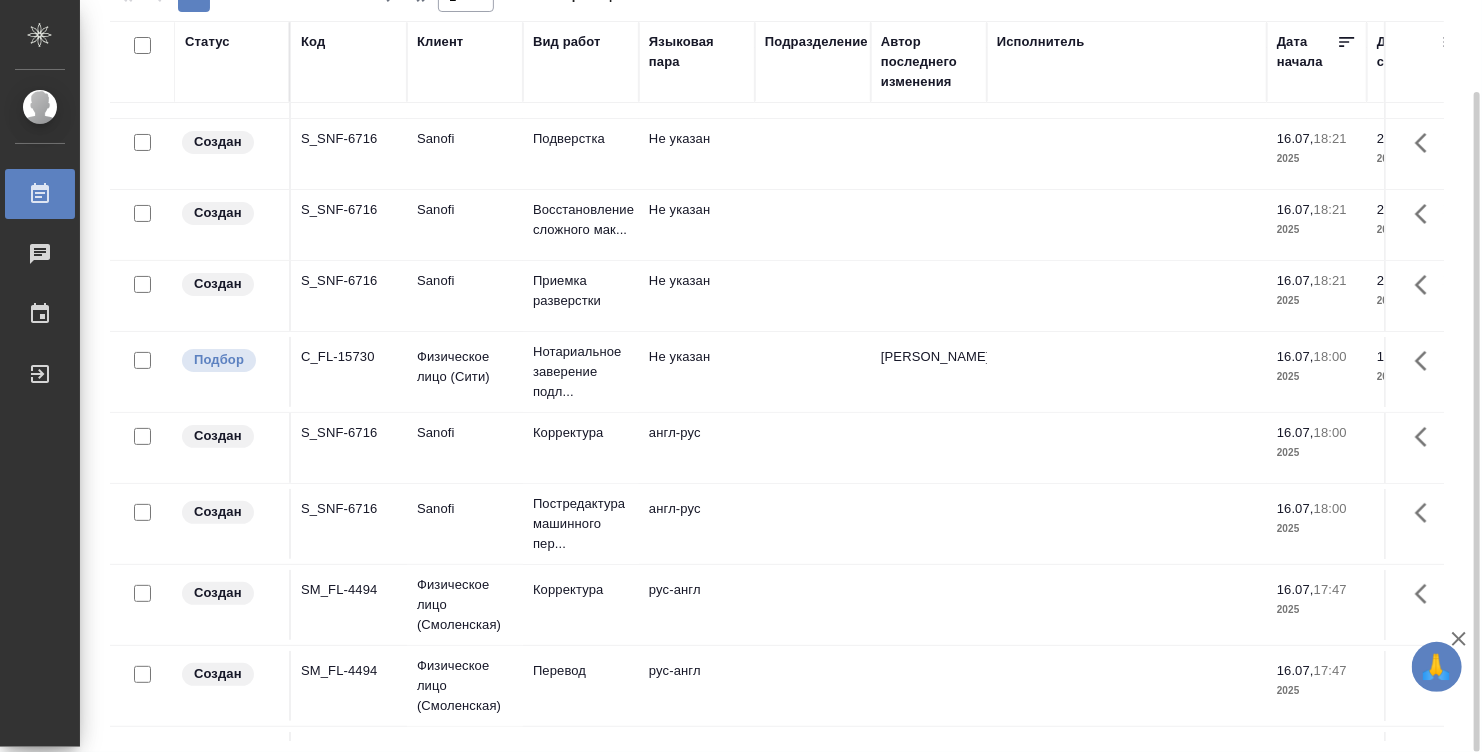 scroll, scrollTop: 0, scrollLeft: 0, axis: both 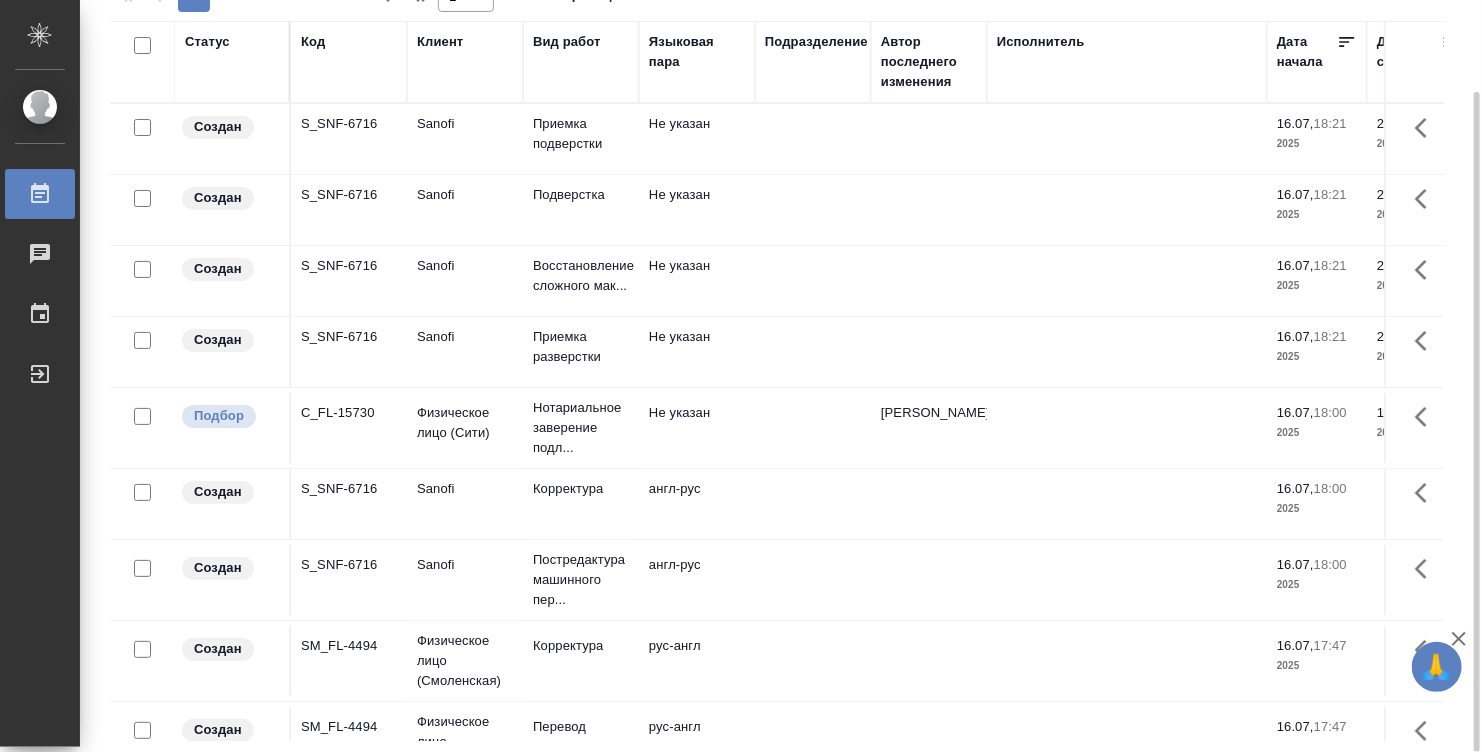 click on "Вид работ" at bounding box center [581, 62] 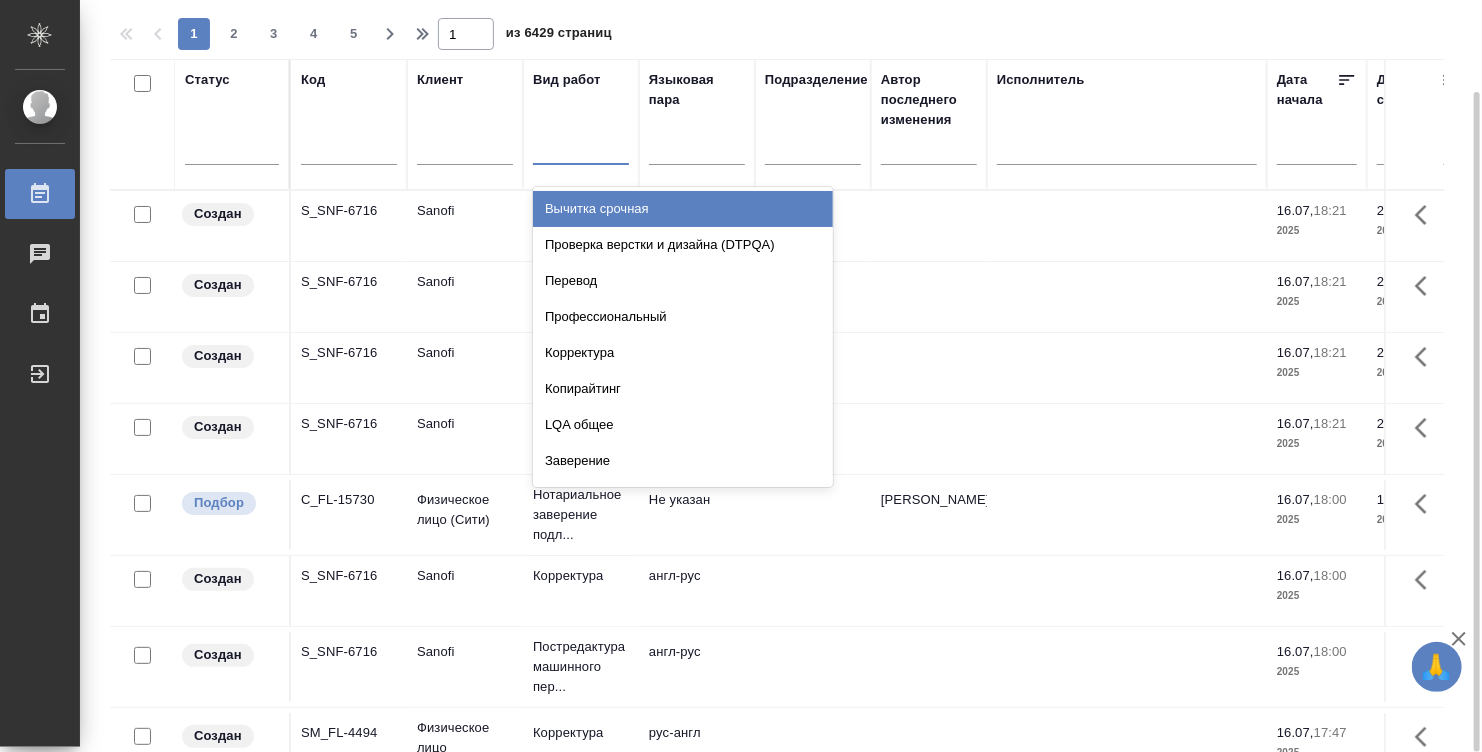 click at bounding box center (581, 145) 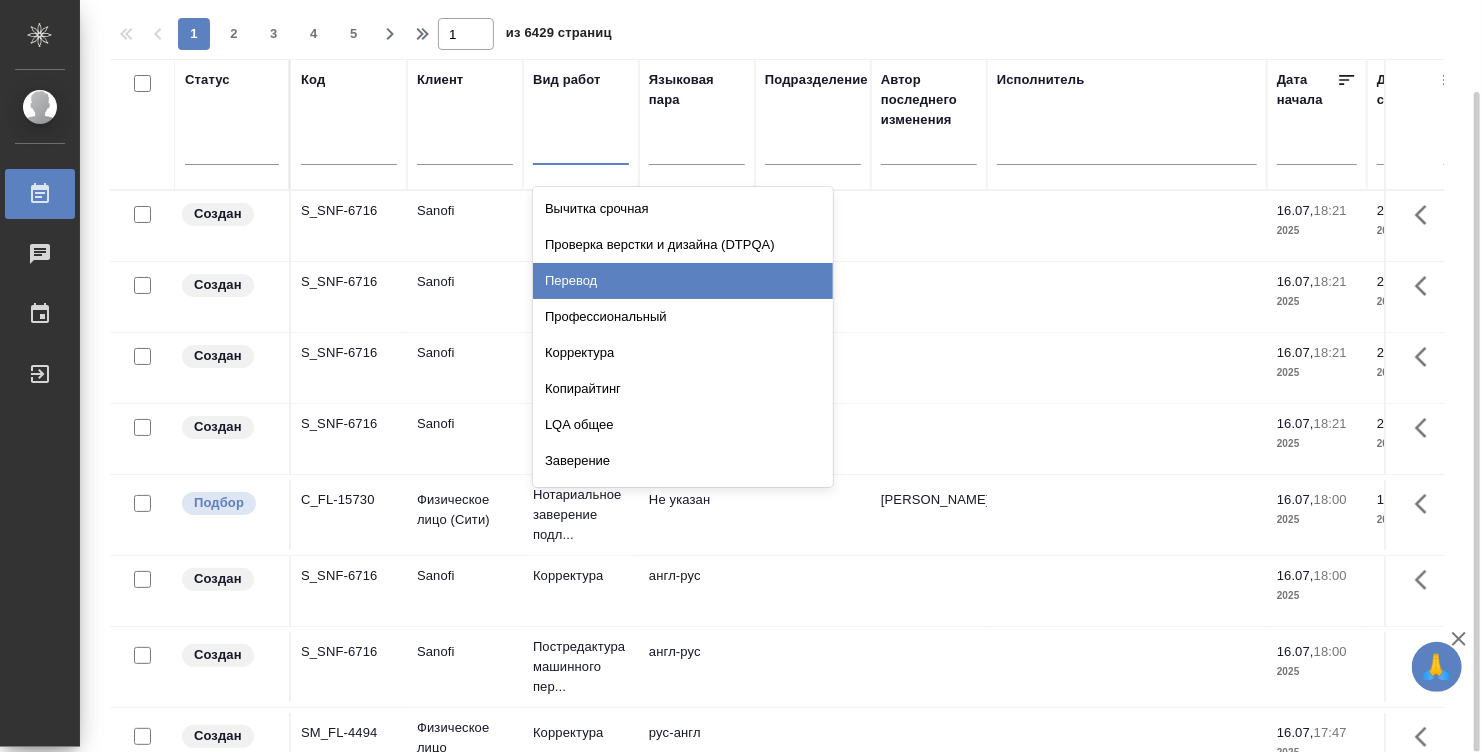 drag, startPoint x: 579, startPoint y: 286, endPoint x: 559, endPoint y: 281, distance: 20.615528 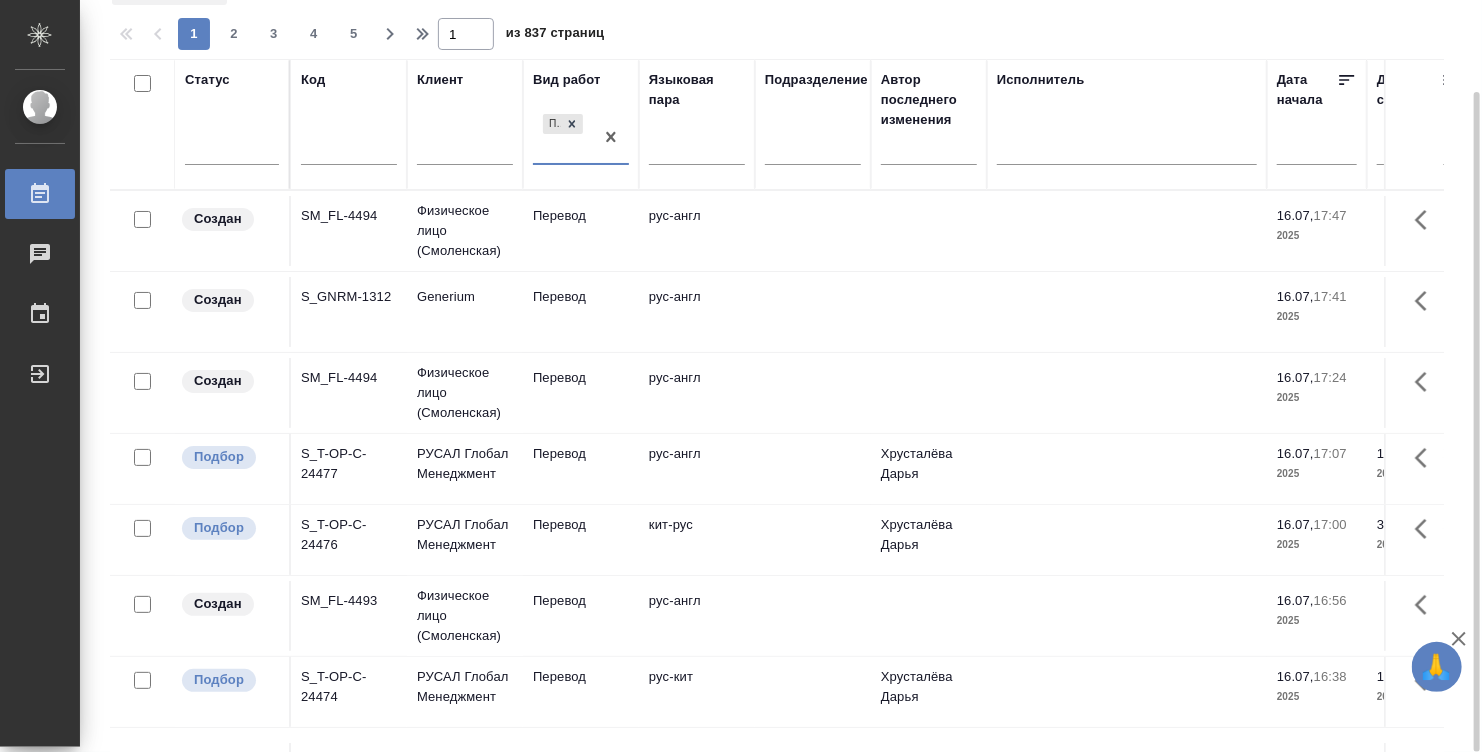 scroll, scrollTop: 142, scrollLeft: 0, axis: vertical 